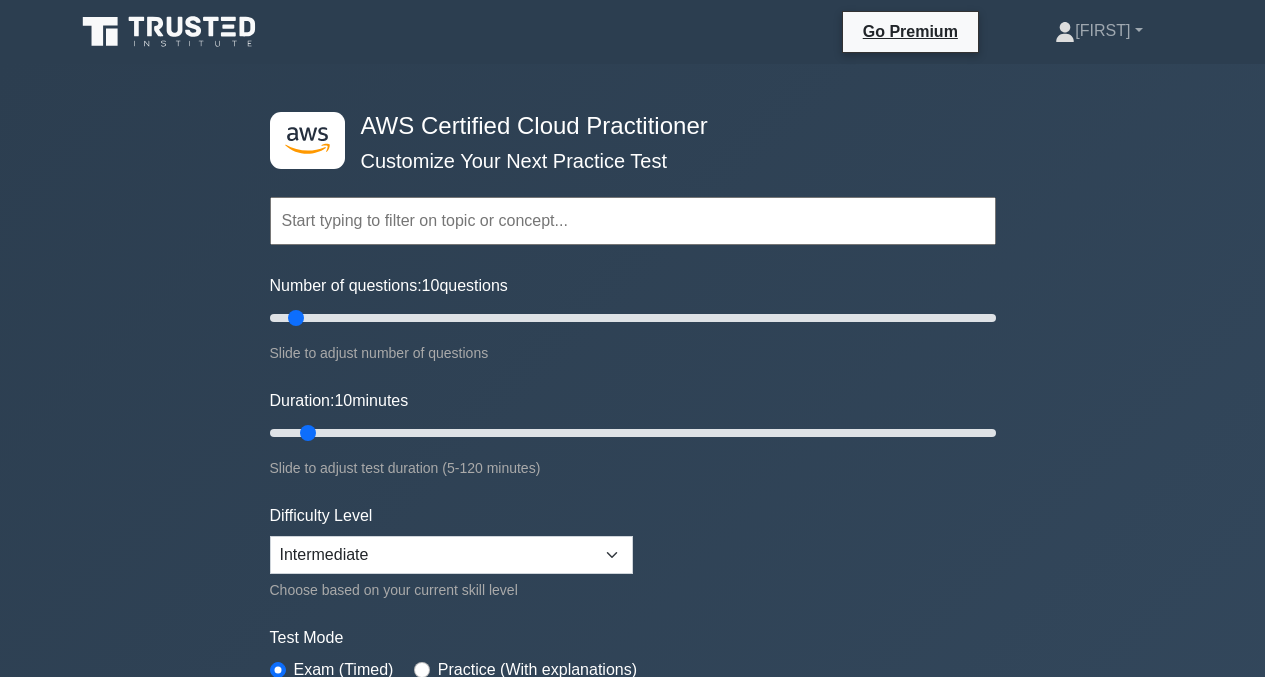 scroll, scrollTop: 0, scrollLeft: 0, axis: both 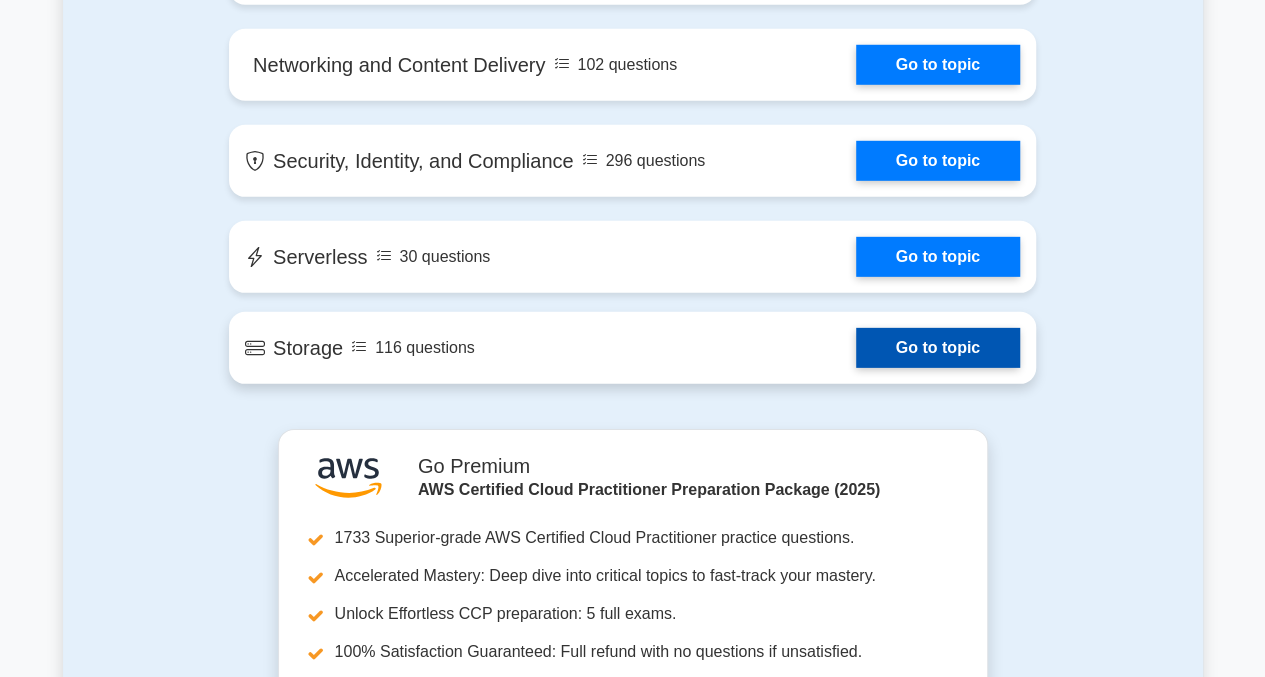 click on "Go to topic" at bounding box center (938, 348) 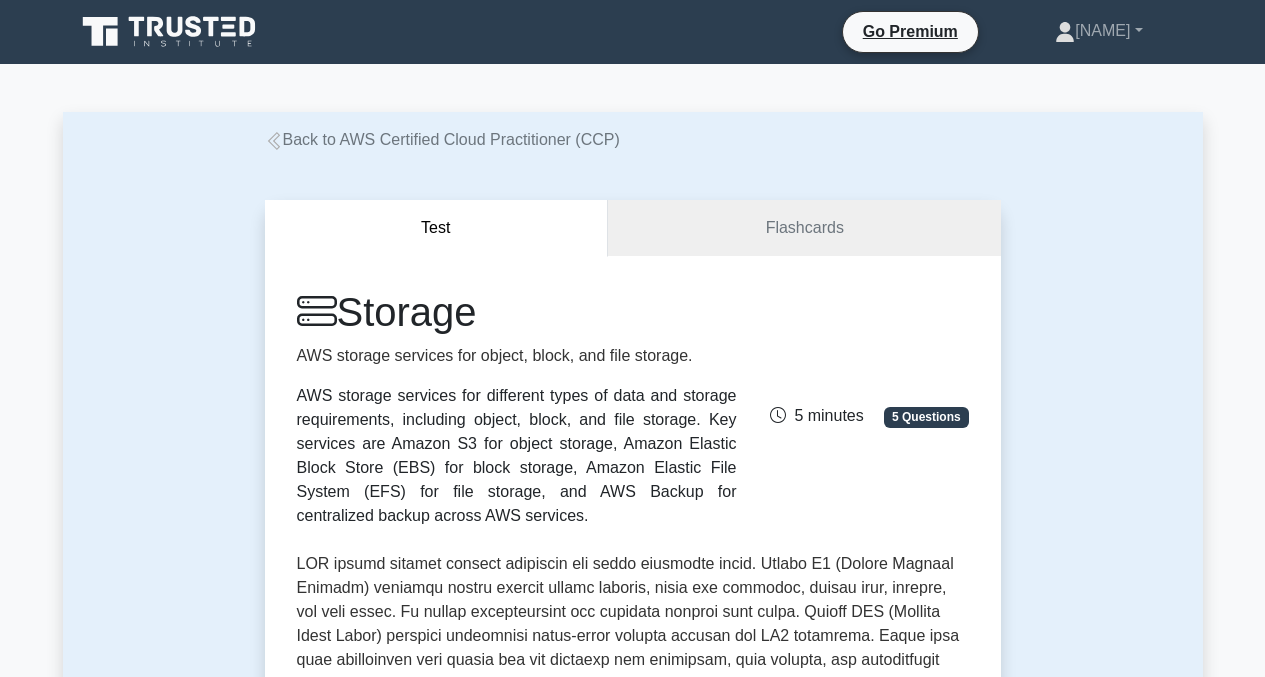 scroll, scrollTop: 0, scrollLeft: 0, axis: both 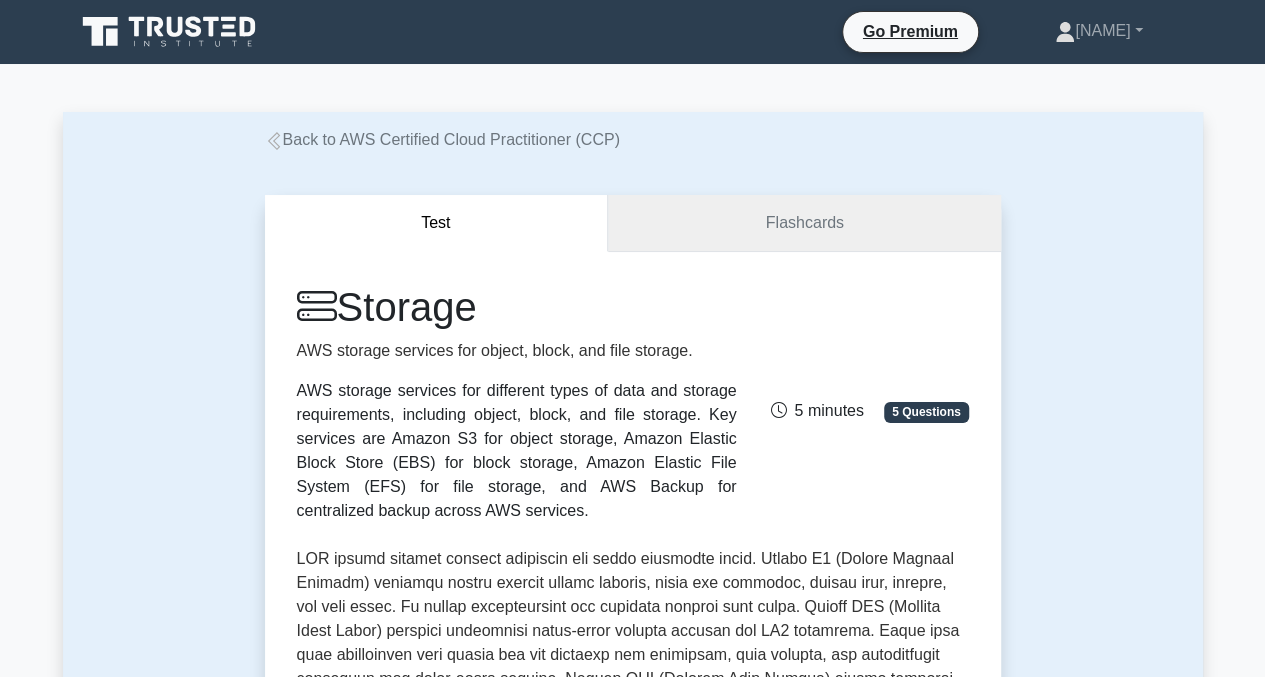 click on "Flashcards" at bounding box center (804, 223) 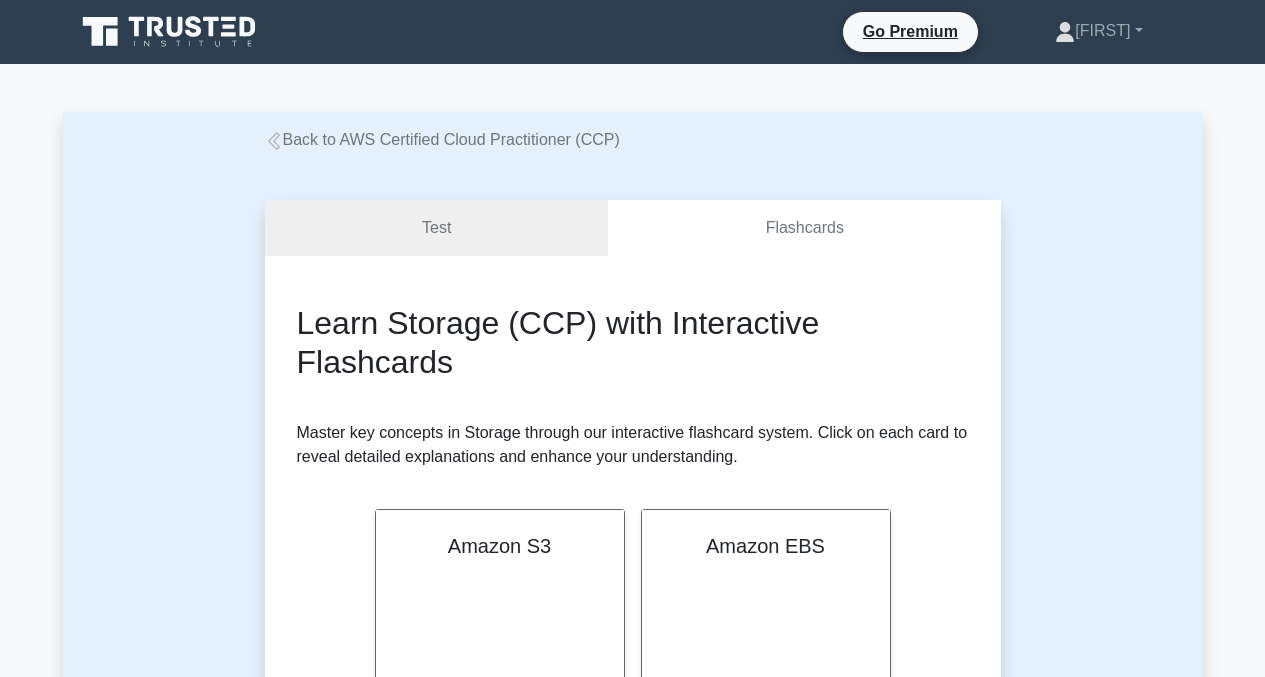 scroll, scrollTop: 0, scrollLeft: 0, axis: both 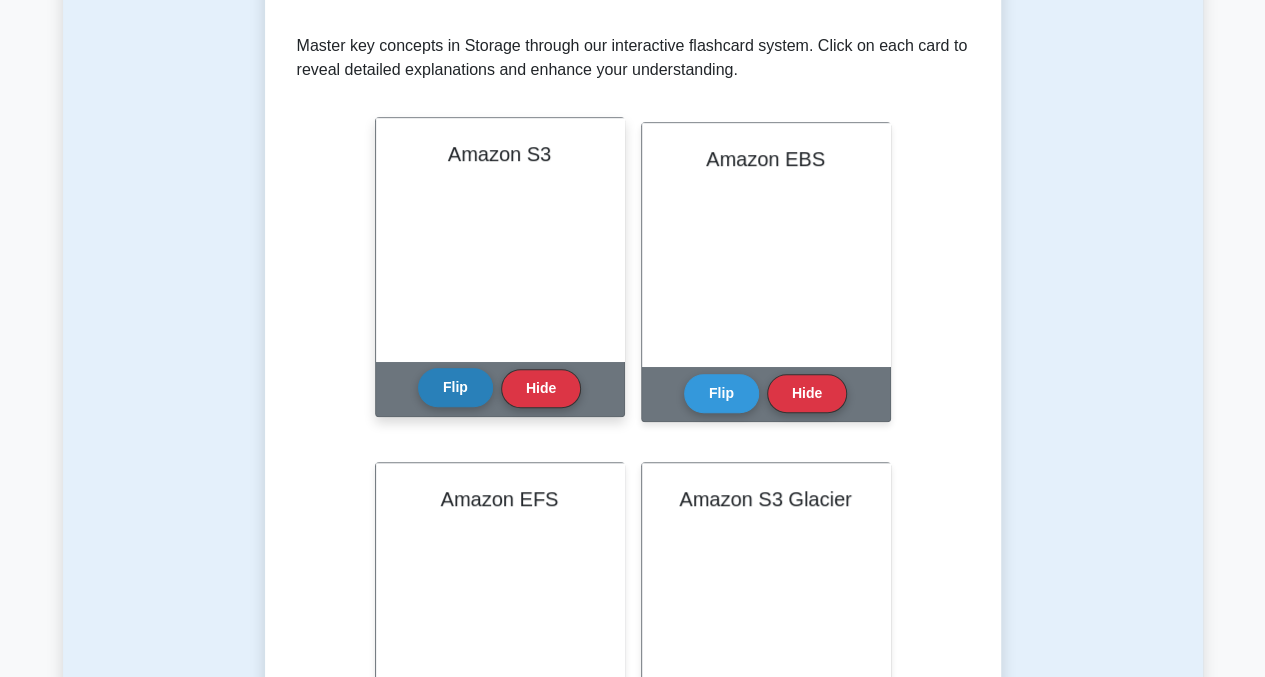click on "Flip" at bounding box center [455, 387] 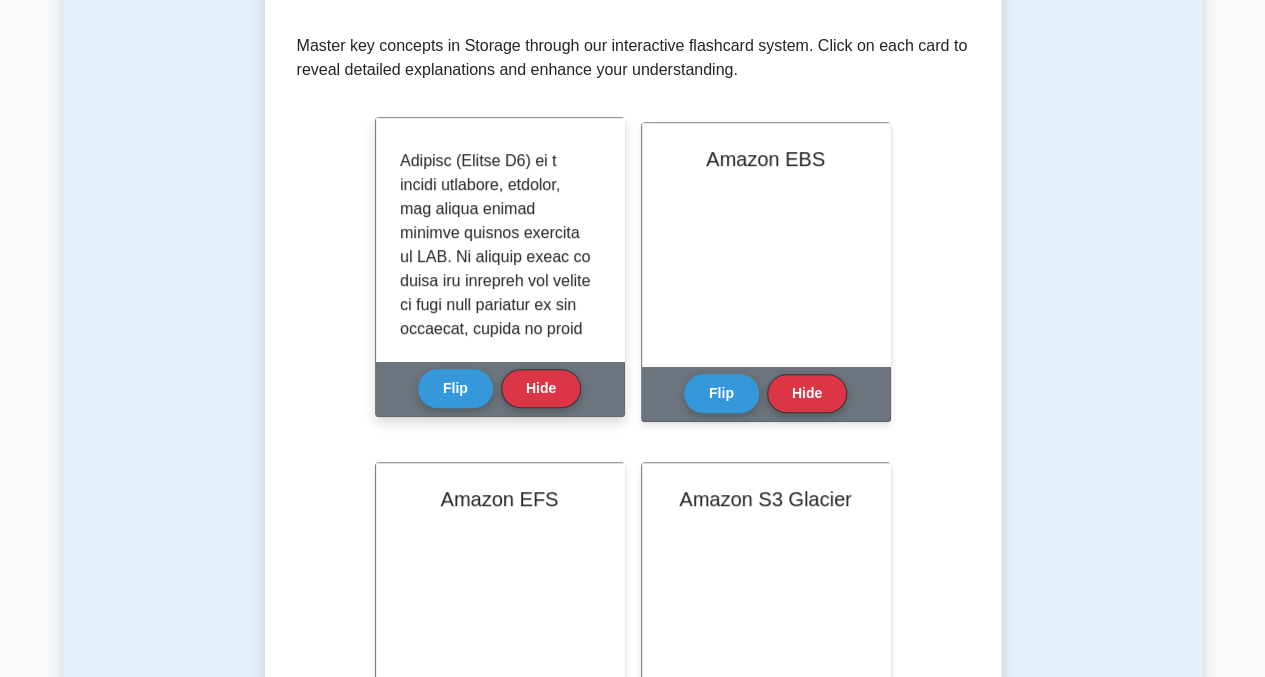 scroll, scrollTop: 0, scrollLeft: 0, axis: both 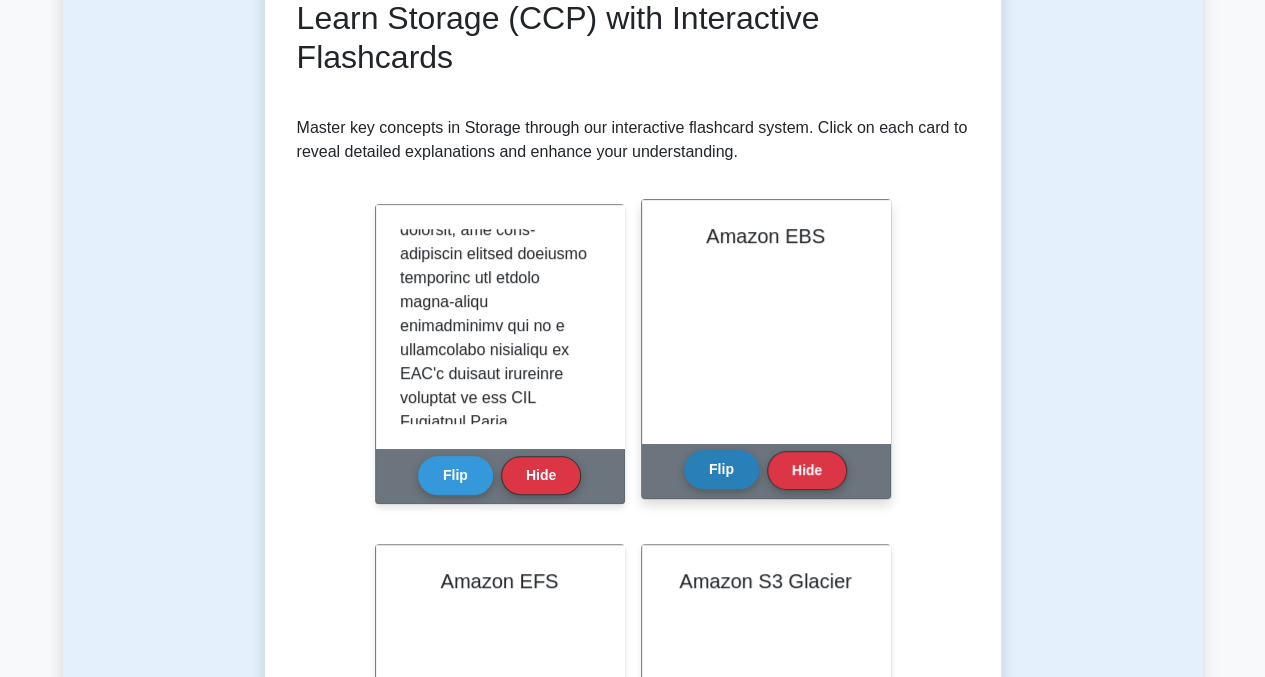 click on "Flip" at bounding box center [721, 469] 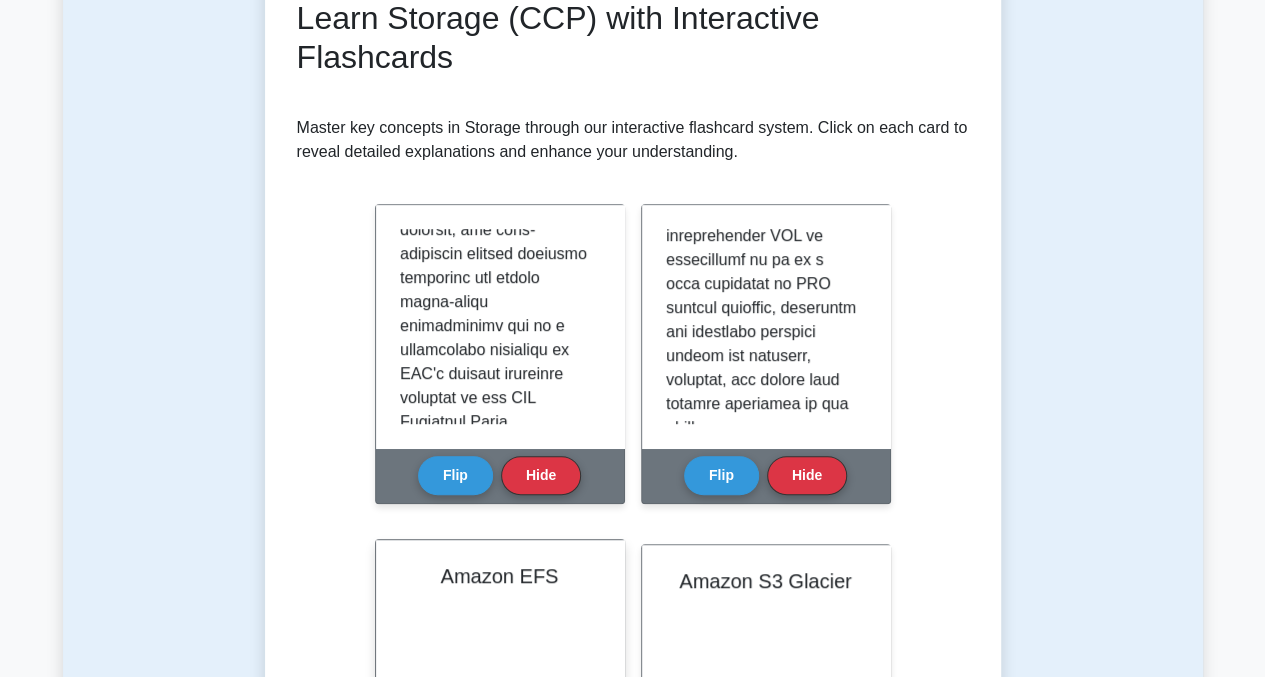 scroll, scrollTop: 2147, scrollLeft: 0, axis: vertical 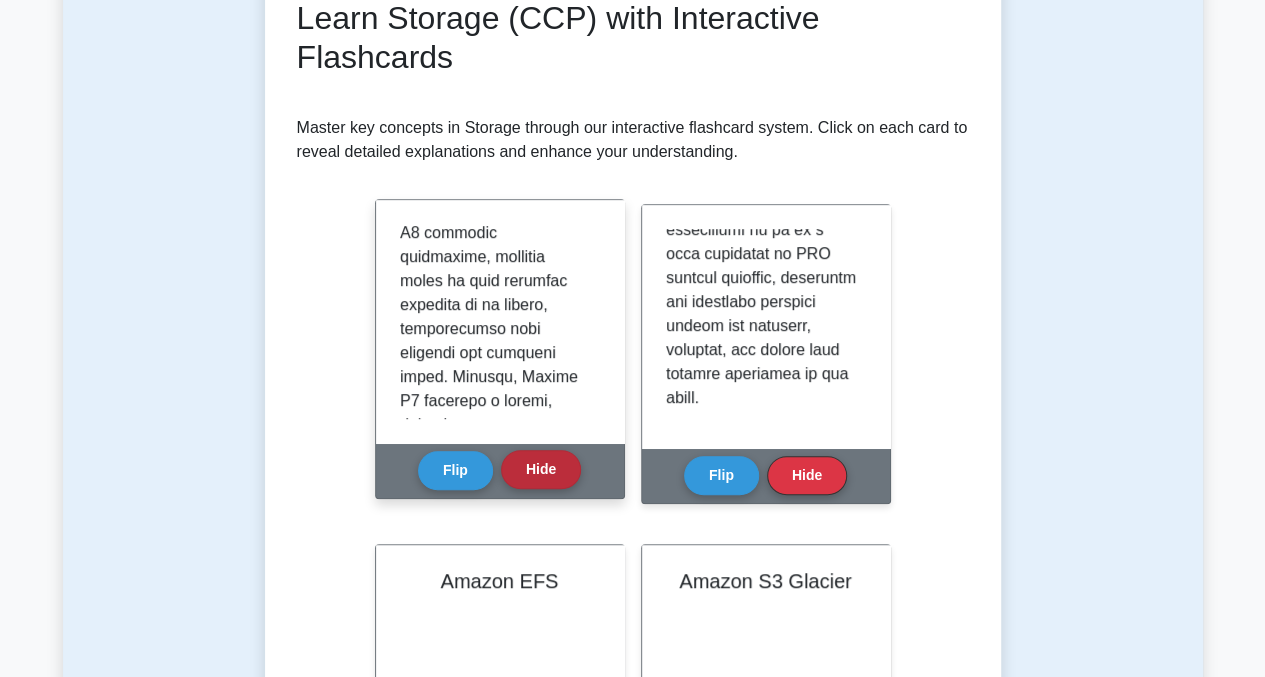 click on "Hide" at bounding box center (541, 469) 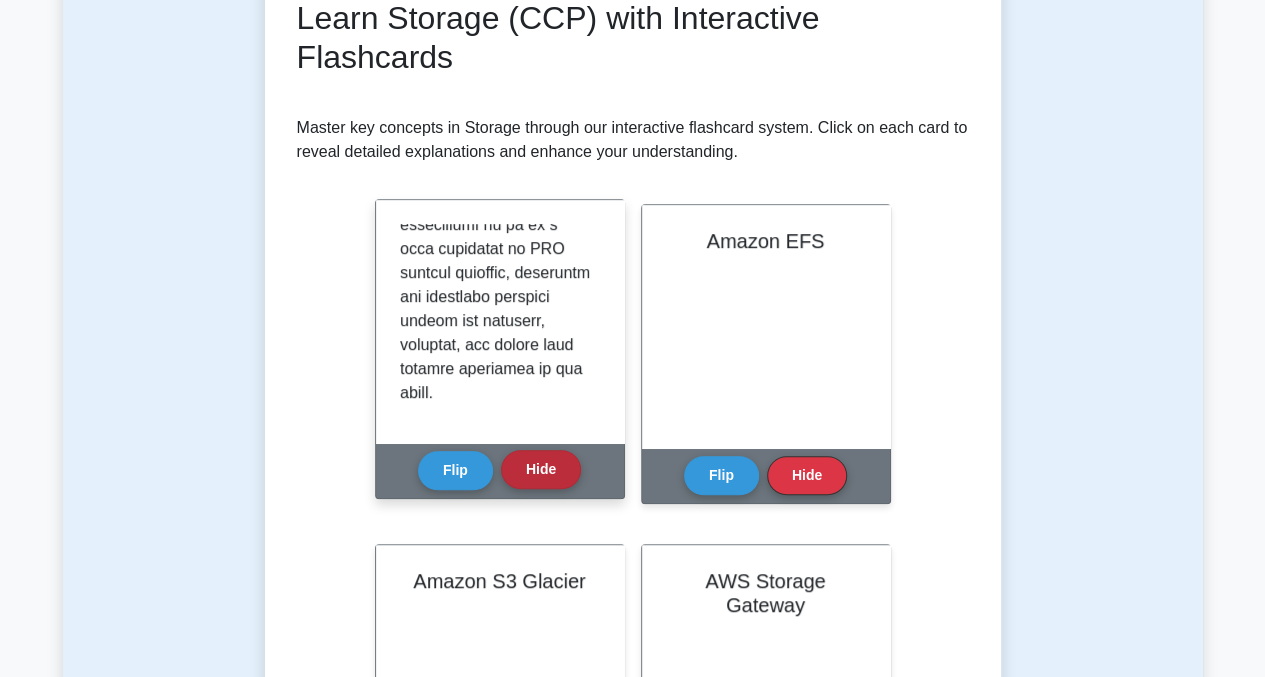 click on "Hide" at bounding box center [541, 469] 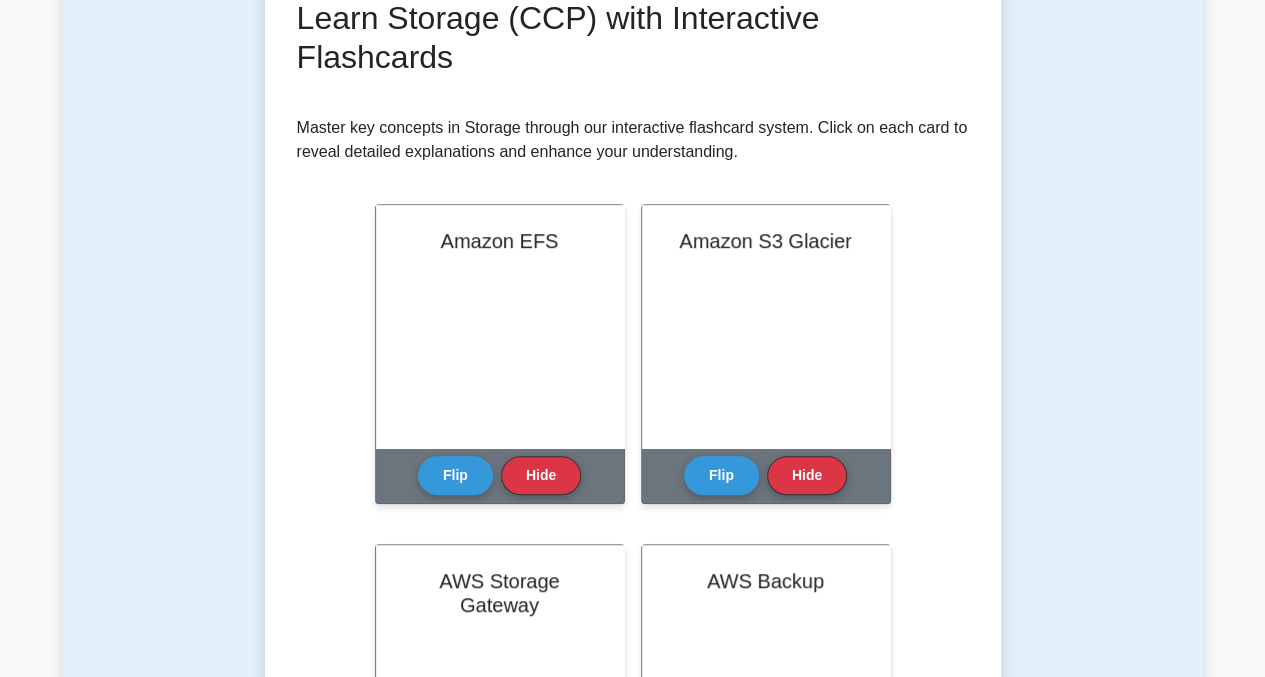 scroll, scrollTop: 100, scrollLeft: 0, axis: vertical 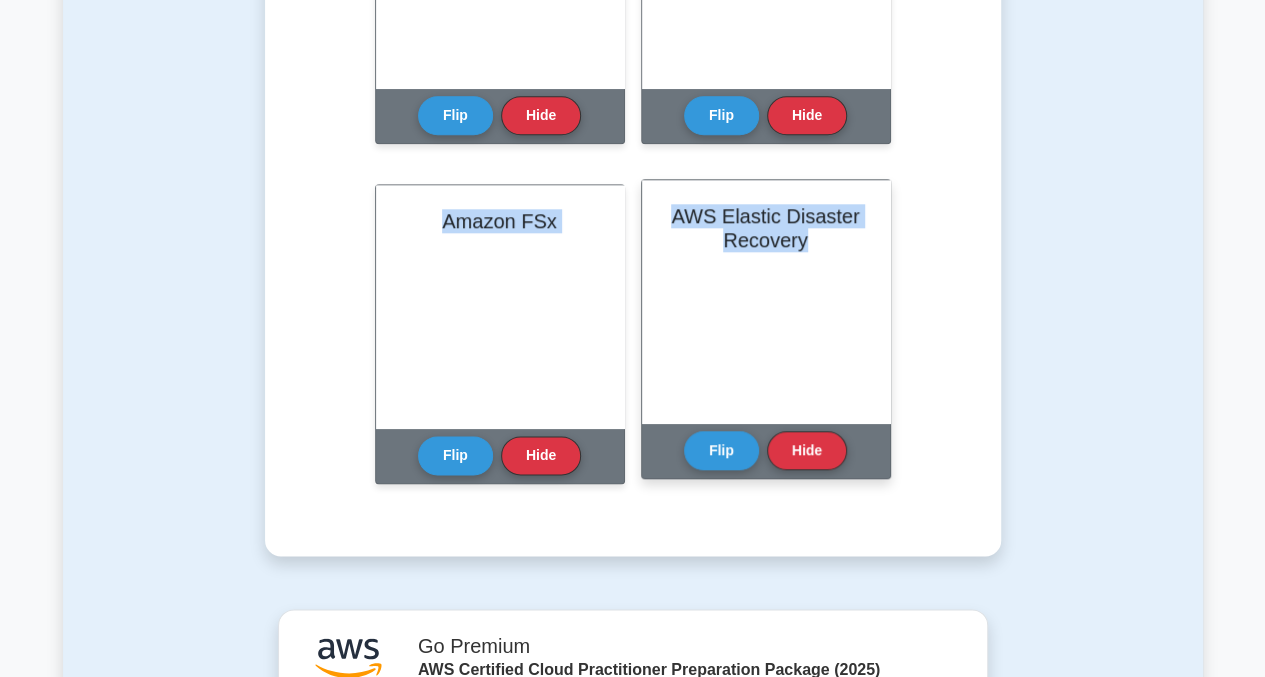 drag, startPoint x: 278, startPoint y: 207, endPoint x: 832, endPoint y: 269, distance: 557.4585 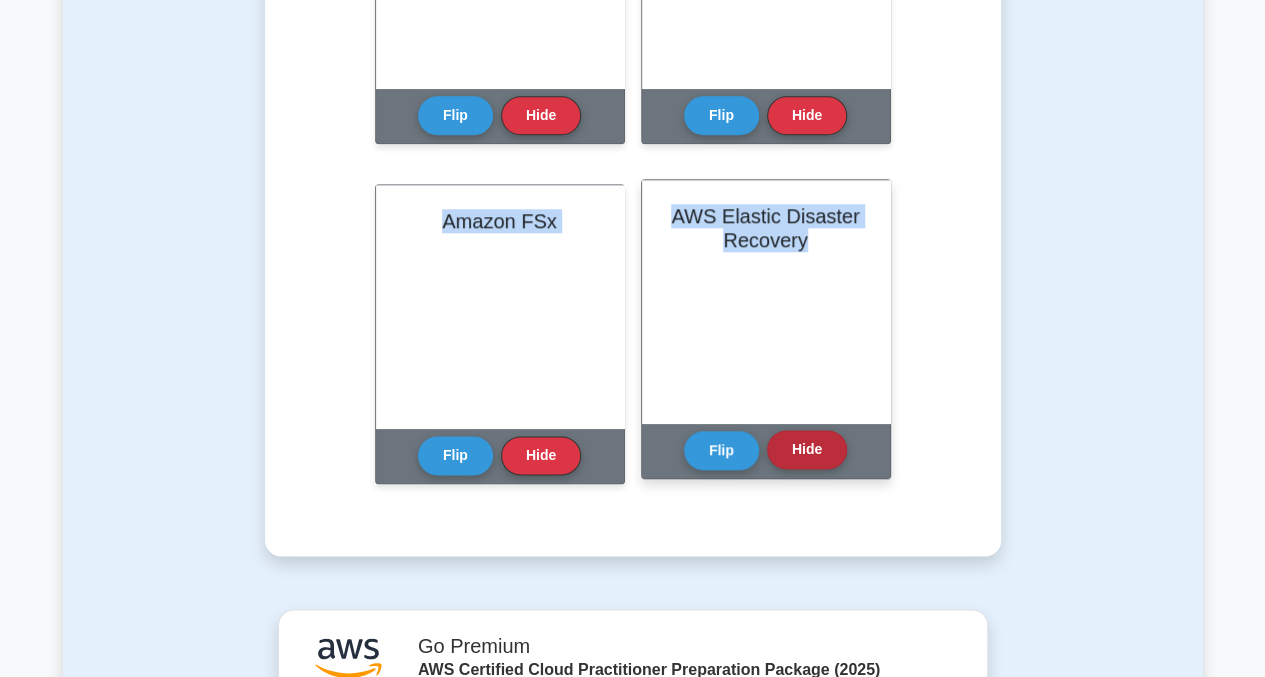 scroll, scrollTop: 1200, scrollLeft: 0, axis: vertical 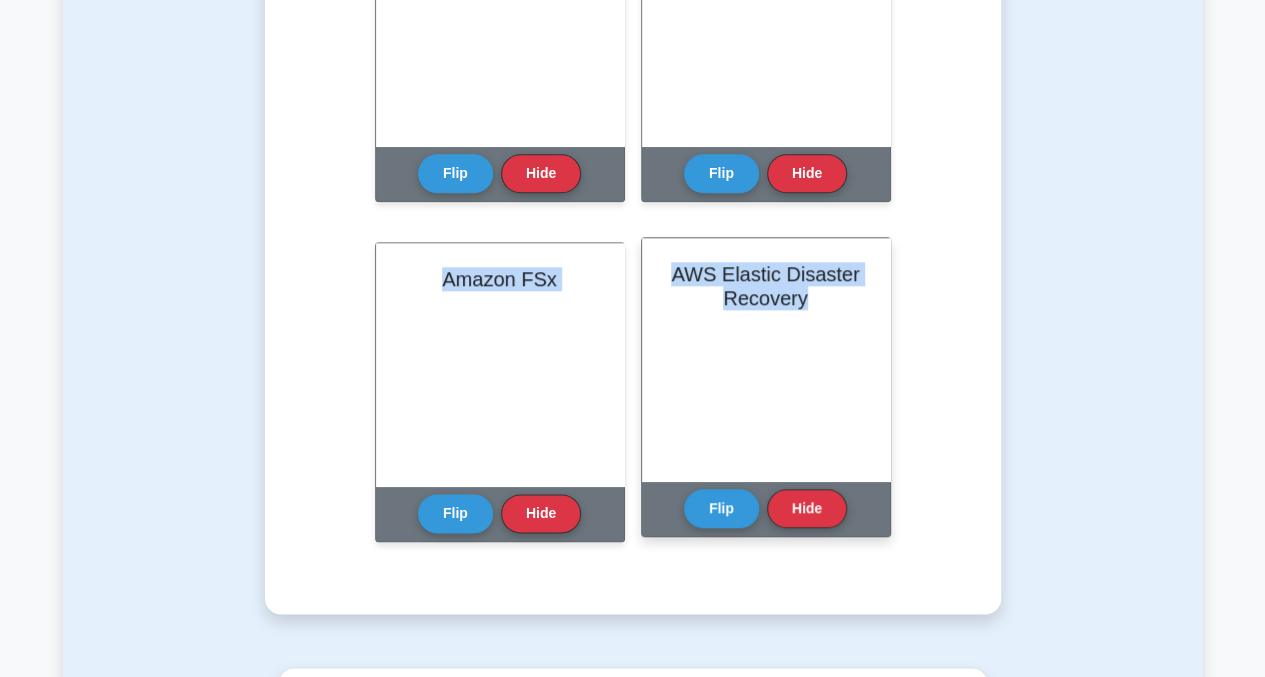 copy on "Learn Storage (CCP) with Interactive Flashcards
Master key concepts in Storage through our interactive flashcard system. Click on each card to reveal detailed explanations and enhance your understanding.
Amazon S3
Amazon Simple Storage Service (Amazon S3) is a highly scalable, durable, and secure object storage service provided by AWS. It enables users to store and retrieve any amount of data from anywhere on the internet, making it ideal for a variety of applications, including data backup and restore, archival, big data analytics, disaster recovery, and content distribution. At its core, Amazon S3 organizes data into buckets, which are containers for storing objects. Each object in S3 is represented by a unique key within a bucket and can store up to 5 terabytes of data. S3 offers a simple web services interface, facilitating seamless integration with other AWS services and third-party applications. ..." 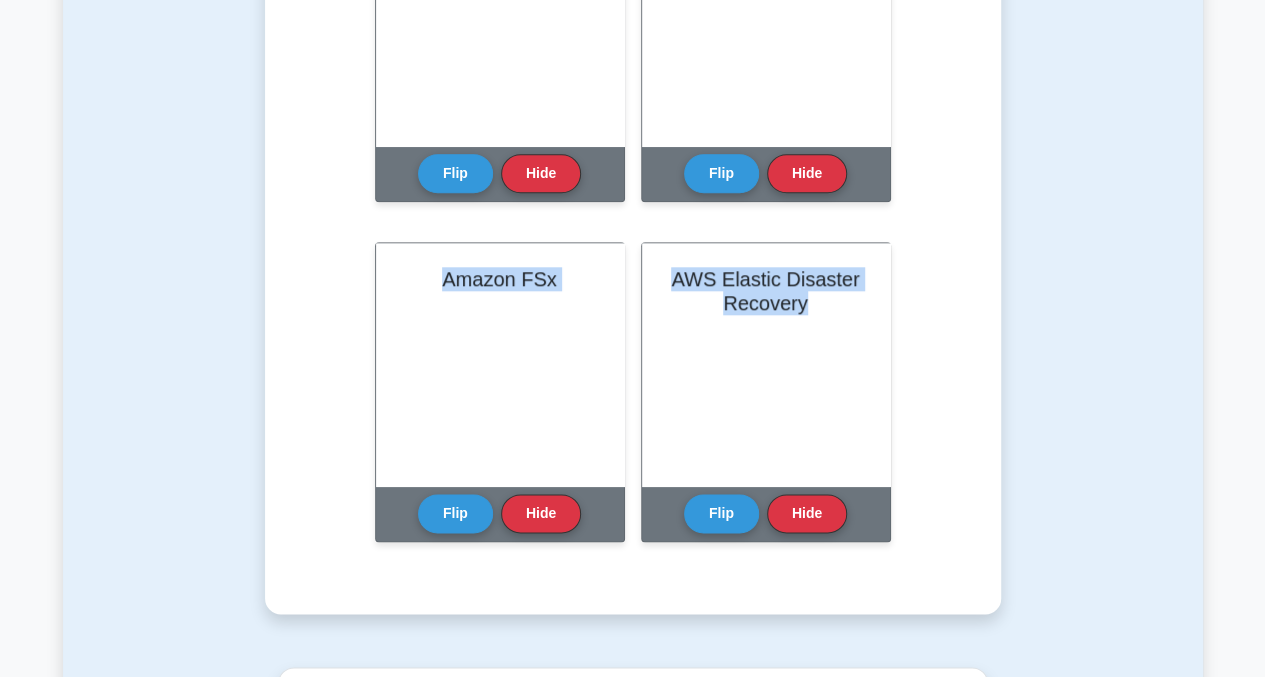 scroll, scrollTop: 442, scrollLeft: 0, axis: vertical 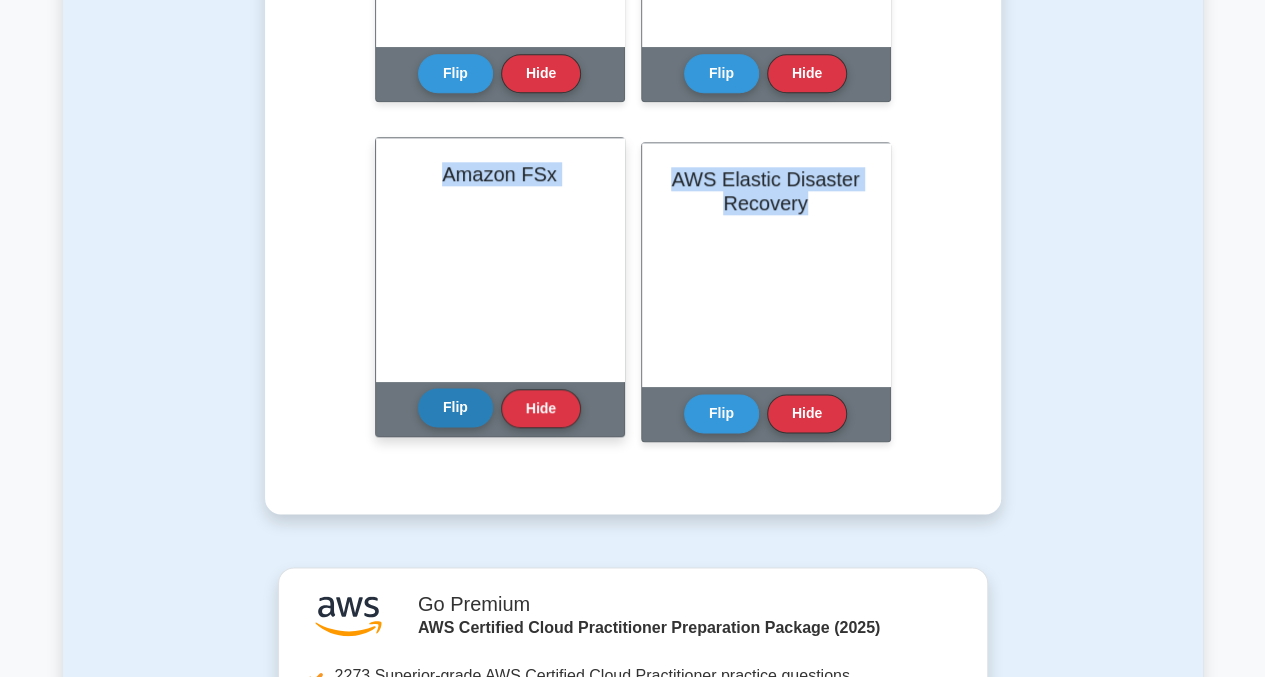 click on "Flip" at bounding box center (455, 407) 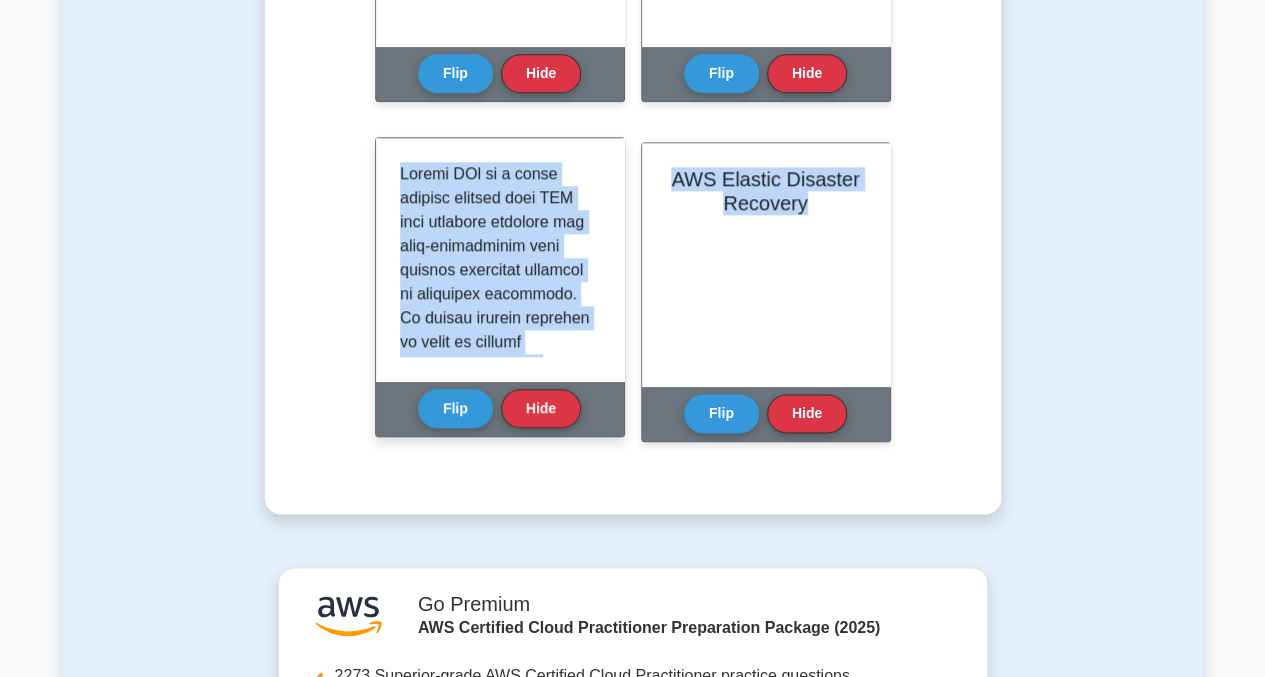 click at bounding box center (496, 1458) 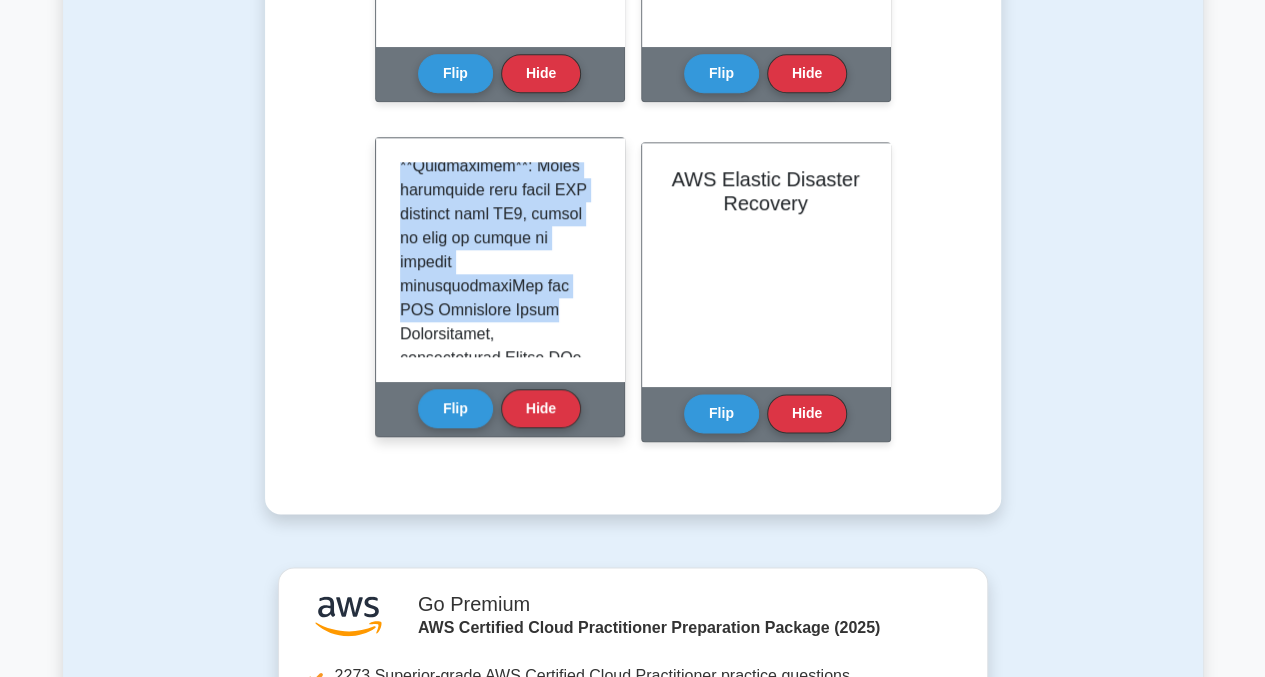 scroll, scrollTop: 2459, scrollLeft: 0, axis: vertical 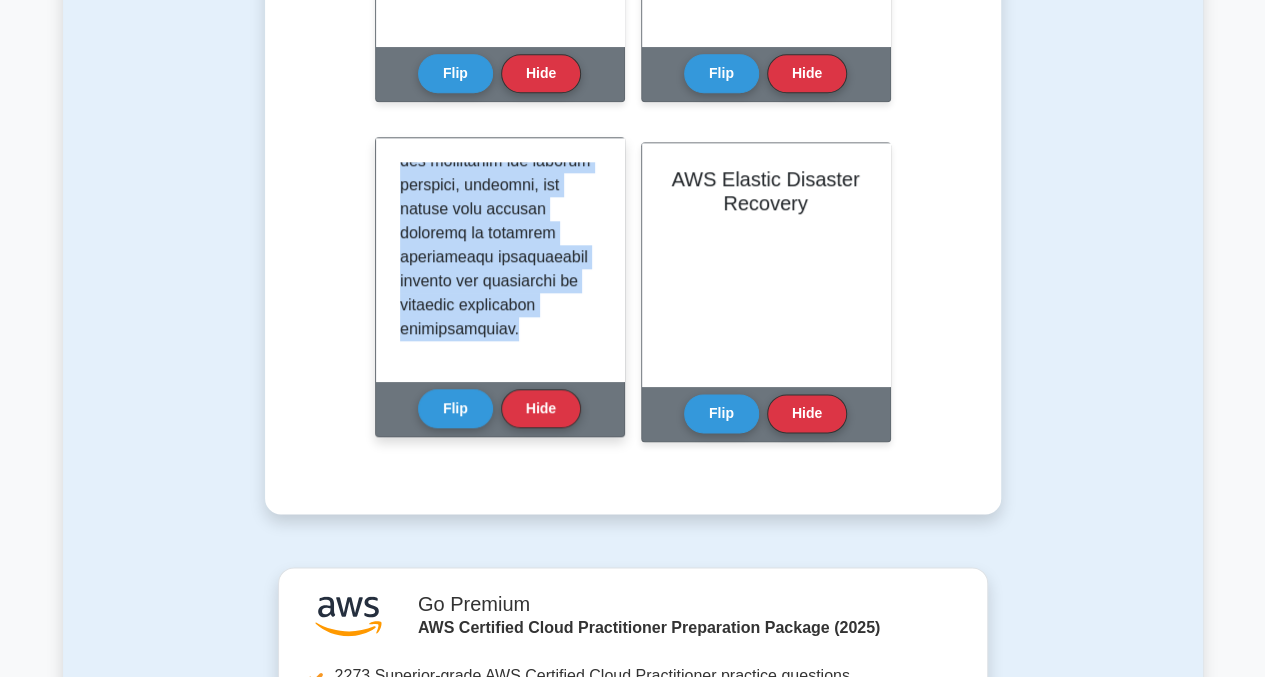 drag, startPoint x: 427, startPoint y: 179, endPoint x: 532, endPoint y: 339, distance: 191.37659 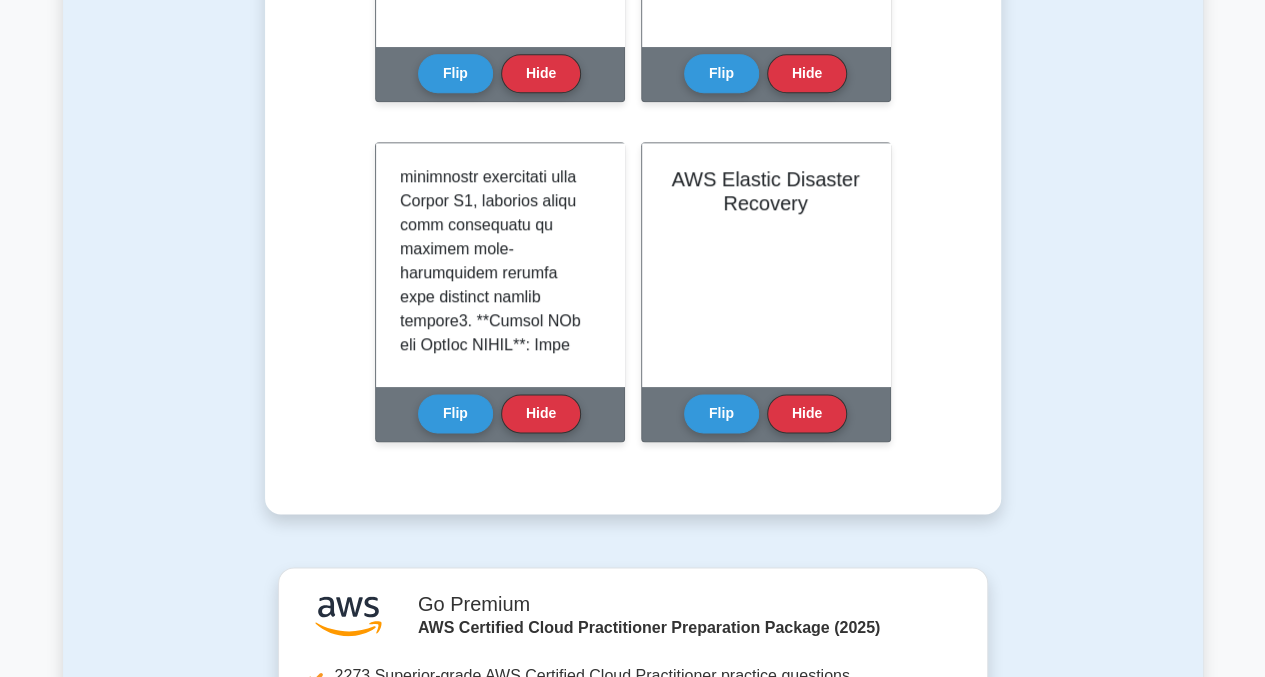 scroll, scrollTop: 659, scrollLeft: 0, axis: vertical 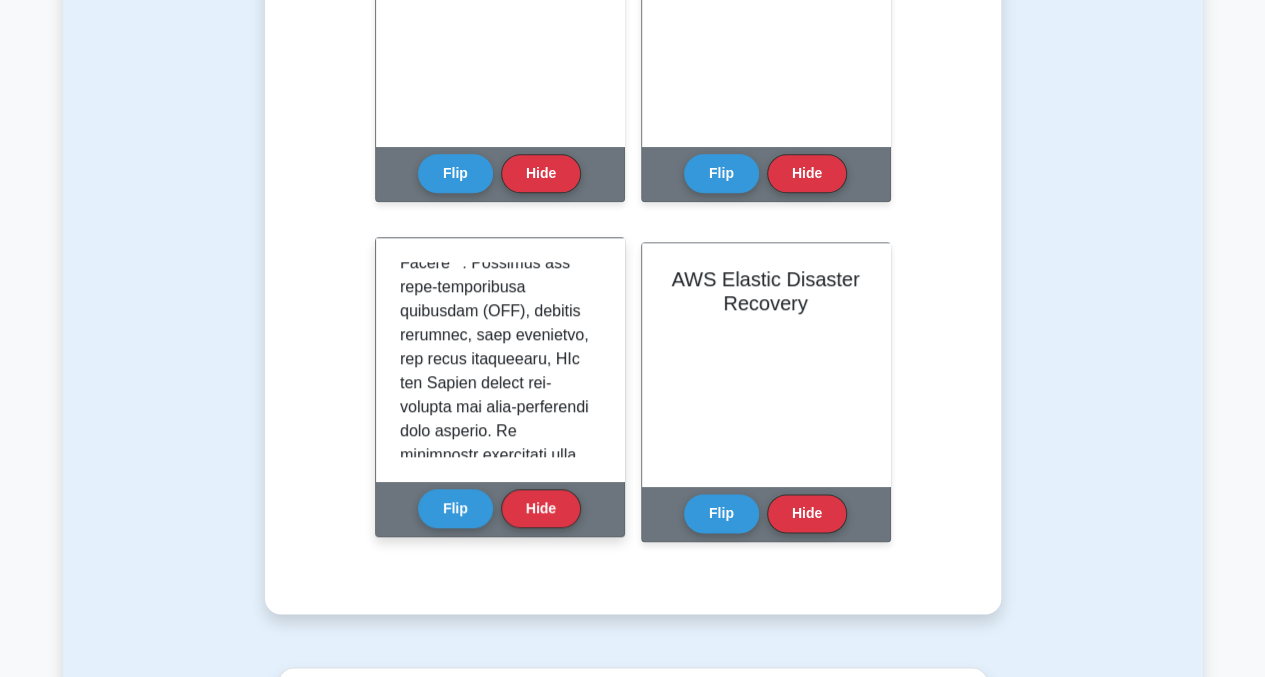 click at bounding box center [496, 899] 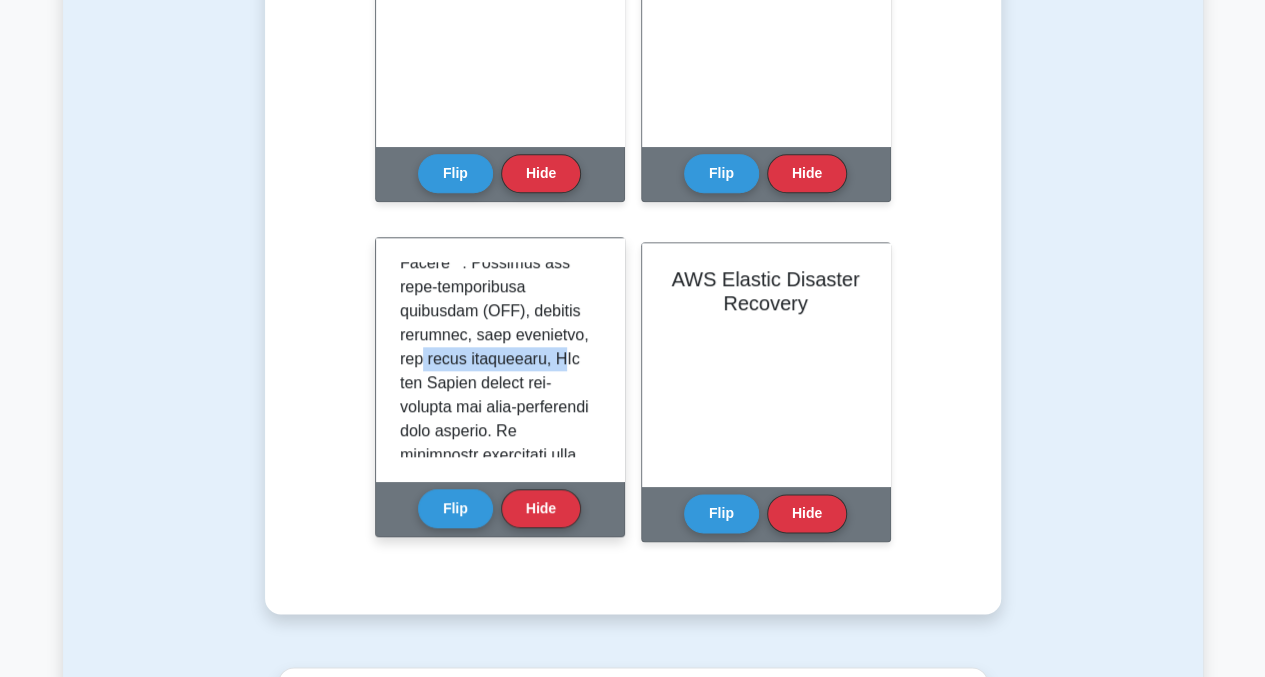drag, startPoint x: 494, startPoint y: 381, endPoint x: 489, endPoint y: 367, distance: 14.866069 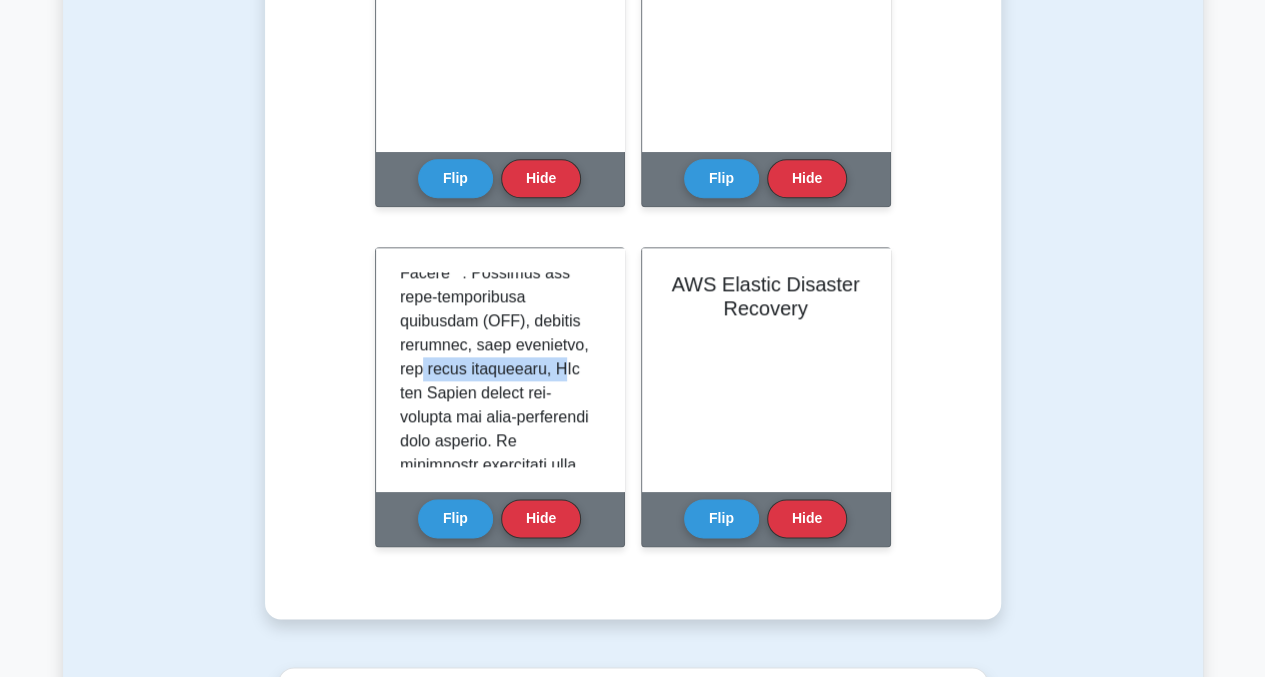 scroll, scrollTop: 0, scrollLeft: 0, axis: both 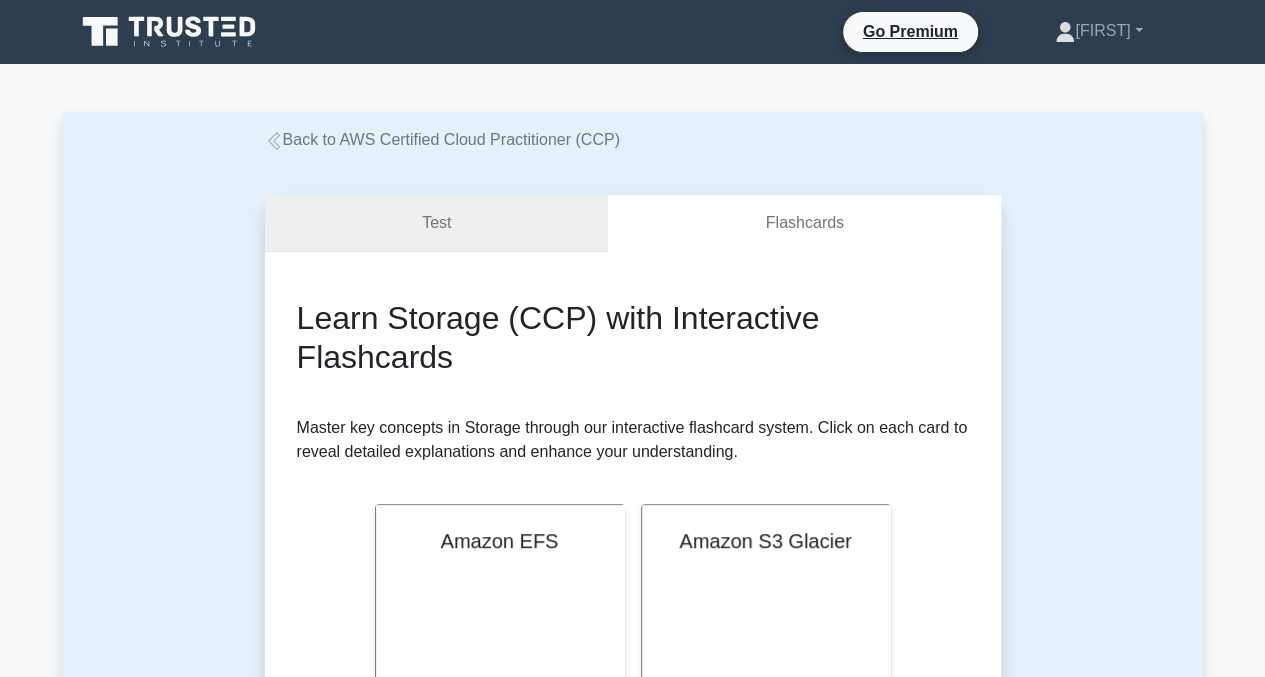 click on "Test" at bounding box center (437, 223) 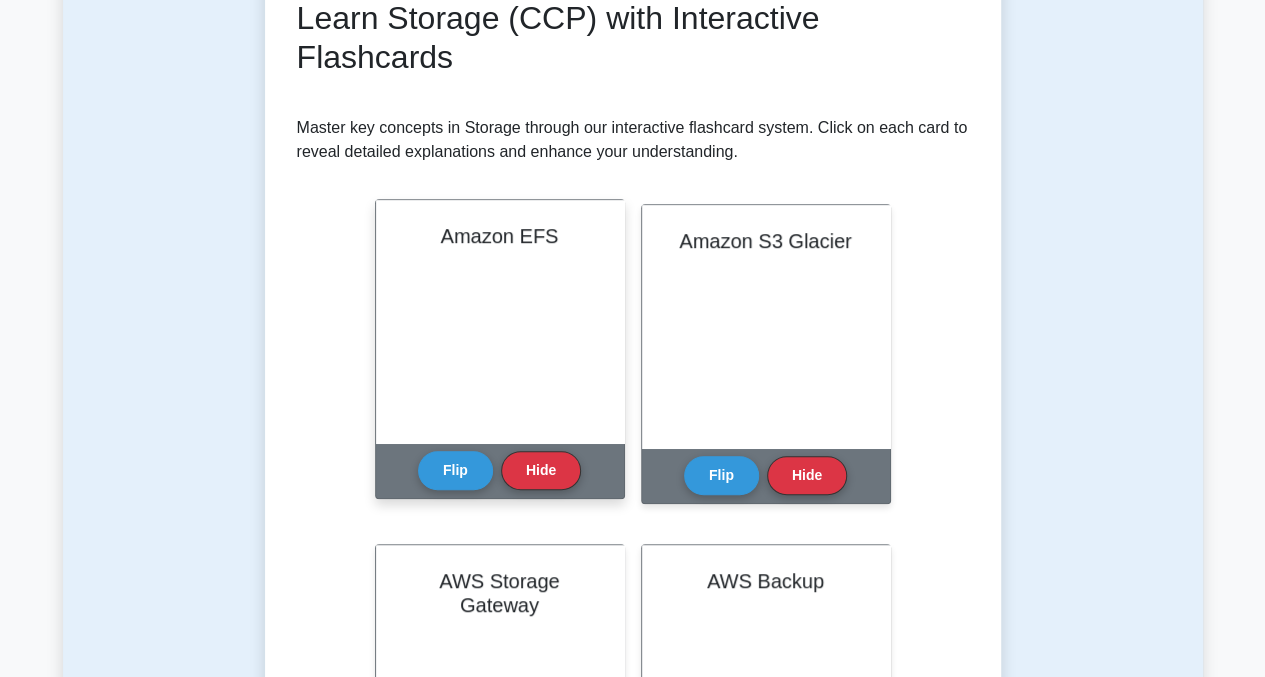 scroll, scrollTop: 0, scrollLeft: 0, axis: both 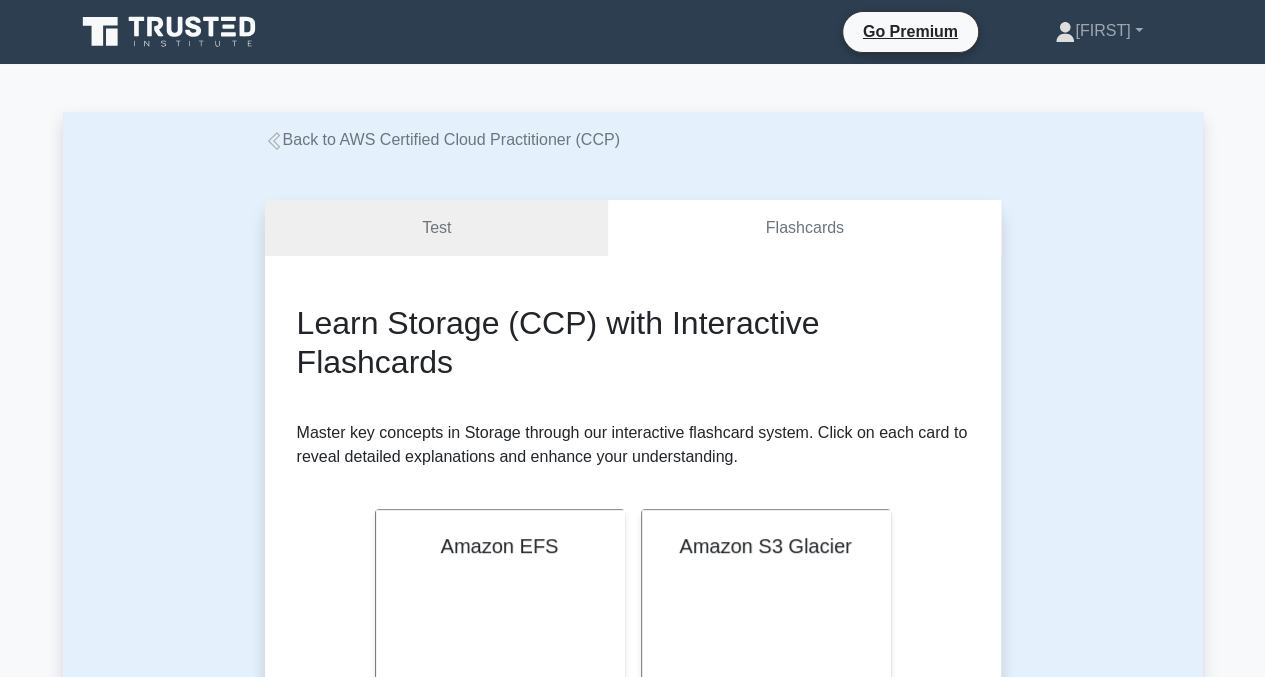 click on "Test
Flashcards
Learn Storage (CCP) with Interactive Flashcards
Master key concepts in Storage through our interactive flashcard system. Click on each card to reveal detailed explanations and enhance your understanding.
Amazon S3
Flip Hide" at bounding box center (633, 880) 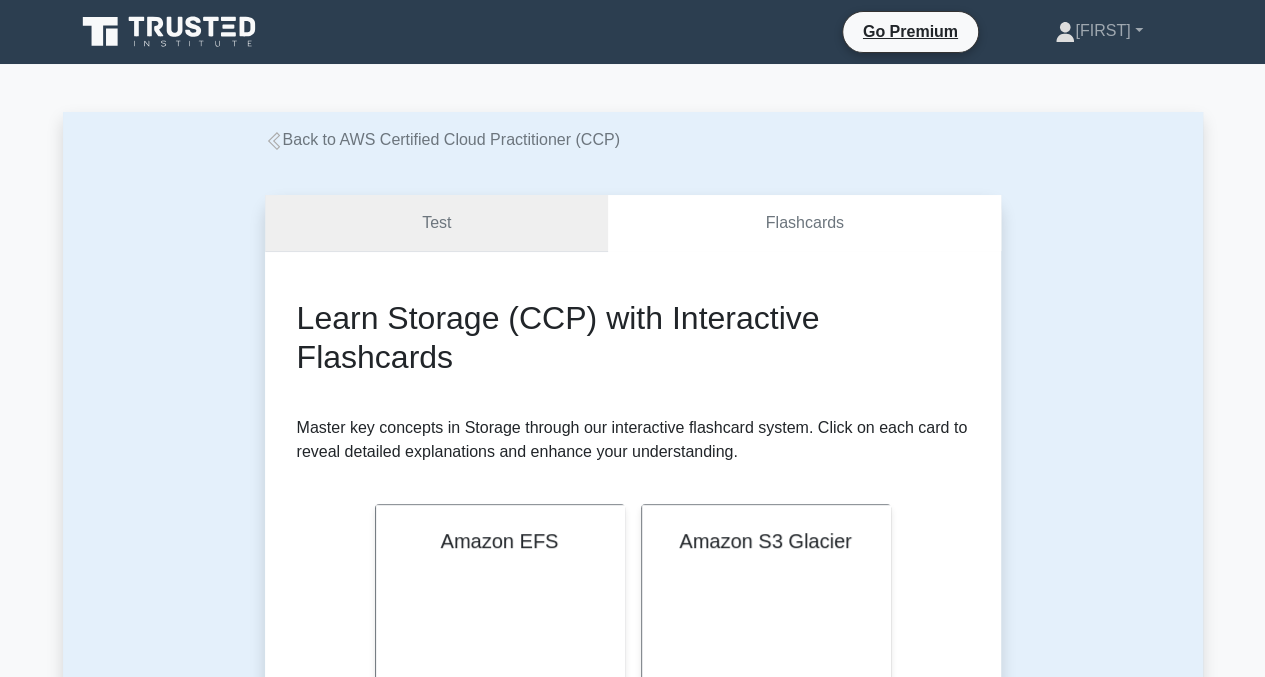 click on "Test" at bounding box center [437, 223] 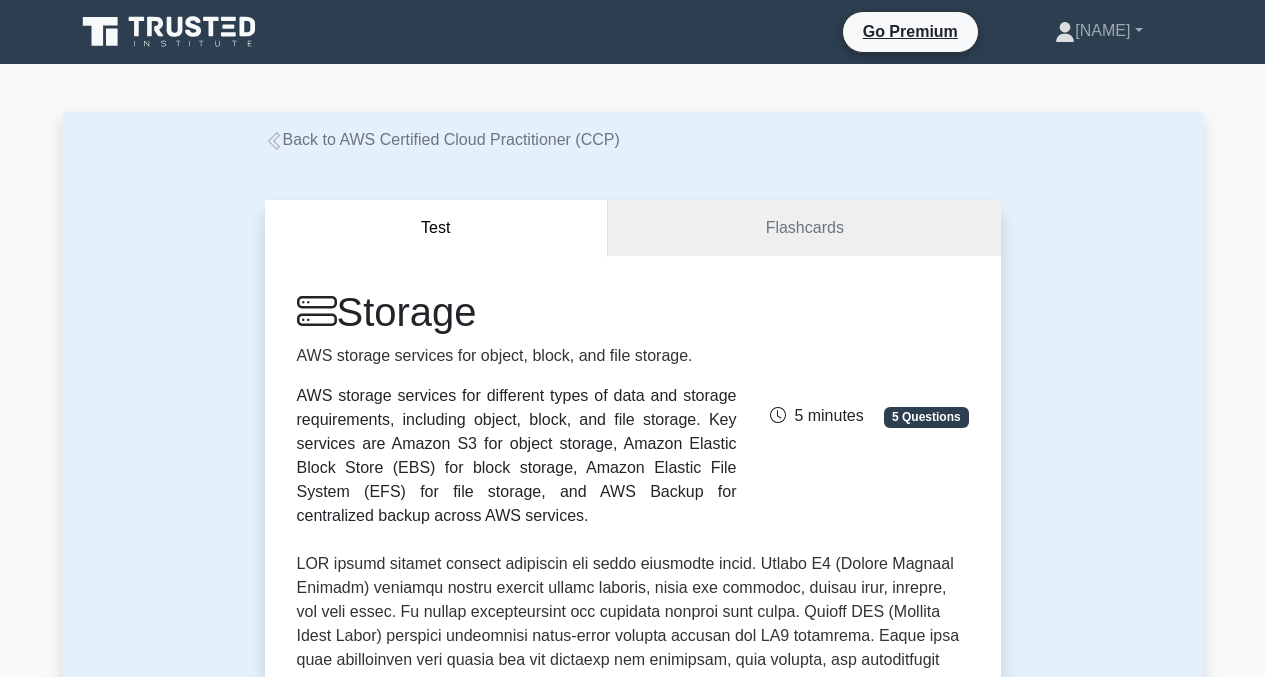 scroll, scrollTop: 0, scrollLeft: 0, axis: both 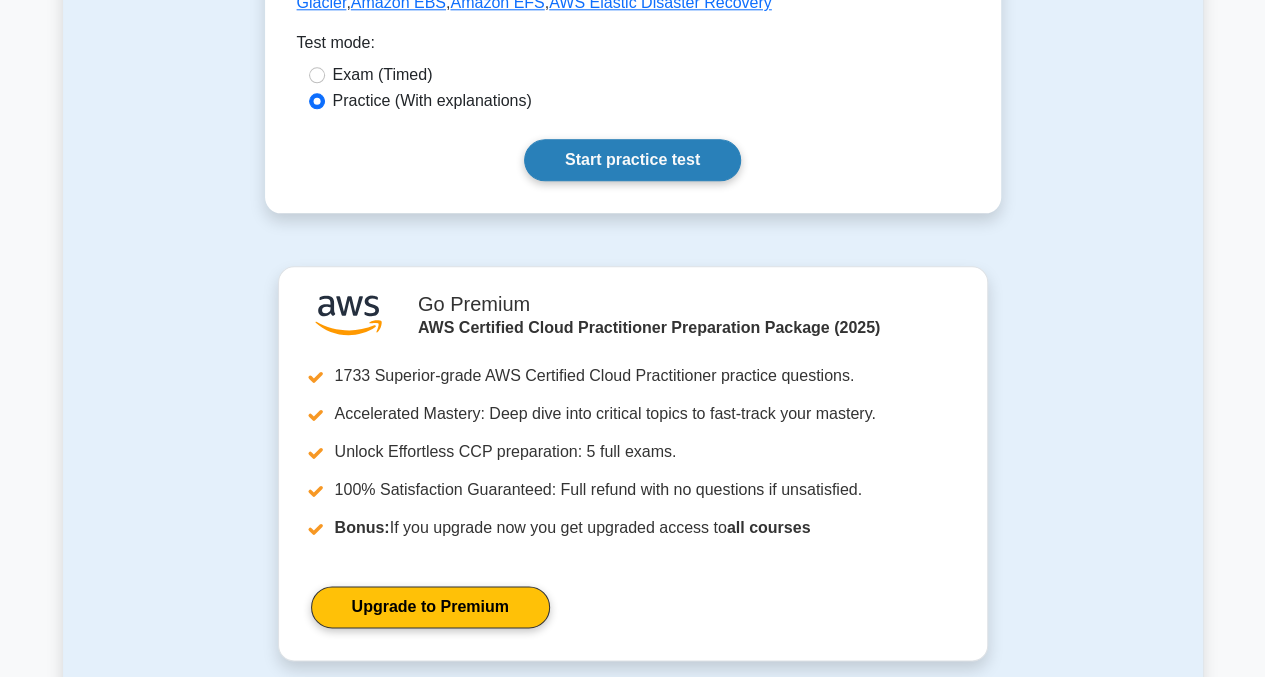 click on "Start practice test" at bounding box center [632, 160] 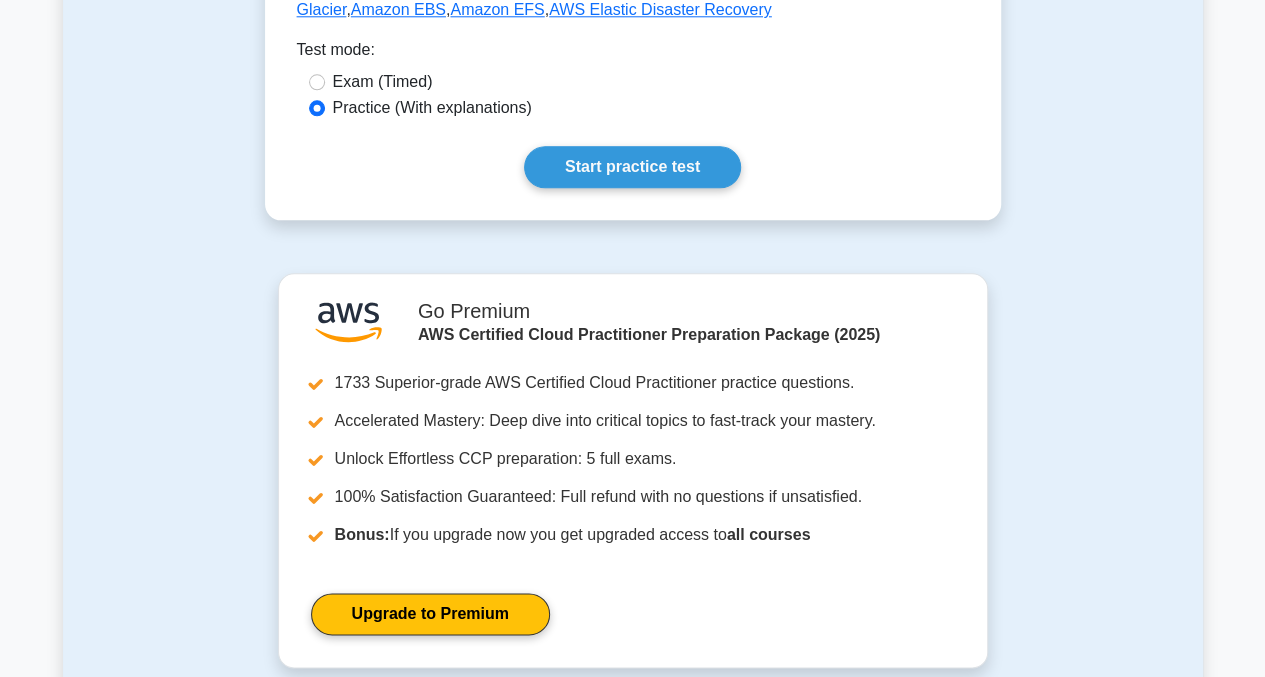 scroll, scrollTop: 800, scrollLeft: 0, axis: vertical 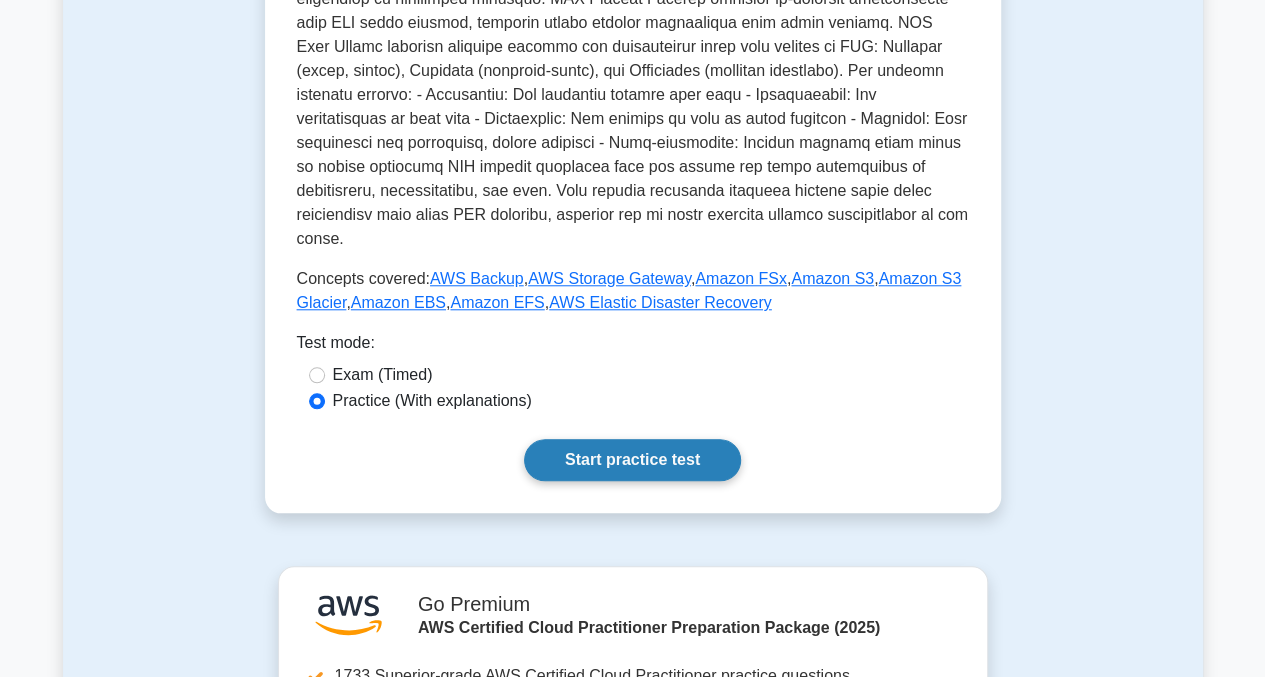 click on "Start practice test" at bounding box center [632, 460] 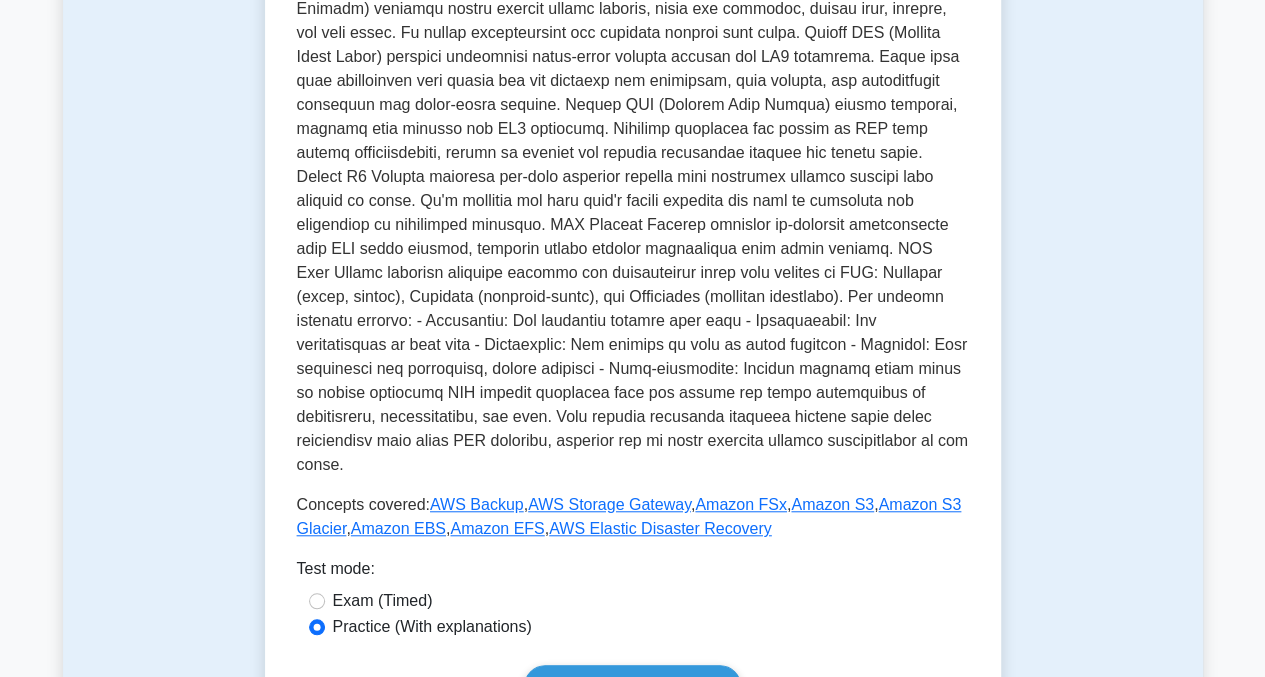 scroll, scrollTop: 700, scrollLeft: 0, axis: vertical 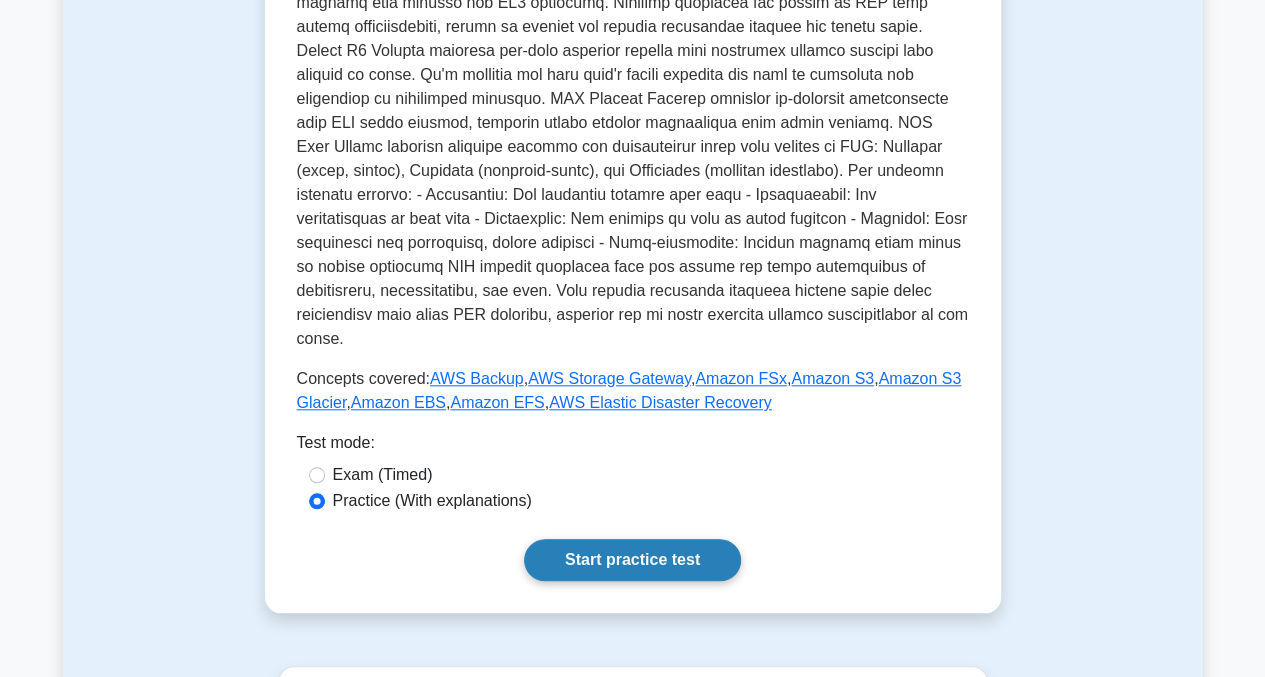 click on "Start practice test" at bounding box center [632, 560] 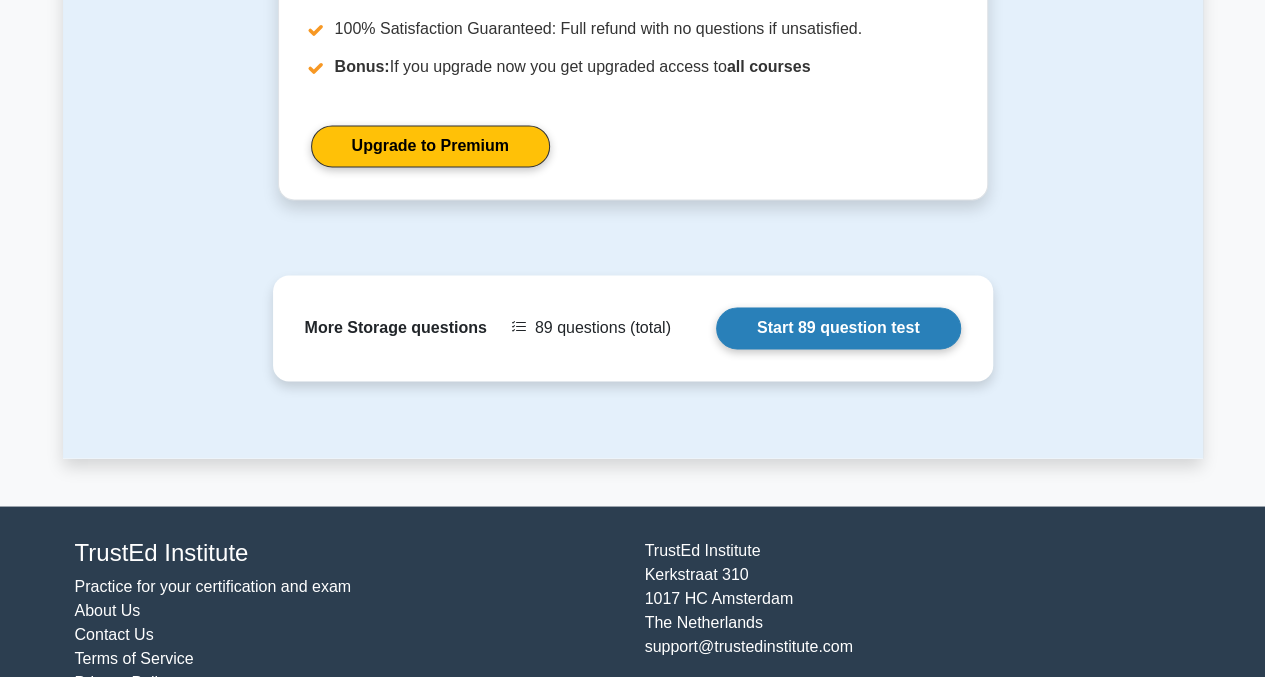 scroll, scrollTop: 1583, scrollLeft: 0, axis: vertical 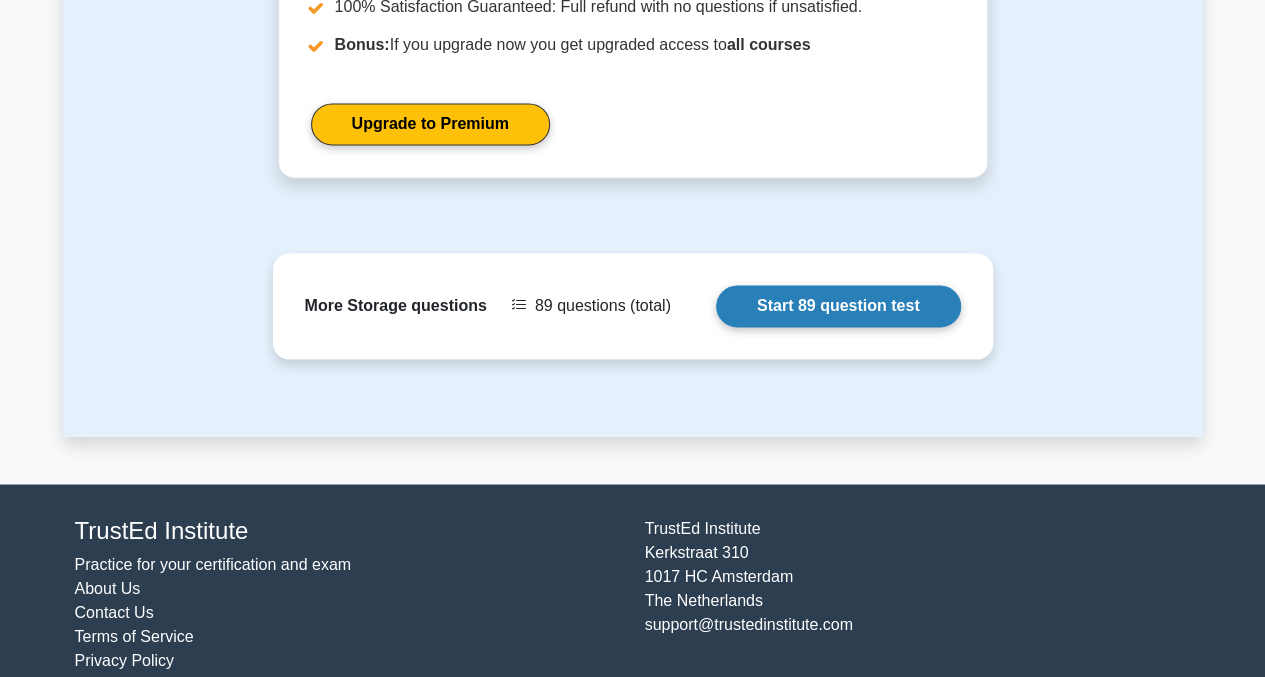click on "Start 89 question test" at bounding box center (838, 306) 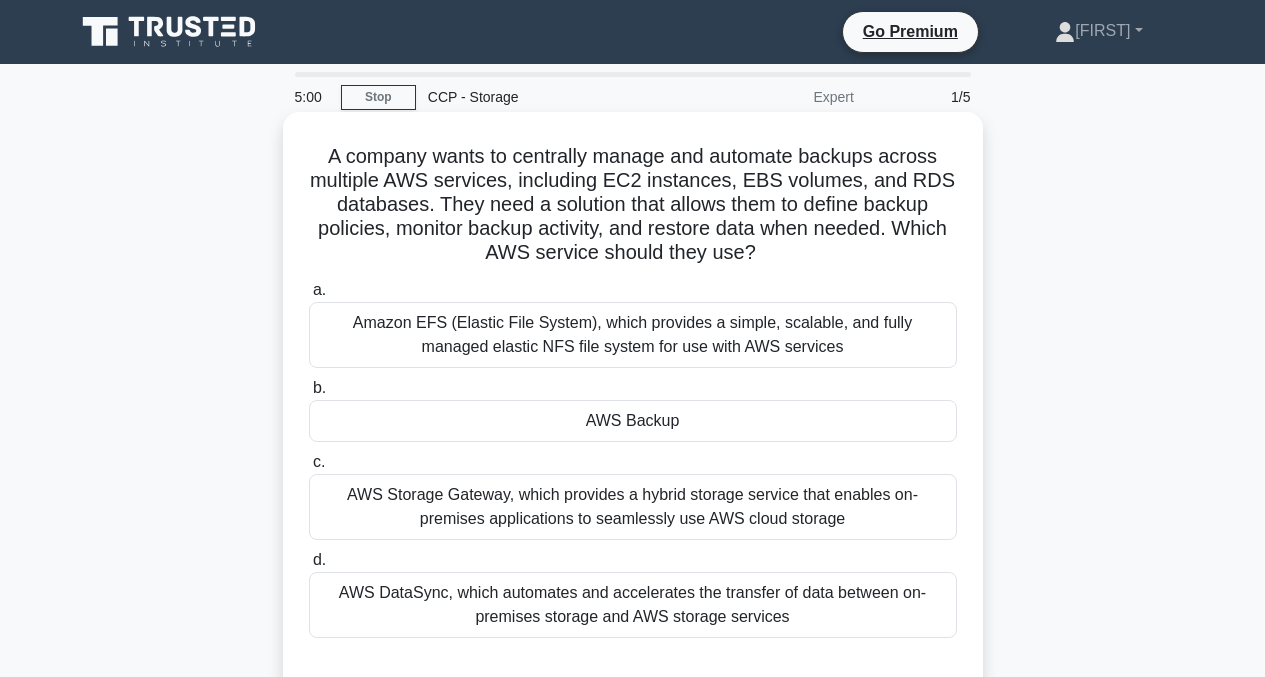 scroll, scrollTop: 0, scrollLeft: 0, axis: both 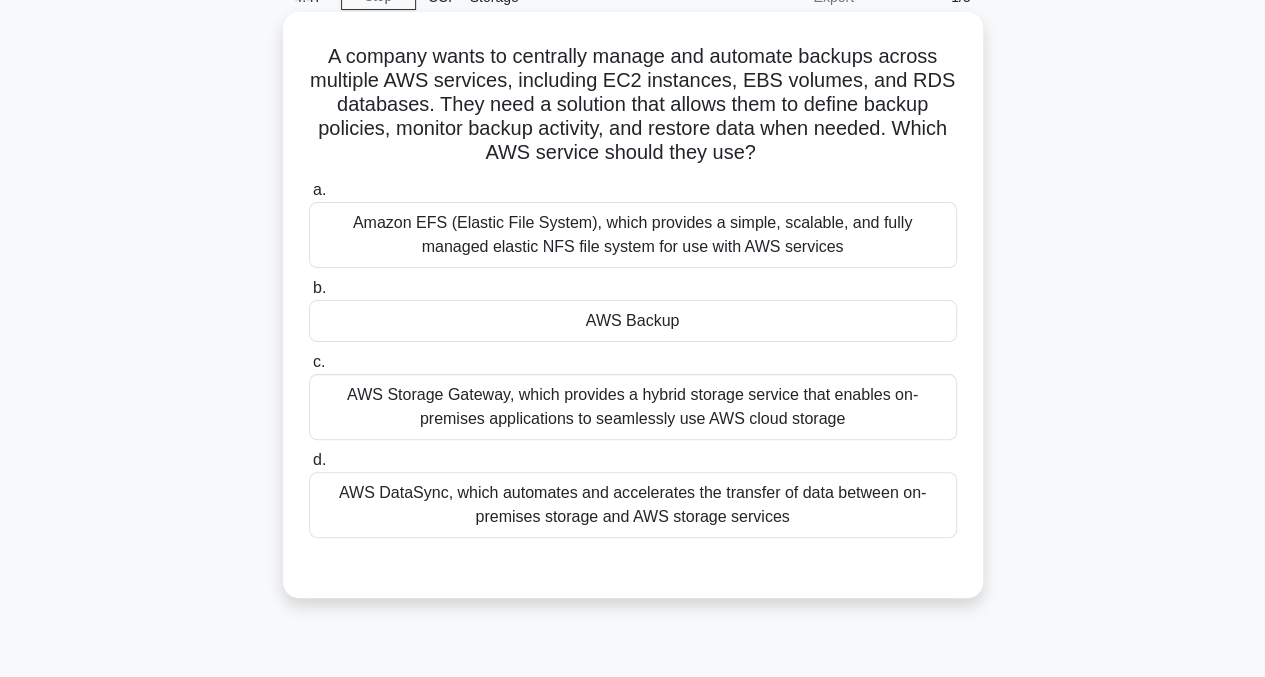click on "AWS Backup" at bounding box center (633, 321) 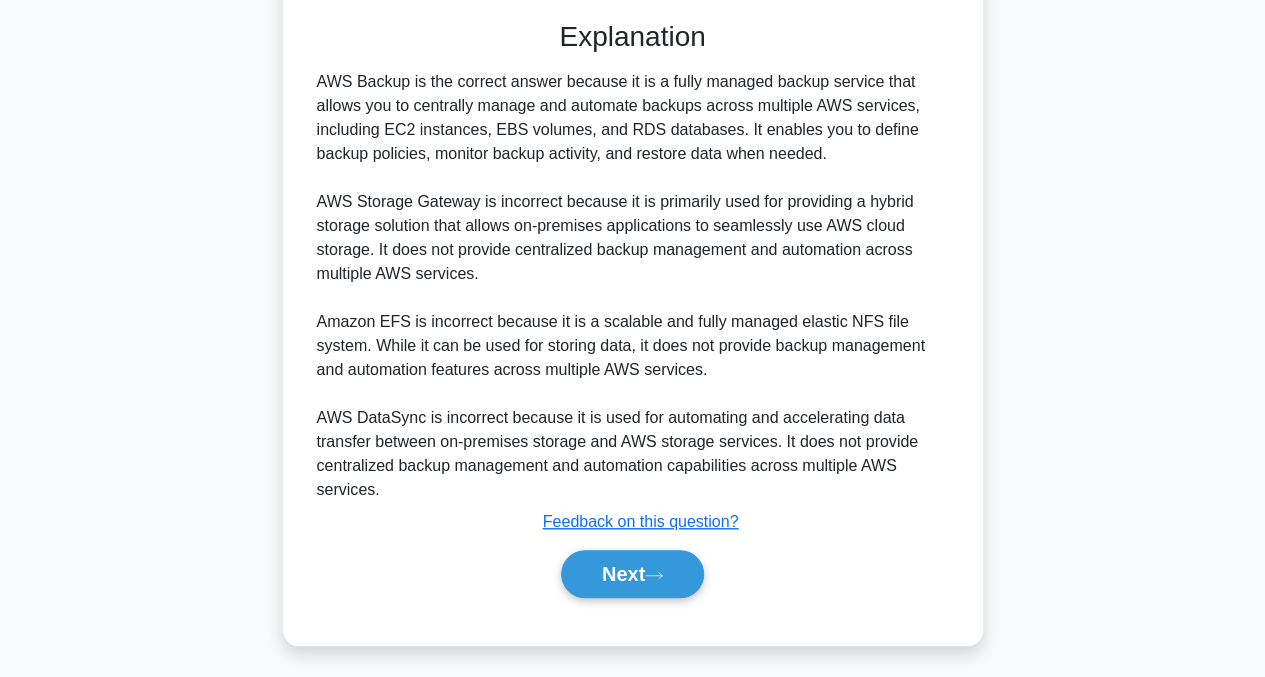 scroll, scrollTop: 649, scrollLeft: 0, axis: vertical 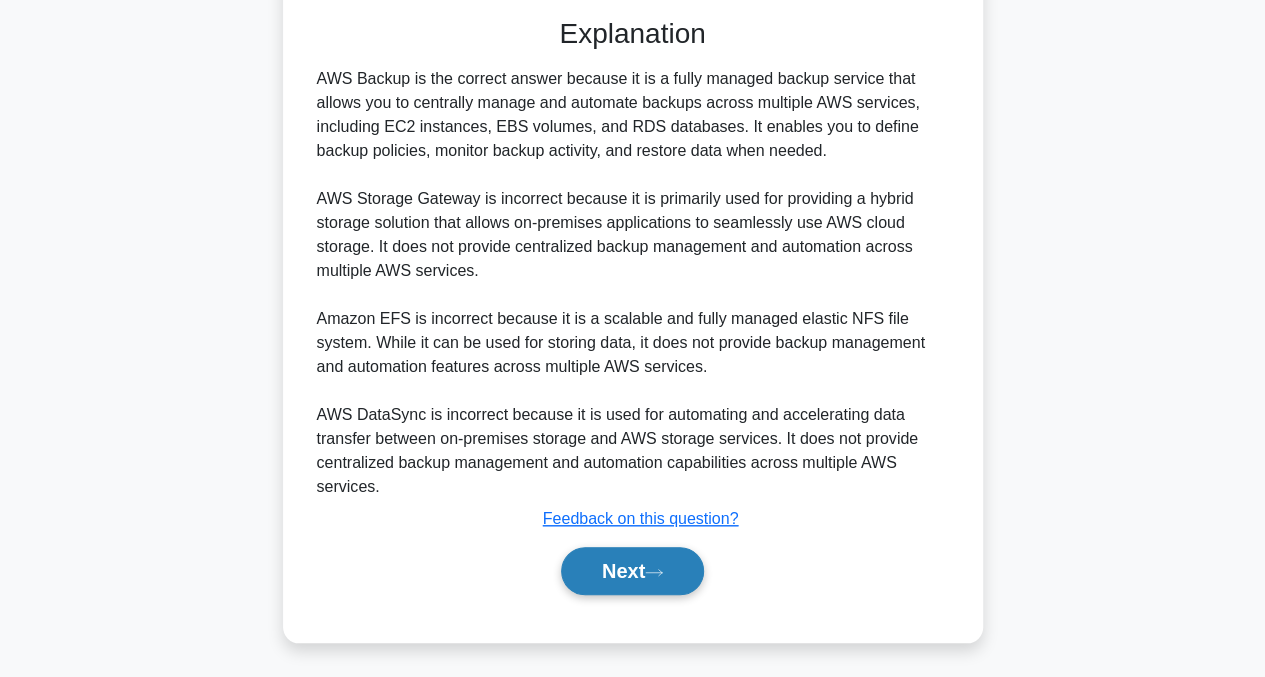 click on "Next" at bounding box center [632, 571] 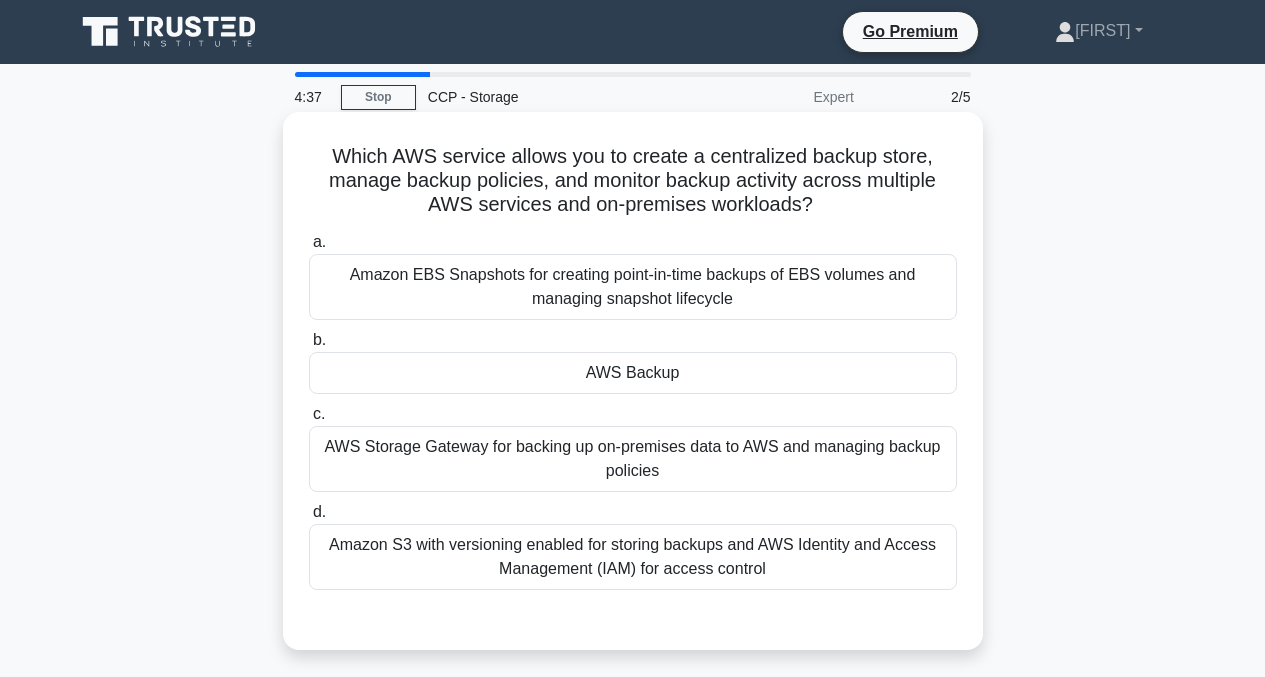 scroll, scrollTop: 0, scrollLeft: 0, axis: both 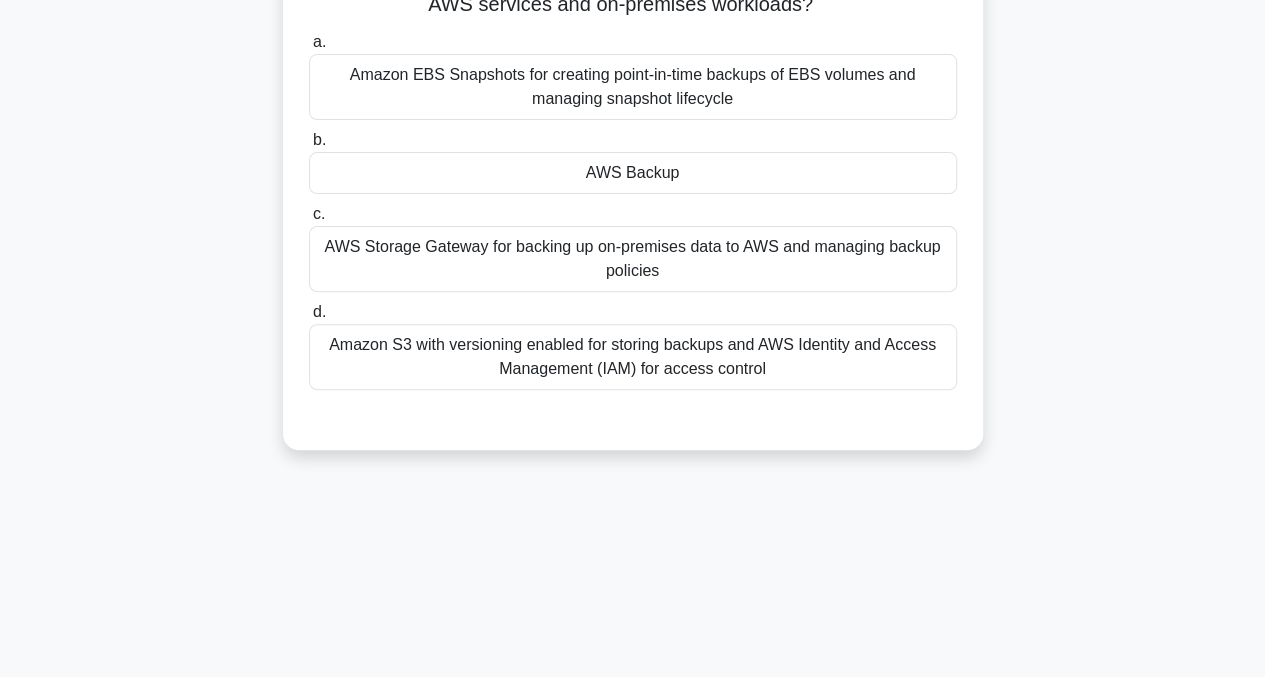 click on "AWS Backup" at bounding box center (633, 173) 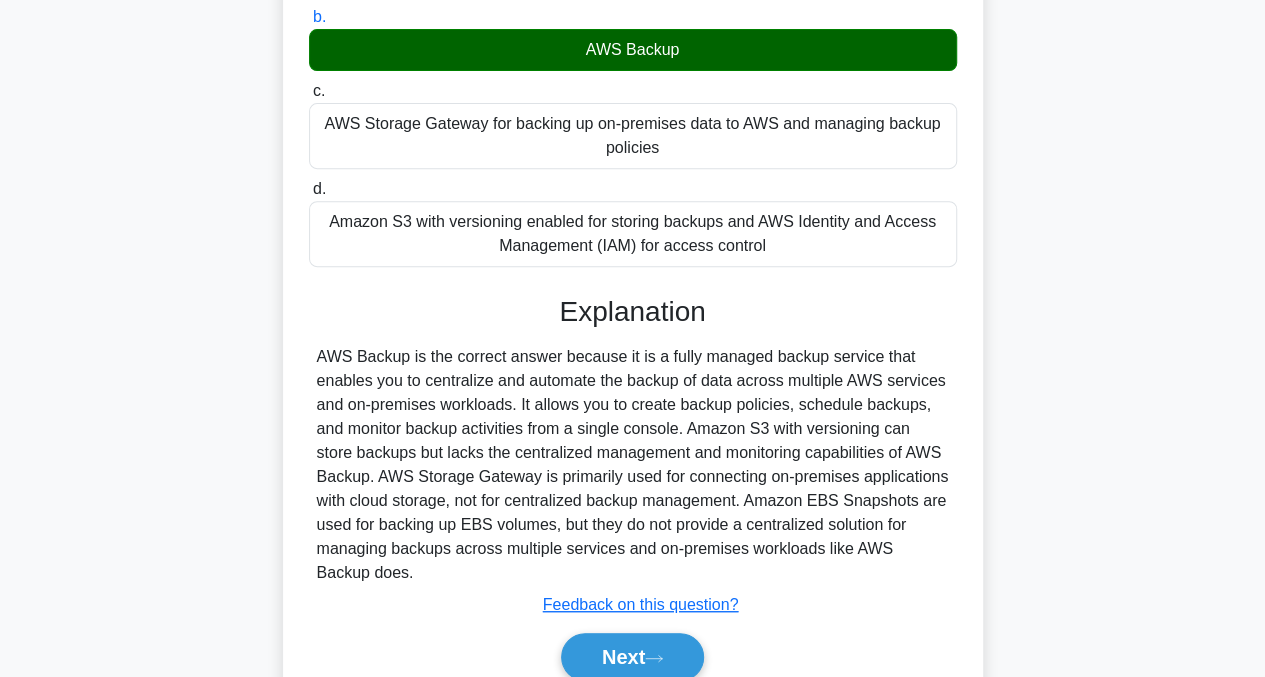 scroll, scrollTop: 409, scrollLeft: 0, axis: vertical 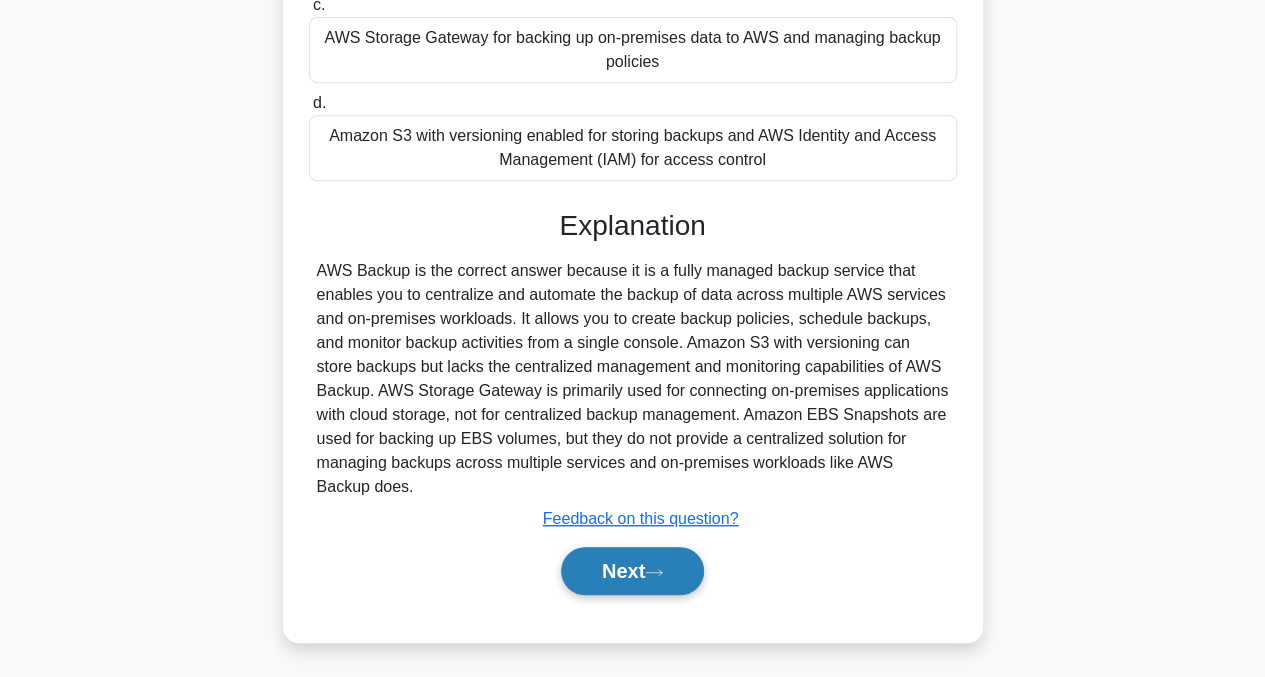 click on "Next" at bounding box center [632, 571] 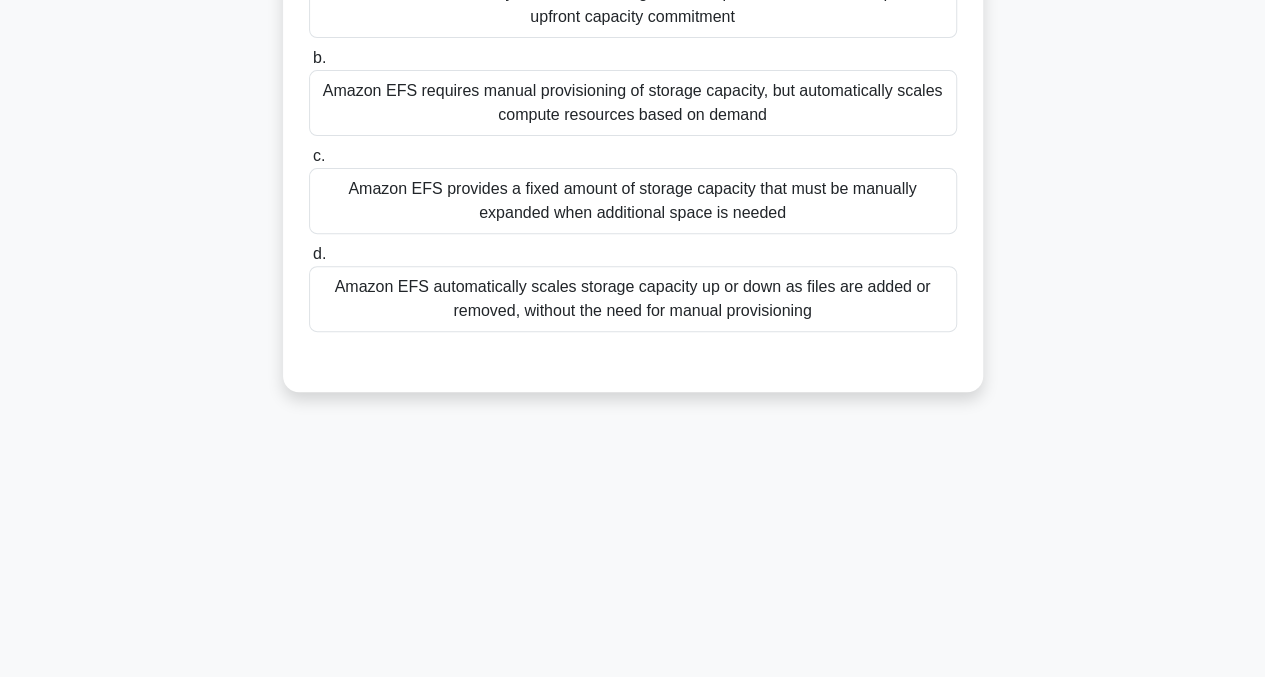 scroll, scrollTop: 0, scrollLeft: 0, axis: both 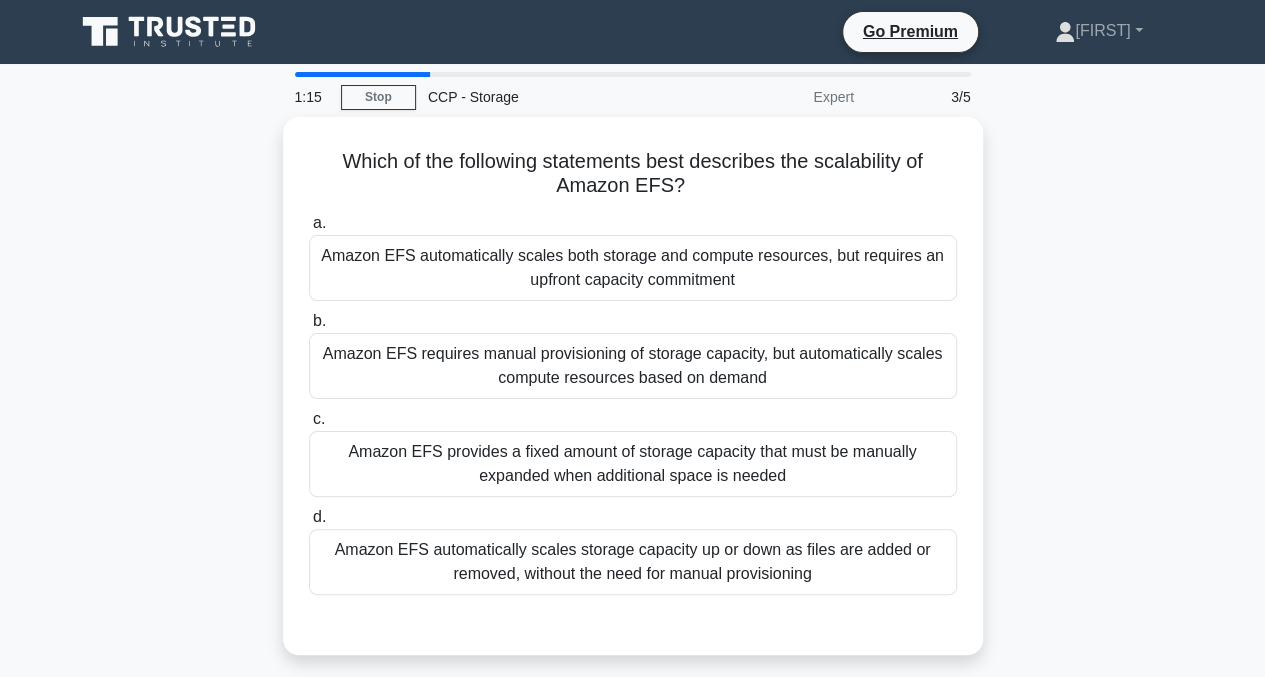 click on "Which of the following statements best describes the scalability of Amazon EFS?
.spinner_0XTQ{transform-origin:center;animation:spinner_y6GP .75s linear infinite}@keyframes spinner_y6GP{100%{transform:rotate(360deg)}}
a.
Amazon EFS automatically scales both storage and compute resources, but requires an upfront capacity commitment
b. c. d." at bounding box center [633, 398] 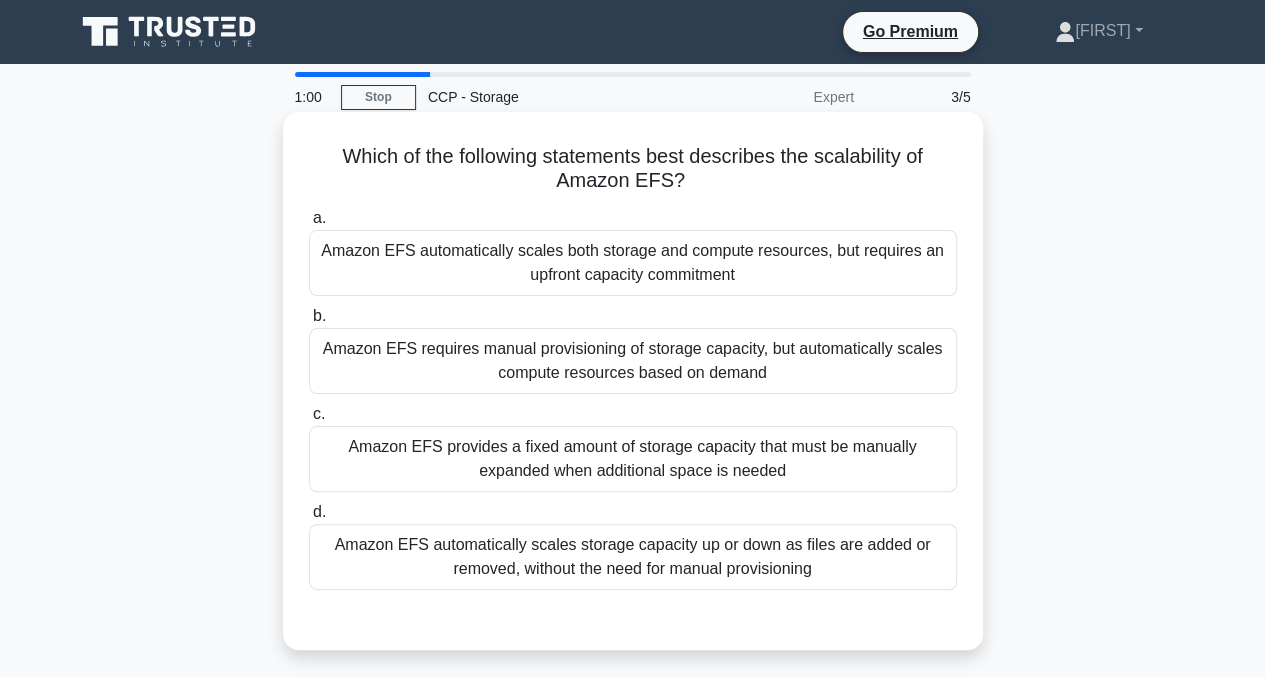 click on "Amazon EFS automatically scales both storage and compute resources, but requires an upfront capacity commitment" at bounding box center [633, 263] 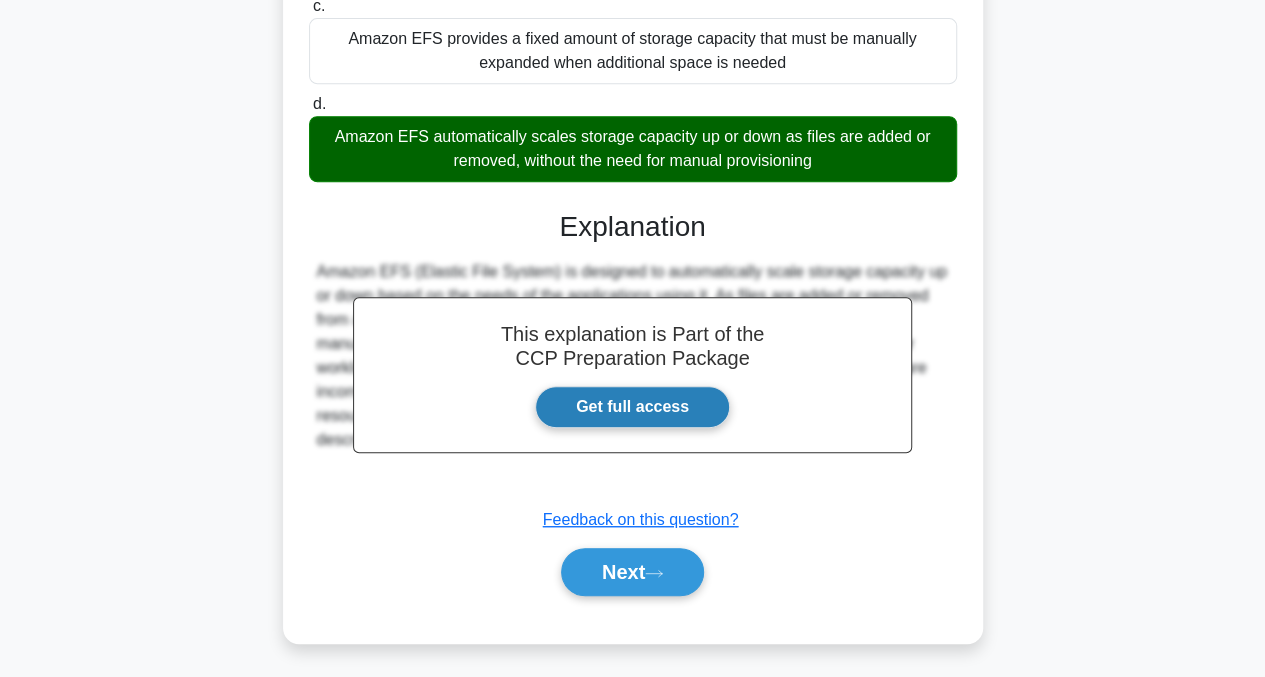 scroll, scrollTop: 412, scrollLeft: 0, axis: vertical 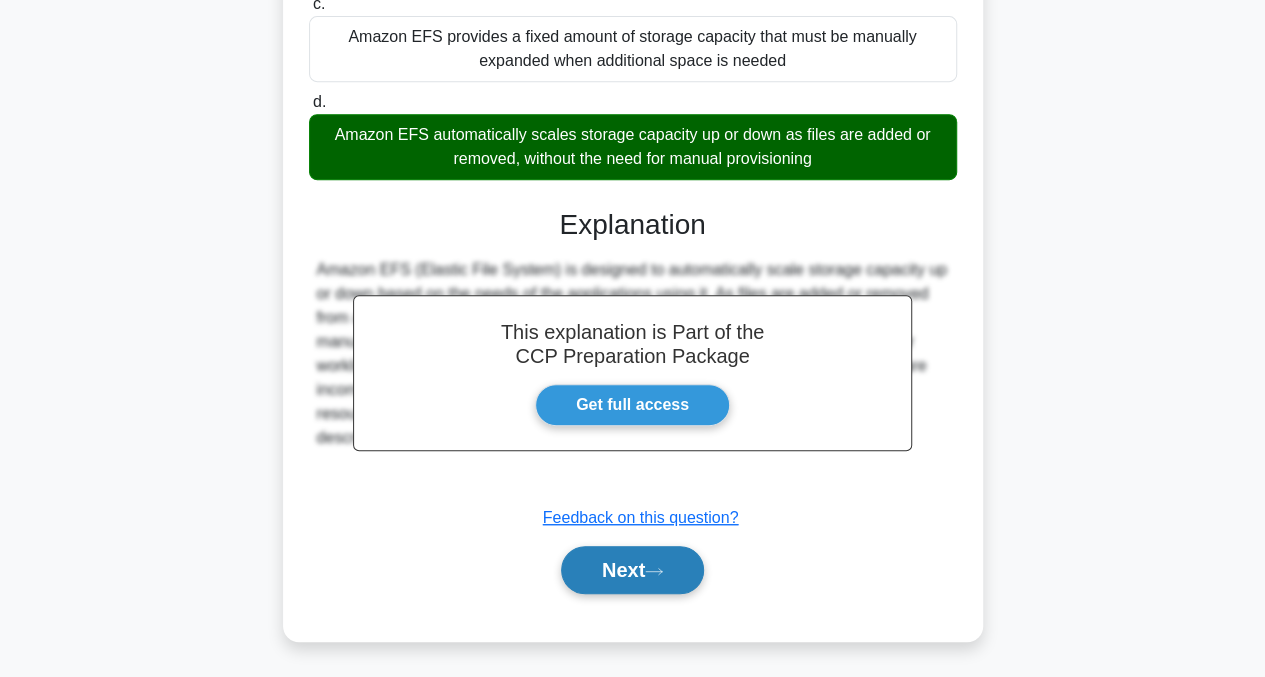 click on "Next" at bounding box center [632, 570] 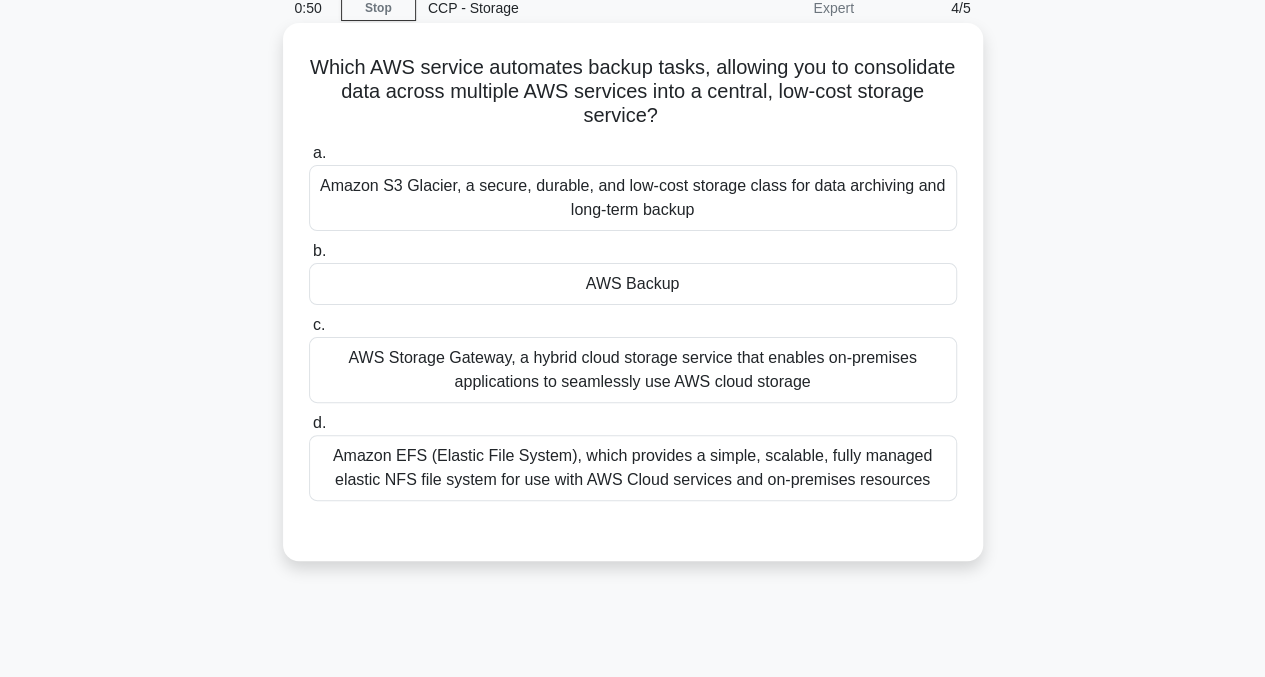 scroll, scrollTop: 3, scrollLeft: 0, axis: vertical 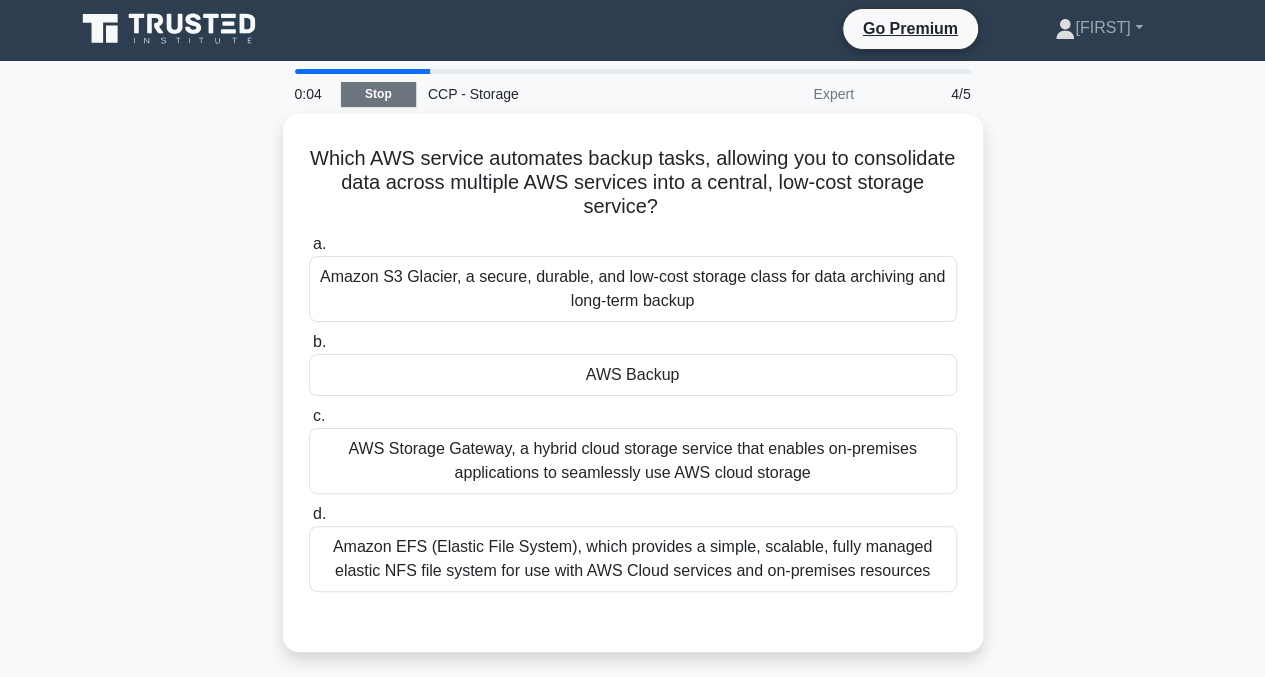click on "Stop" at bounding box center (378, 94) 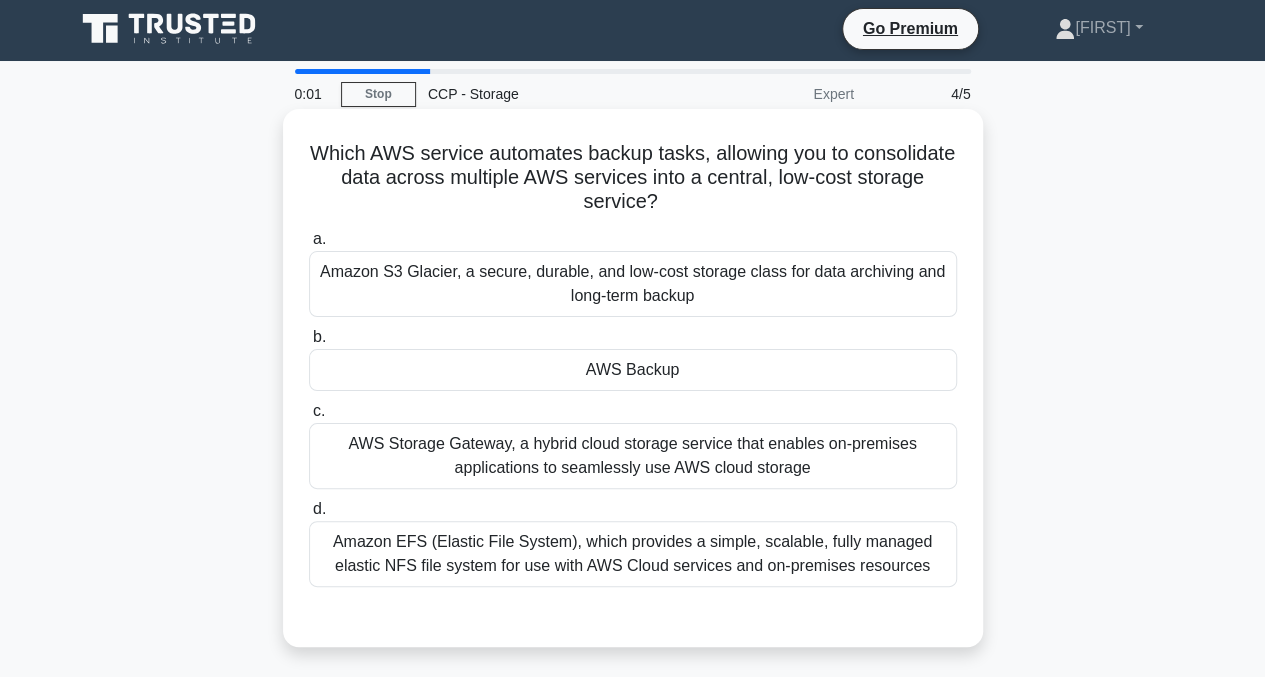 click on "AWS Backup" at bounding box center (633, 370) 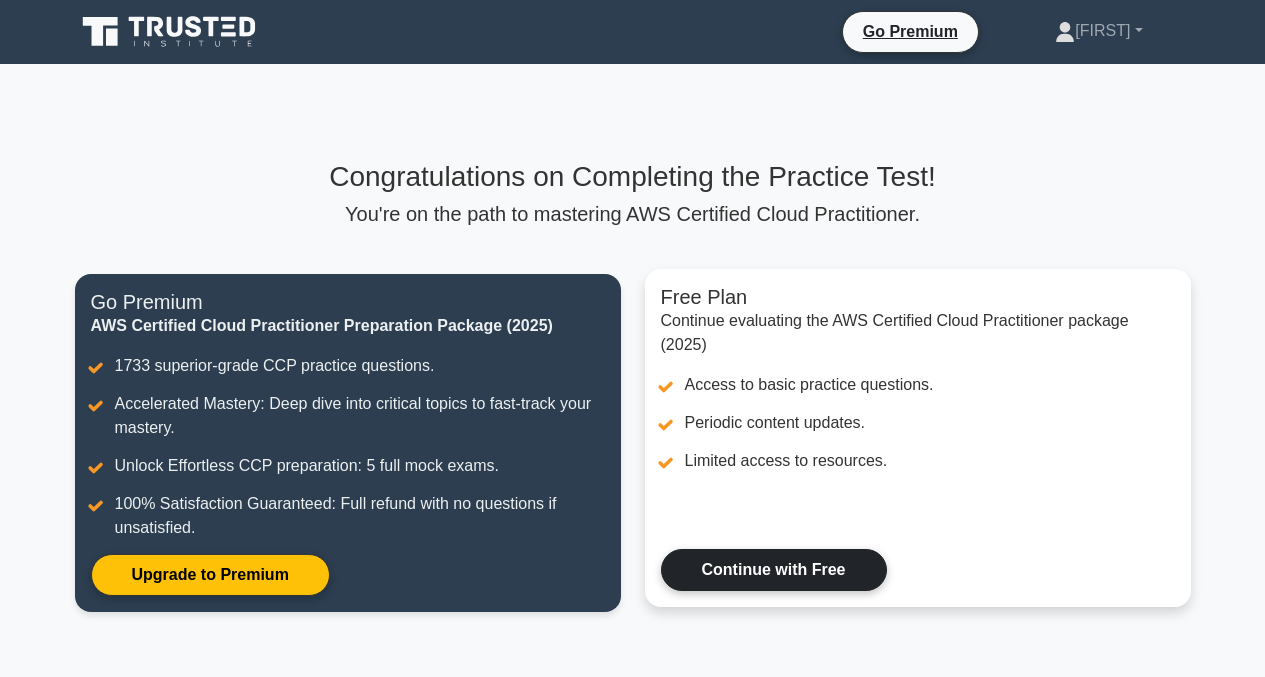 scroll, scrollTop: 0, scrollLeft: 0, axis: both 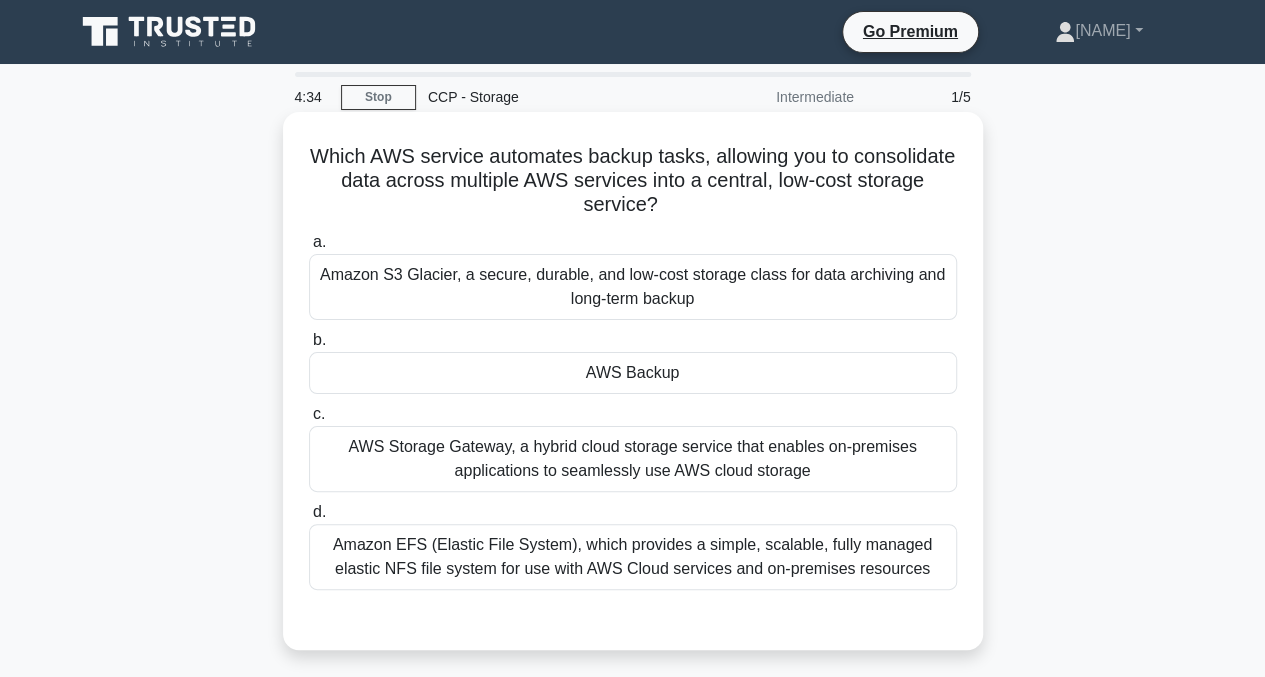 click on "AWS Backup" at bounding box center [633, 373] 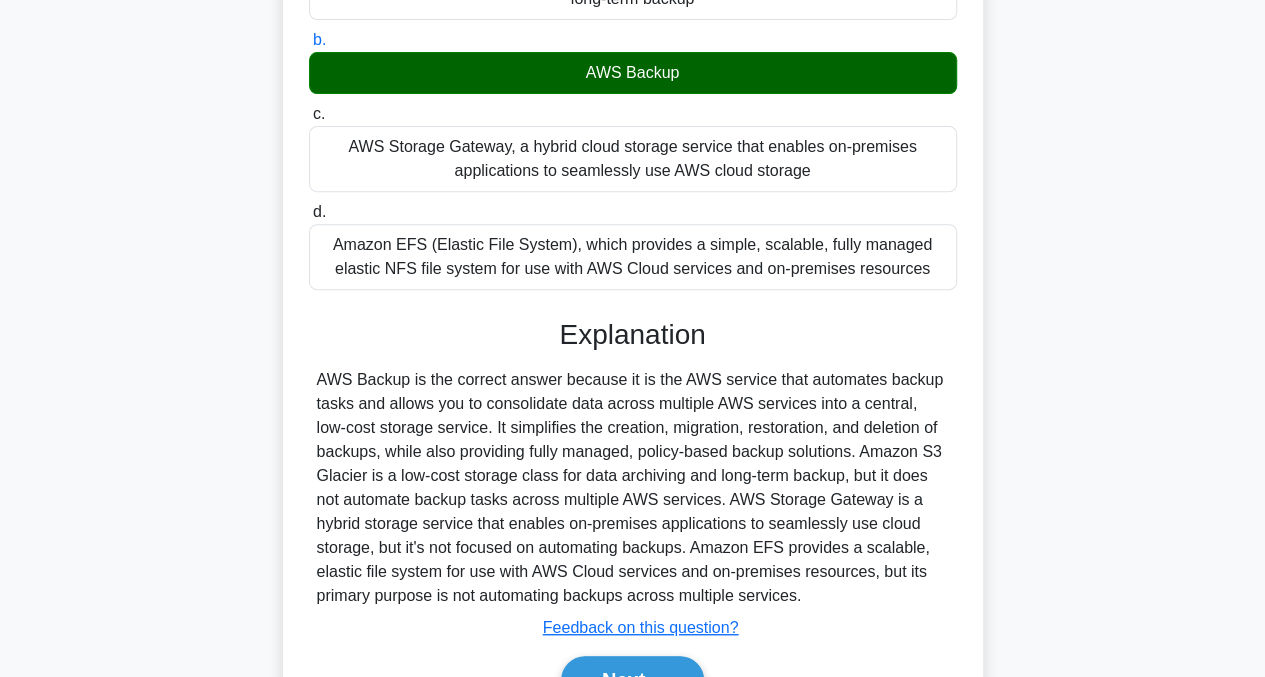 scroll, scrollTop: 409, scrollLeft: 0, axis: vertical 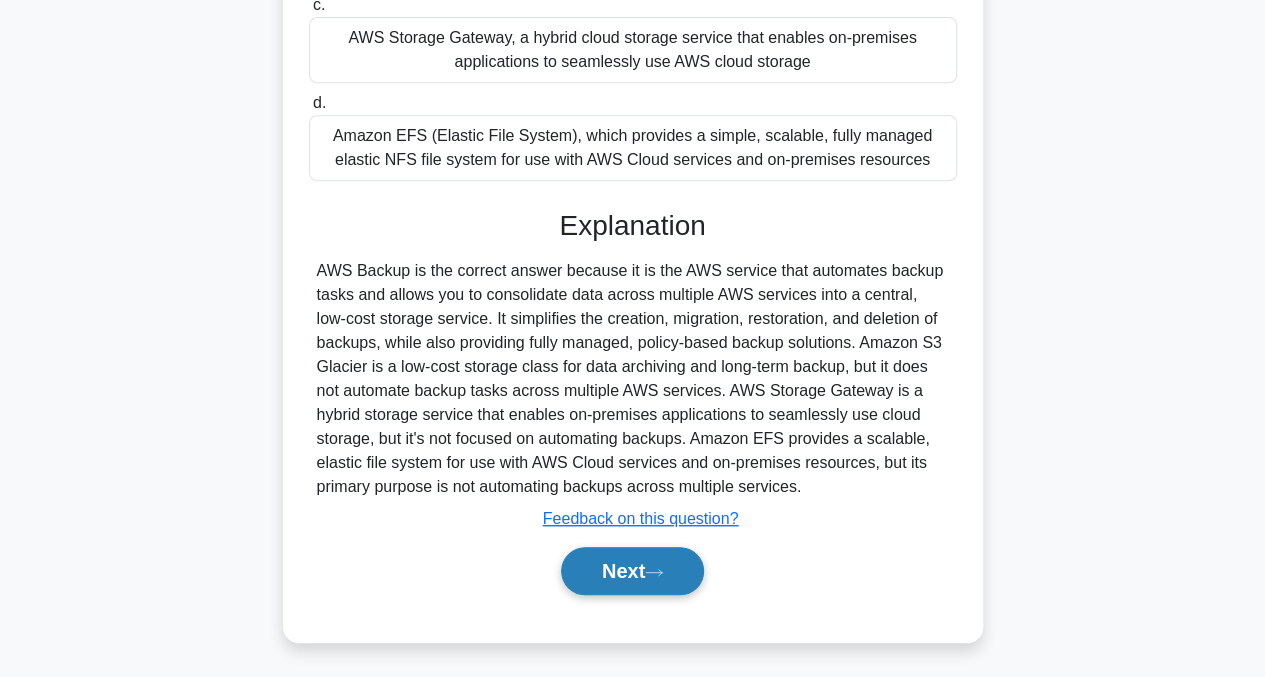 click on "Next" at bounding box center (632, 571) 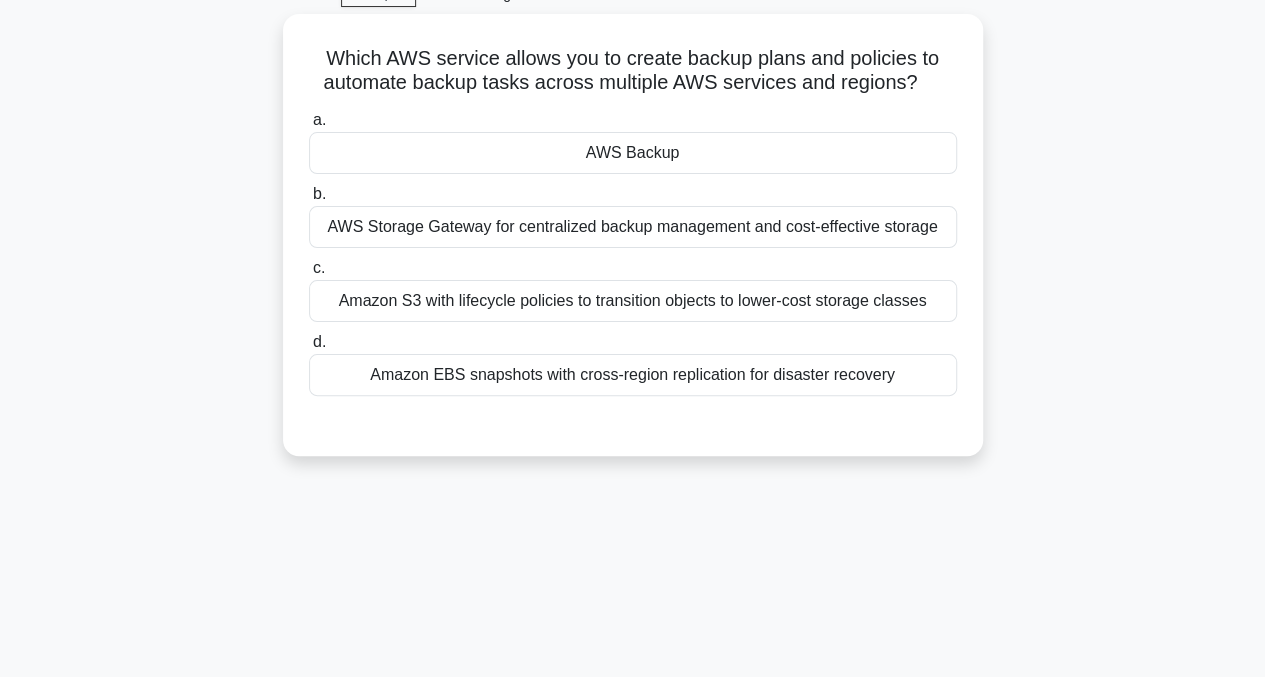 scroll, scrollTop: 3, scrollLeft: 0, axis: vertical 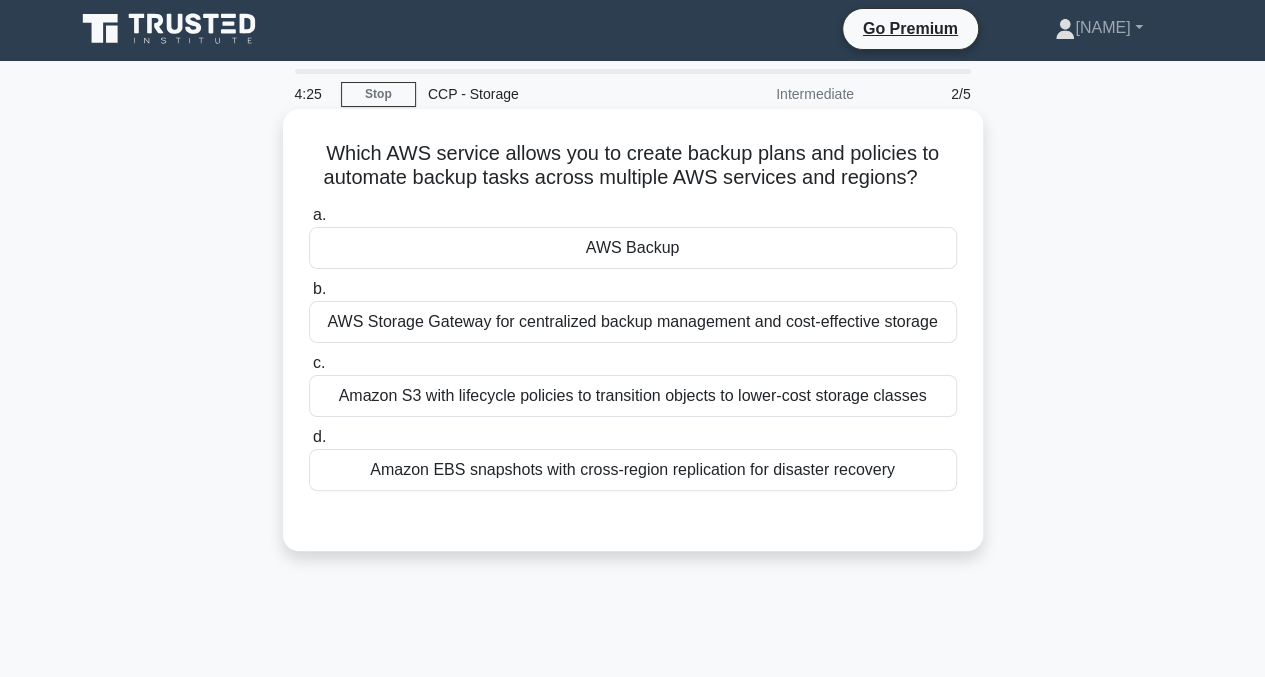 click on "AWS Backup" at bounding box center [633, 248] 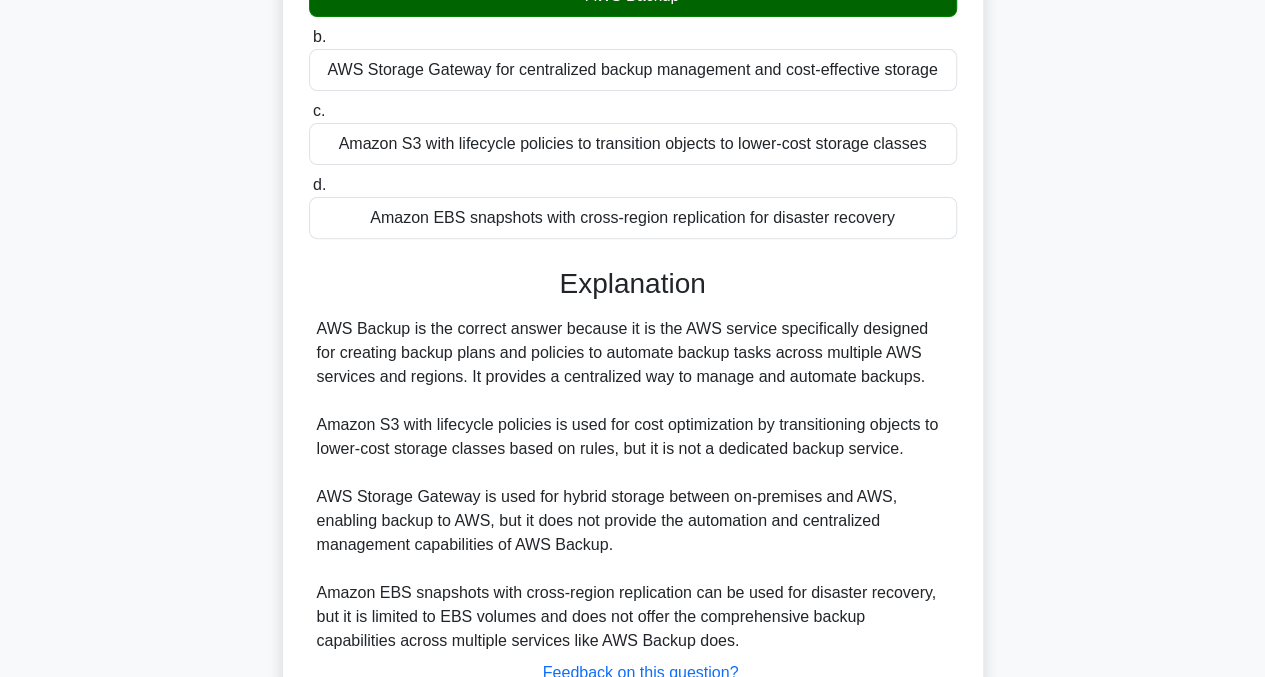 scroll, scrollTop: 403, scrollLeft: 0, axis: vertical 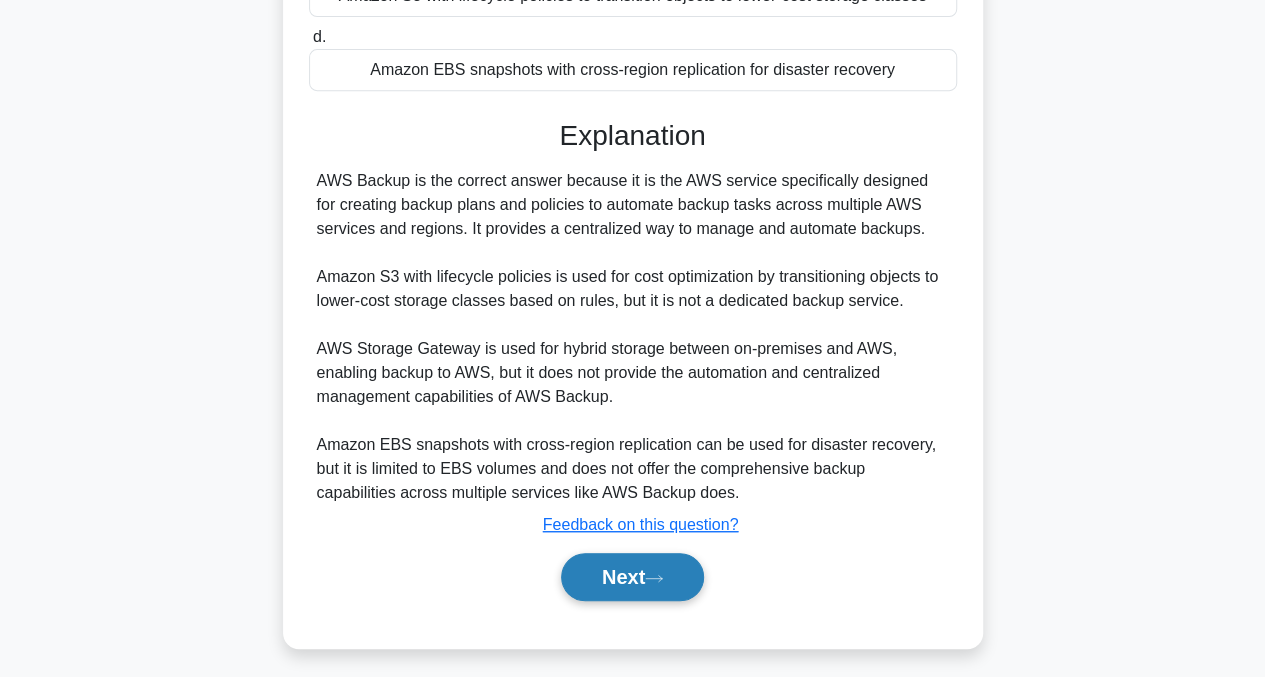 click on "Next" at bounding box center [632, 577] 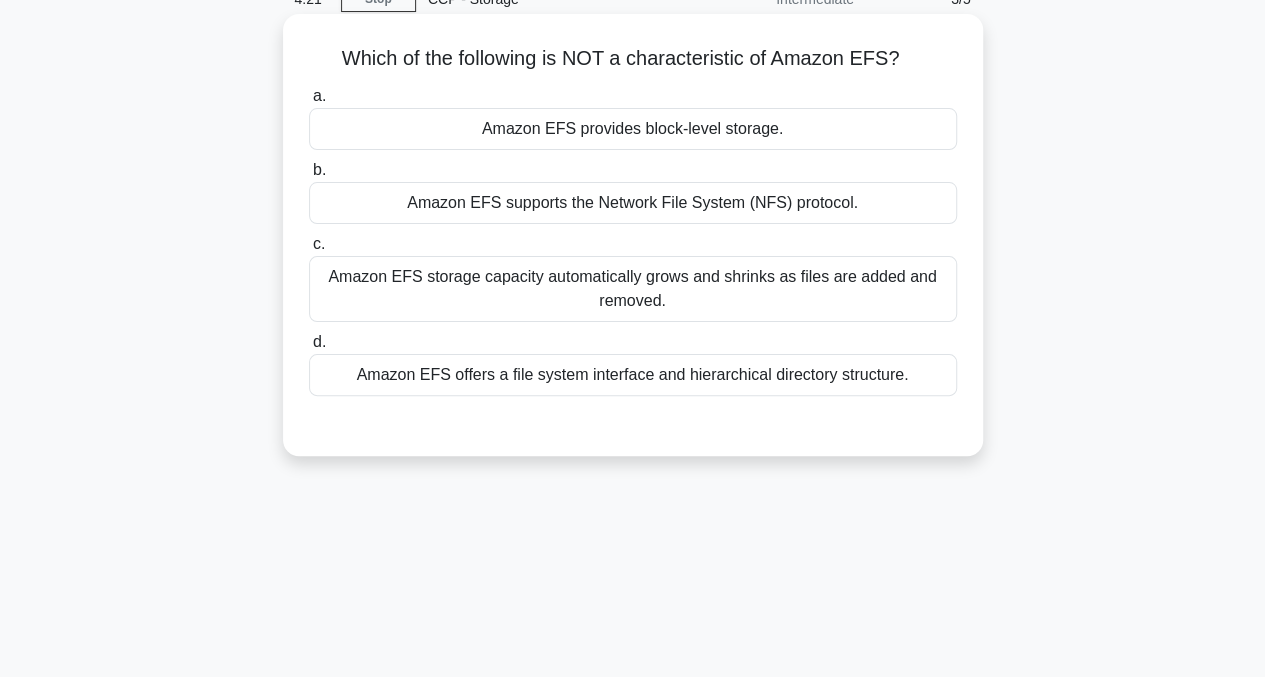 scroll, scrollTop: 3, scrollLeft: 0, axis: vertical 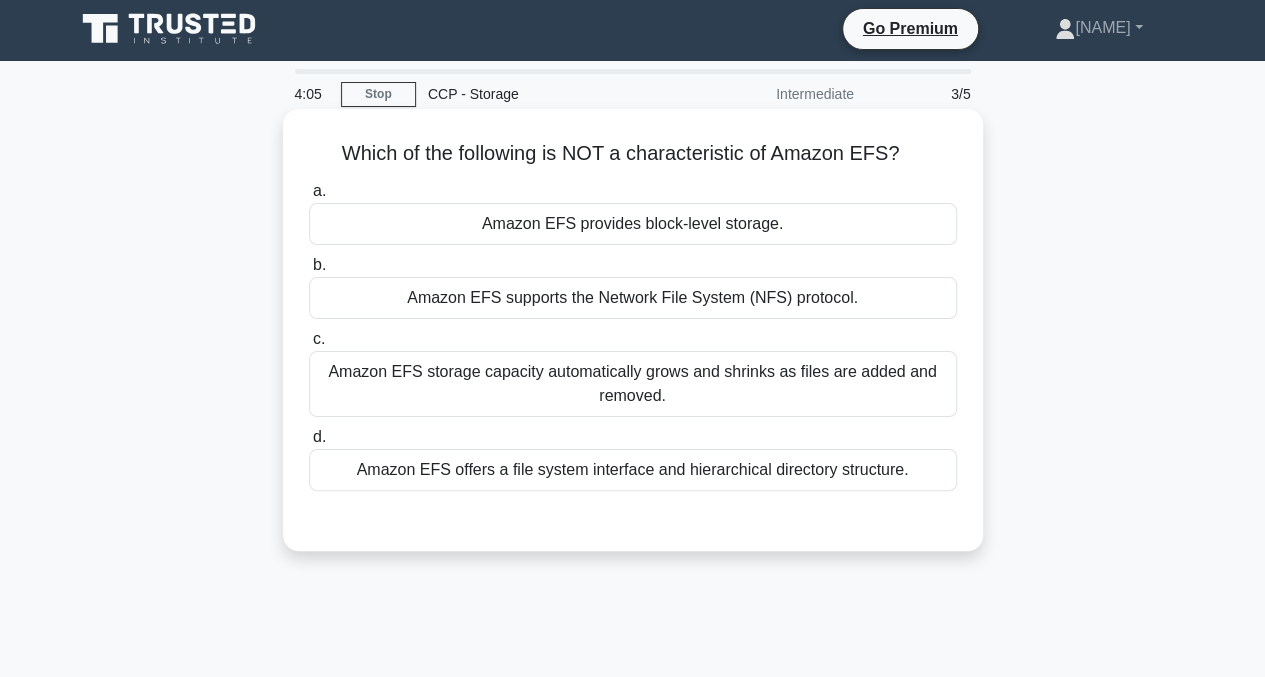 click on "Amazon EFS provides block-level storage." at bounding box center [633, 224] 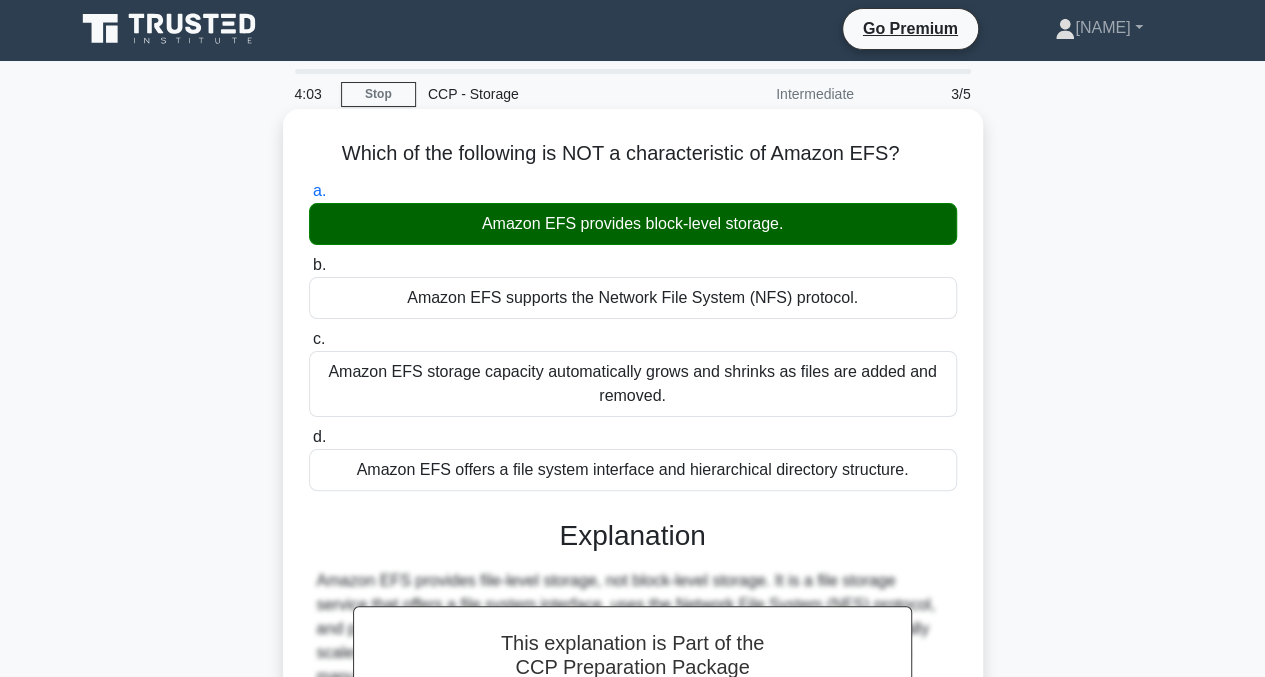 scroll, scrollTop: 403, scrollLeft: 0, axis: vertical 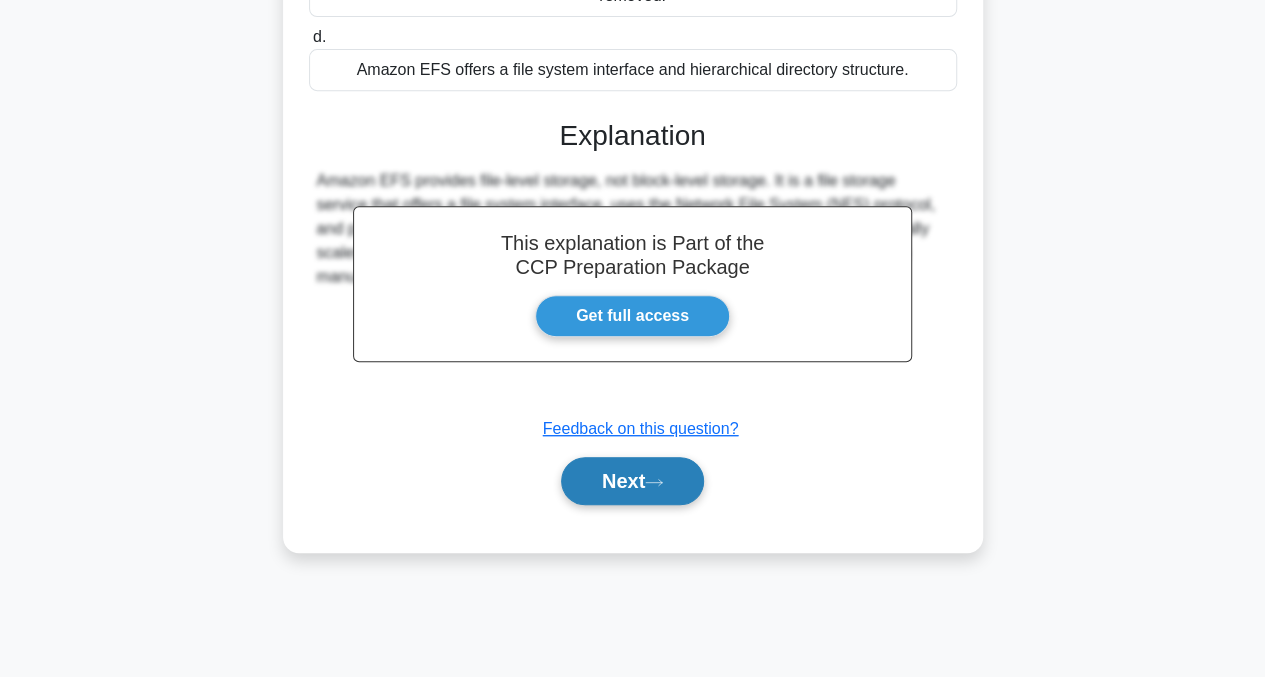 click on "Next" at bounding box center (632, 481) 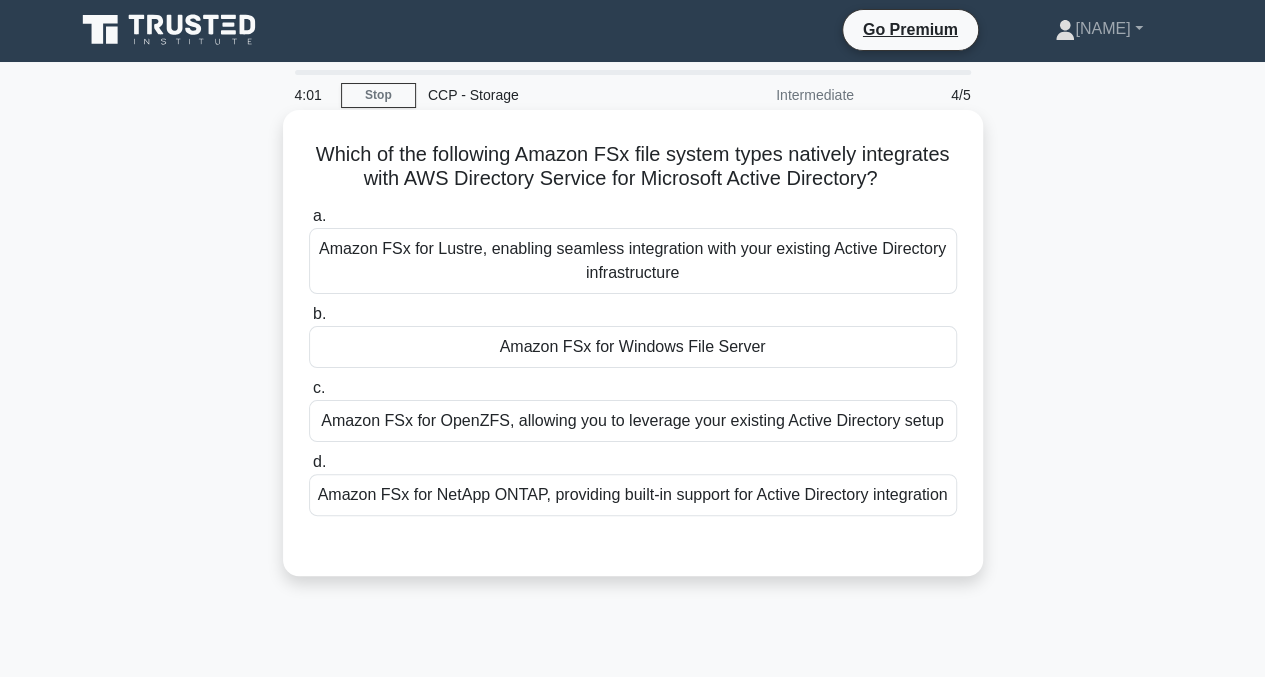 scroll, scrollTop: 0, scrollLeft: 0, axis: both 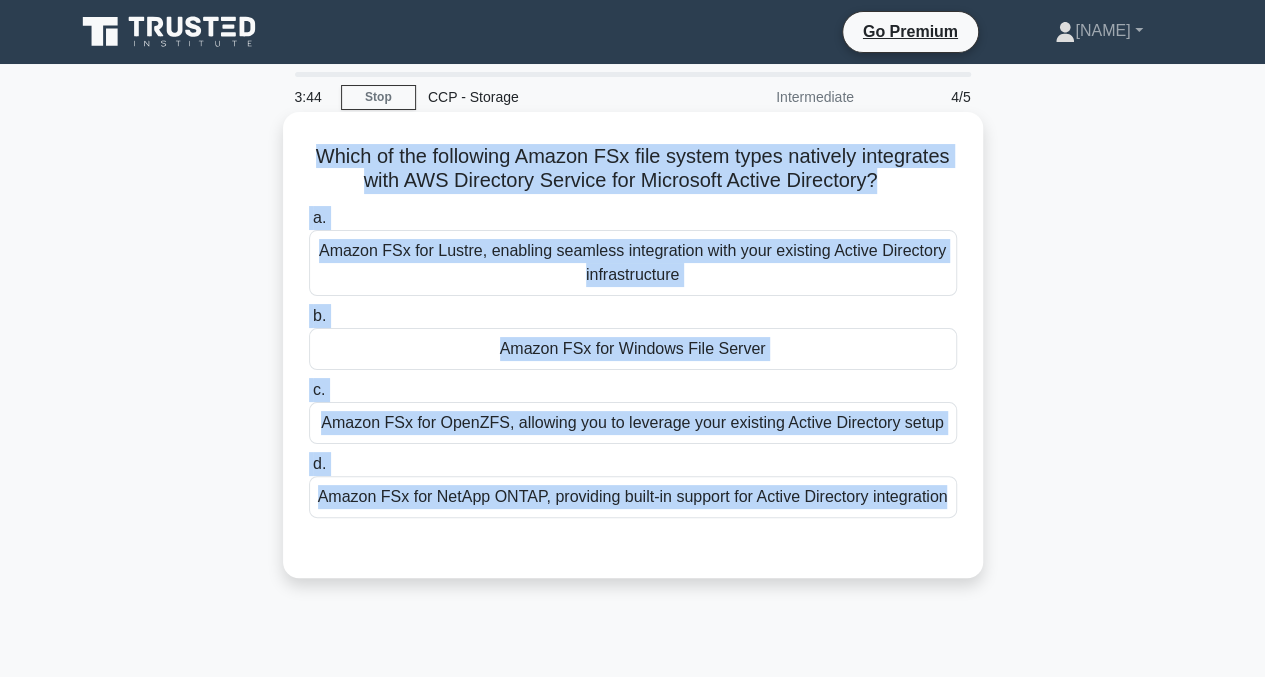 drag, startPoint x: 289, startPoint y: 150, endPoint x: 714, endPoint y: 551, distance: 584.3167 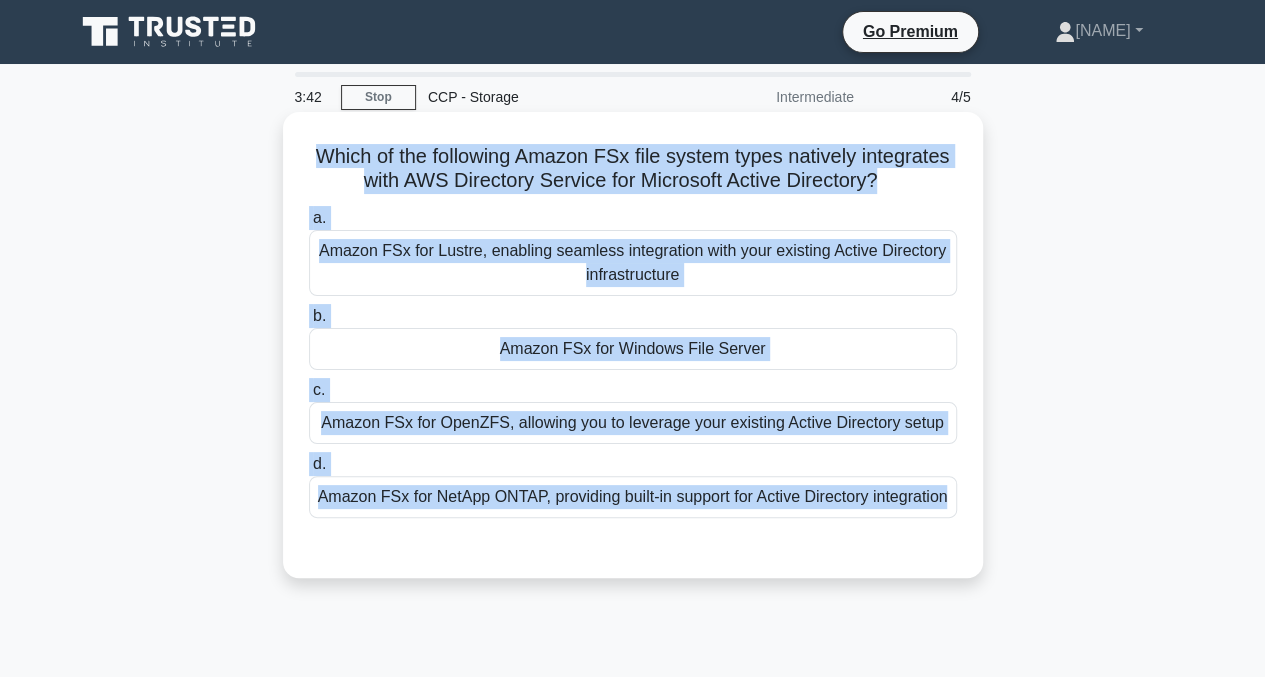 copy on "Which of the following Amazon FSx file system types natively integrates with AWS Directory Service for Microsoft Active Directory?
.spinner_0XTQ{transform-origin:center;animation:spinner_y6GP .75s linear infinite}@keyframes spinner_y6GP{100%{transform:rotate(360deg)}}
a.
Amazon FSx for Lustre, enabling seamless integration with your existing Active Directory infrastructure
b.
Amazon FSx for Windows File Server
c.
Amazon FSx for OpenZFS, allowing you to leverage your existing Active Directory setup
d.
Amazon FSx for NetApp ONTAP, providing built-in support for Active Directory integration" 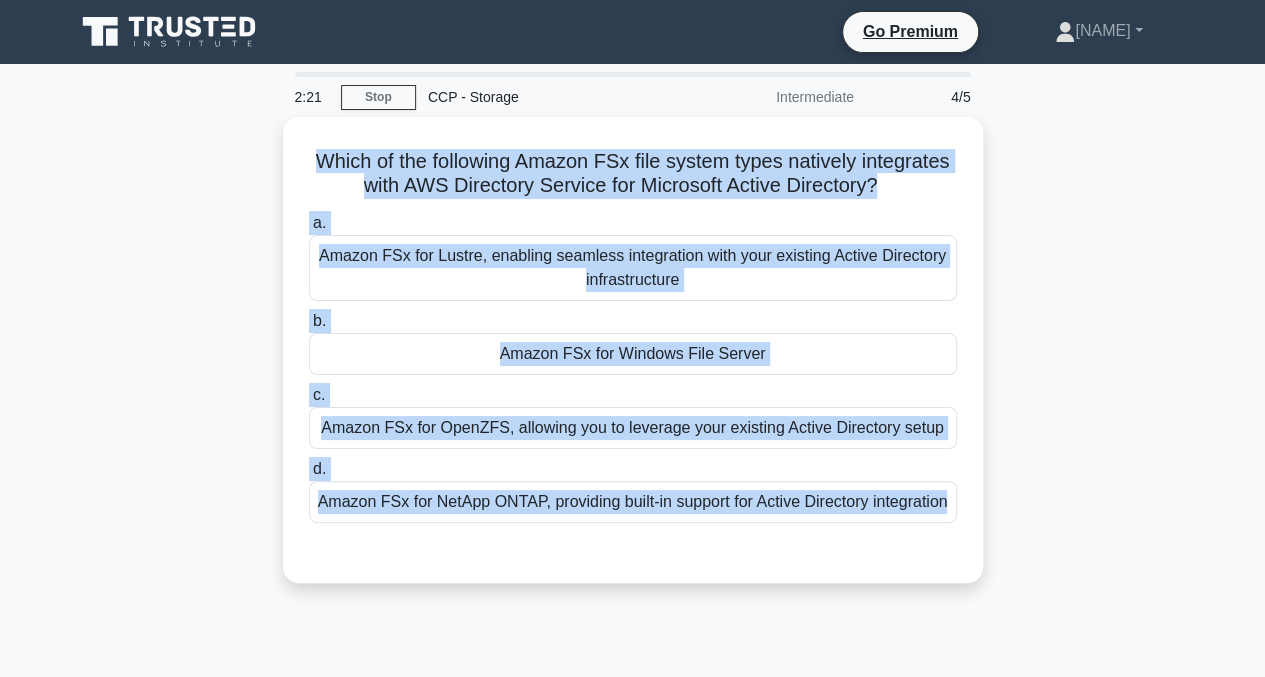 click on "Which of the following Amazon FSx file system types natively integrates with AWS Directory Service for Microsoft Active Directory?
.spinner_0XTQ{transform-origin:center;animation:spinner_y6GP .75s linear infinite}@keyframes spinner_y6GP{100%{transform:rotate(360deg)}}
a.
Amazon FSx for Lustre, enabling seamless integration with your existing Active Directory infrastructure
b. c. d." at bounding box center [633, 362] 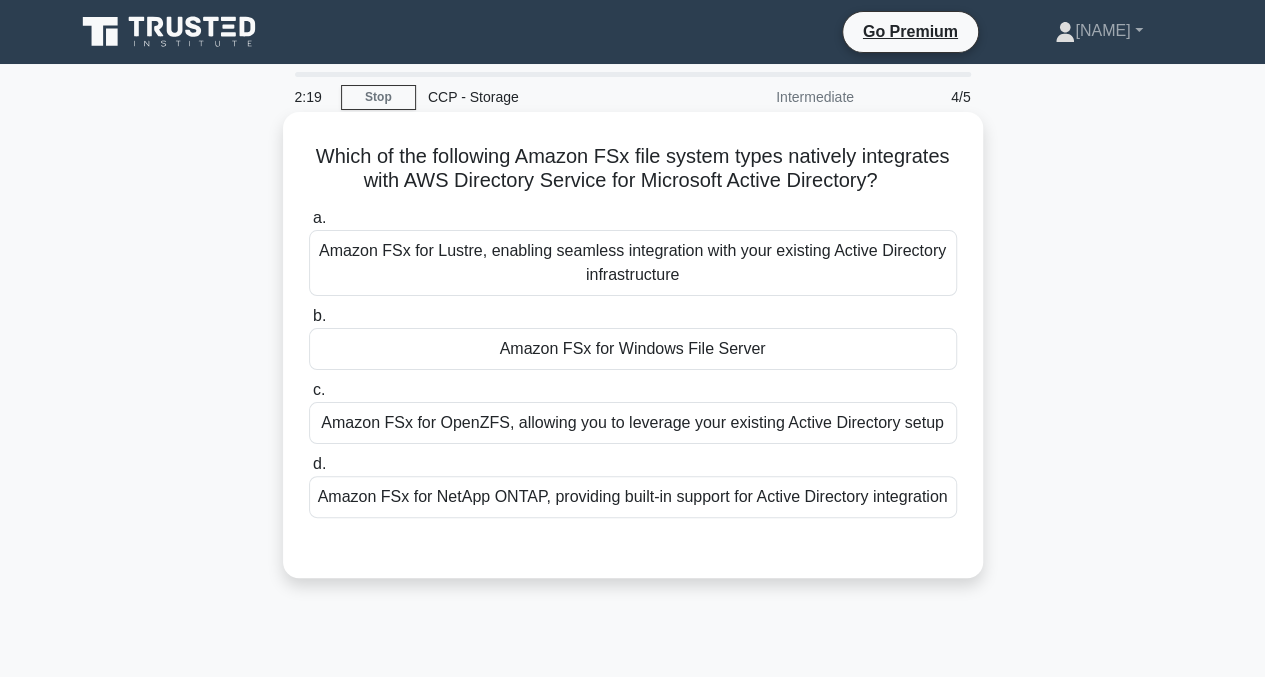 click on "Amazon FSx for Windows File Server" at bounding box center [633, 349] 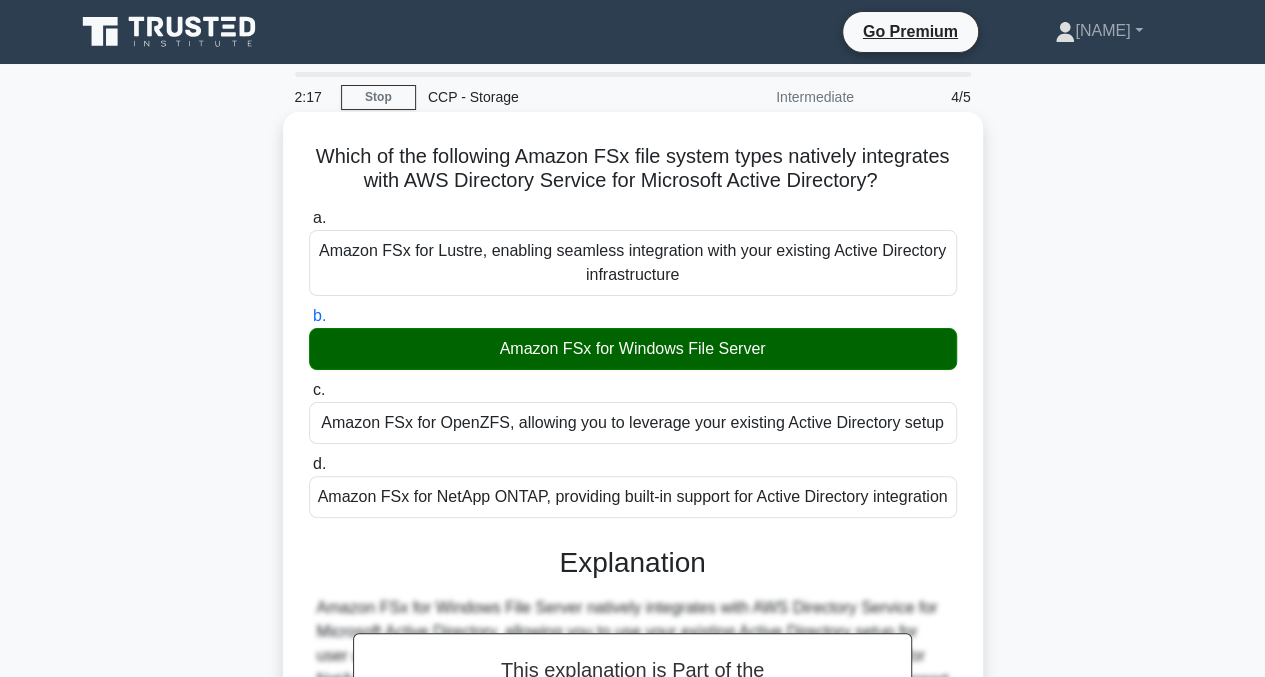 scroll, scrollTop: 400, scrollLeft: 0, axis: vertical 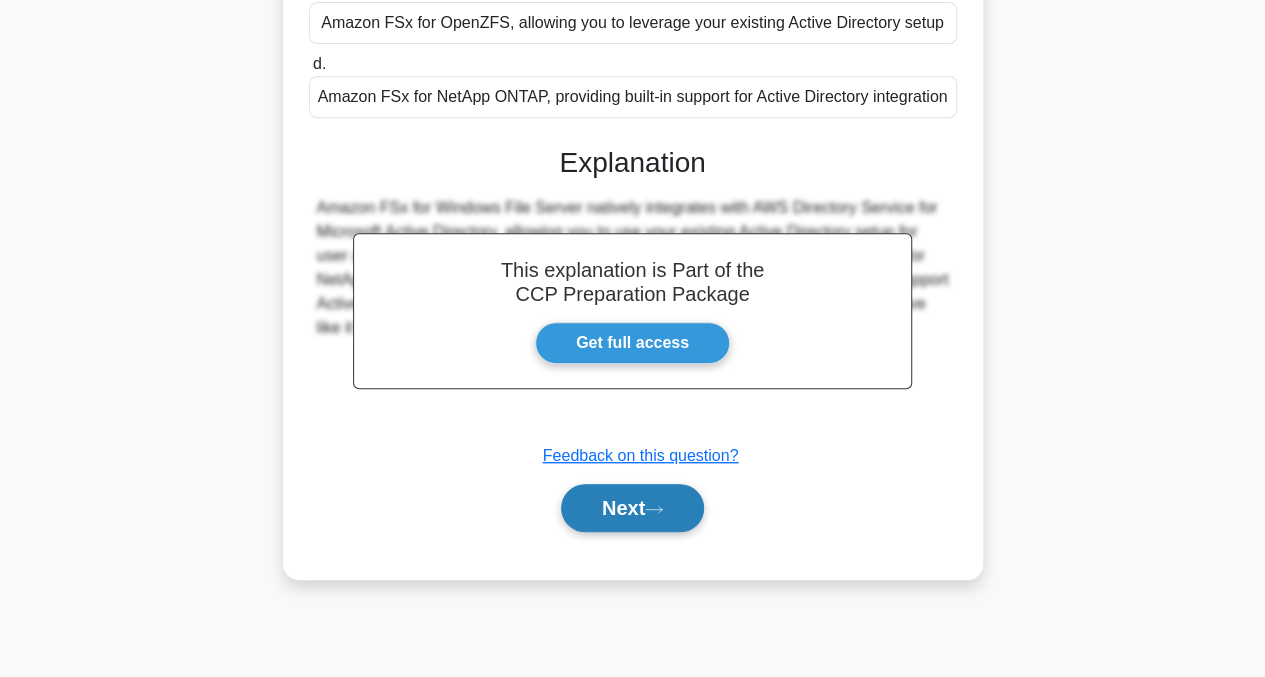 click on "Next" at bounding box center (632, 508) 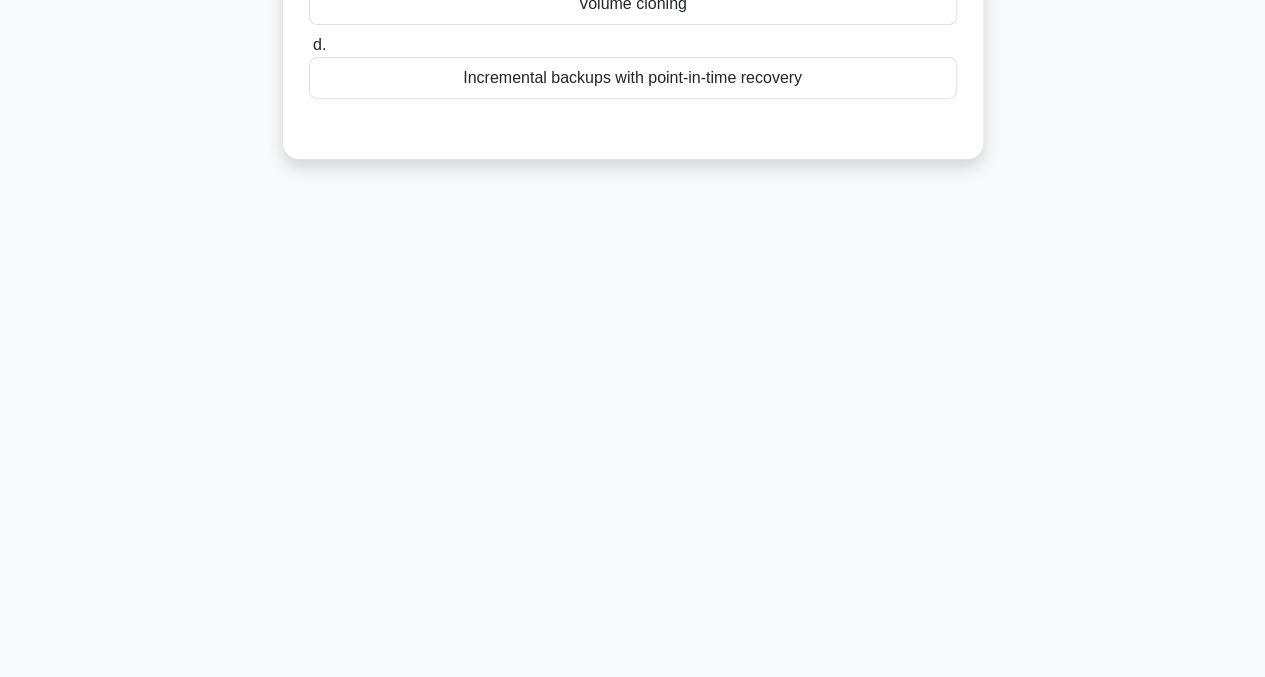 scroll, scrollTop: 0, scrollLeft: 0, axis: both 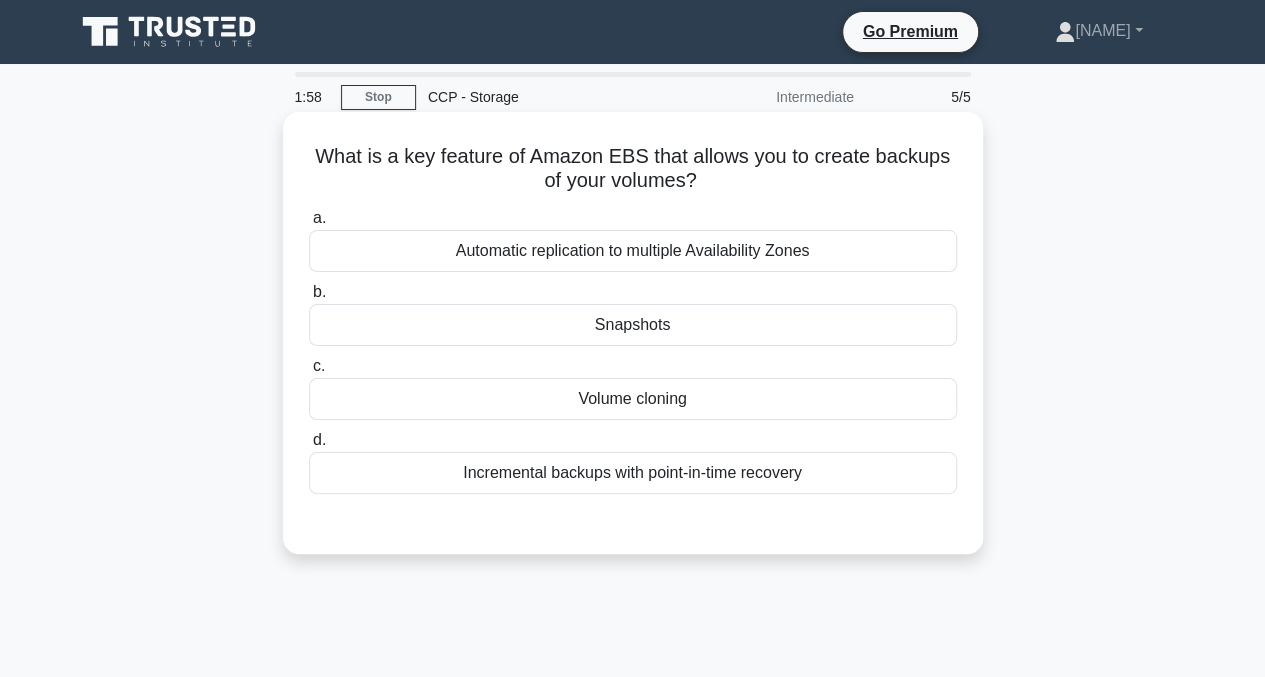 click on "Snapshots" at bounding box center (633, 325) 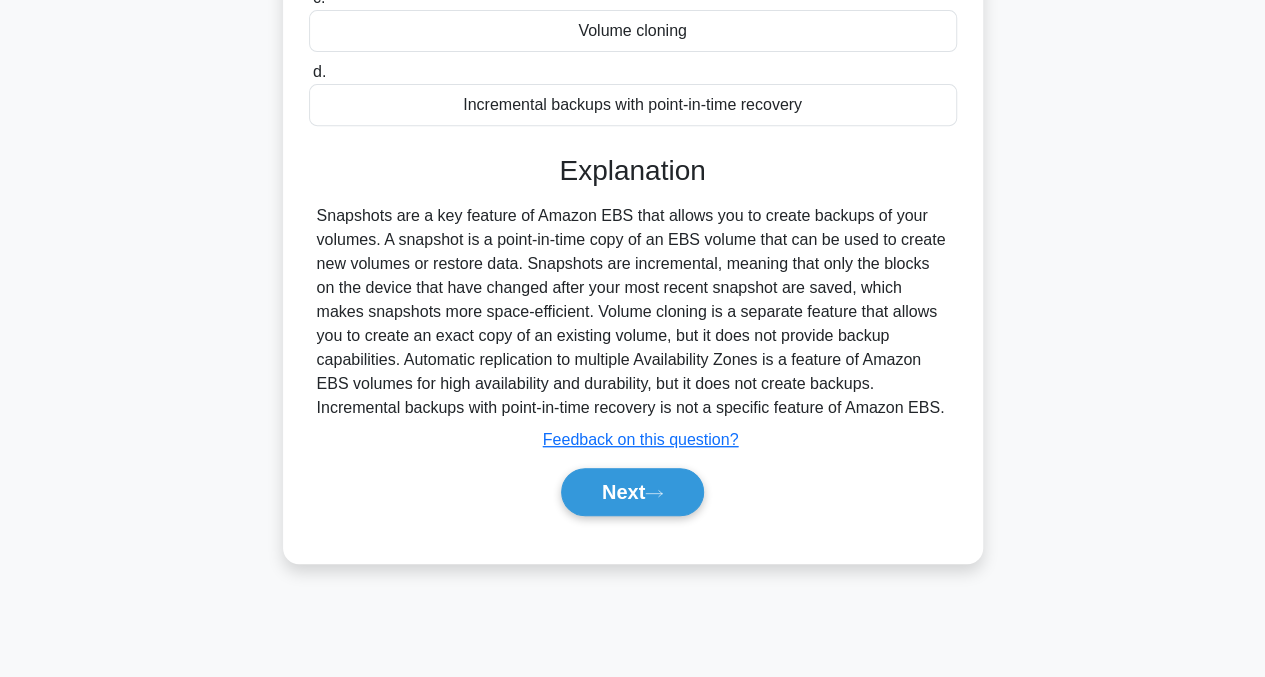 scroll, scrollTop: 400, scrollLeft: 0, axis: vertical 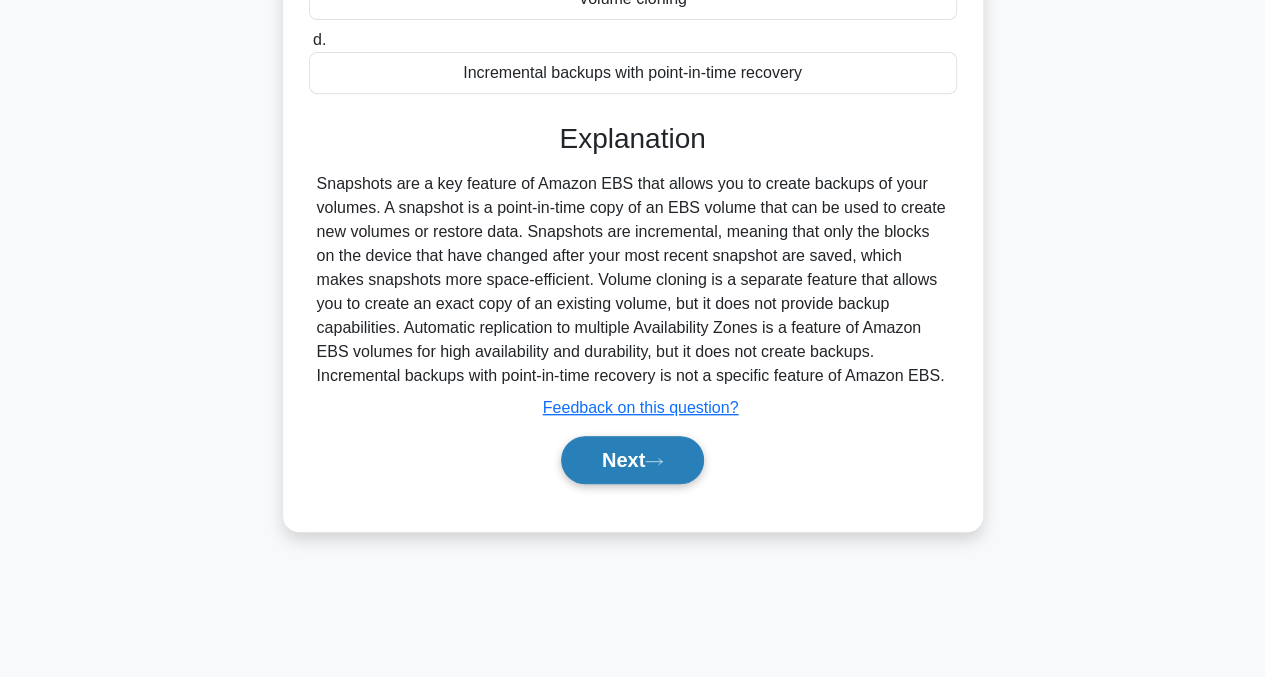 click on "Next" at bounding box center [632, 460] 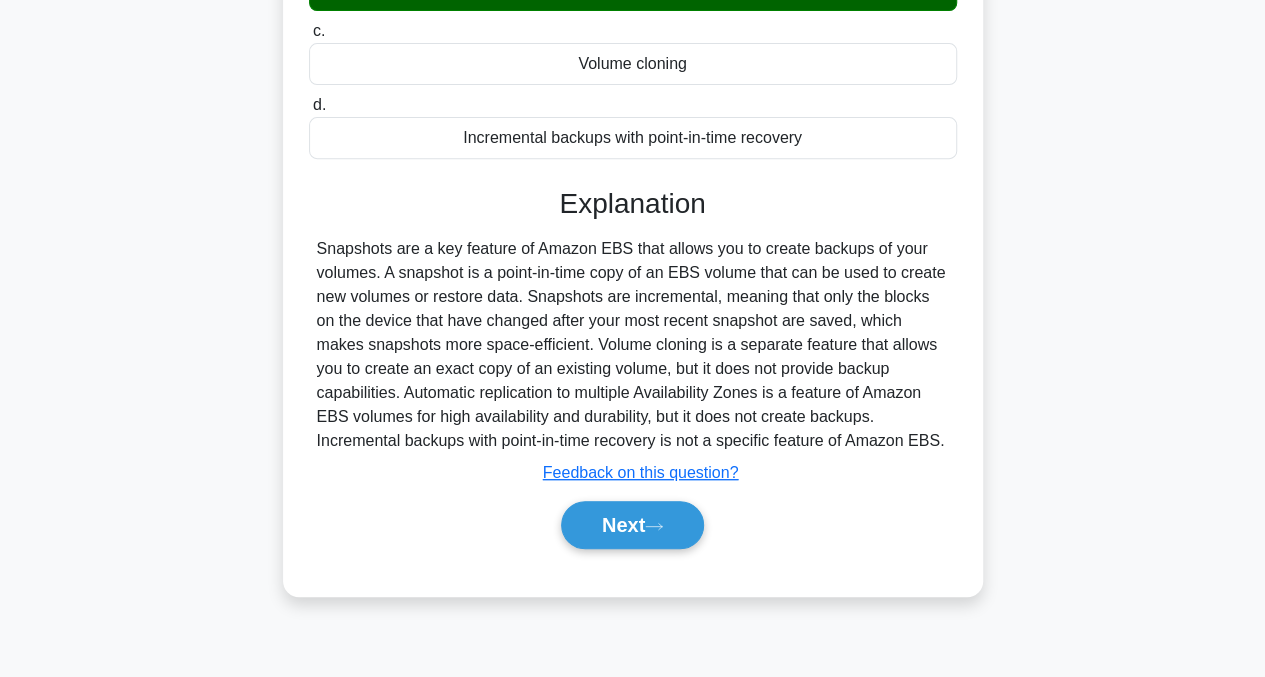 scroll, scrollTop: 403, scrollLeft: 0, axis: vertical 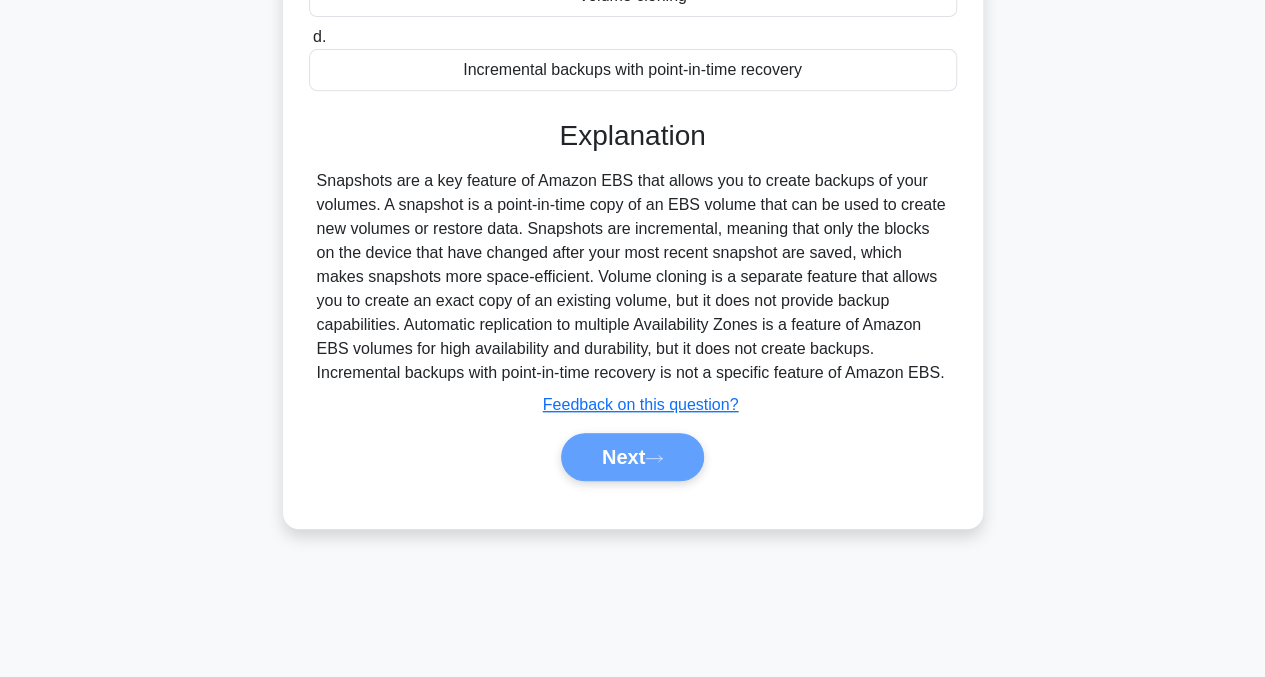 click on "Next" at bounding box center (633, 457) 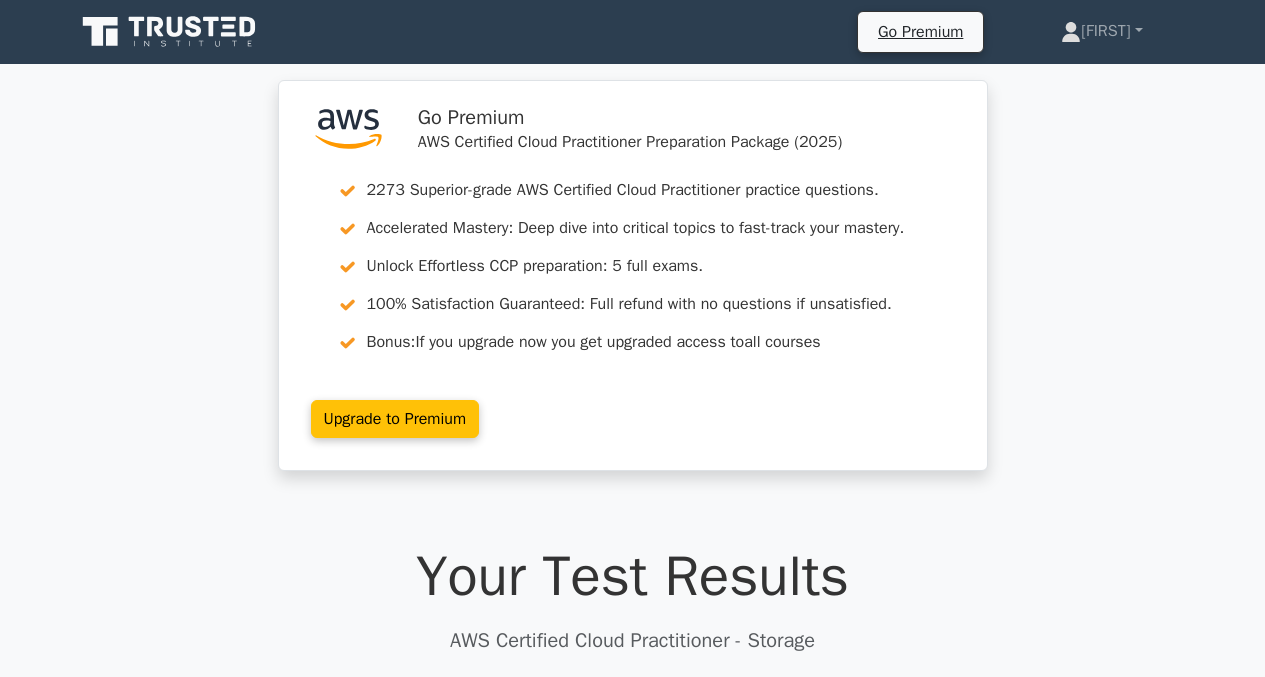 scroll, scrollTop: 0, scrollLeft: 0, axis: both 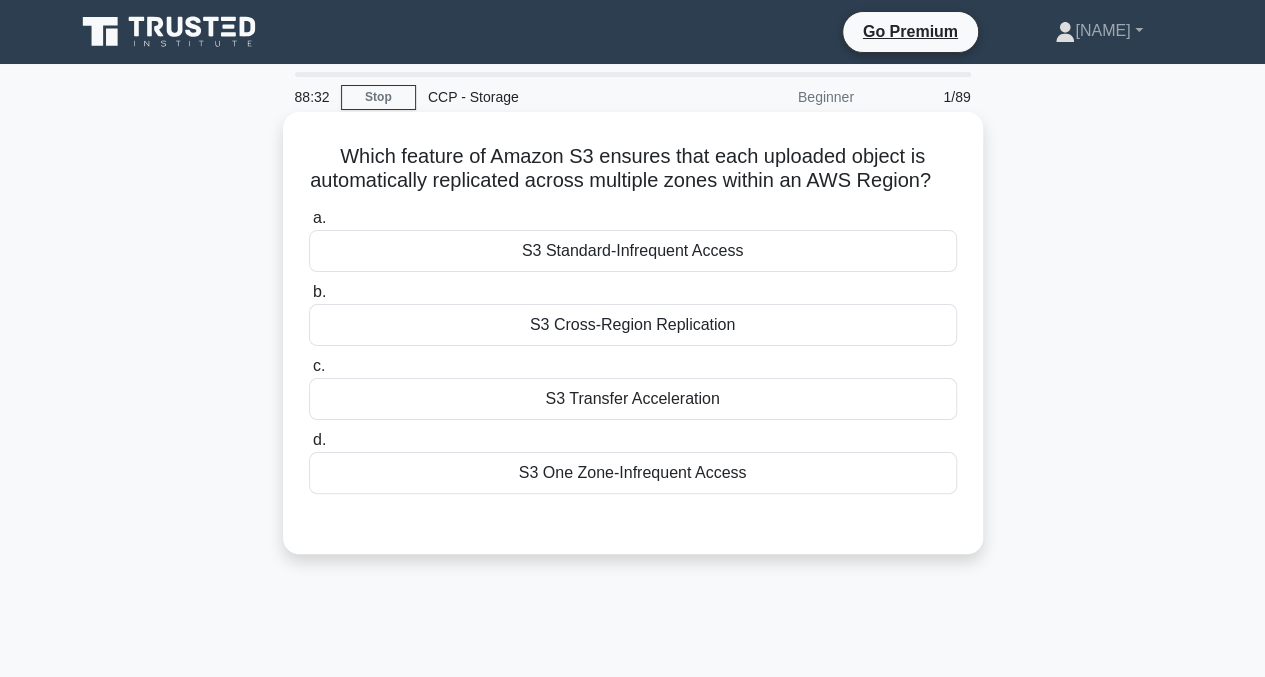 click on "S3 Cross-Region Replication" at bounding box center (633, 325) 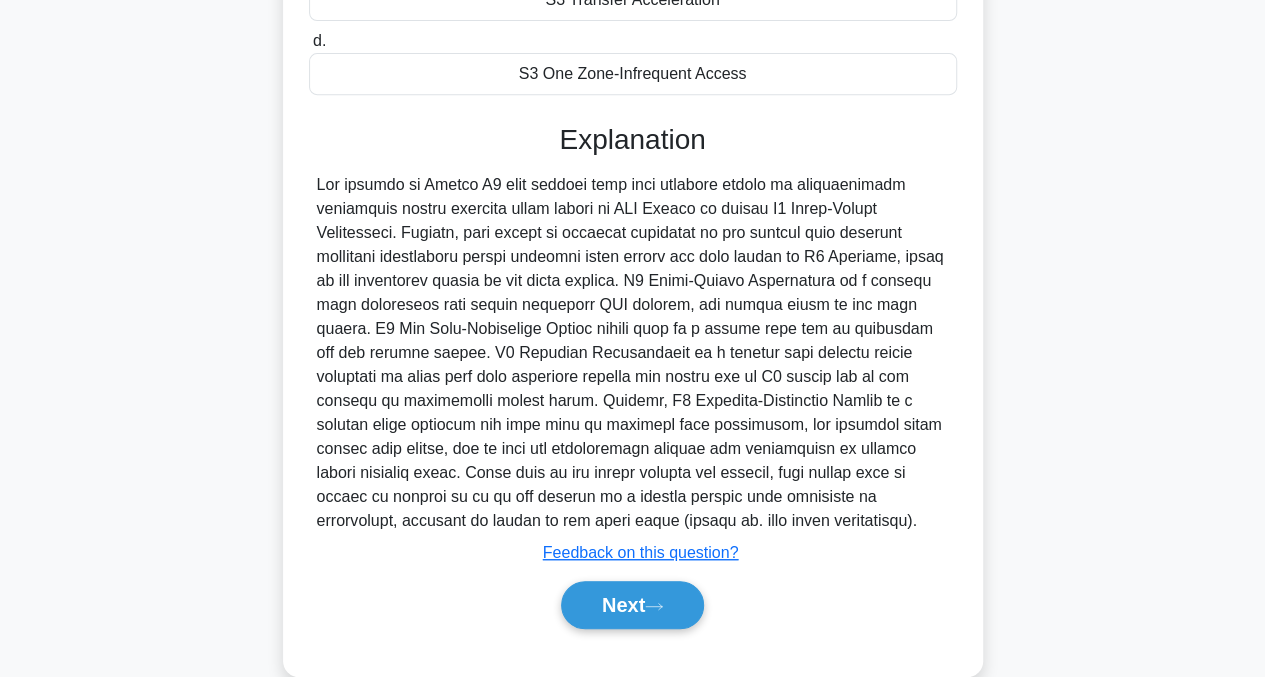 scroll, scrollTop: 457, scrollLeft: 0, axis: vertical 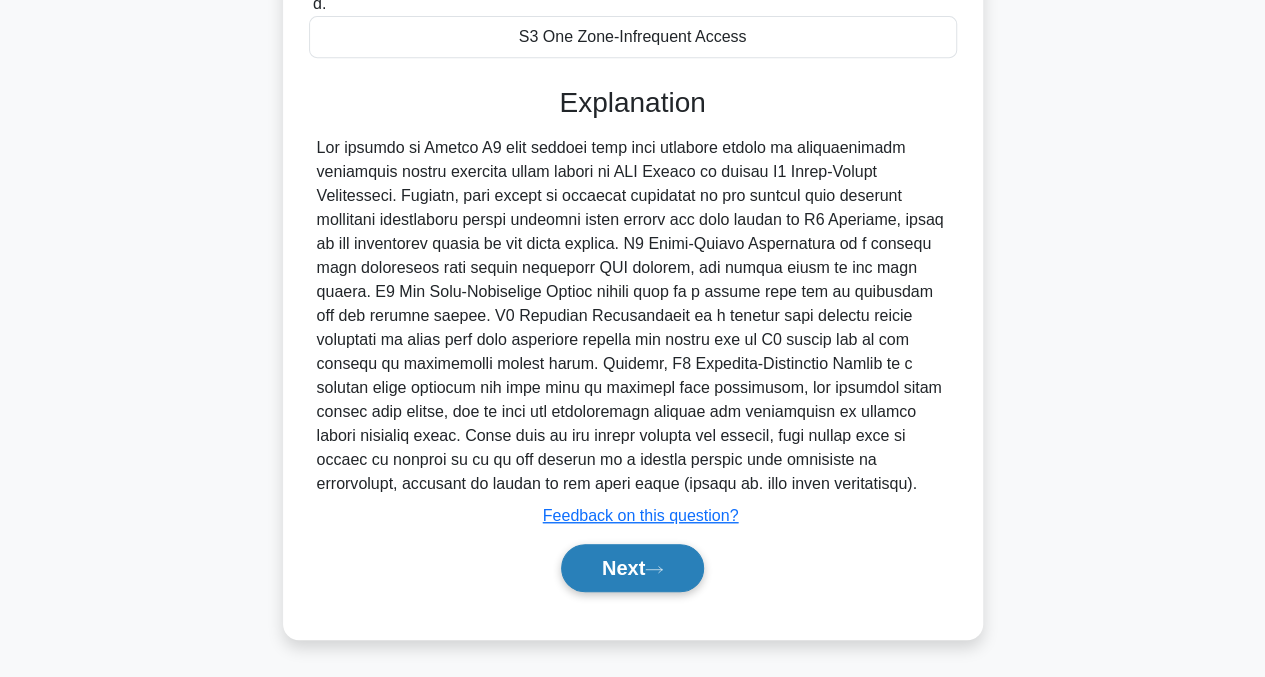 click on "Next" at bounding box center (632, 568) 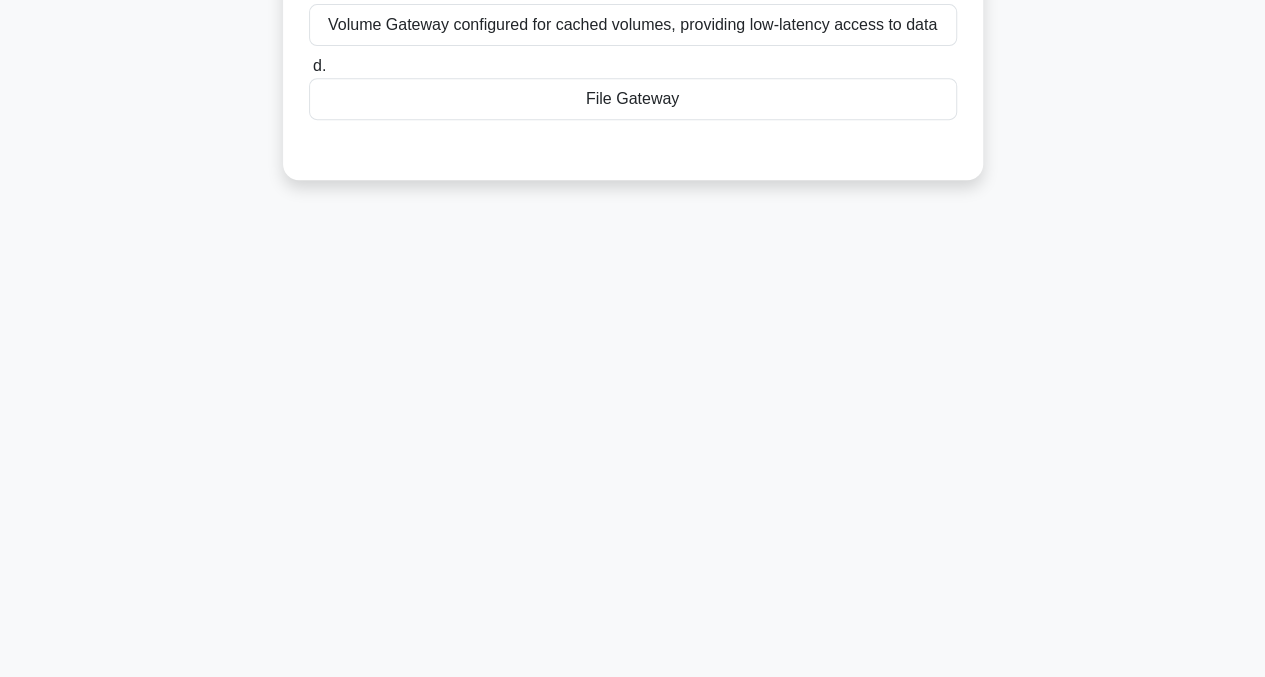 scroll, scrollTop: 0, scrollLeft: 0, axis: both 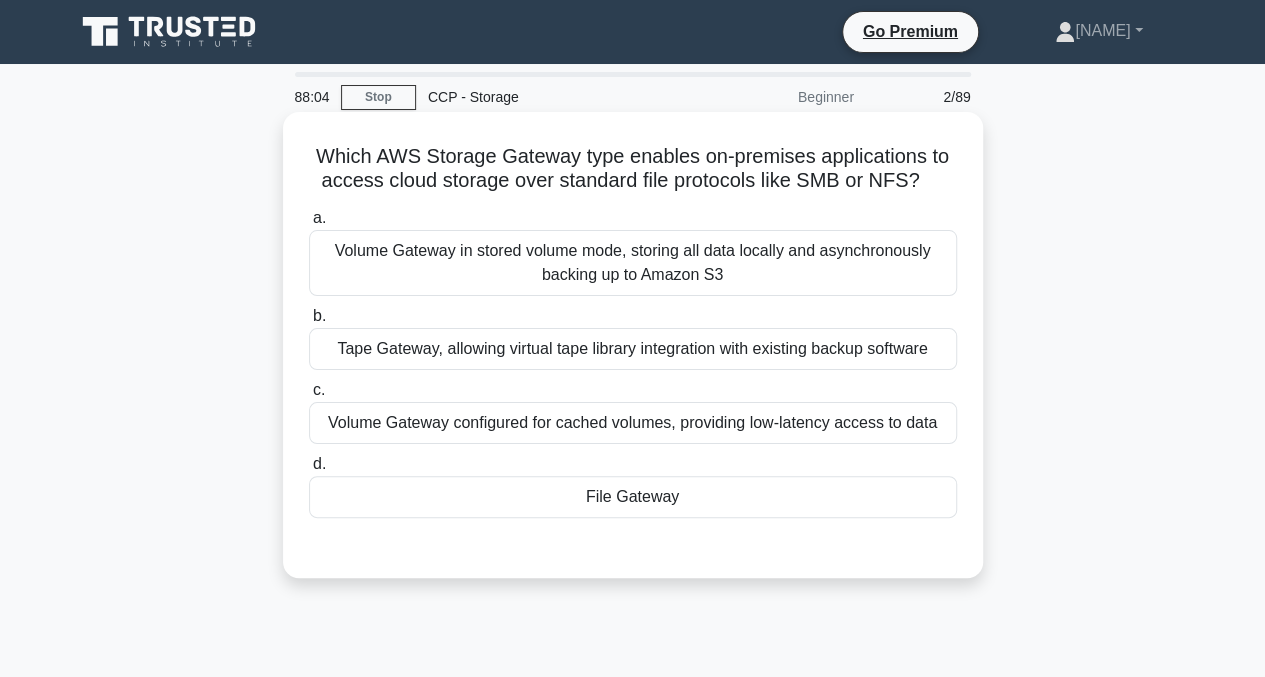 click on "File Gateway" at bounding box center [633, 497] 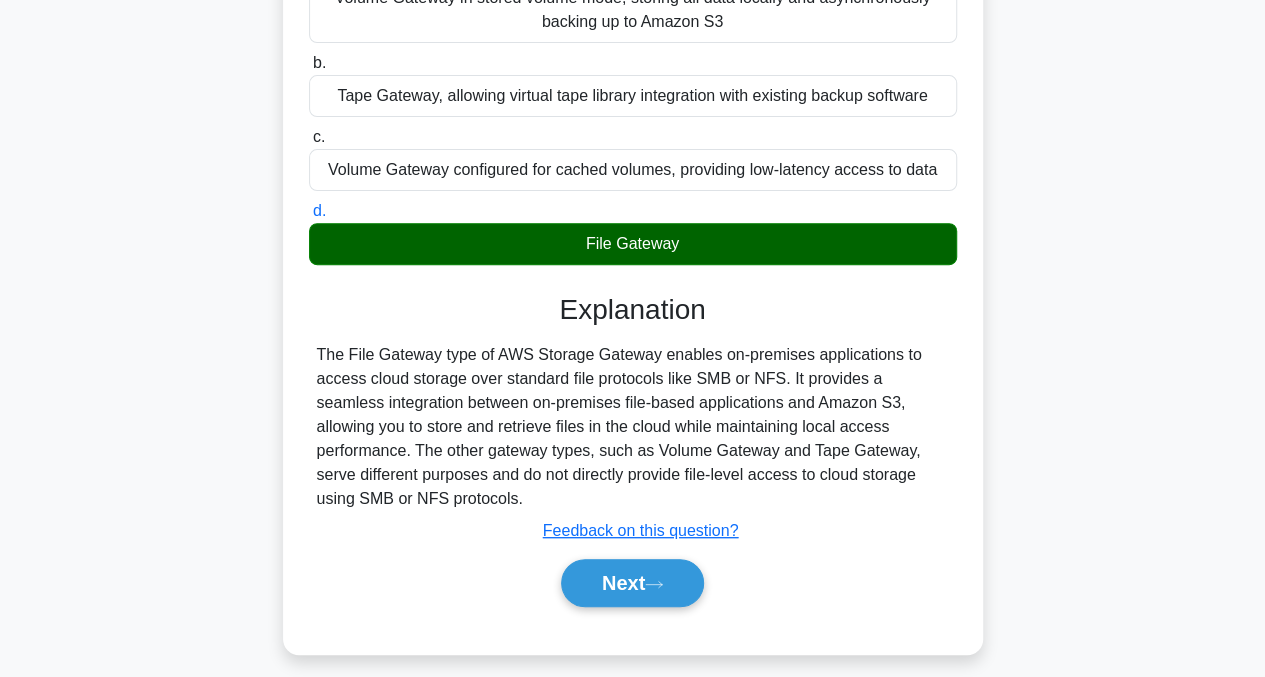 scroll, scrollTop: 403, scrollLeft: 0, axis: vertical 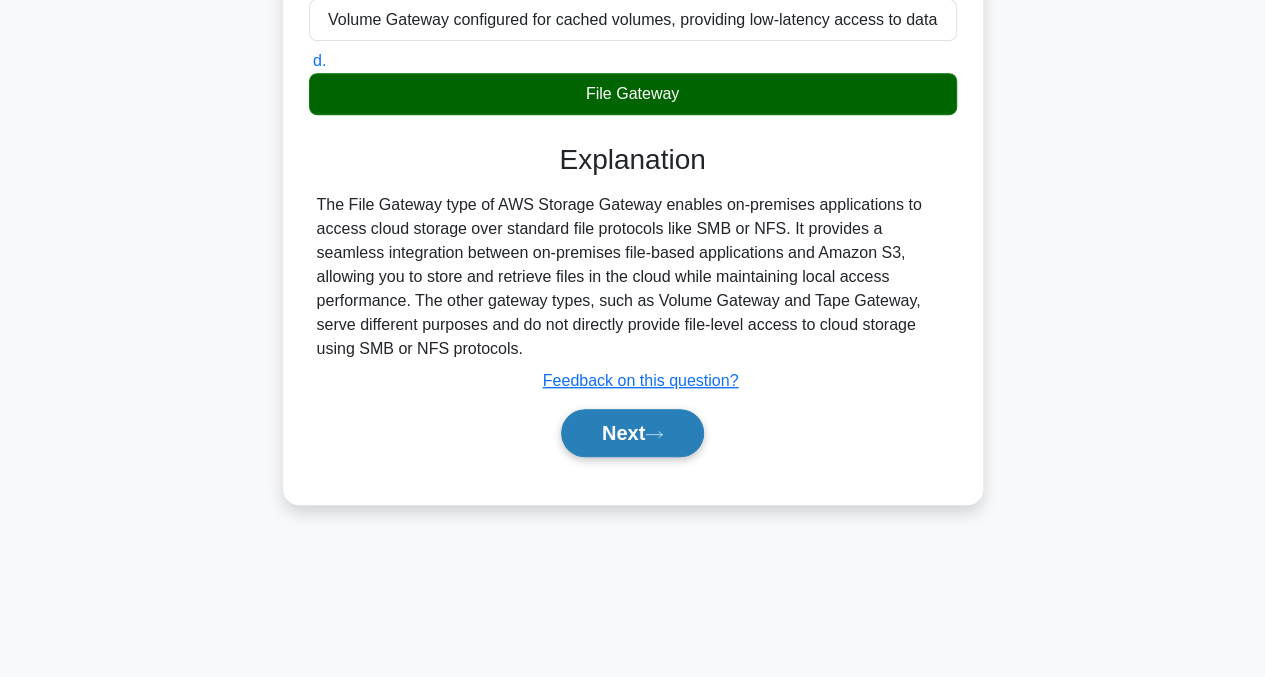 click 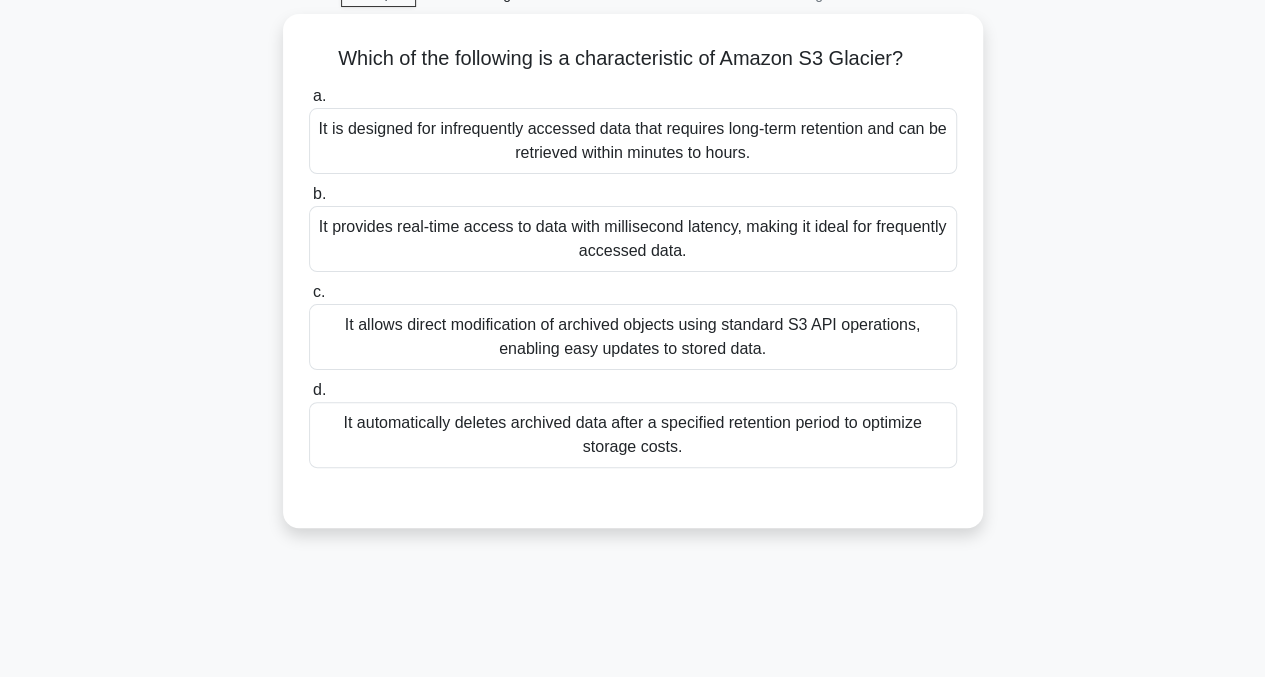 scroll, scrollTop: 3, scrollLeft: 0, axis: vertical 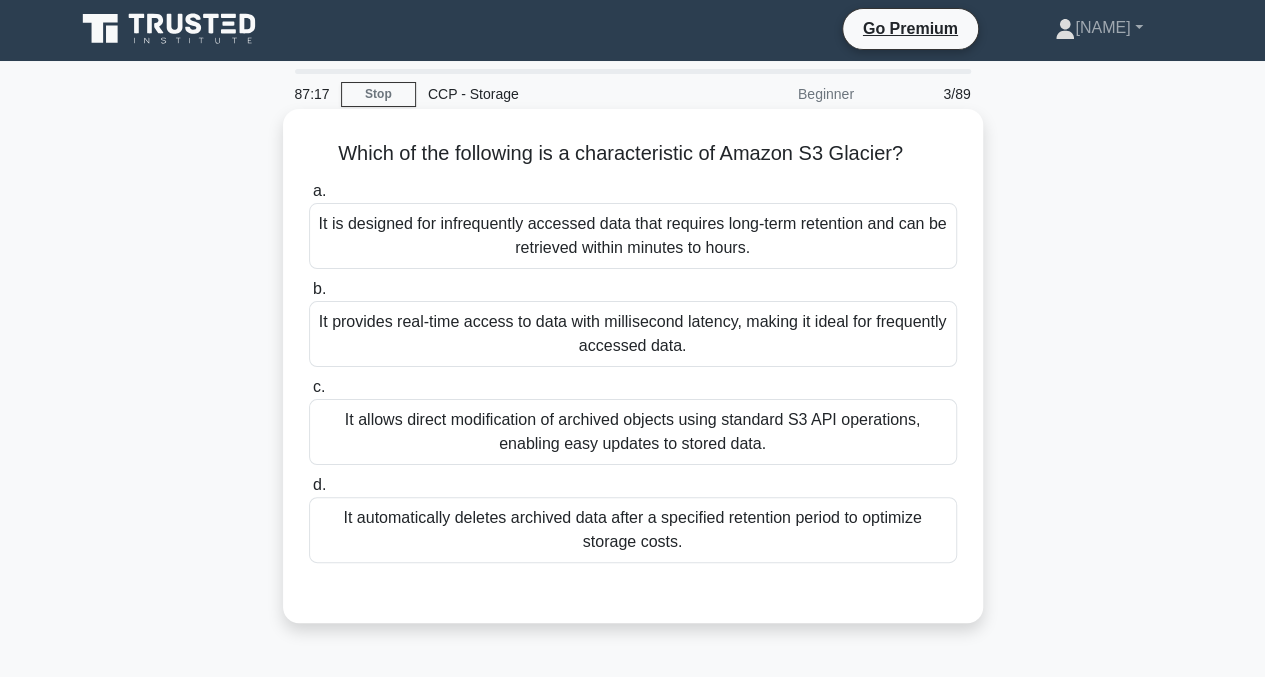 click on "It is designed for infrequently accessed data that requires long-term retention and can be retrieved within minutes to hours." at bounding box center [633, 236] 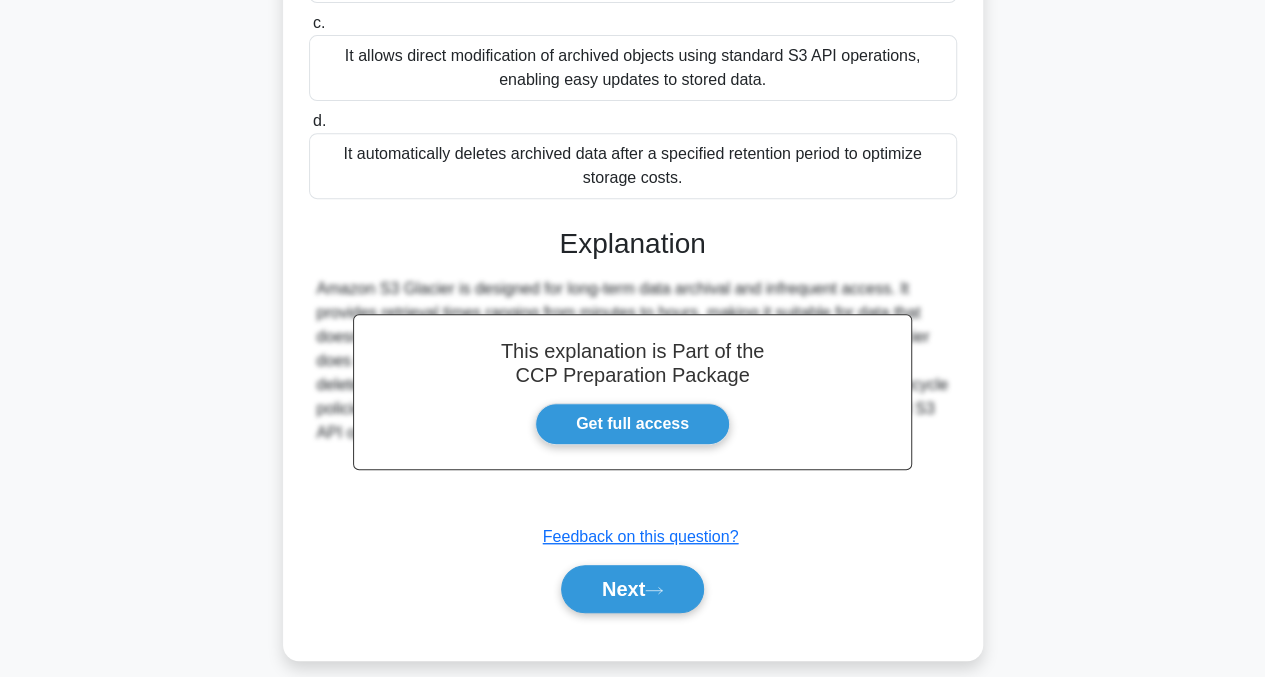 scroll, scrollTop: 403, scrollLeft: 0, axis: vertical 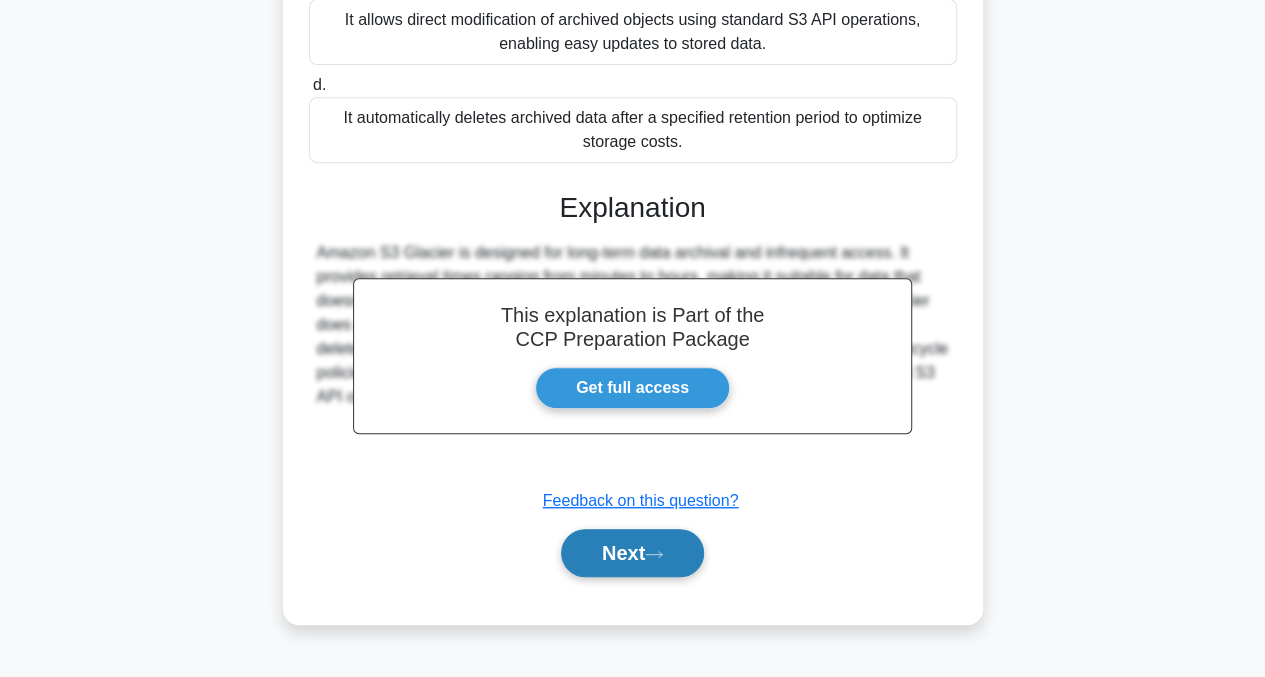 click on "Next" at bounding box center [632, 553] 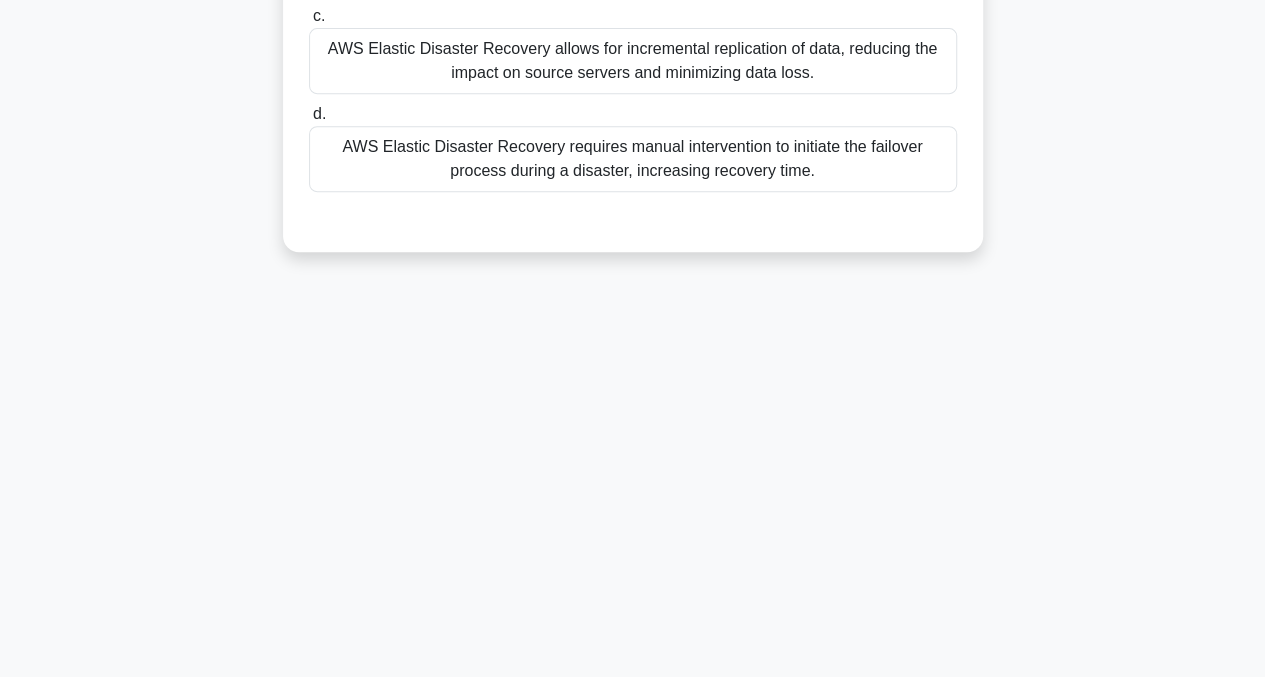 scroll, scrollTop: 3, scrollLeft: 0, axis: vertical 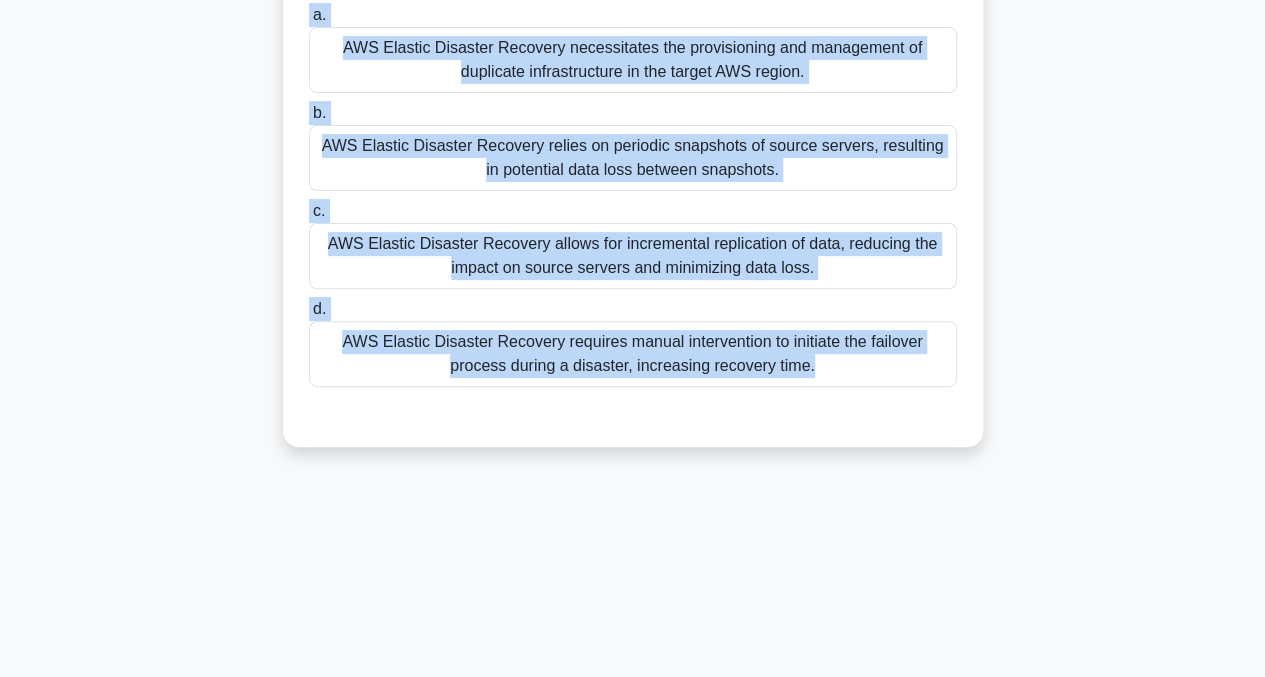 drag, startPoint x: 304, startPoint y: 148, endPoint x: 761, endPoint y: 398, distance: 520.9117 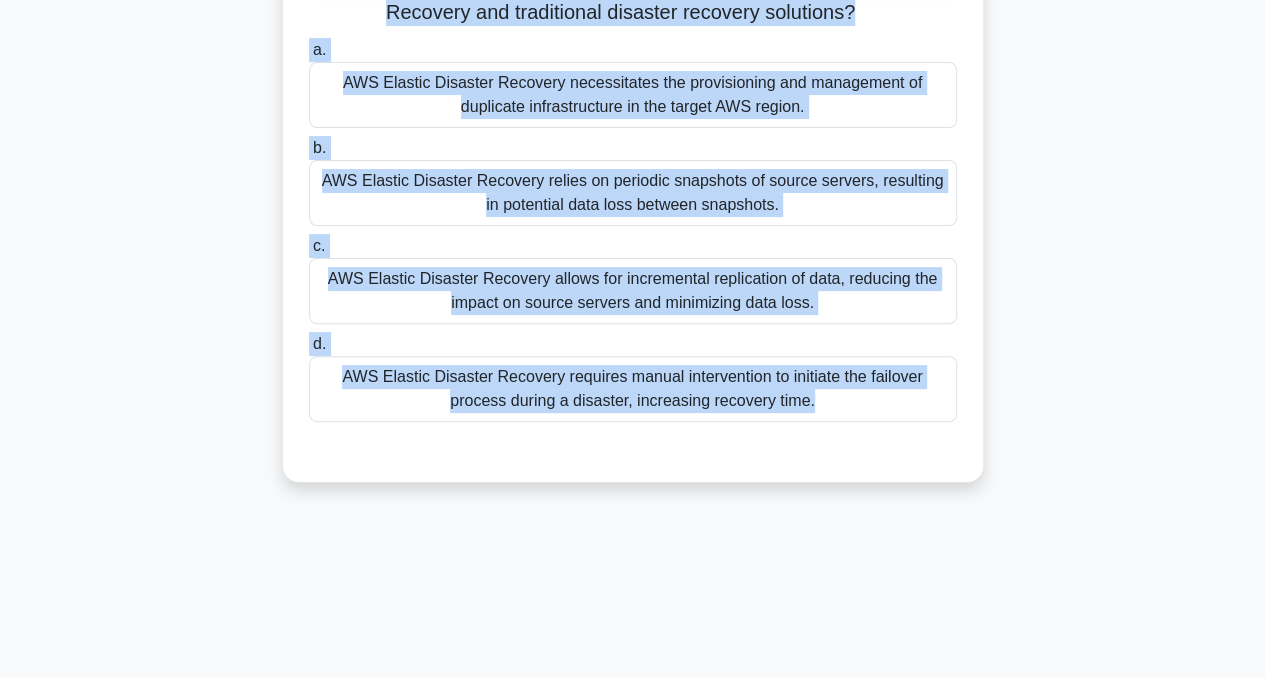 scroll, scrollTop: 3, scrollLeft: 0, axis: vertical 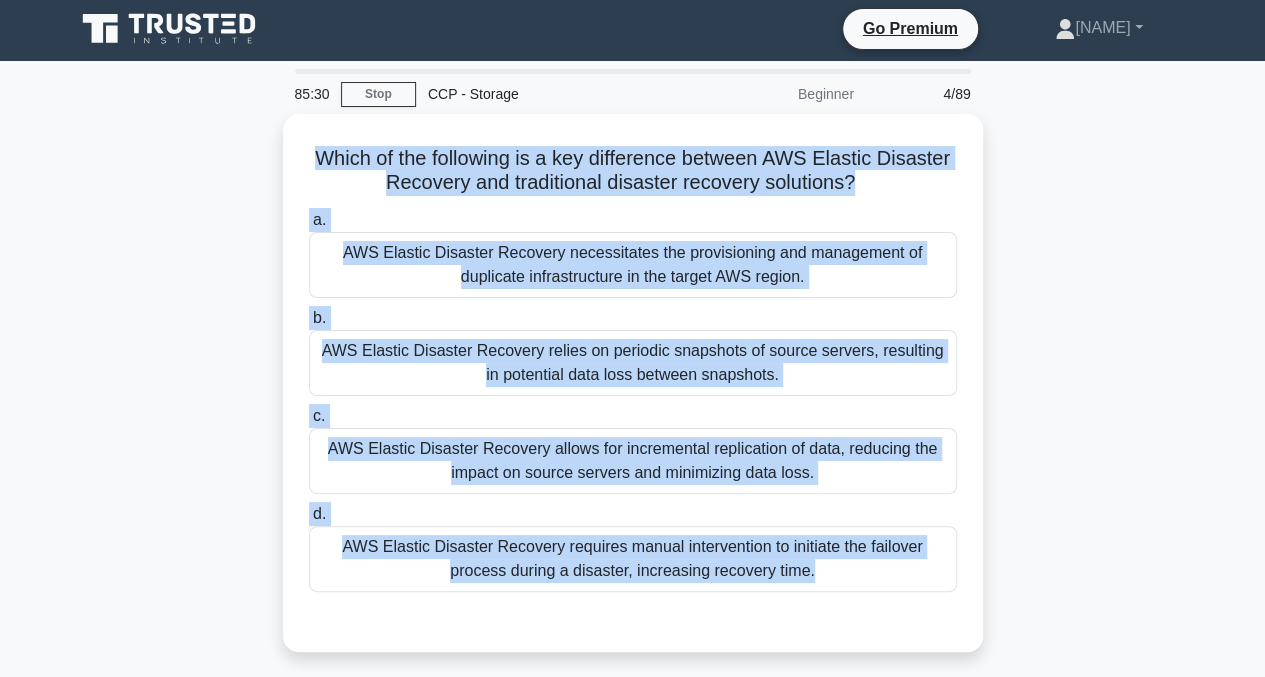 click on "Which of the following is a key difference between AWS Elastic Disaster Recovery and traditional disaster recovery solutions?
.spinner_0XTQ{transform-origin:center;animation:spinner_y6GP .75s linear infinite}@keyframes spinner_y6GP{100%{transform:rotate(360deg)}}
a.
AWS Elastic Disaster Recovery necessitates the provisioning and management of duplicate infrastructure in the target AWS region.
b." at bounding box center [633, 395] 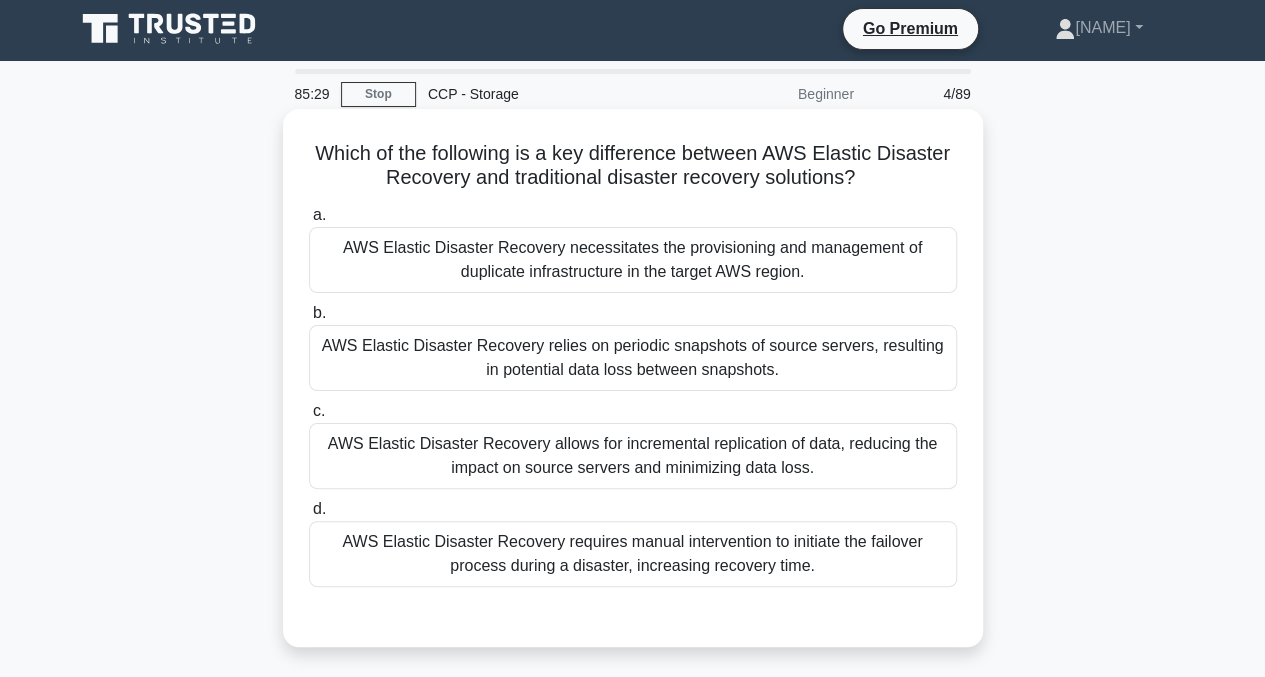 click on "AWS Elastic Disaster Recovery allows for incremental replication of data, reducing the impact on source servers and minimizing data loss." at bounding box center [633, 456] 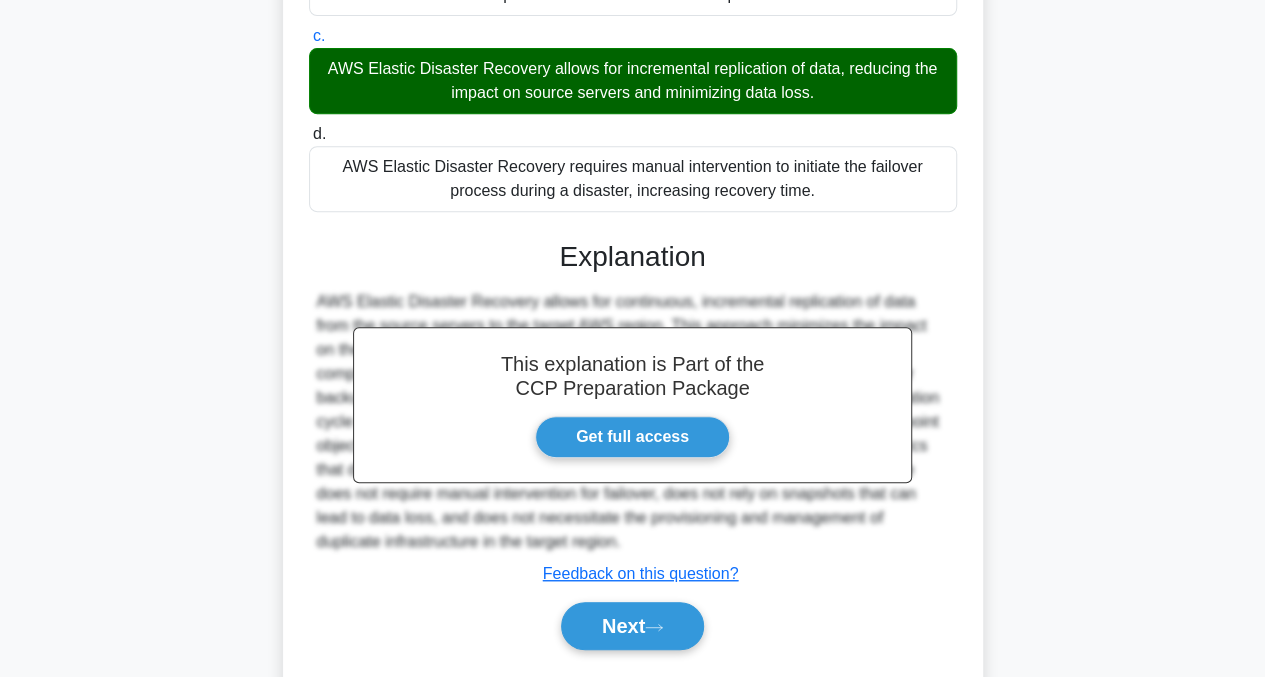 scroll, scrollTop: 433, scrollLeft: 0, axis: vertical 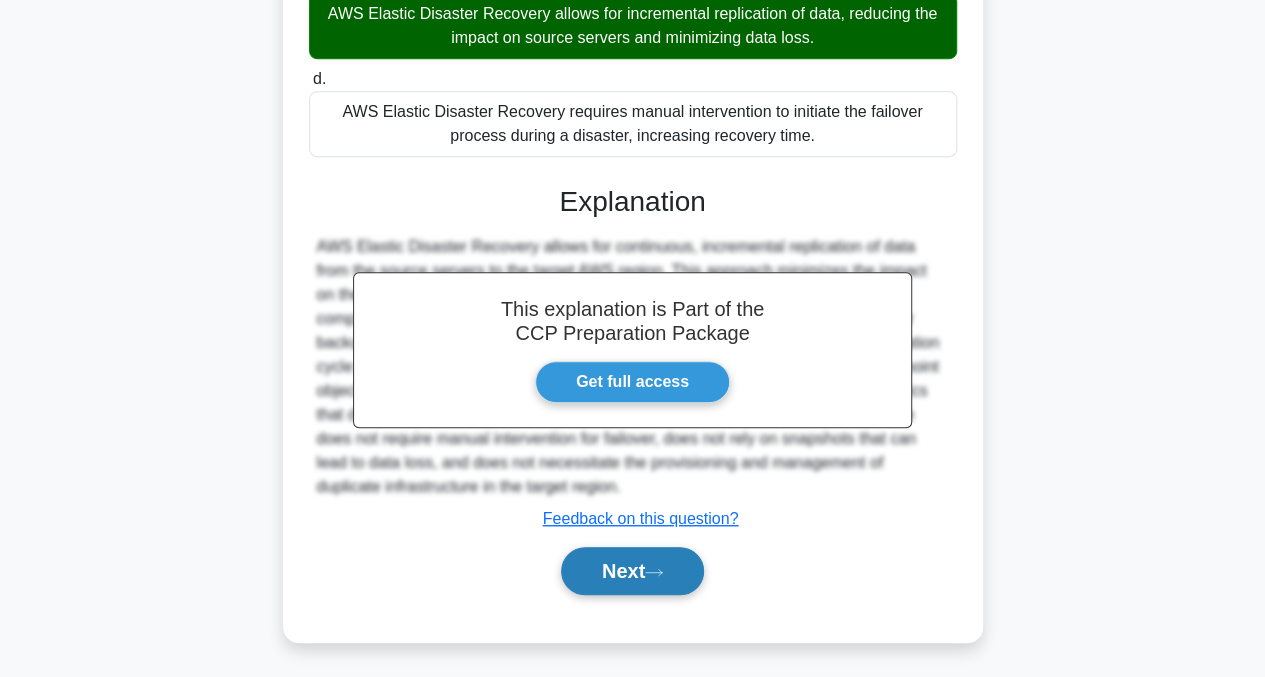 click on "Next" at bounding box center [632, 571] 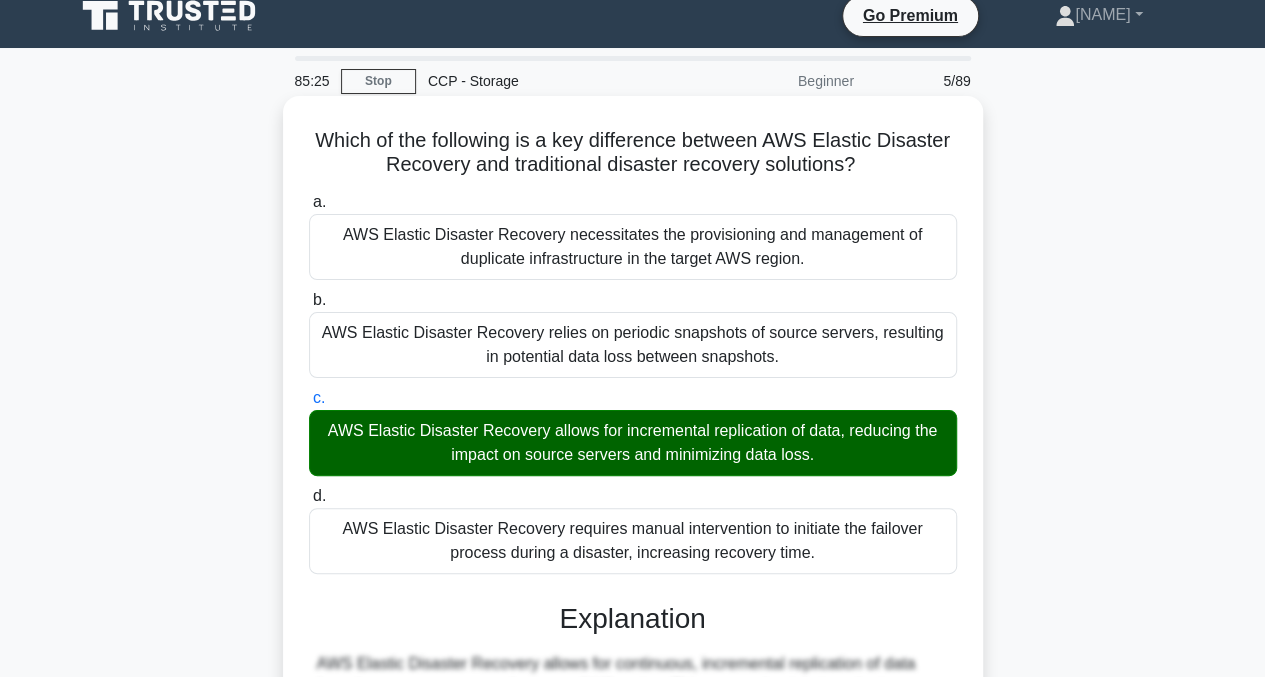 scroll, scrollTop: 0, scrollLeft: 0, axis: both 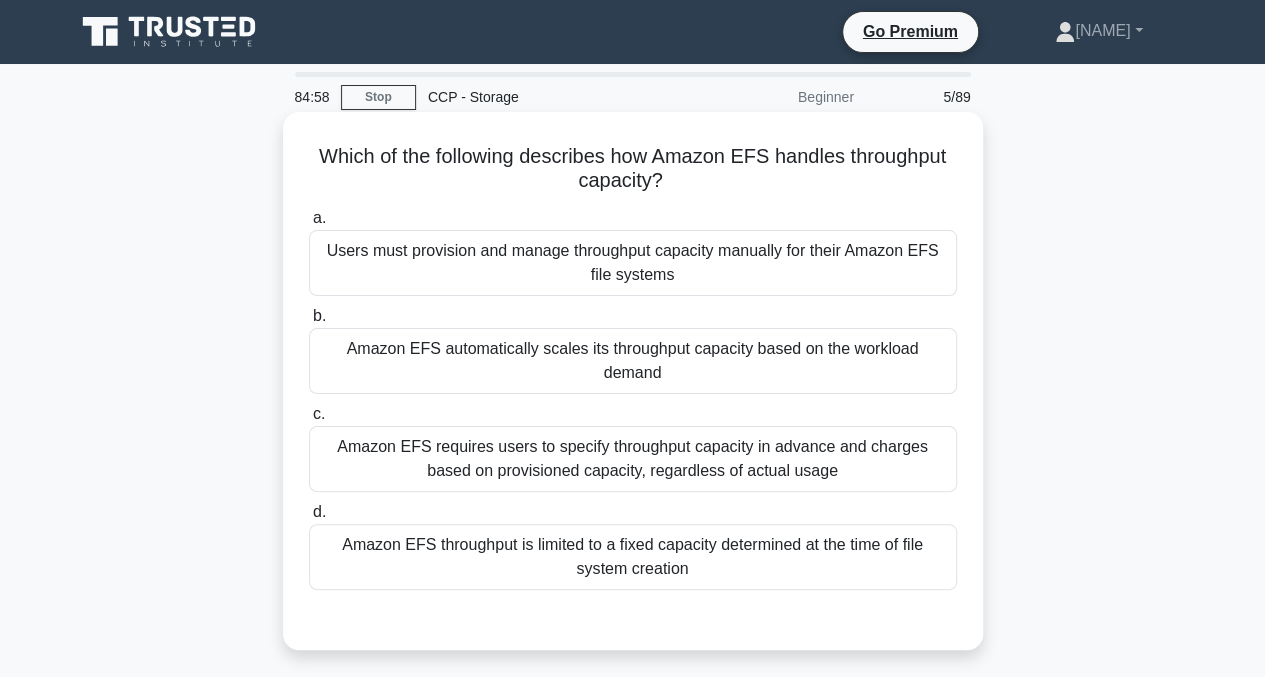 click on "Amazon EFS automatically scales its throughput capacity based on the workload demand" at bounding box center [633, 361] 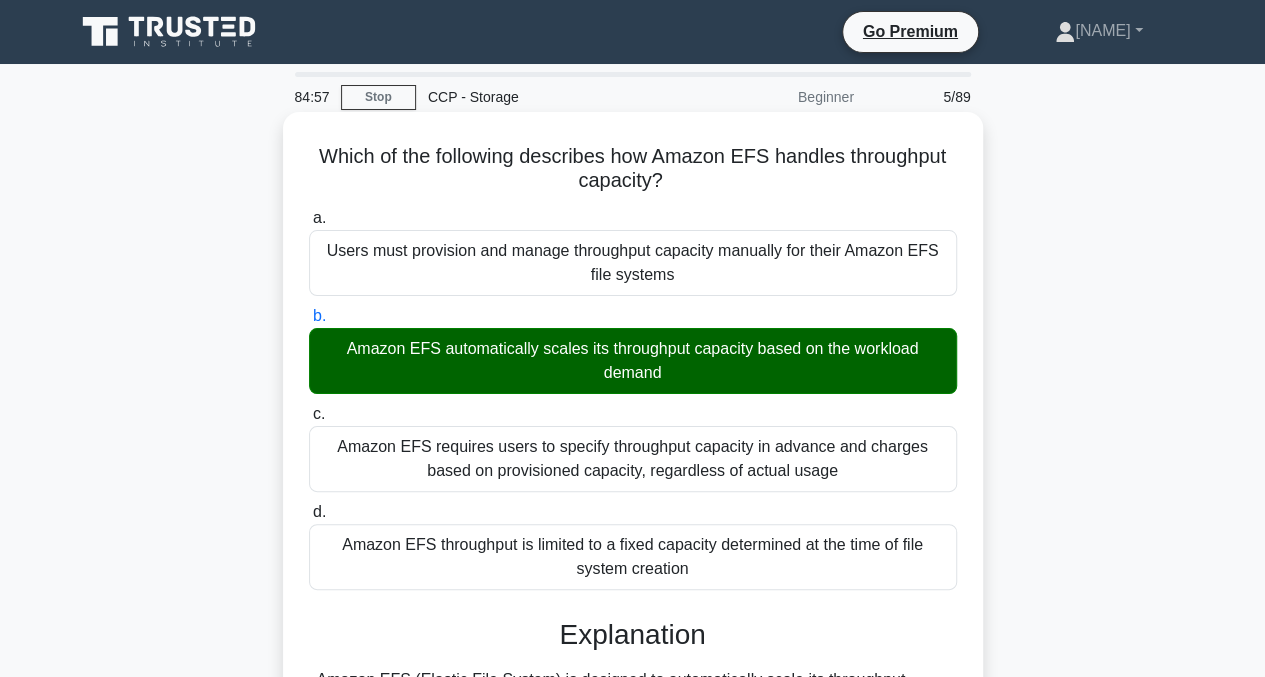 scroll, scrollTop: 457, scrollLeft: 0, axis: vertical 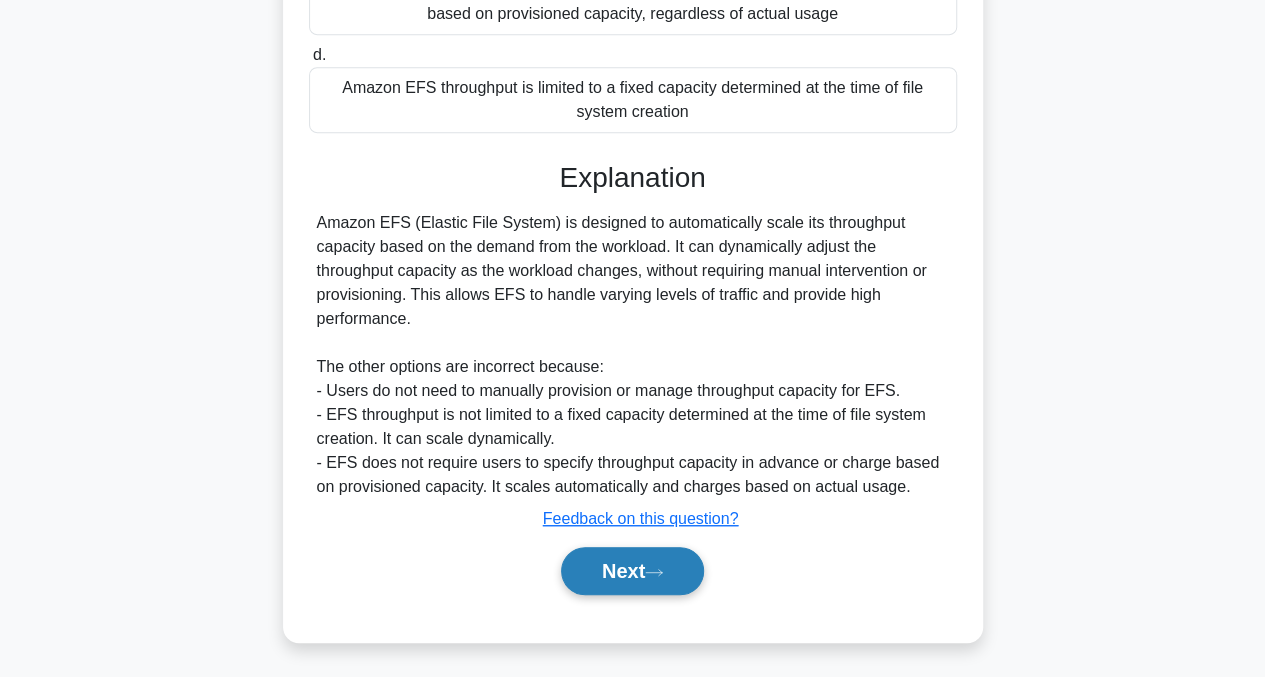 click on "Next" at bounding box center (632, 571) 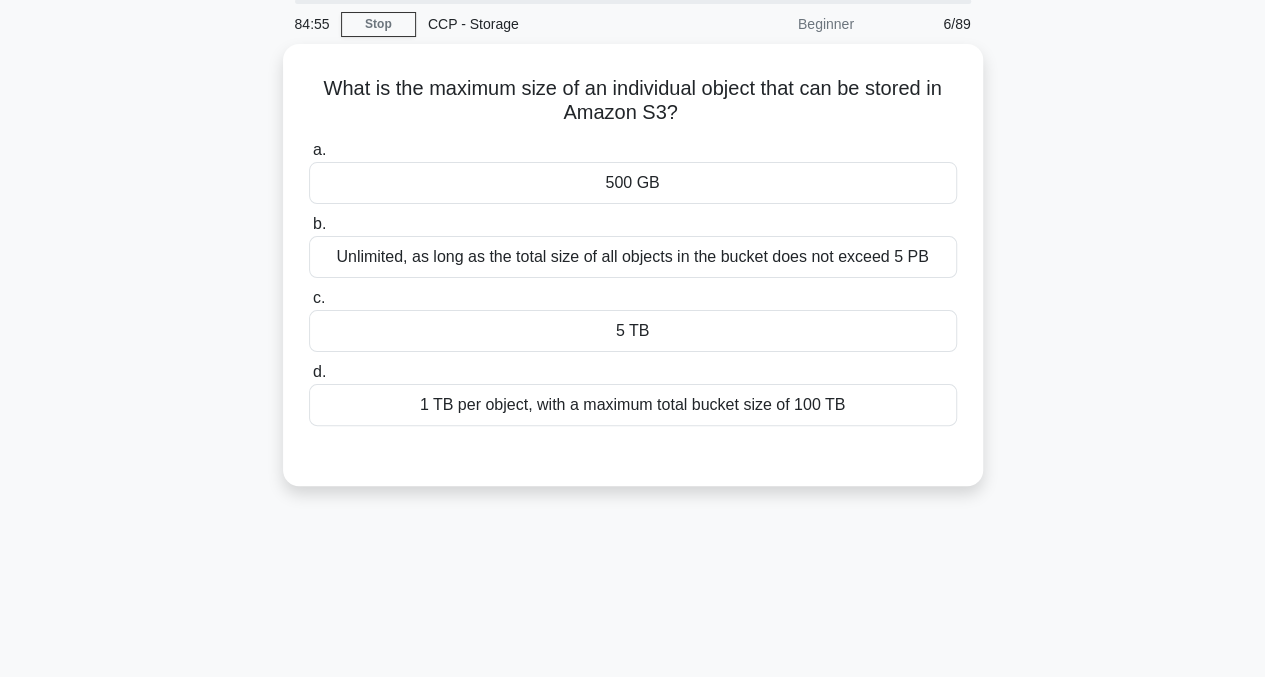 scroll, scrollTop: 3, scrollLeft: 0, axis: vertical 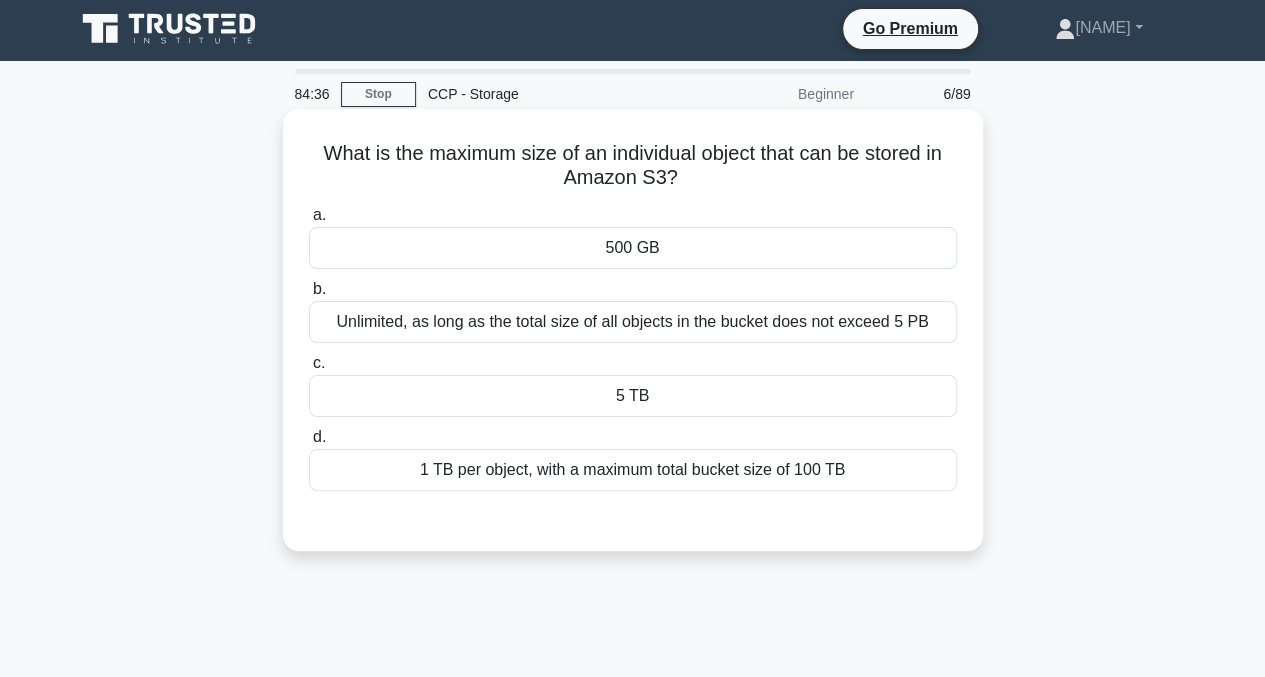 click on "1 TB per object, with a maximum total bucket size of 100 TB" at bounding box center (633, 470) 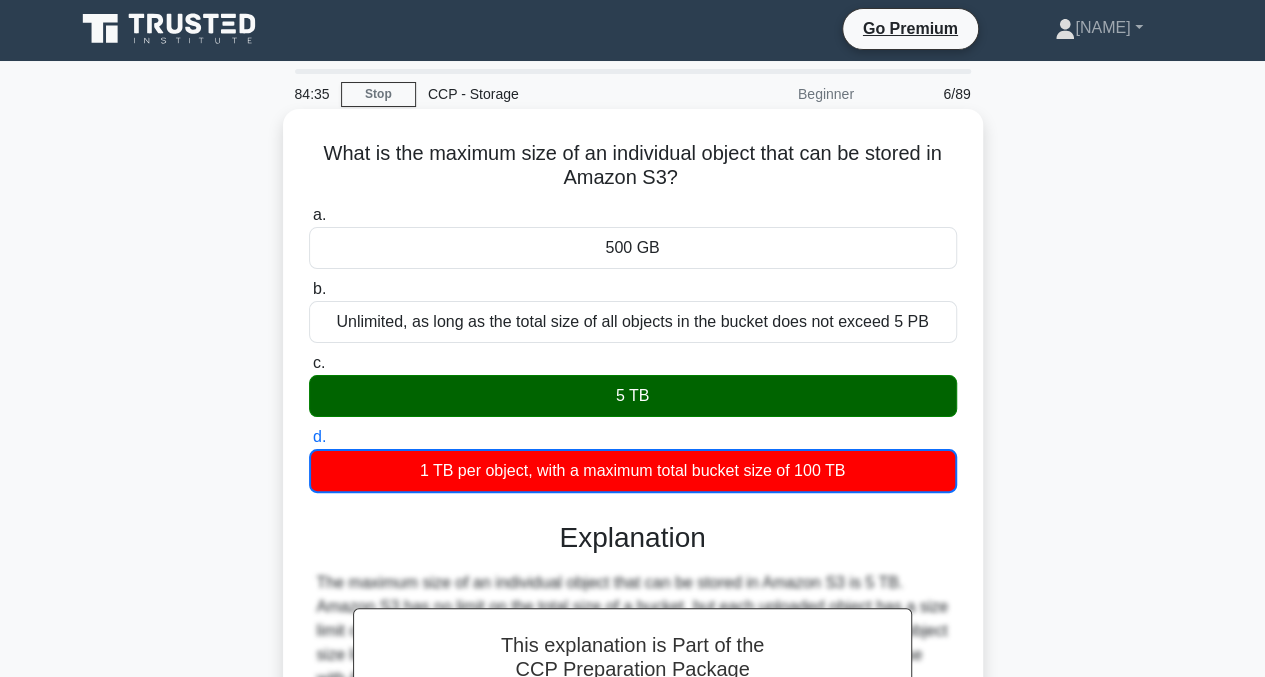 click on "5 TB" at bounding box center (633, 396) 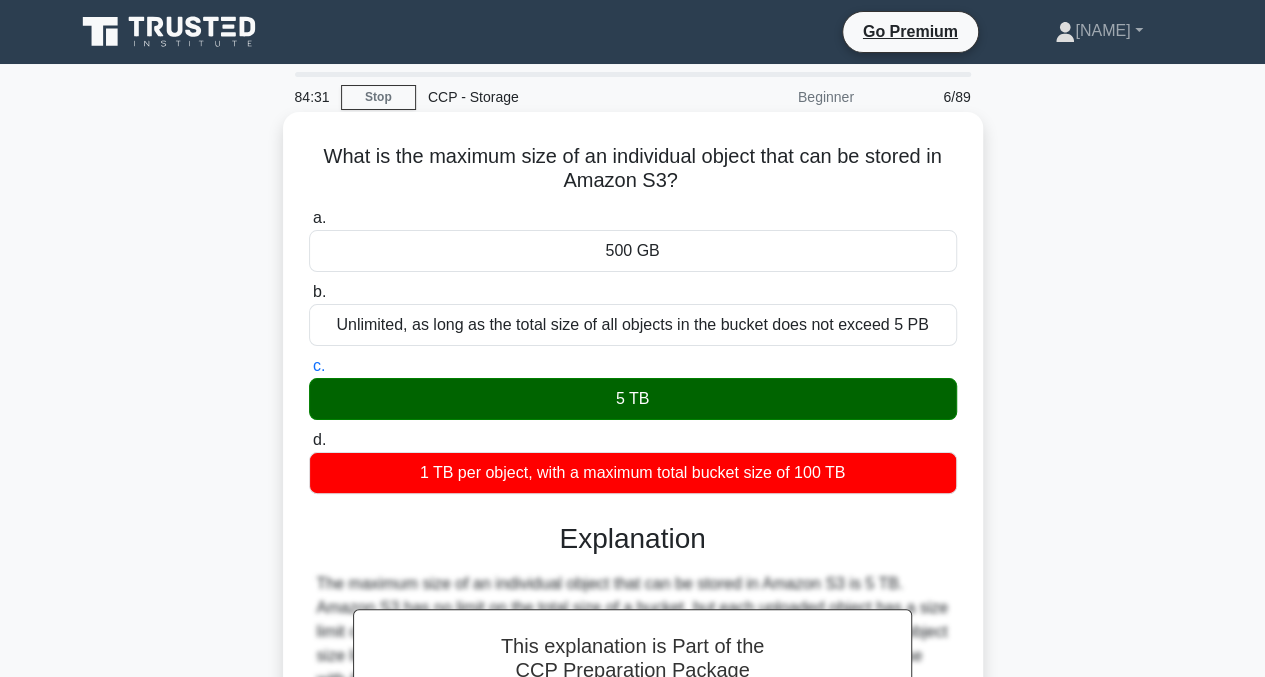 scroll, scrollTop: 400, scrollLeft: 0, axis: vertical 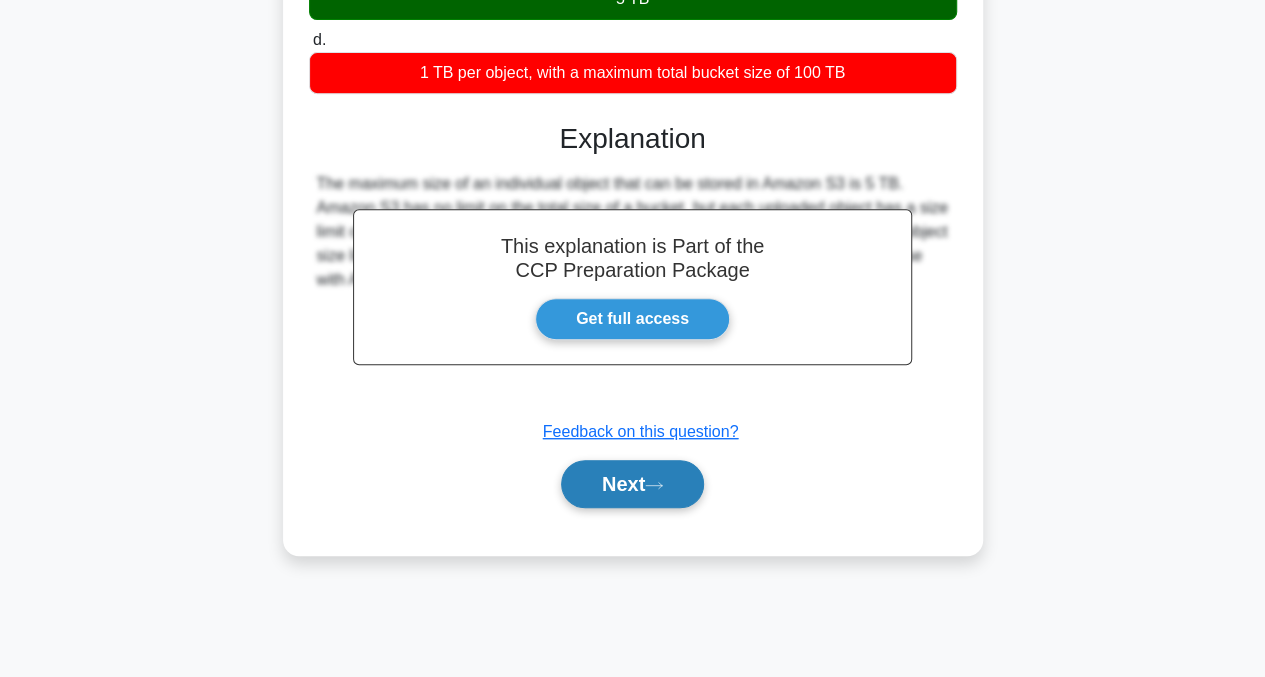 click on "Next" at bounding box center [632, 484] 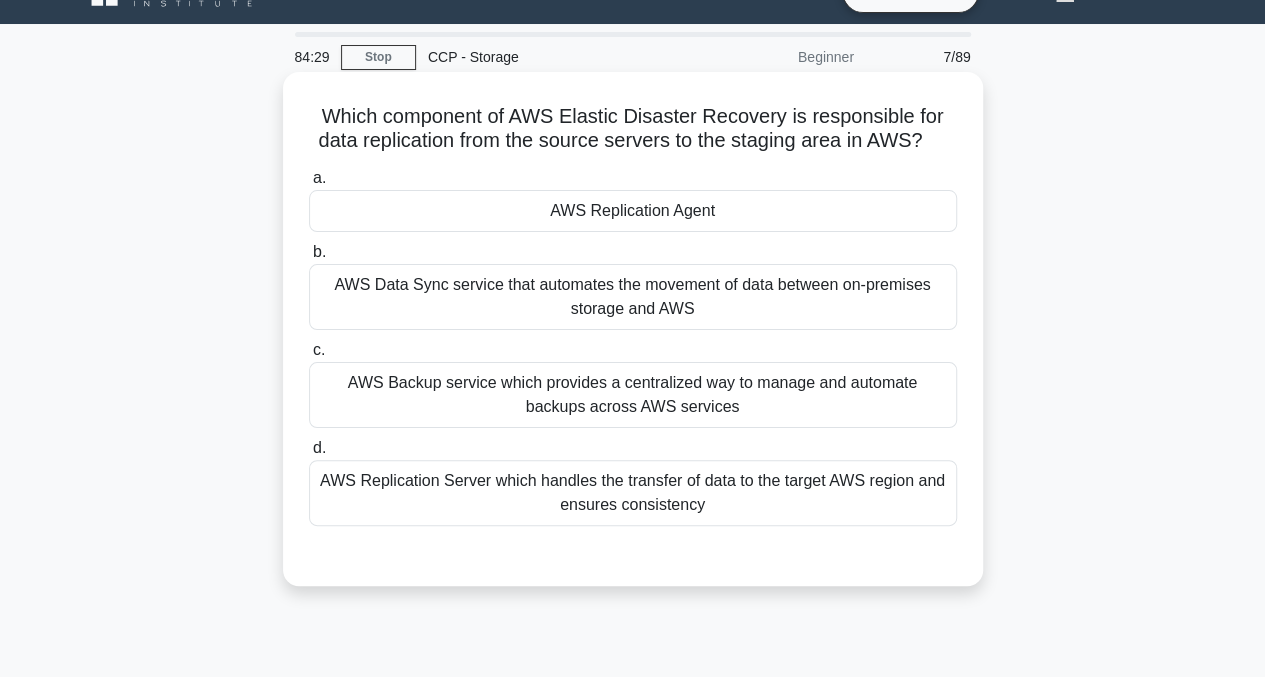 scroll, scrollTop: 0, scrollLeft: 0, axis: both 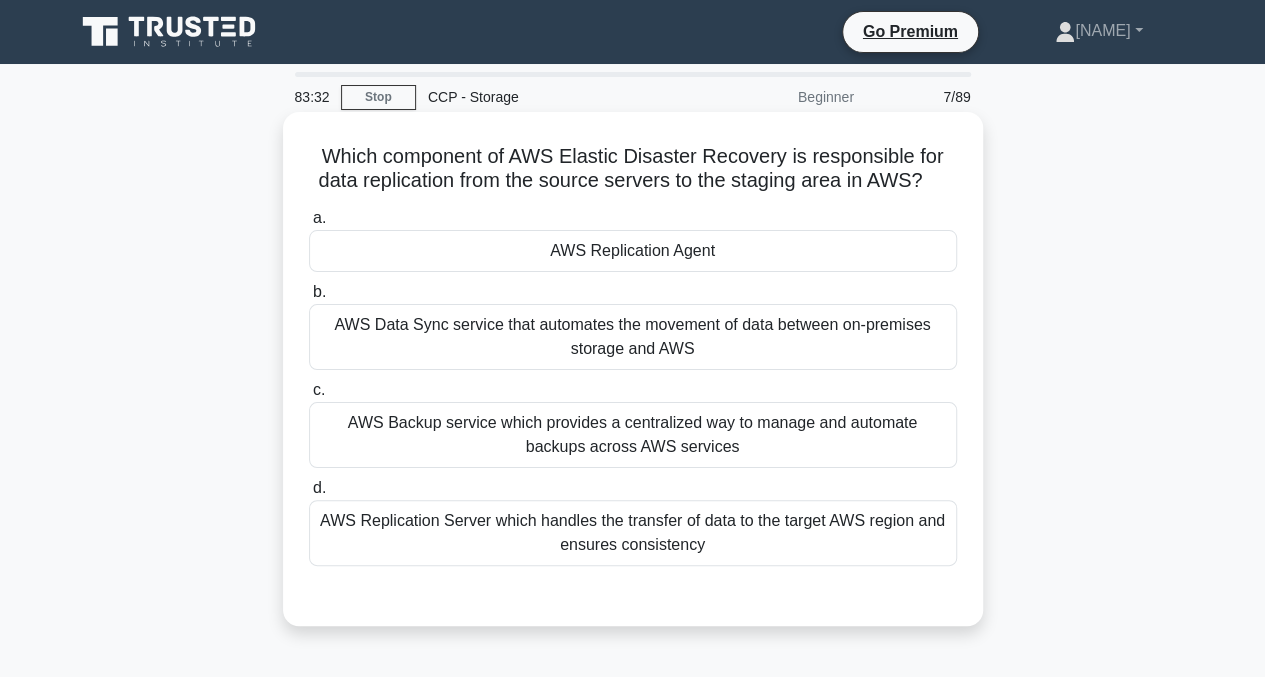 click on "AWS Replication Agent" at bounding box center (633, 251) 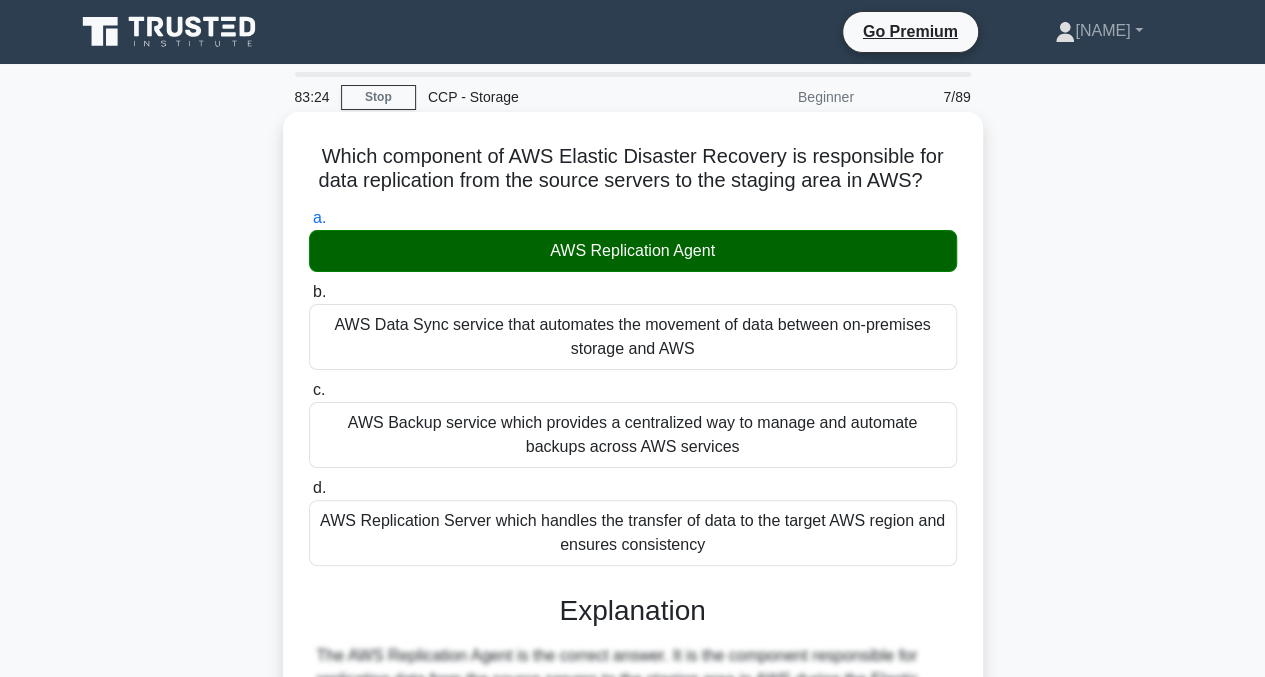 scroll, scrollTop: 403, scrollLeft: 0, axis: vertical 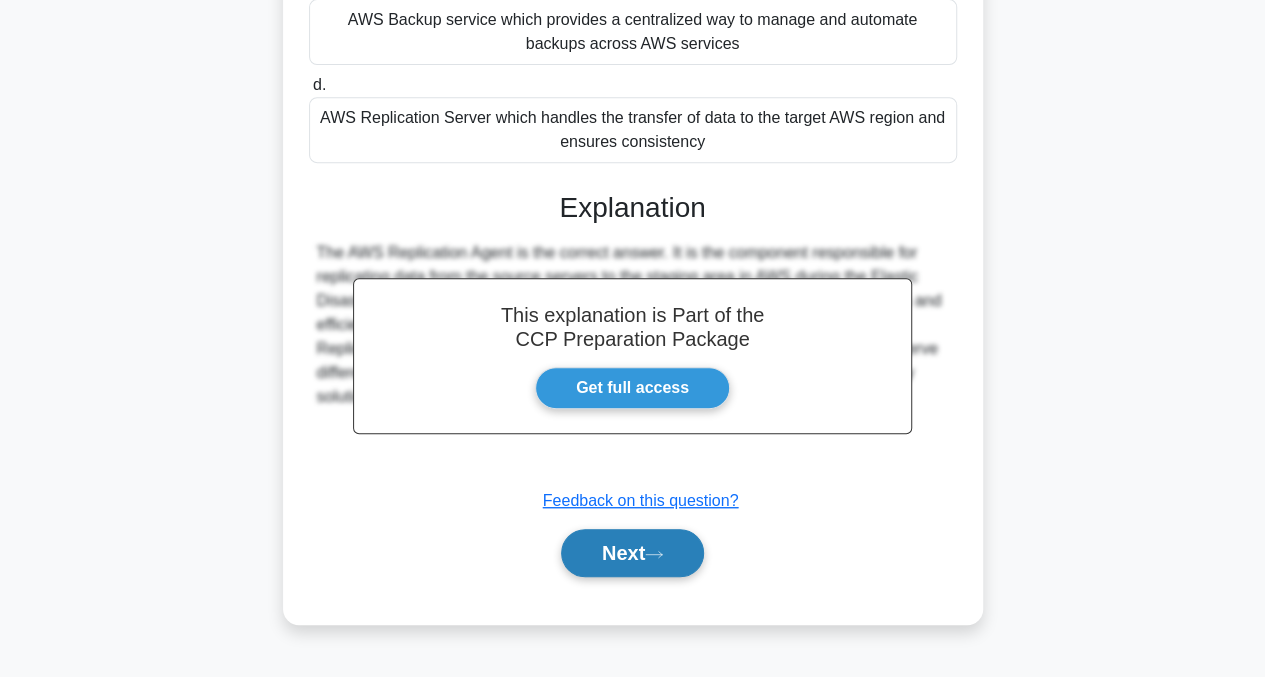 click on "Next" at bounding box center [632, 553] 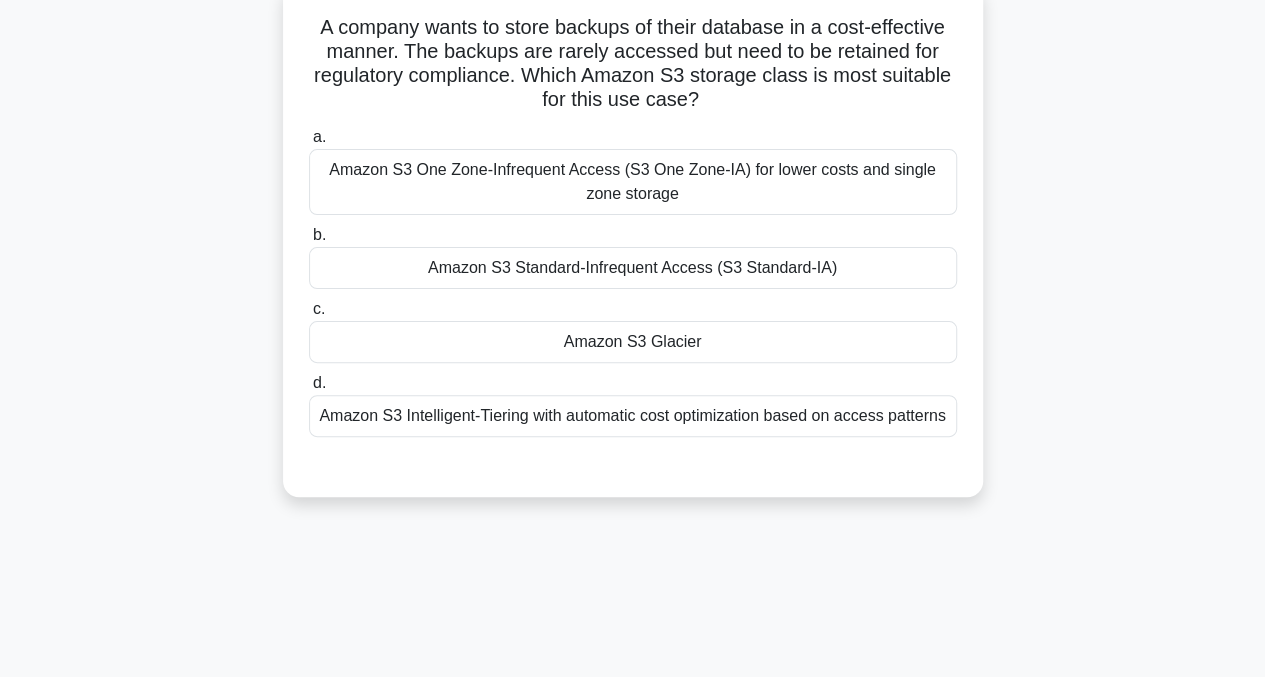 scroll, scrollTop: 103, scrollLeft: 0, axis: vertical 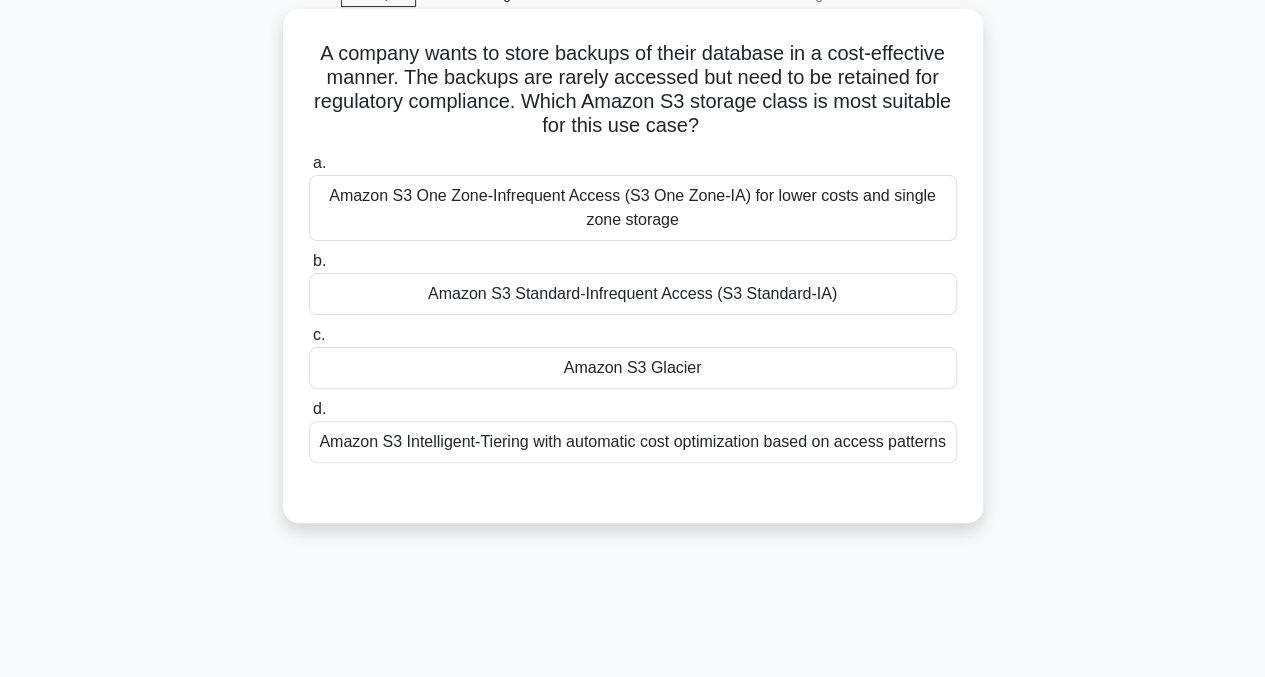 click on "Amazon S3 One Zone-Infrequent Access (S3 One Zone-IA) for lower costs and single zone storage" at bounding box center [633, 208] 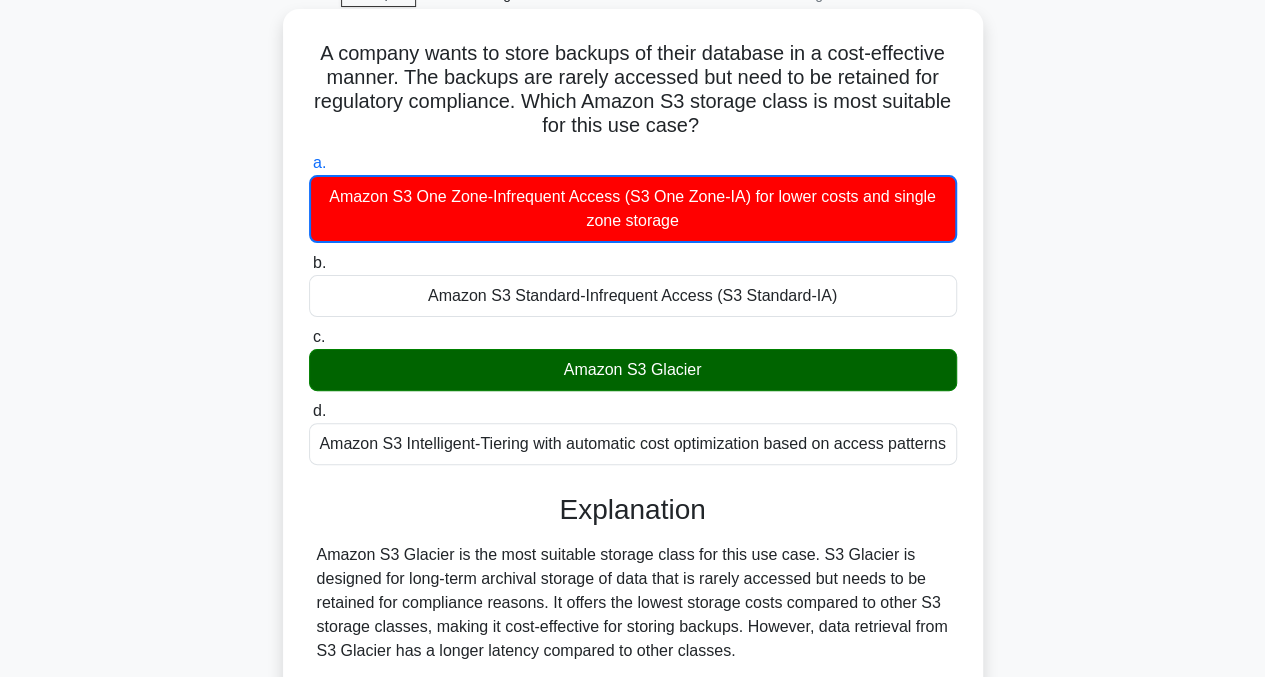 click on "Amazon S3 Glacier" at bounding box center [633, 370] 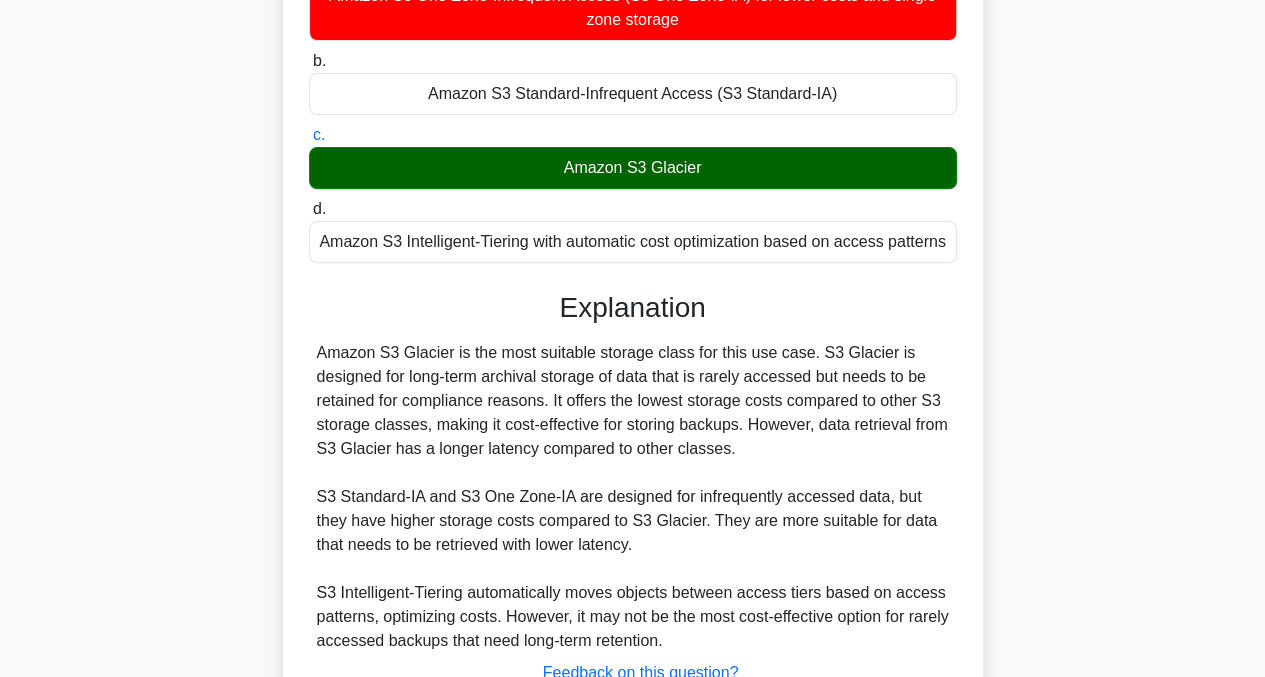 scroll, scrollTop: 403, scrollLeft: 0, axis: vertical 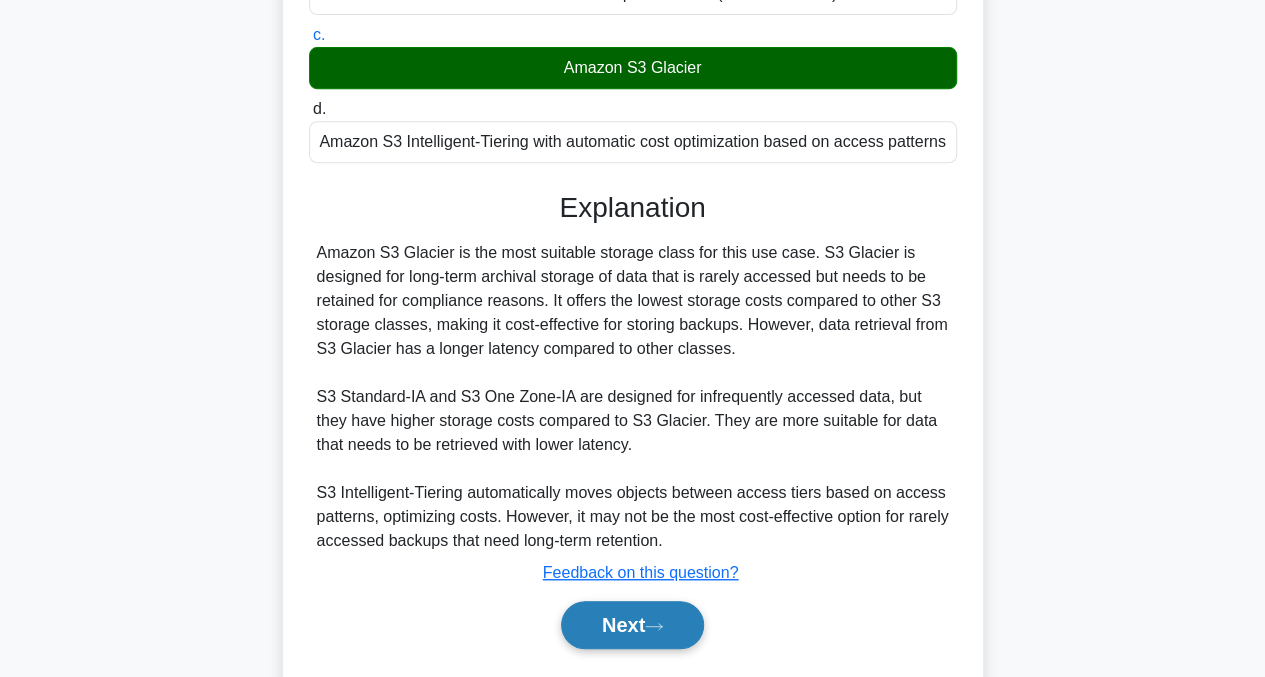 click on "Next" at bounding box center (632, 625) 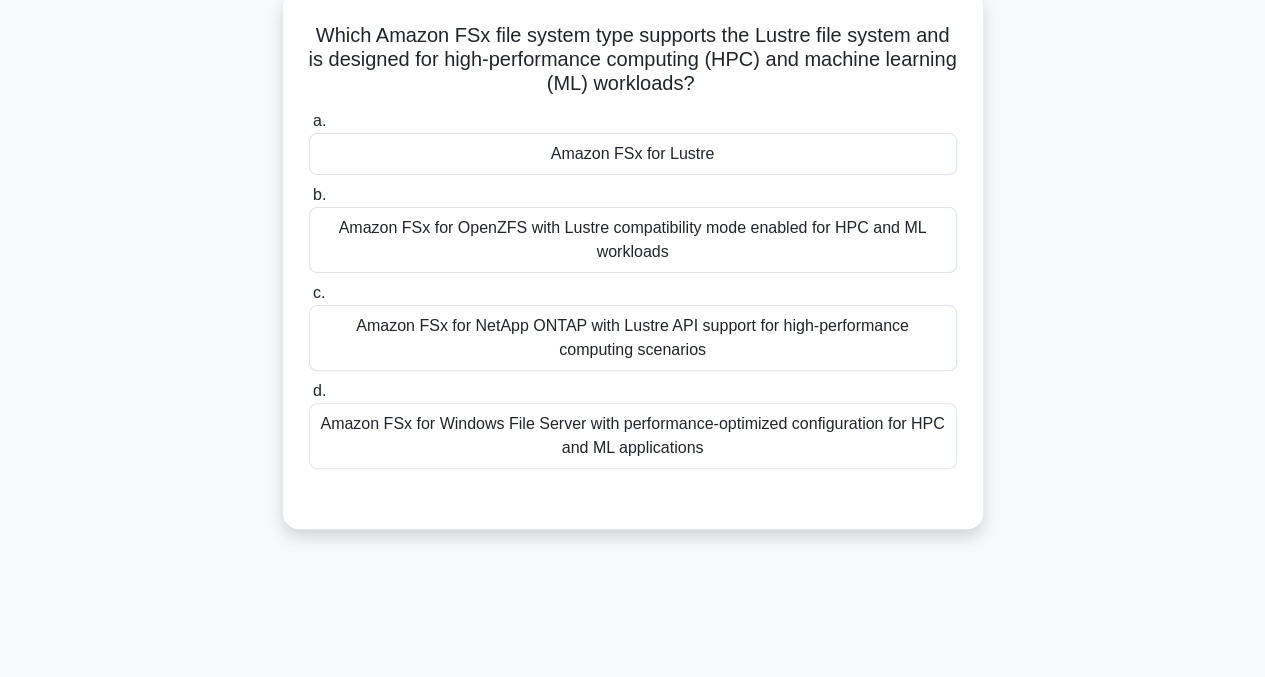 scroll, scrollTop: 0, scrollLeft: 0, axis: both 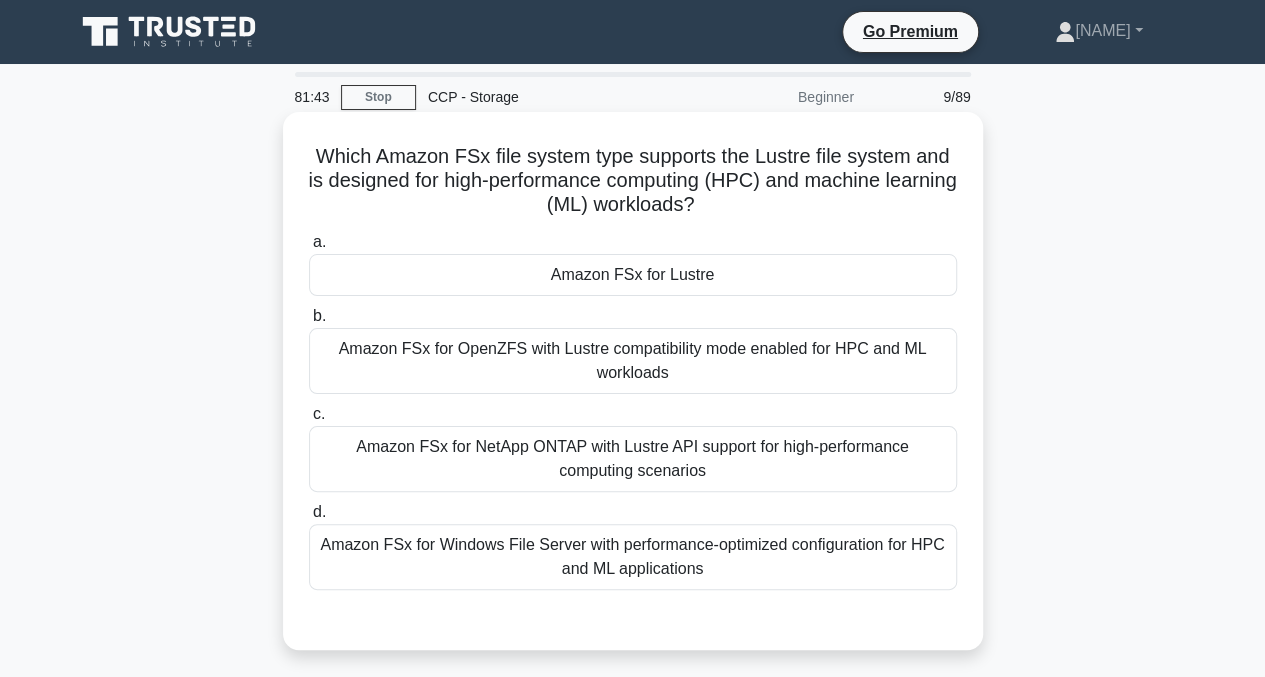 click on "Amazon FSx for Lustre" at bounding box center [633, 275] 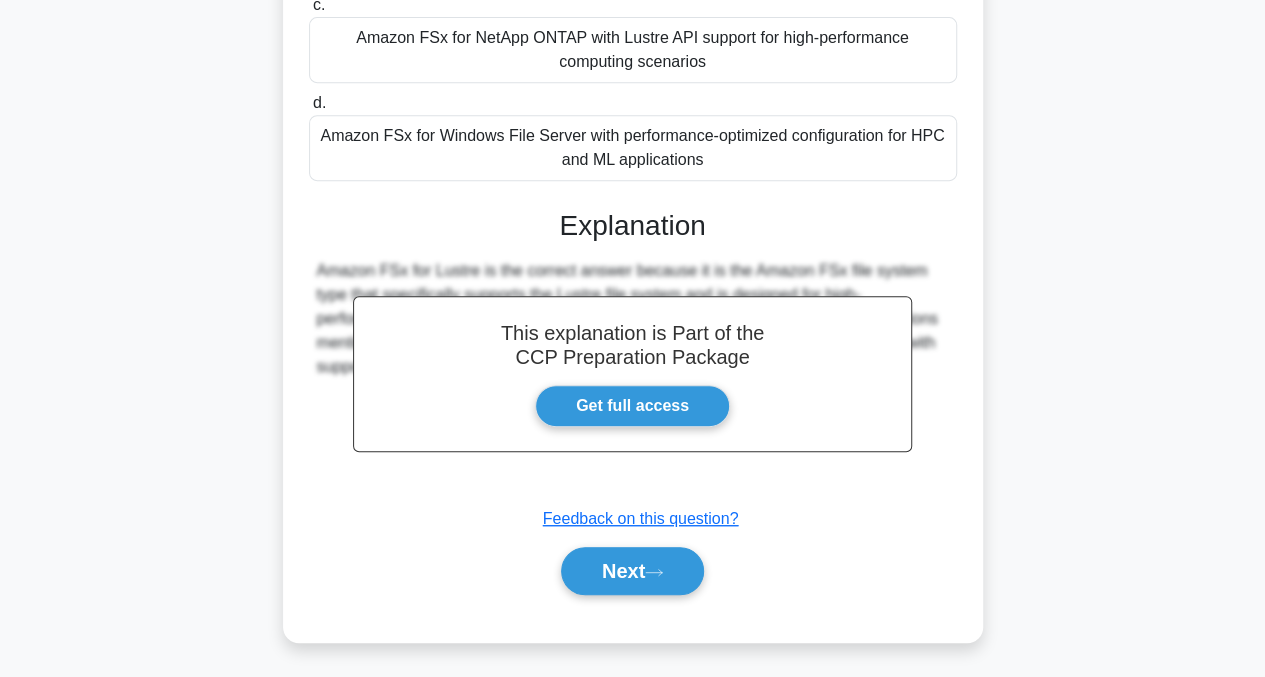 scroll, scrollTop: 0, scrollLeft: 0, axis: both 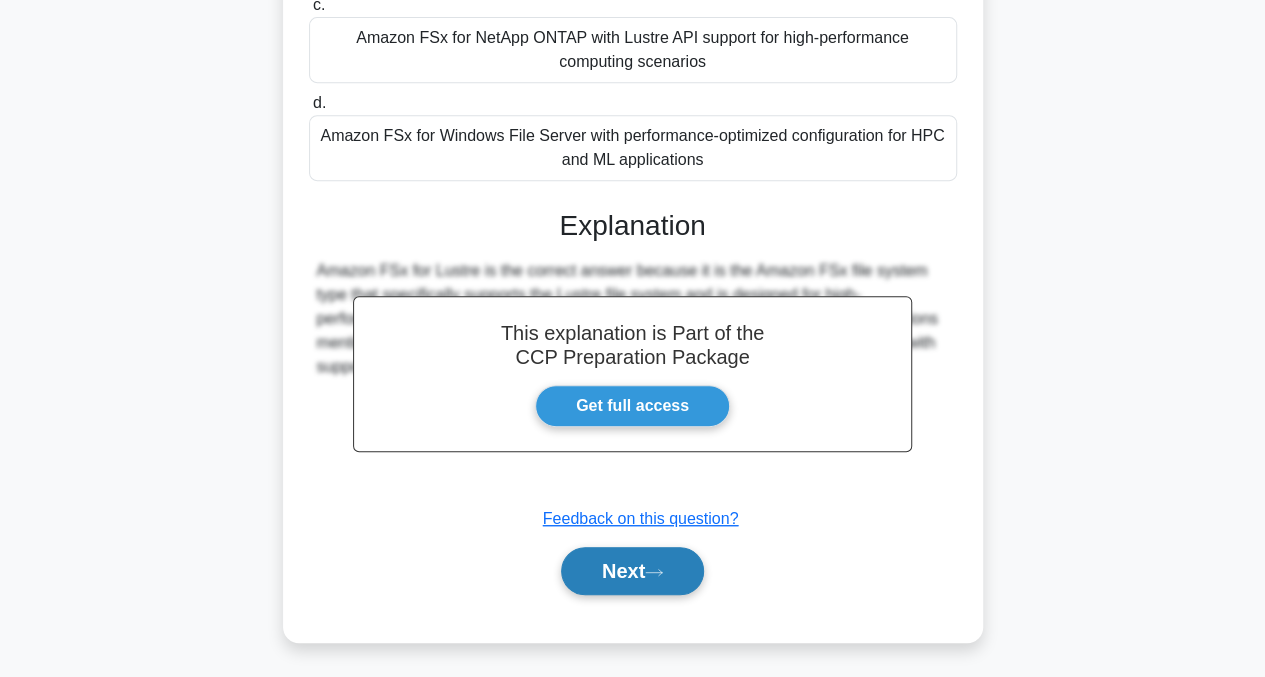 click on "Next" at bounding box center (632, 571) 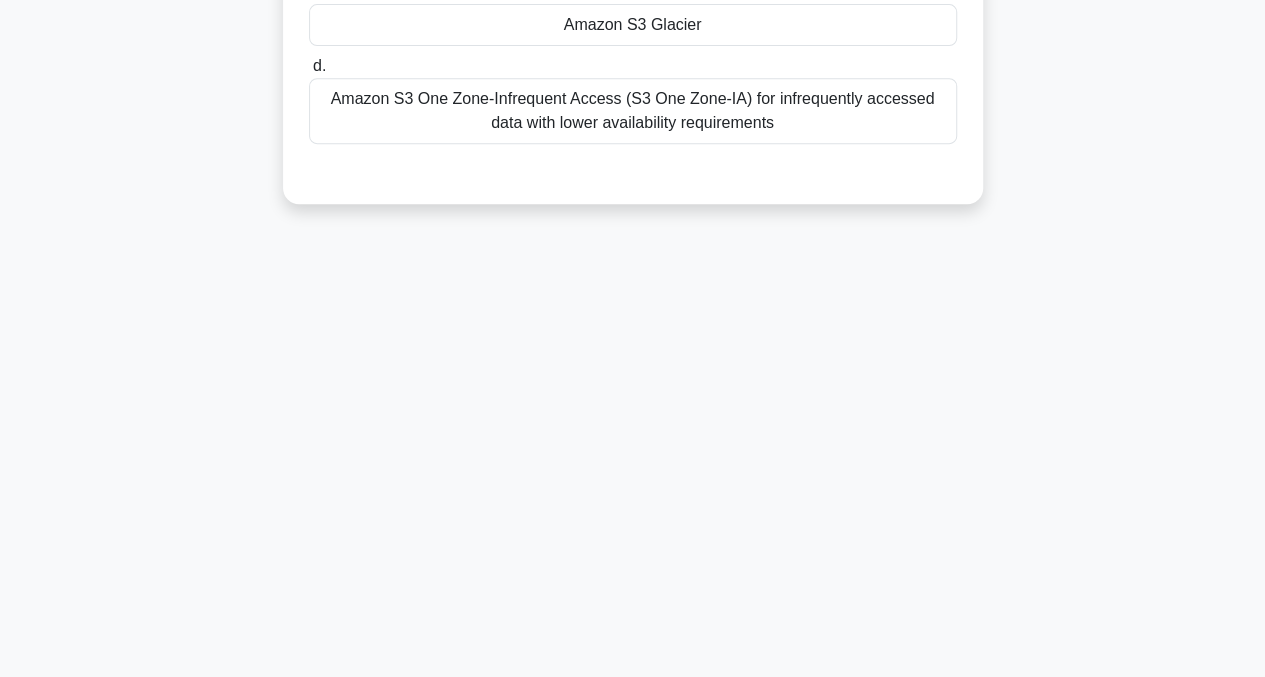 scroll, scrollTop: 3, scrollLeft: 0, axis: vertical 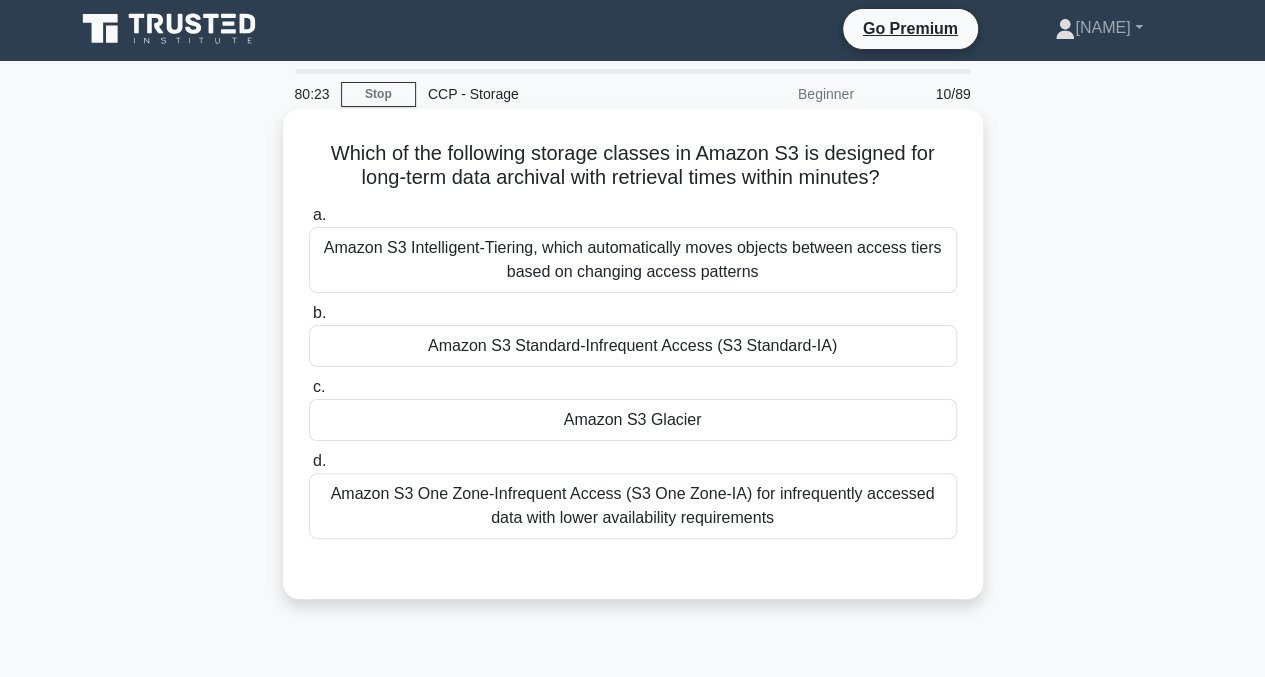click on "Amazon S3 Glacier" at bounding box center [633, 420] 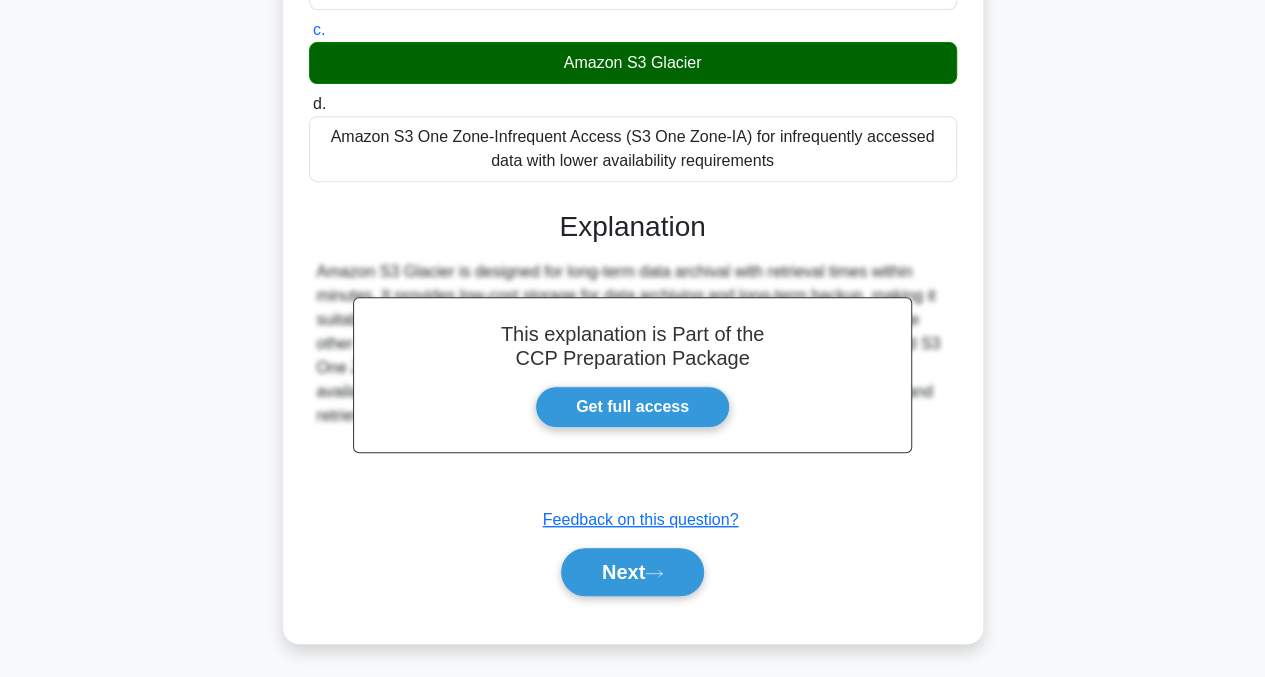 scroll, scrollTop: 403, scrollLeft: 0, axis: vertical 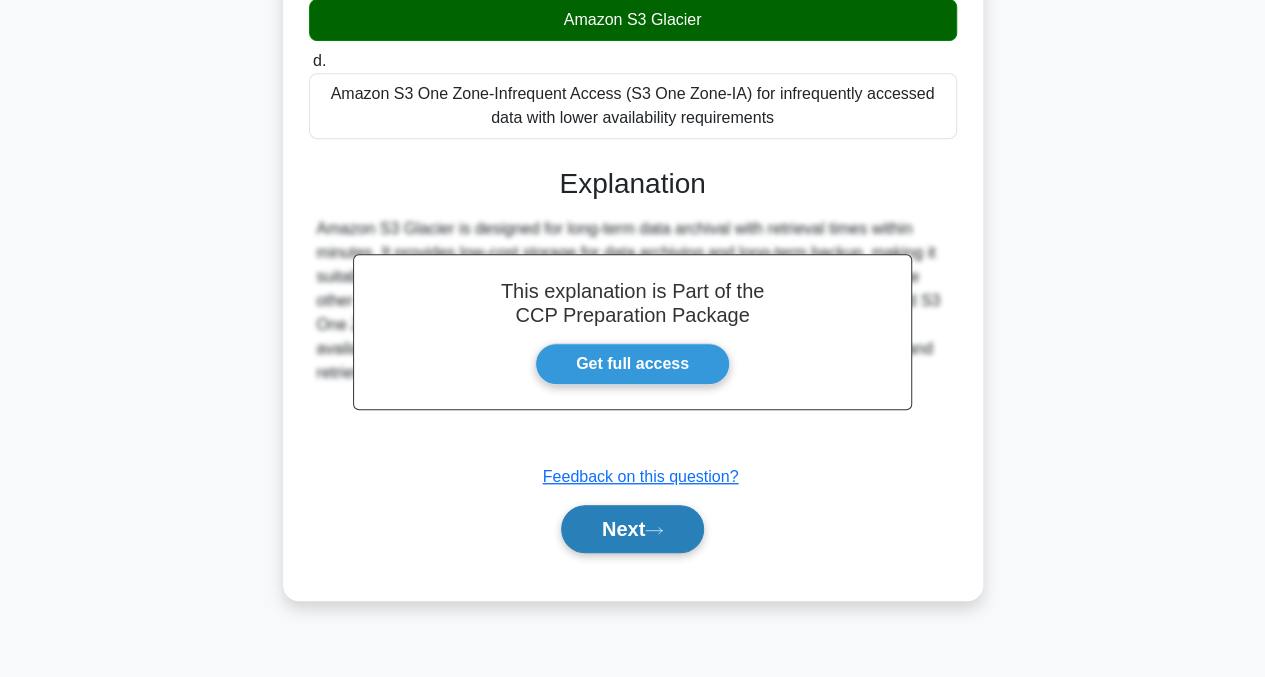 click on "Next" at bounding box center [632, 529] 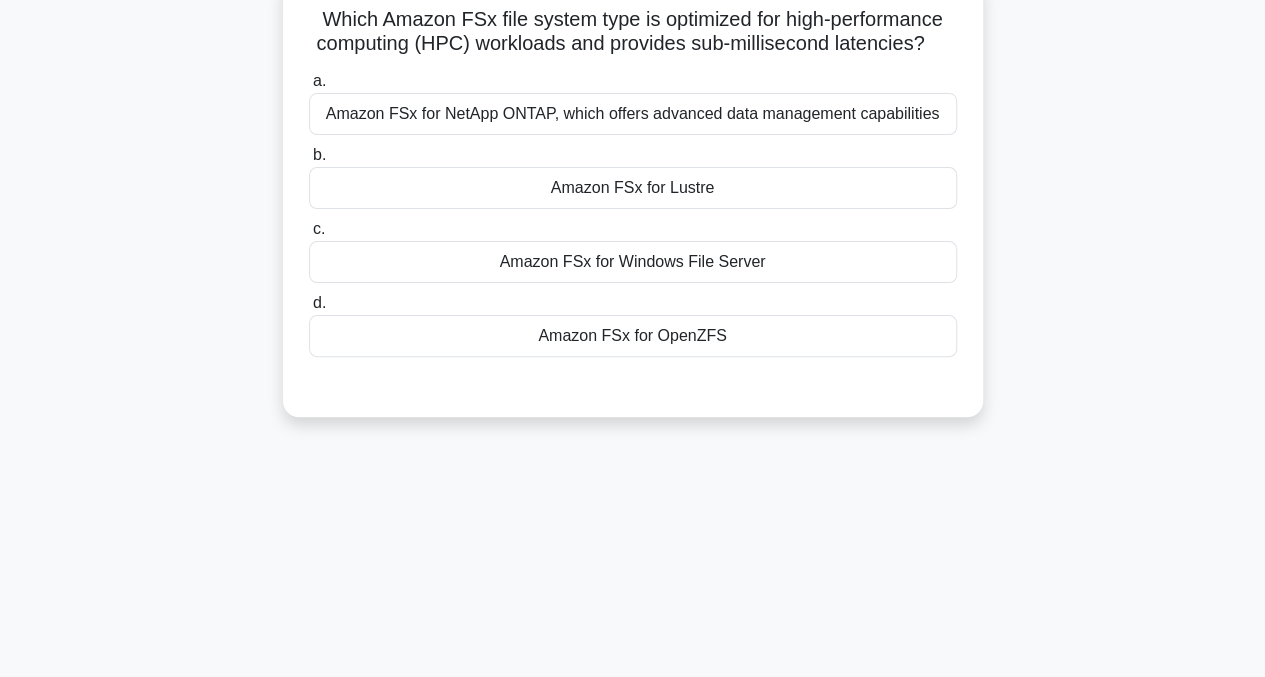 scroll, scrollTop: 3, scrollLeft: 0, axis: vertical 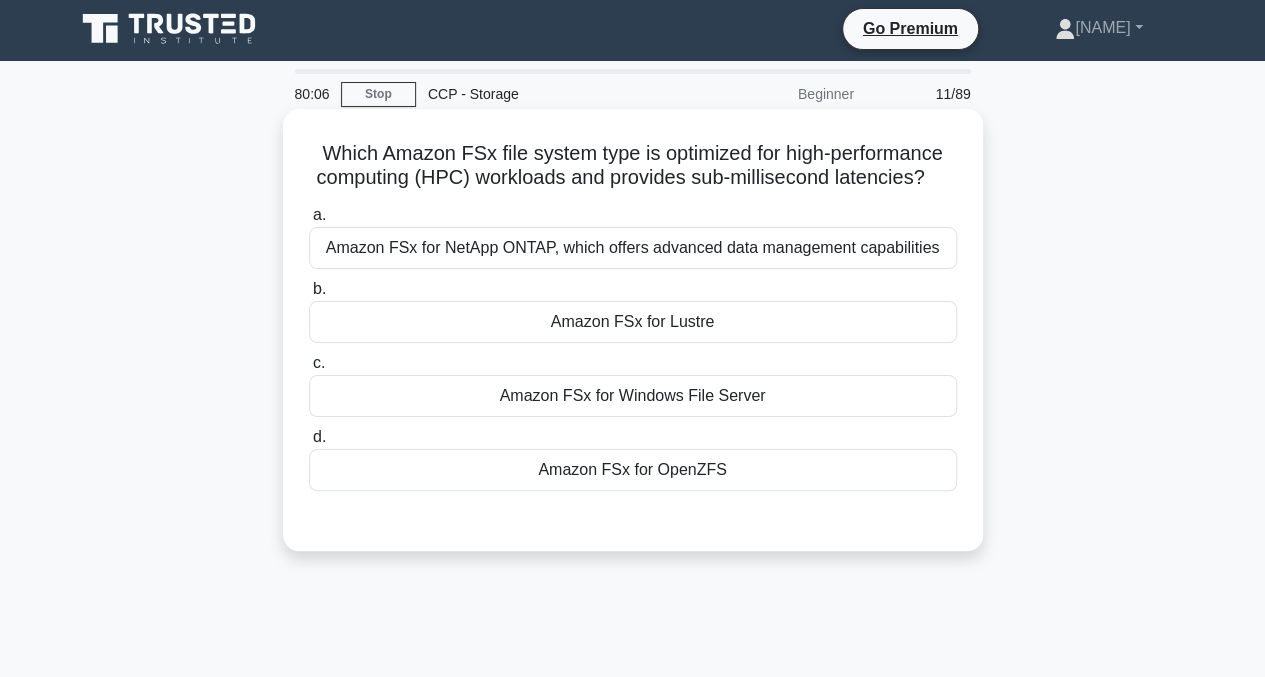click on "Amazon FSx for Lustre" at bounding box center (633, 322) 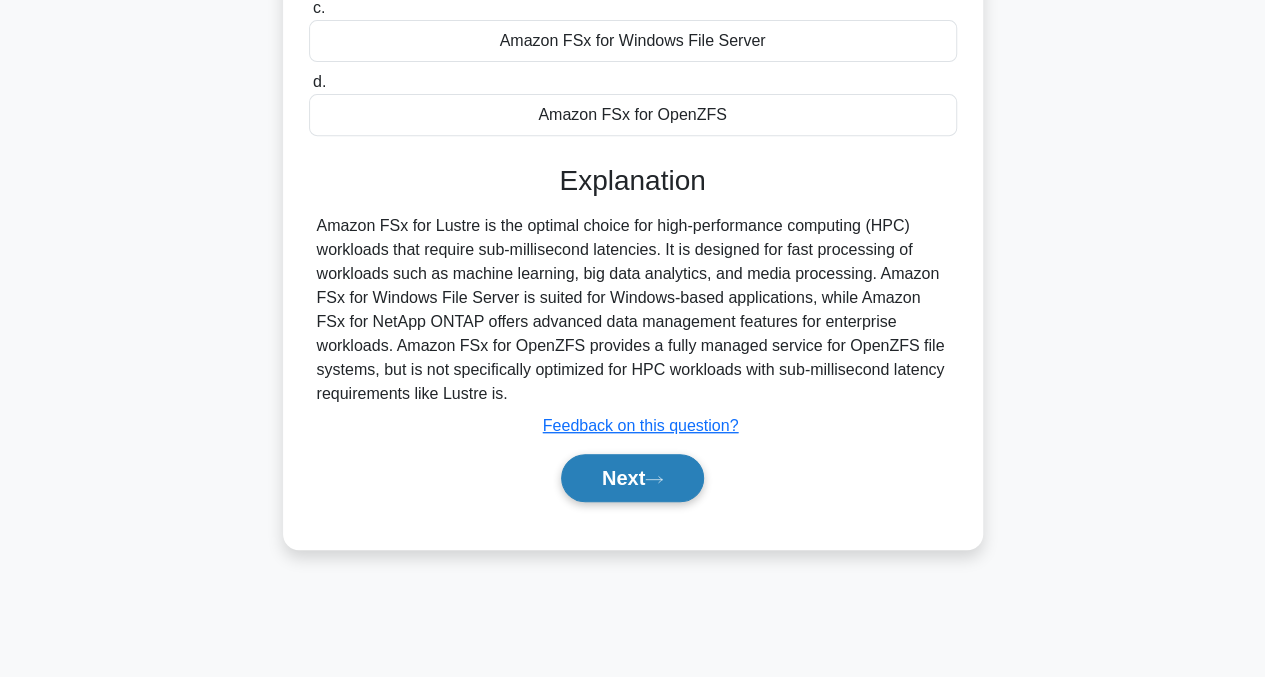 scroll, scrollTop: 403, scrollLeft: 0, axis: vertical 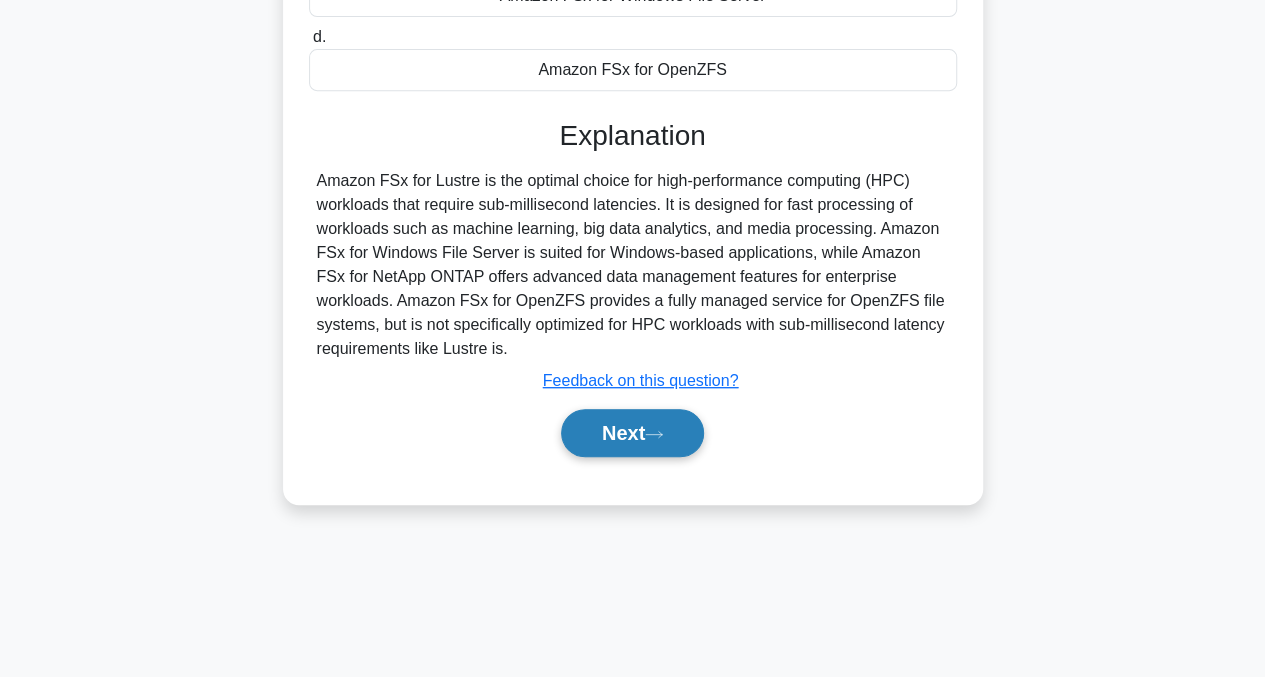 click on "Next" at bounding box center (632, 433) 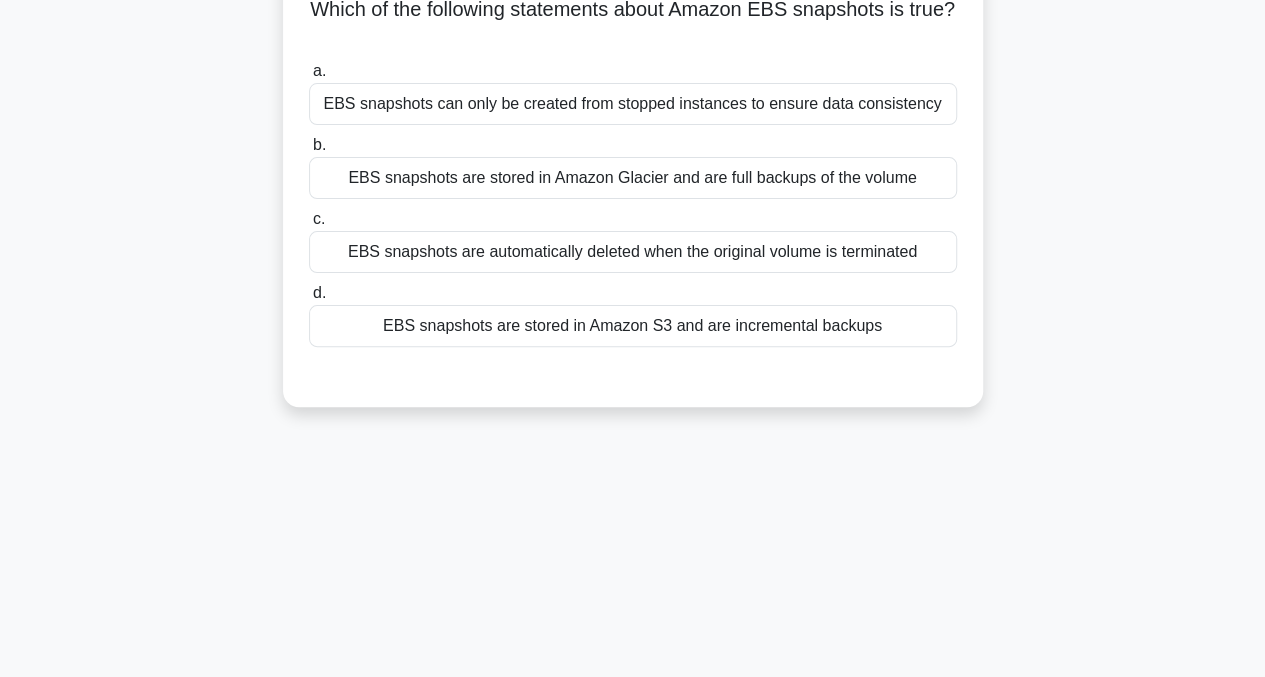 scroll, scrollTop: 103, scrollLeft: 0, axis: vertical 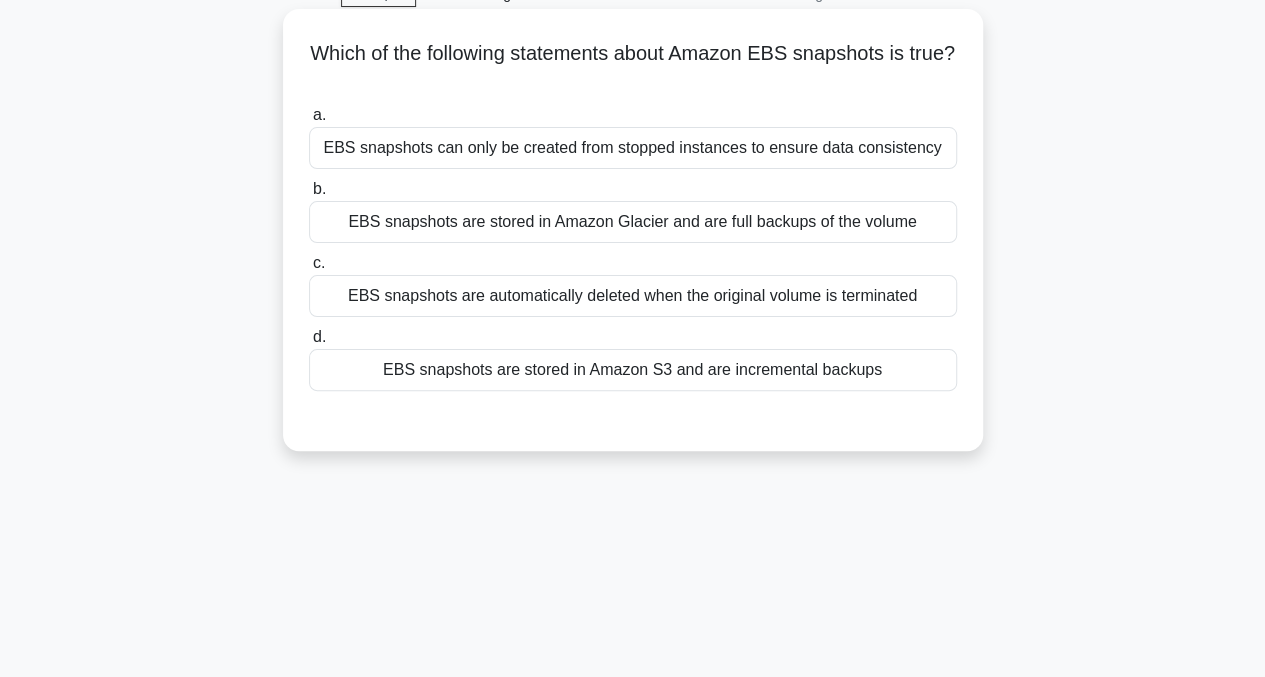 click on "EBS snapshots are stored in Amazon Glacier and are full backups of the volume" at bounding box center [633, 222] 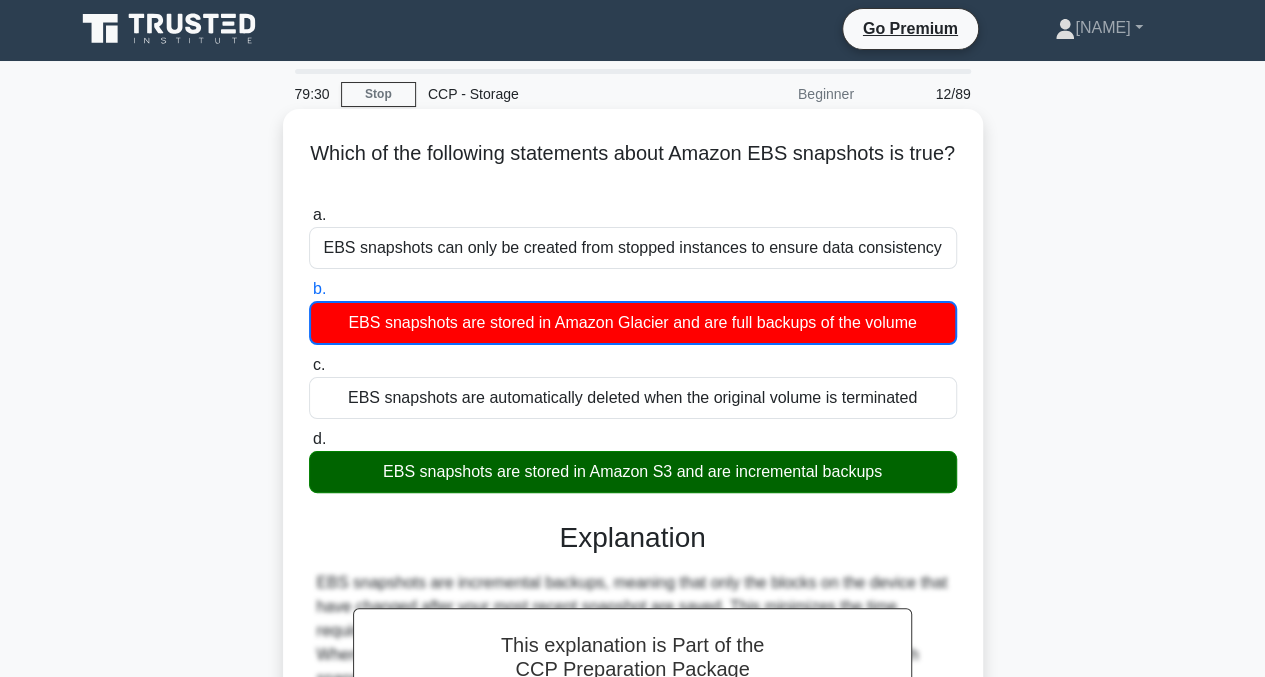 scroll, scrollTop: 0, scrollLeft: 0, axis: both 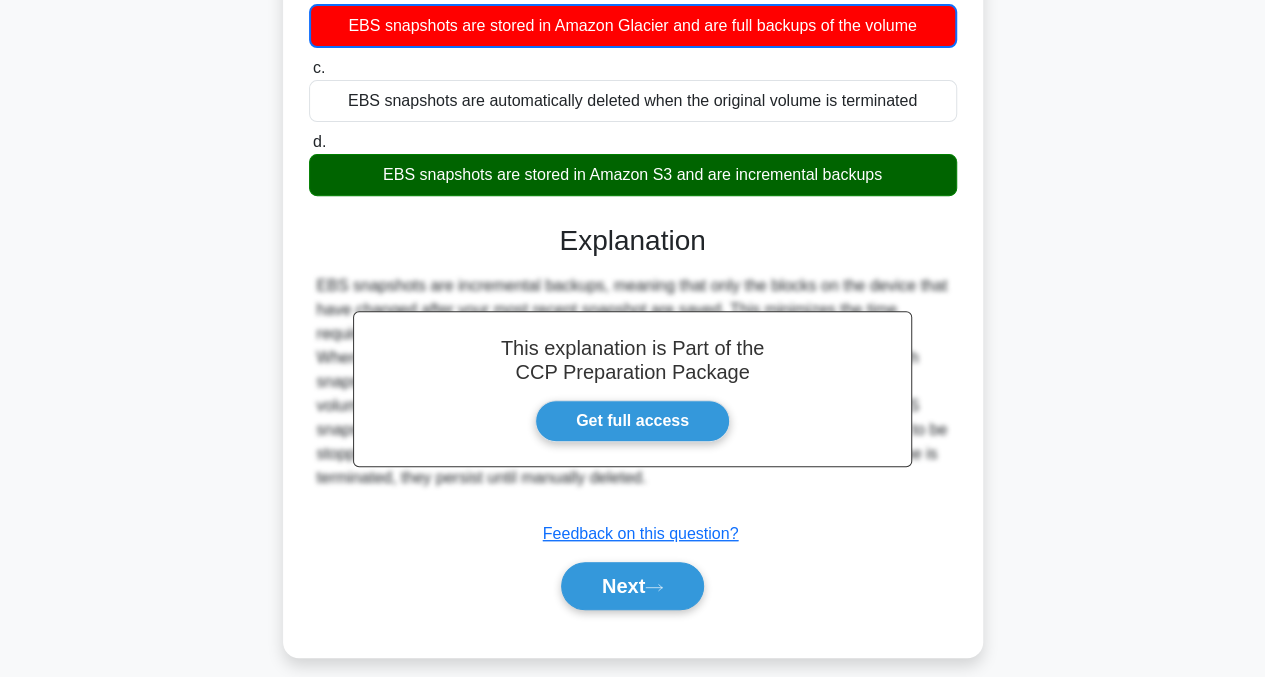 drag, startPoint x: 320, startPoint y: 145, endPoint x: 887, endPoint y: 174, distance: 567.74115 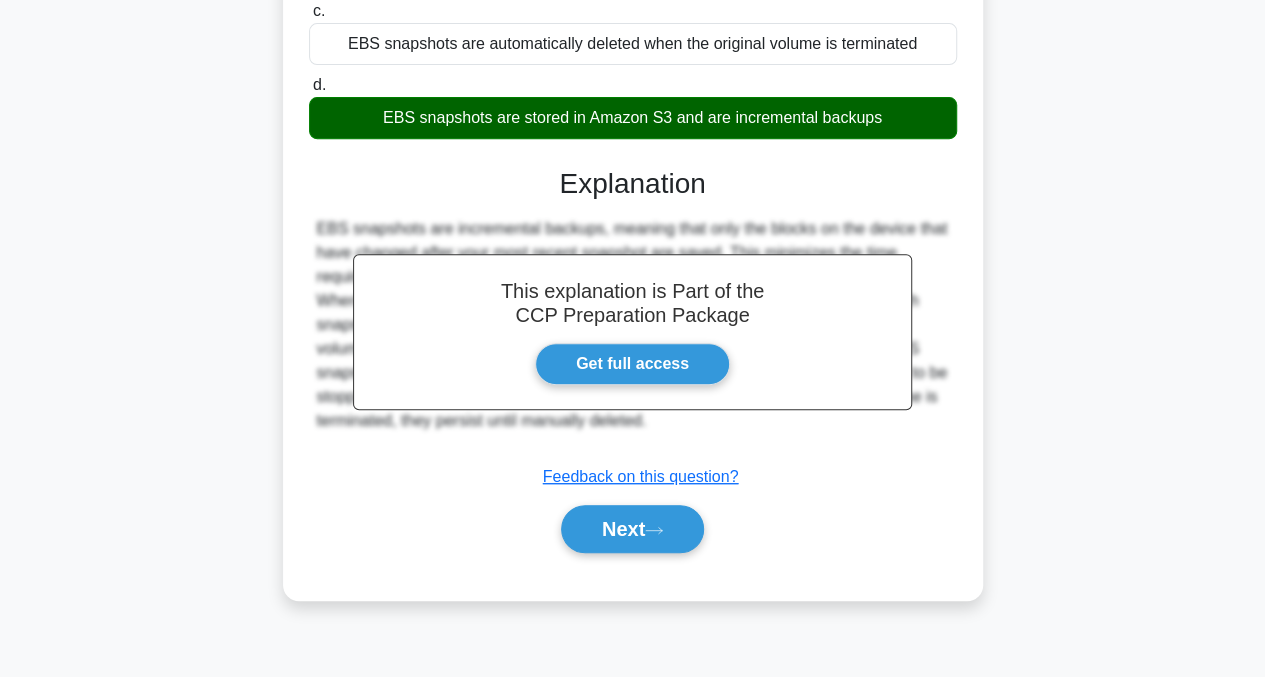 scroll, scrollTop: 403, scrollLeft: 0, axis: vertical 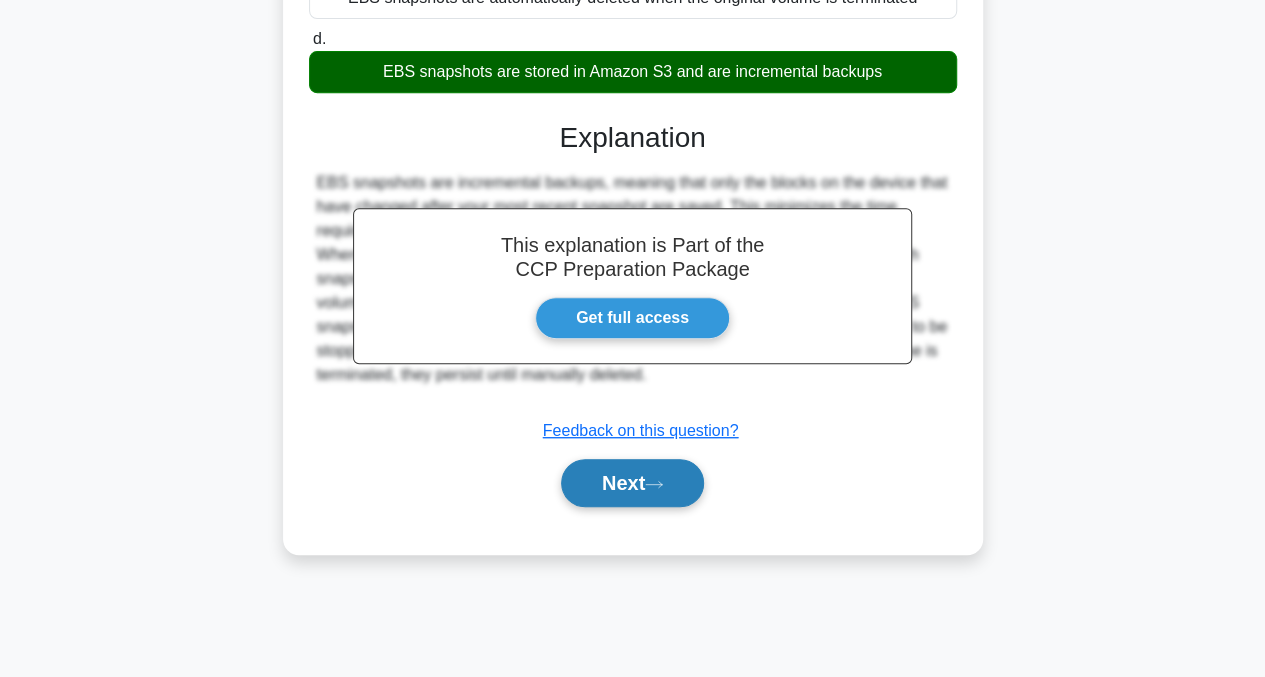 click on "Next" at bounding box center (632, 483) 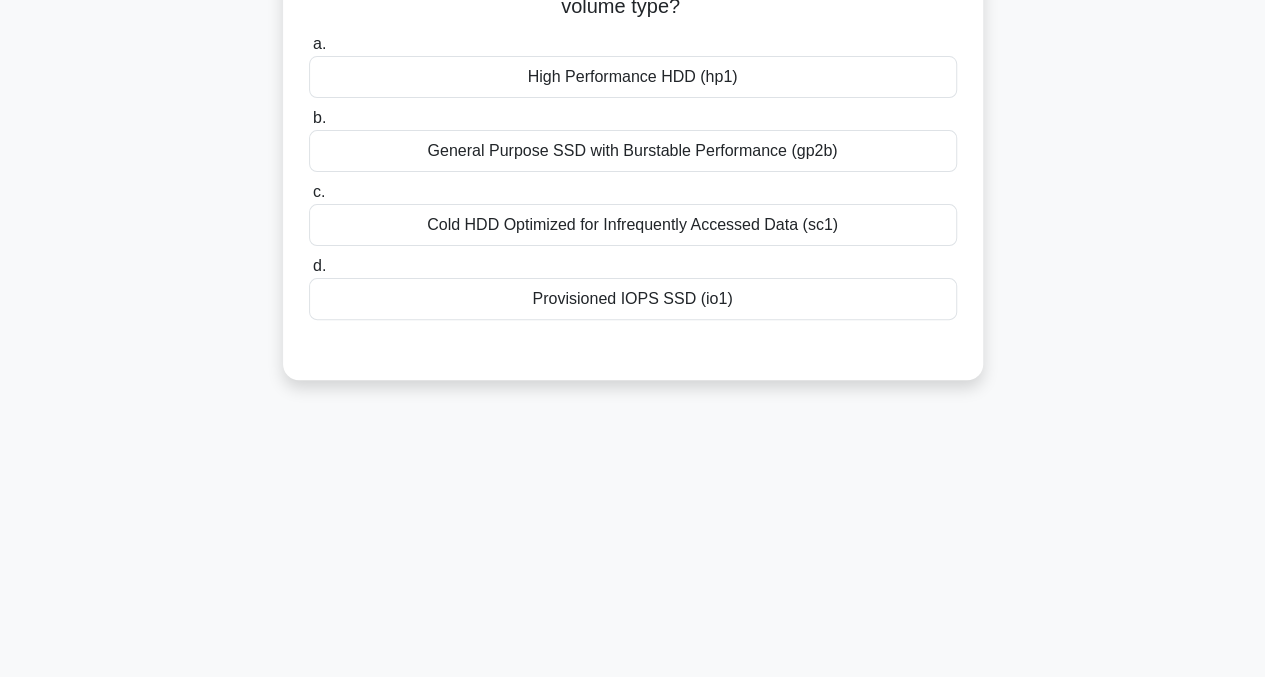scroll, scrollTop: 3, scrollLeft: 0, axis: vertical 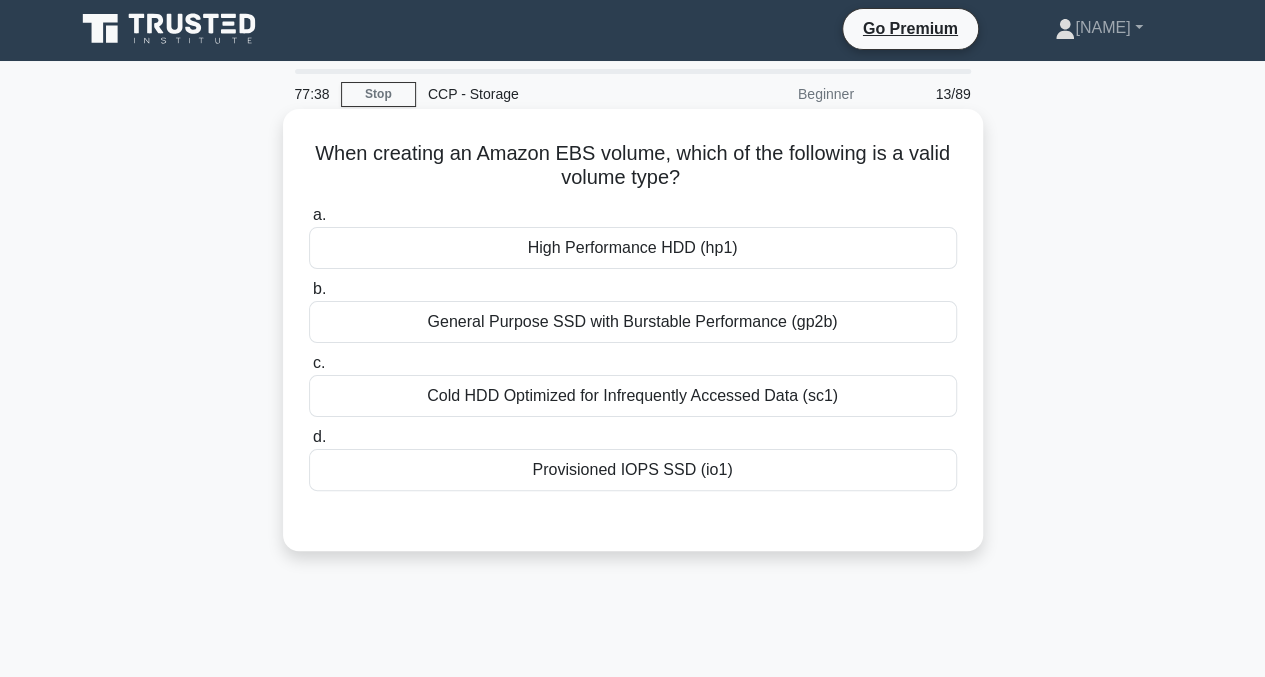 click on "High Performance HDD (hp1)" at bounding box center (633, 248) 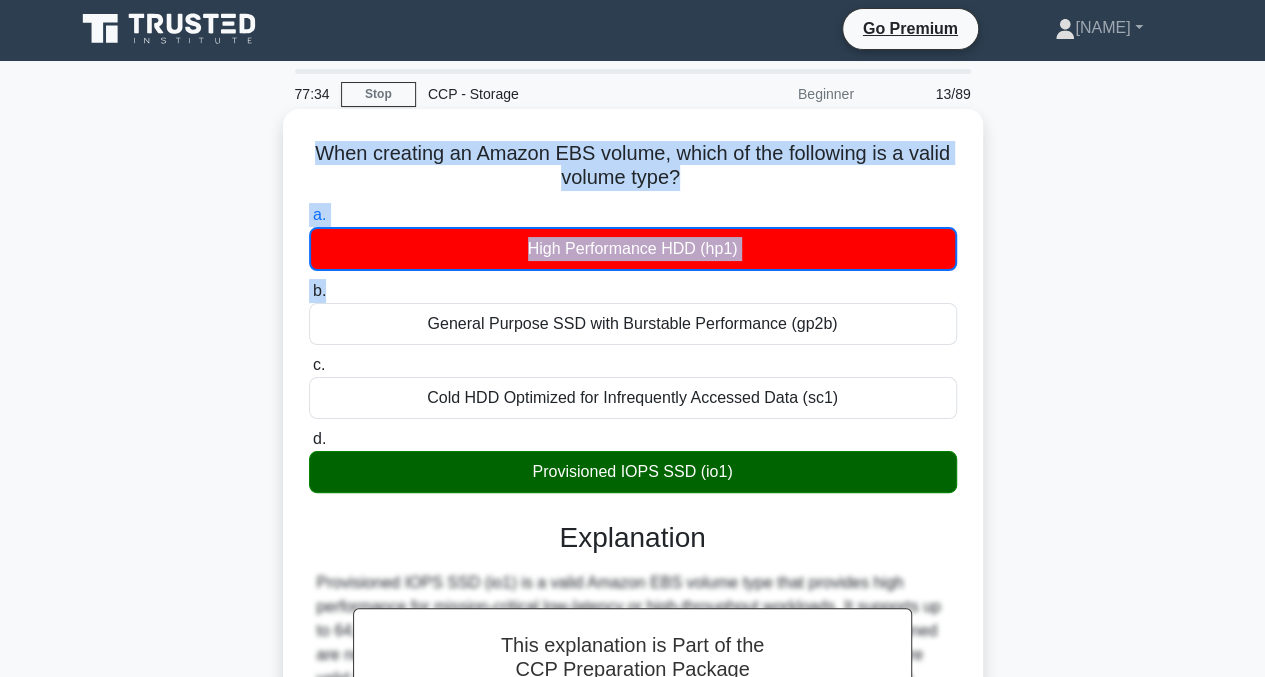 scroll, scrollTop: 103, scrollLeft: 0, axis: vertical 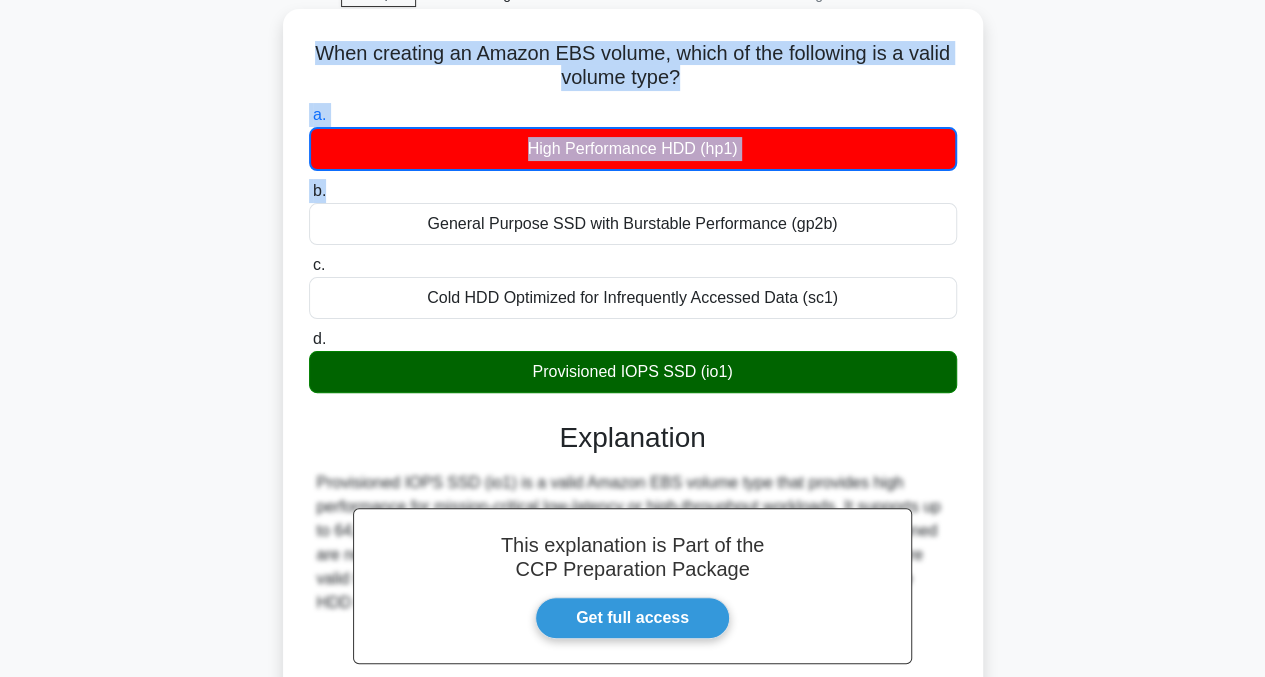 drag, startPoint x: 322, startPoint y: 159, endPoint x: 780, endPoint y: 375, distance: 506.3793 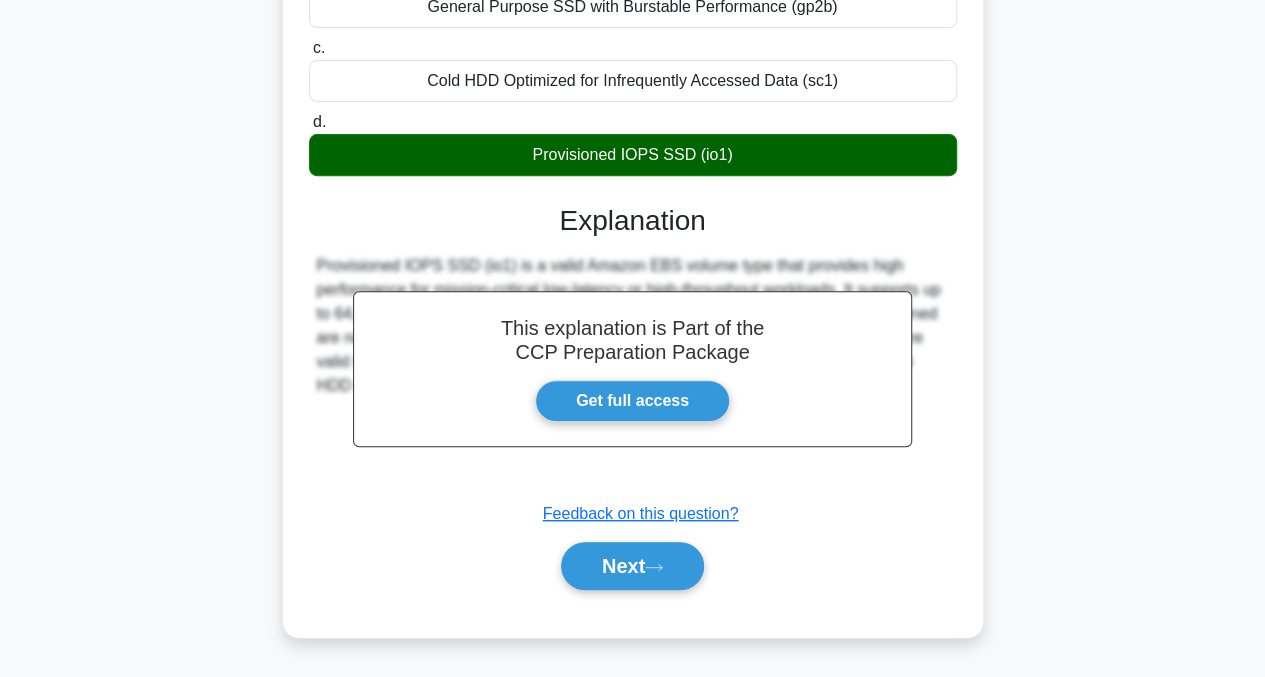 scroll, scrollTop: 403, scrollLeft: 0, axis: vertical 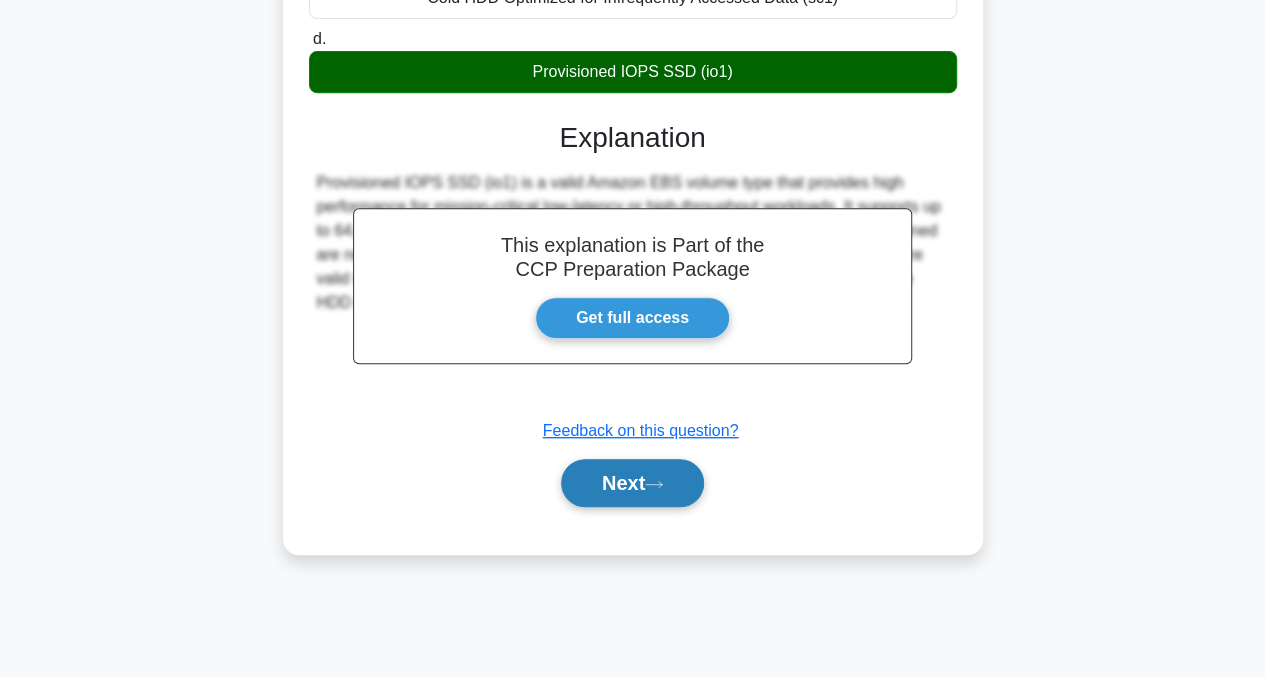 click on "Next" at bounding box center (632, 483) 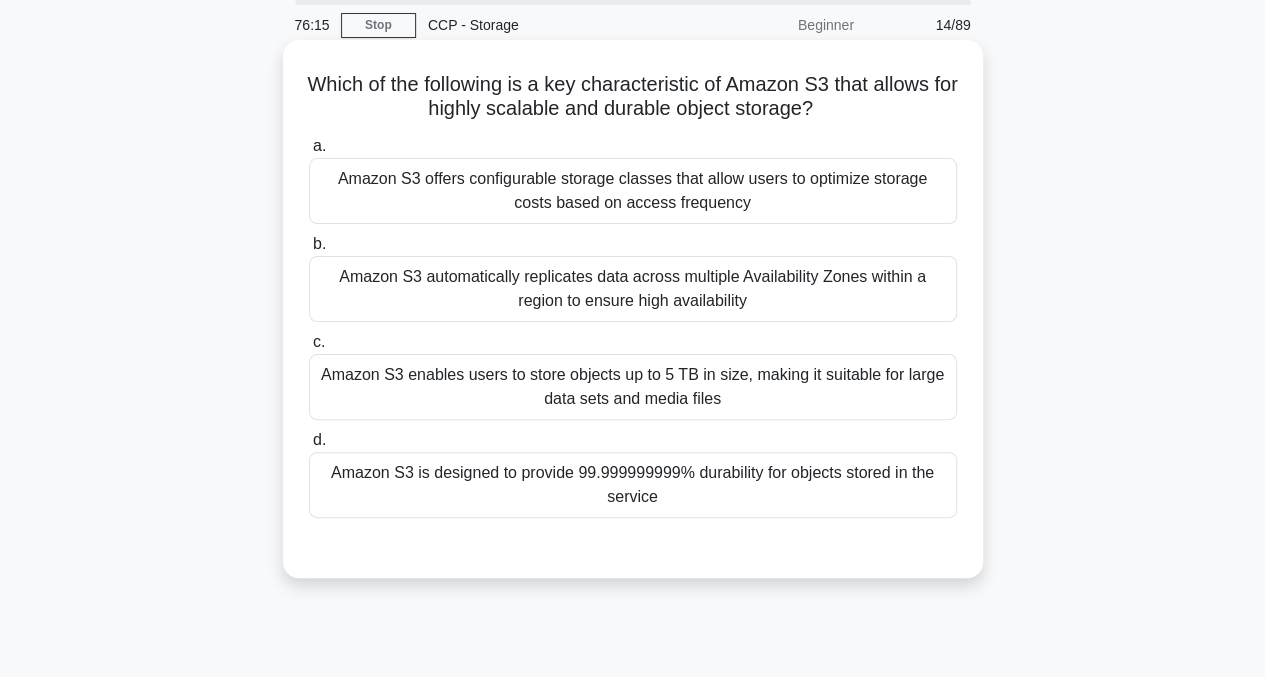 scroll, scrollTop: 103, scrollLeft: 0, axis: vertical 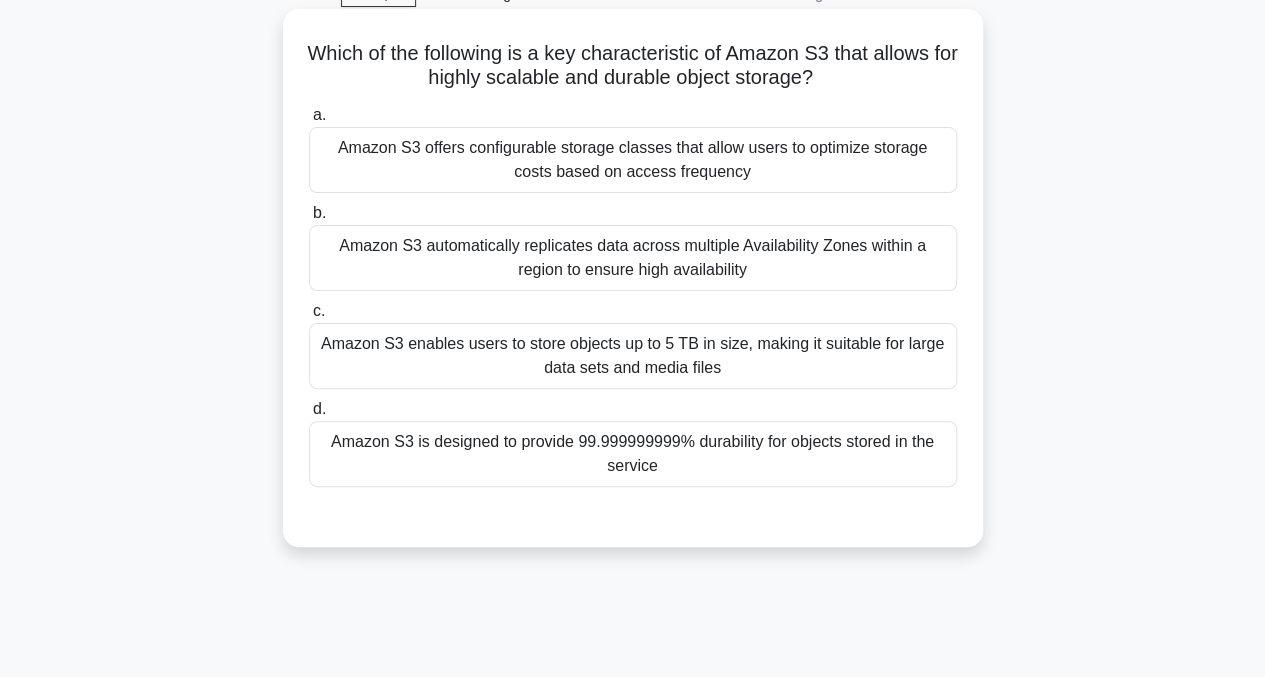 click on "Amazon S3 is designed to provide 99.999999999% durability for objects stored in the service" at bounding box center [633, 454] 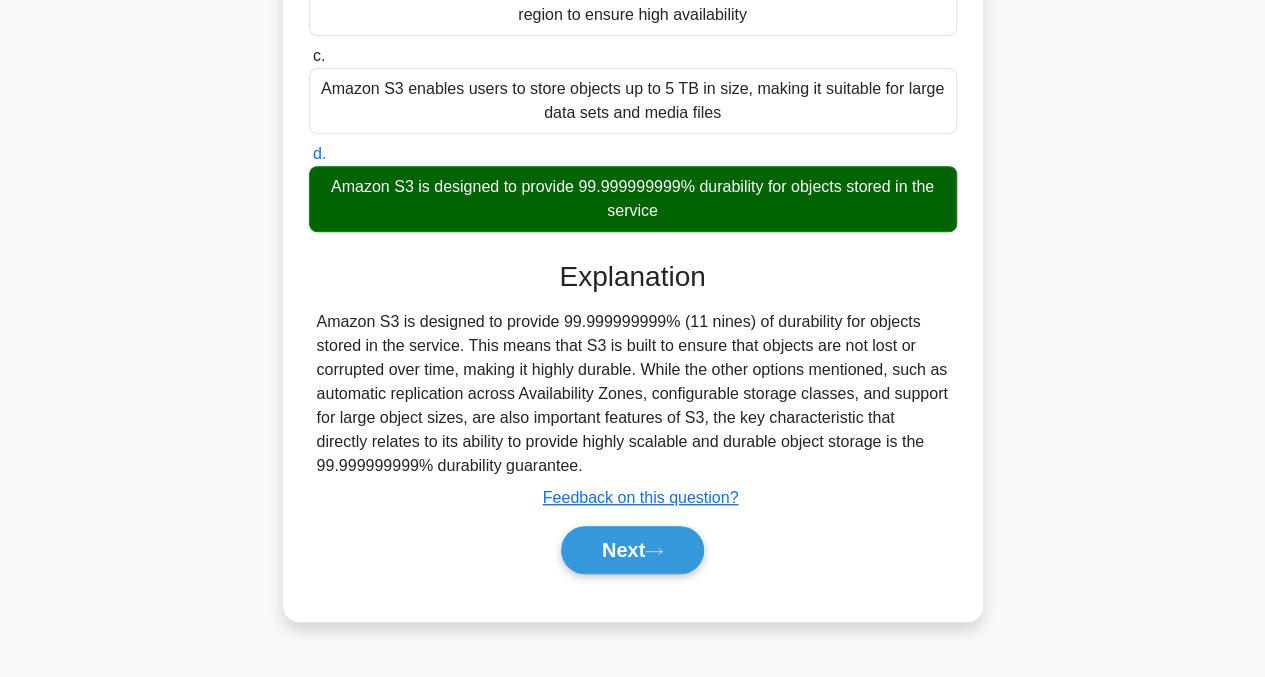 scroll, scrollTop: 403, scrollLeft: 0, axis: vertical 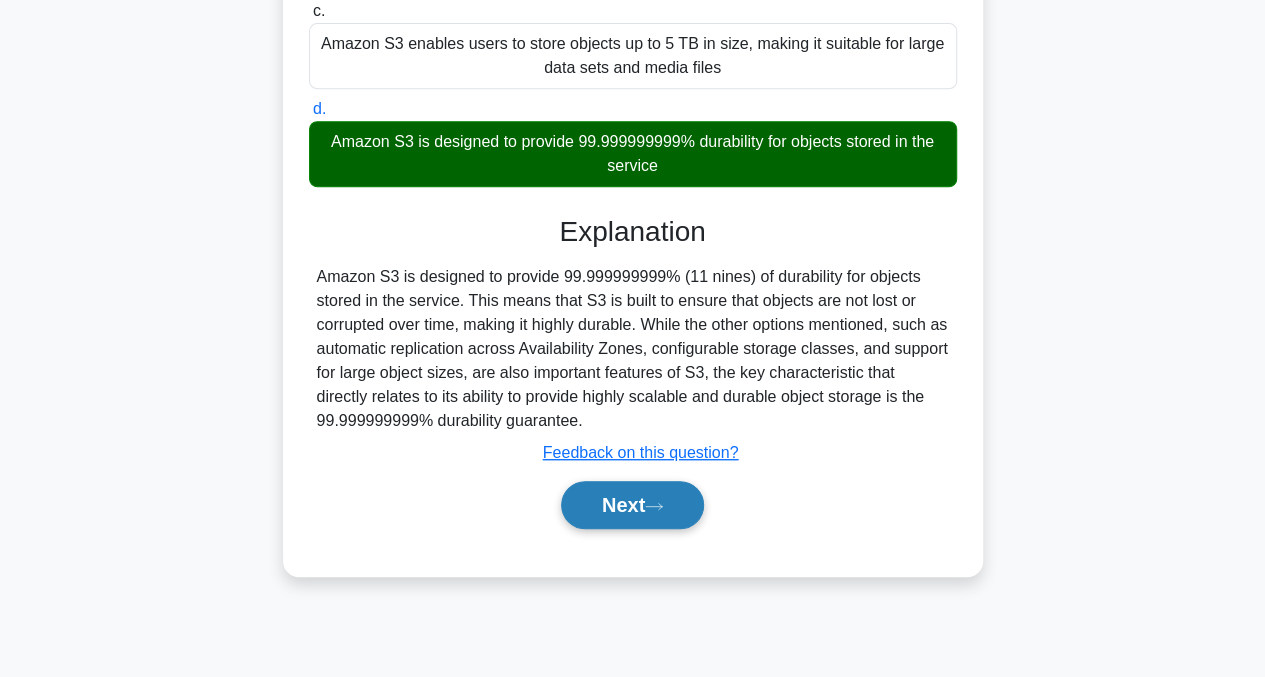 click on "Next" at bounding box center [632, 505] 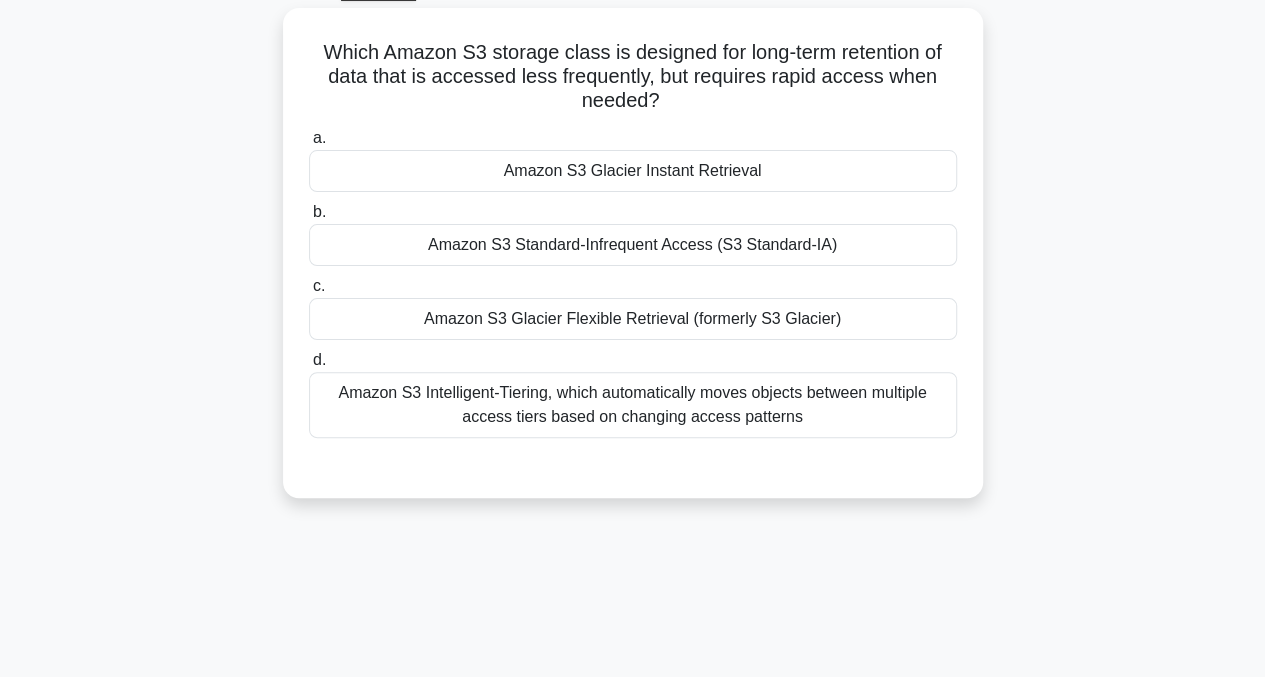 scroll, scrollTop: 0, scrollLeft: 0, axis: both 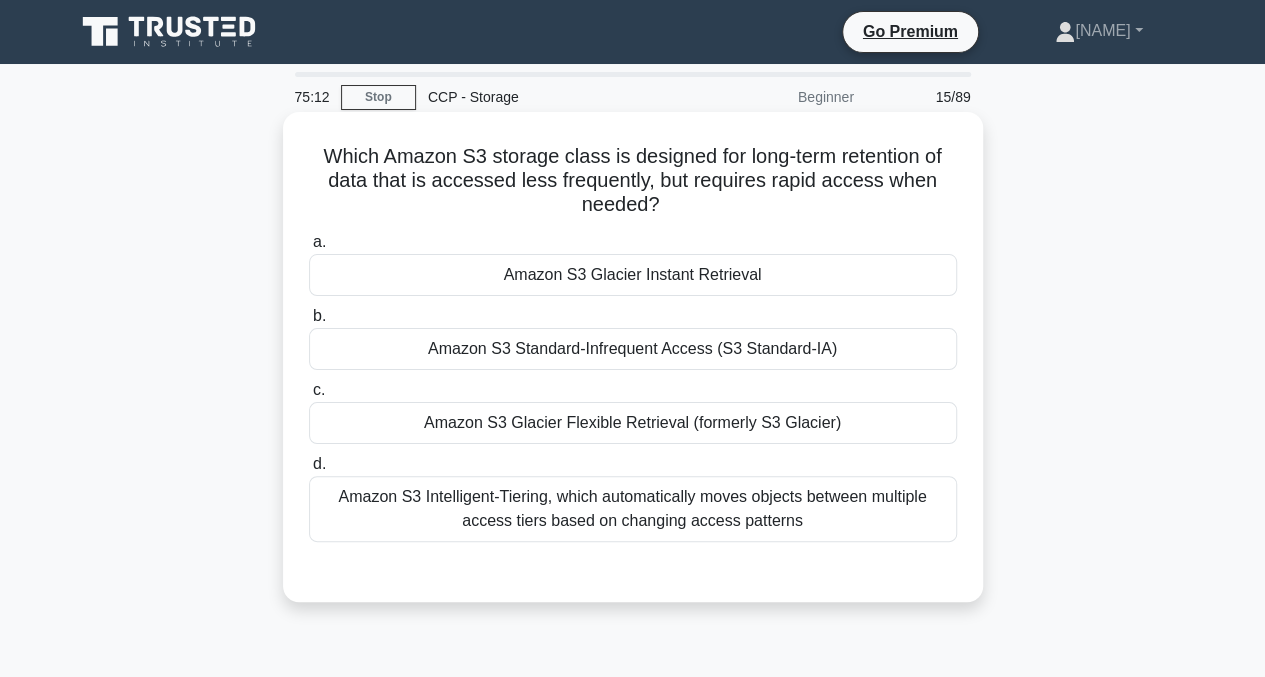 click on "Amazon S3 Glacier Instant Retrieval" at bounding box center [633, 275] 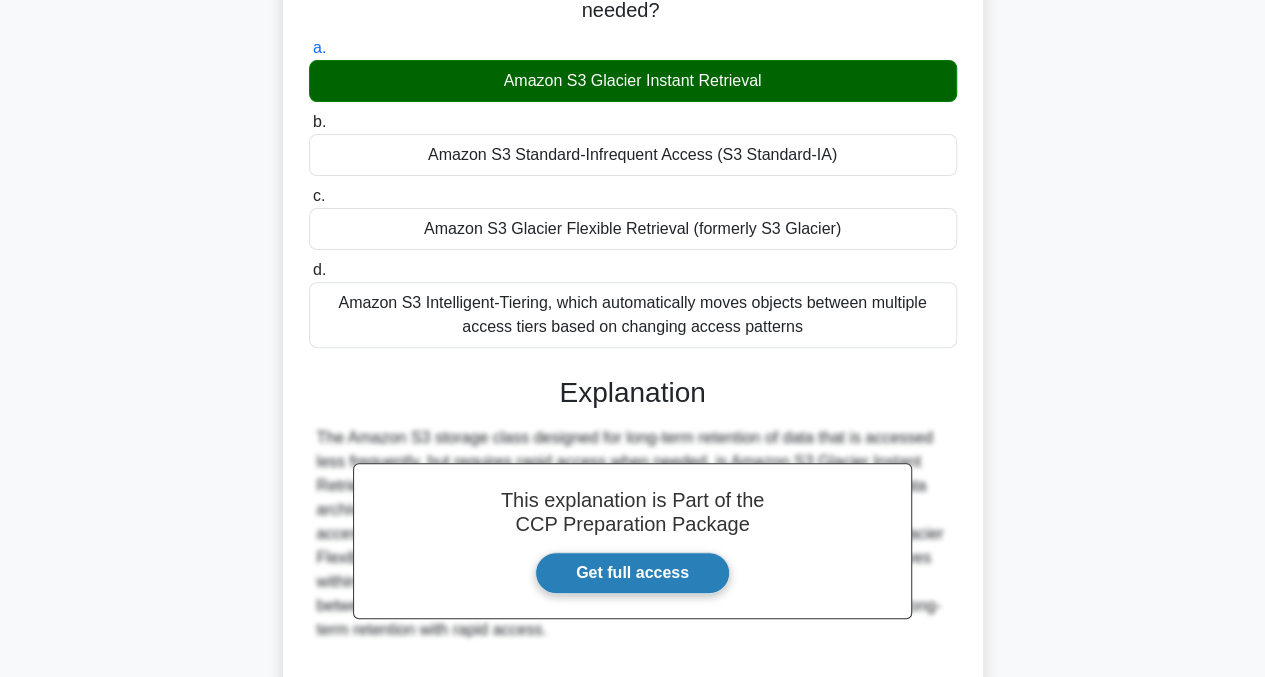 scroll, scrollTop: 403, scrollLeft: 0, axis: vertical 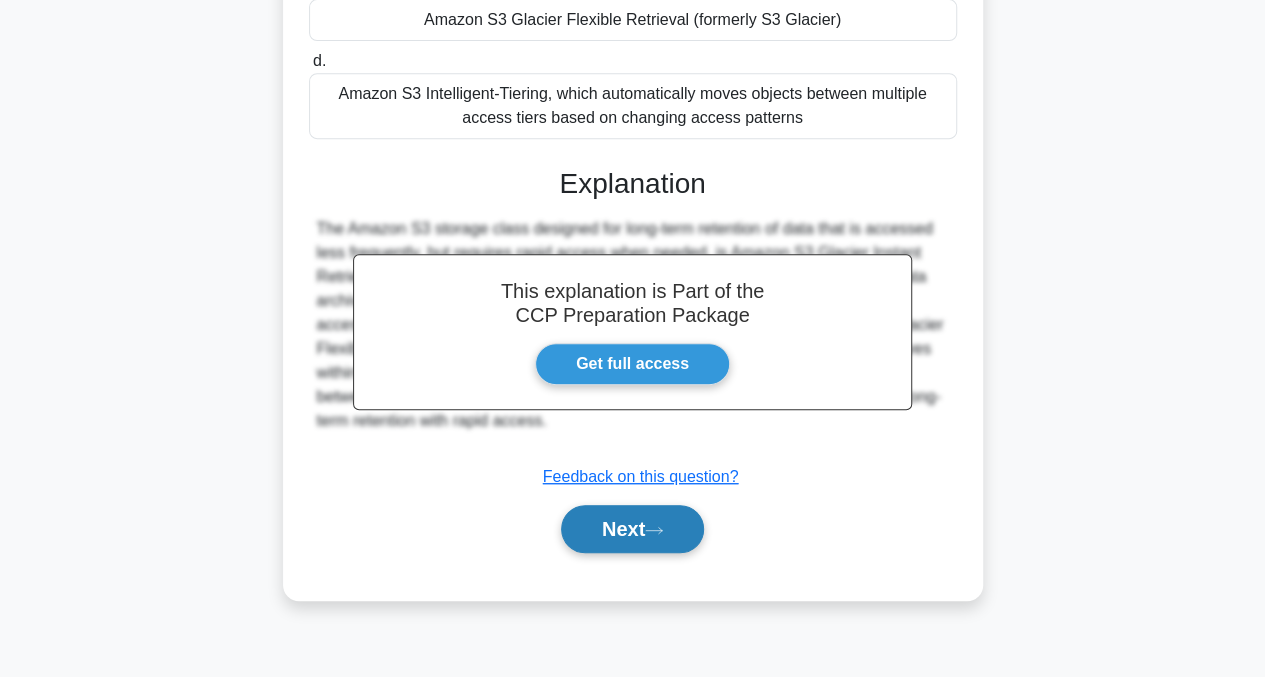 click on "Next" at bounding box center [632, 529] 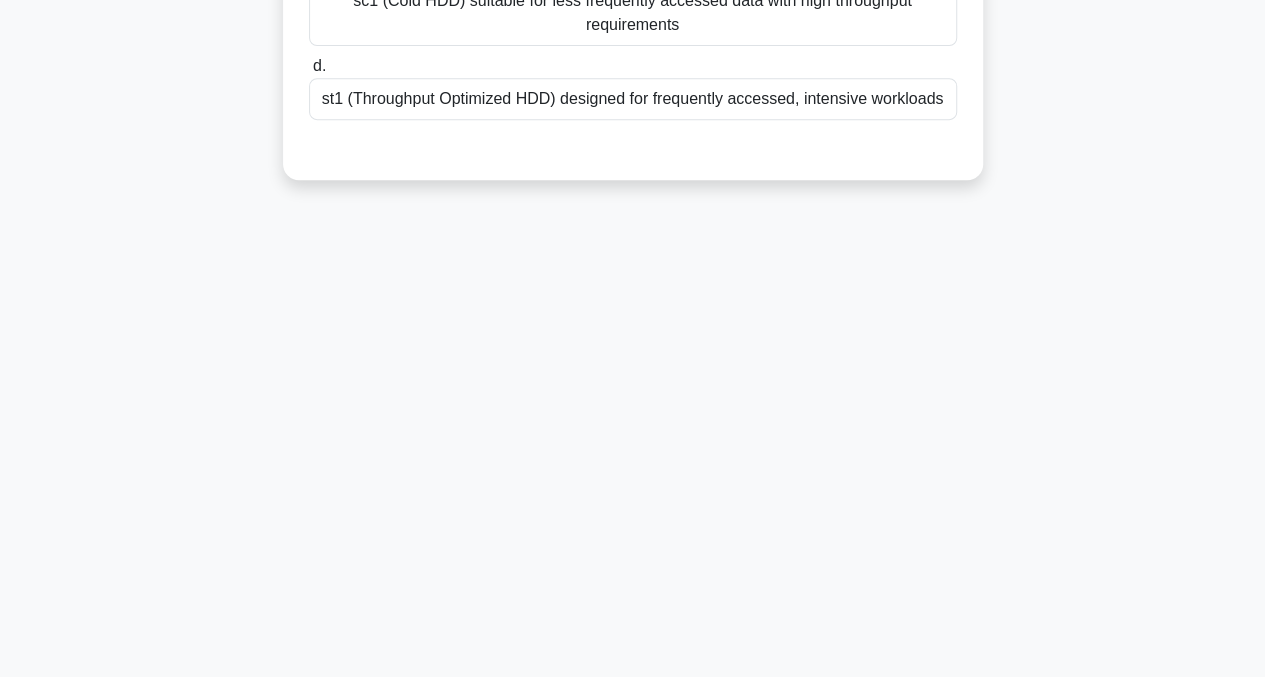 scroll, scrollTop: 3, scrollLeft: 0, axis: vertical 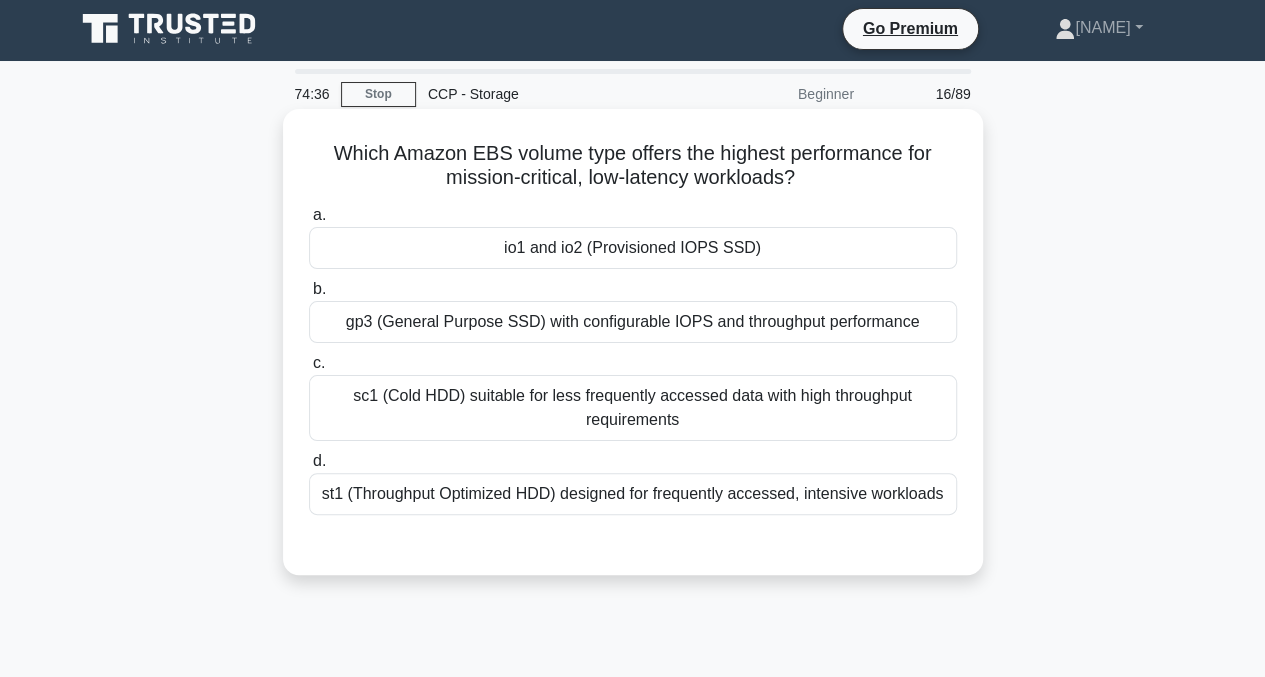 click on "io1 and io2 (Provisioned IOPS SSD)" at bounding box center [633, 248] 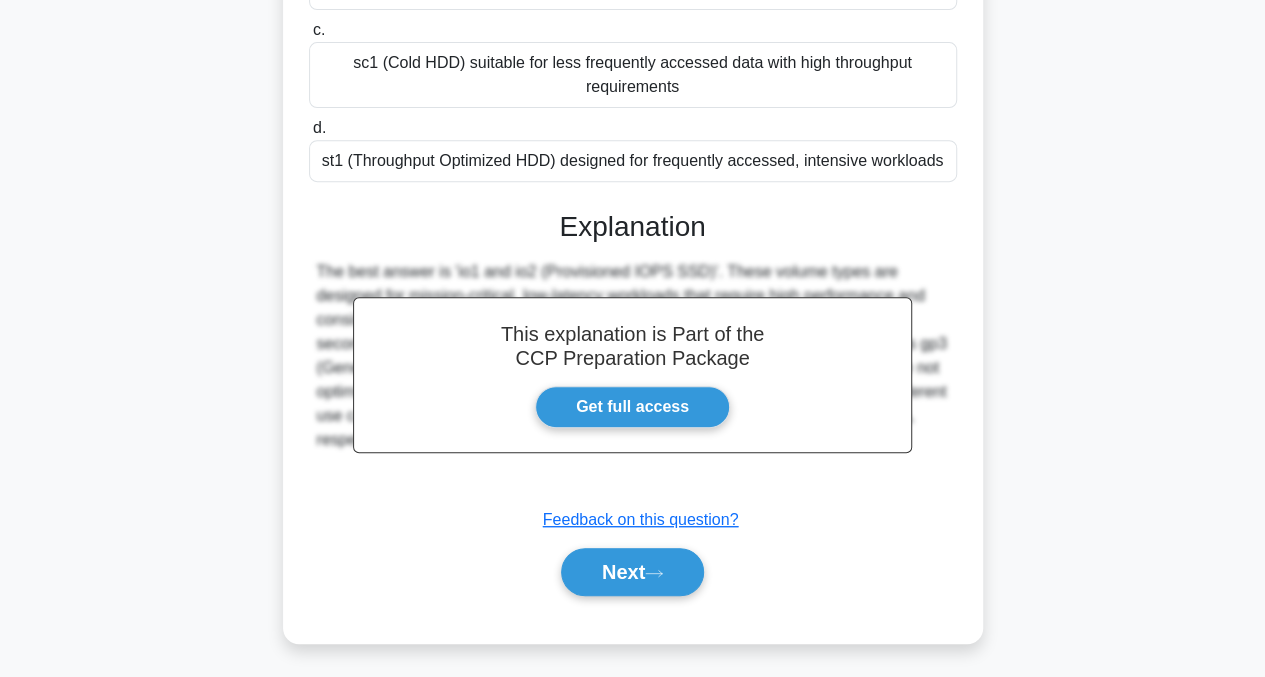 scroll, scrollTop: 403, scrollLeft: 0, axis: vertical 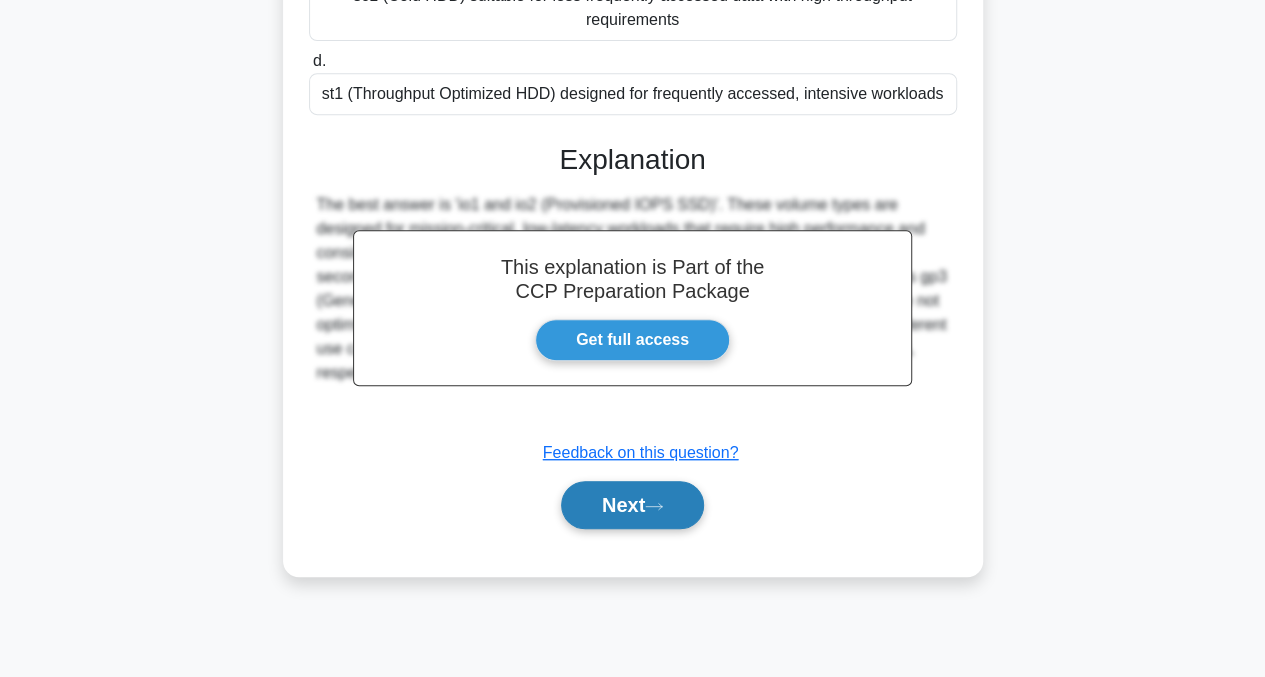 click on "Next" at bounding box center (632, 505) 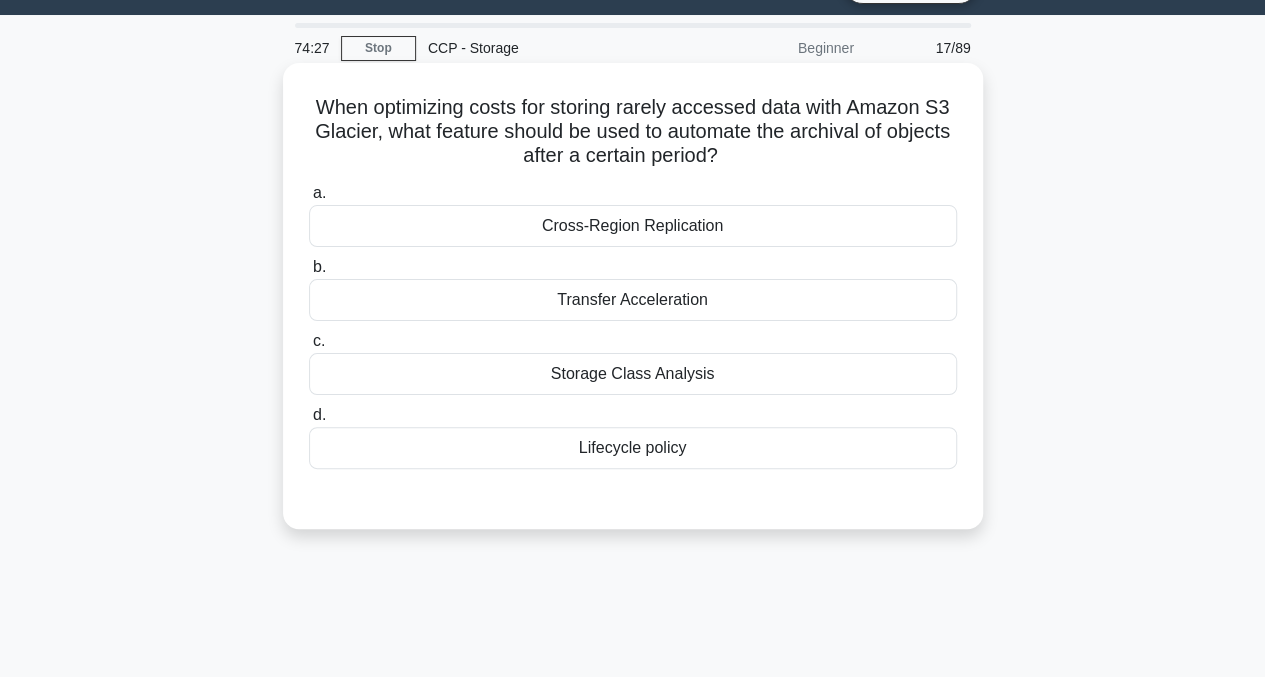 scroll, scrollTop: 3, scrollLeft: 0, axis: vertical 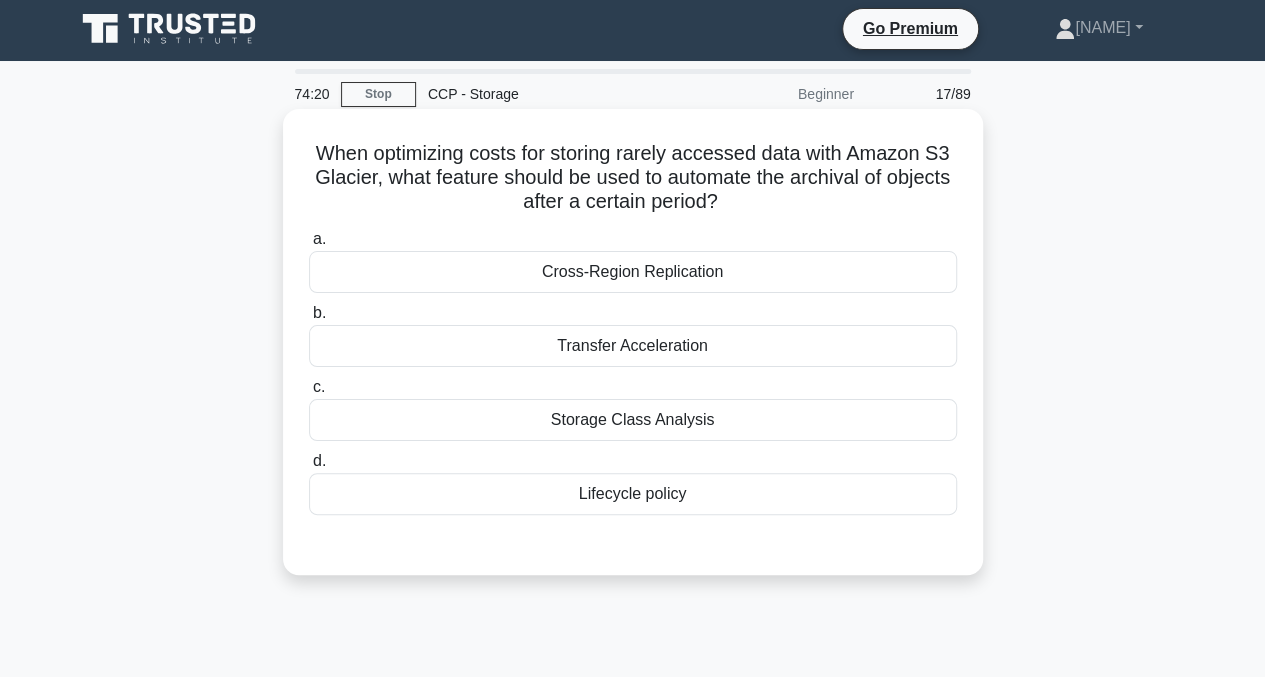 click on "Transfer Acceleration" at bounding box center [633, 346] 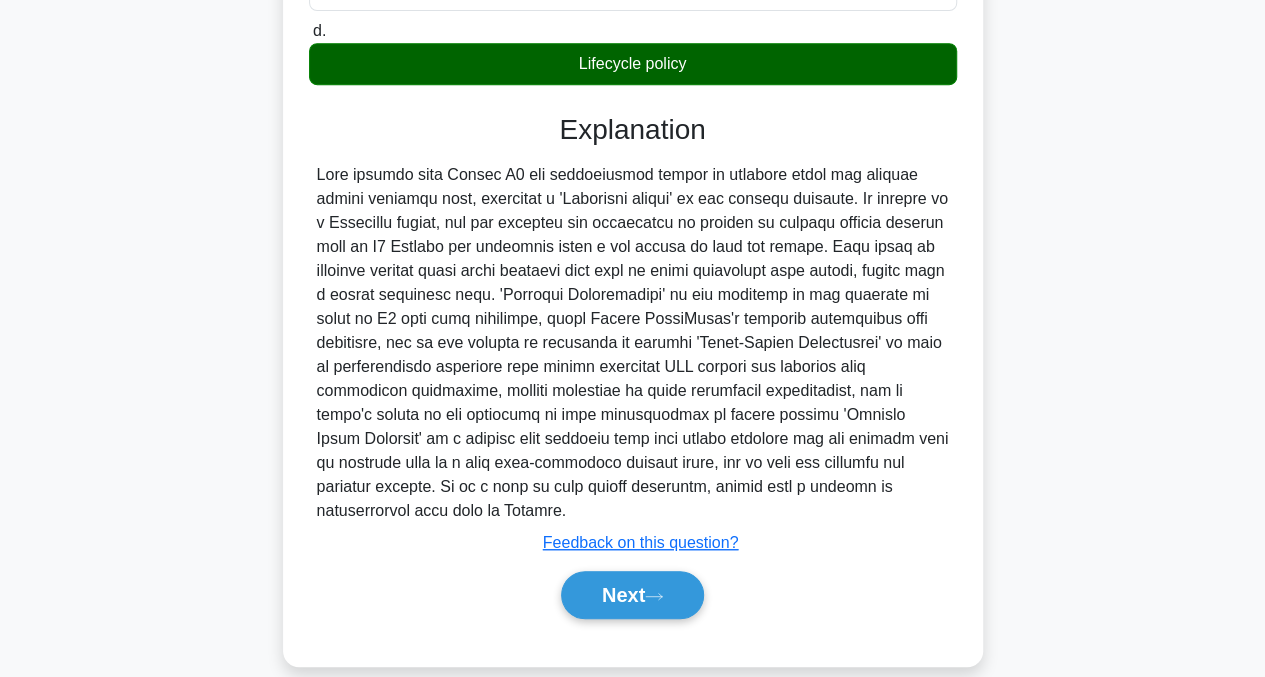 scroll, scrollTop: 436, scrollLeft: 0, axis: vertical 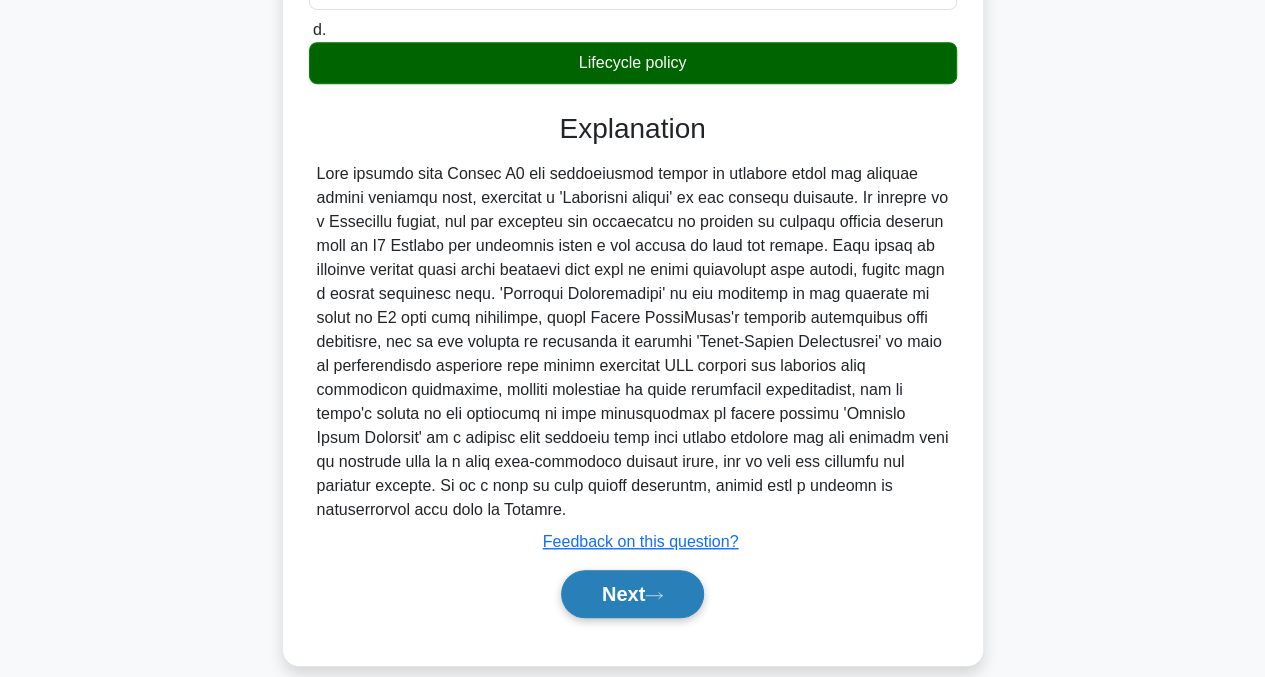 click on "Next" at bounding box center [632, 594] 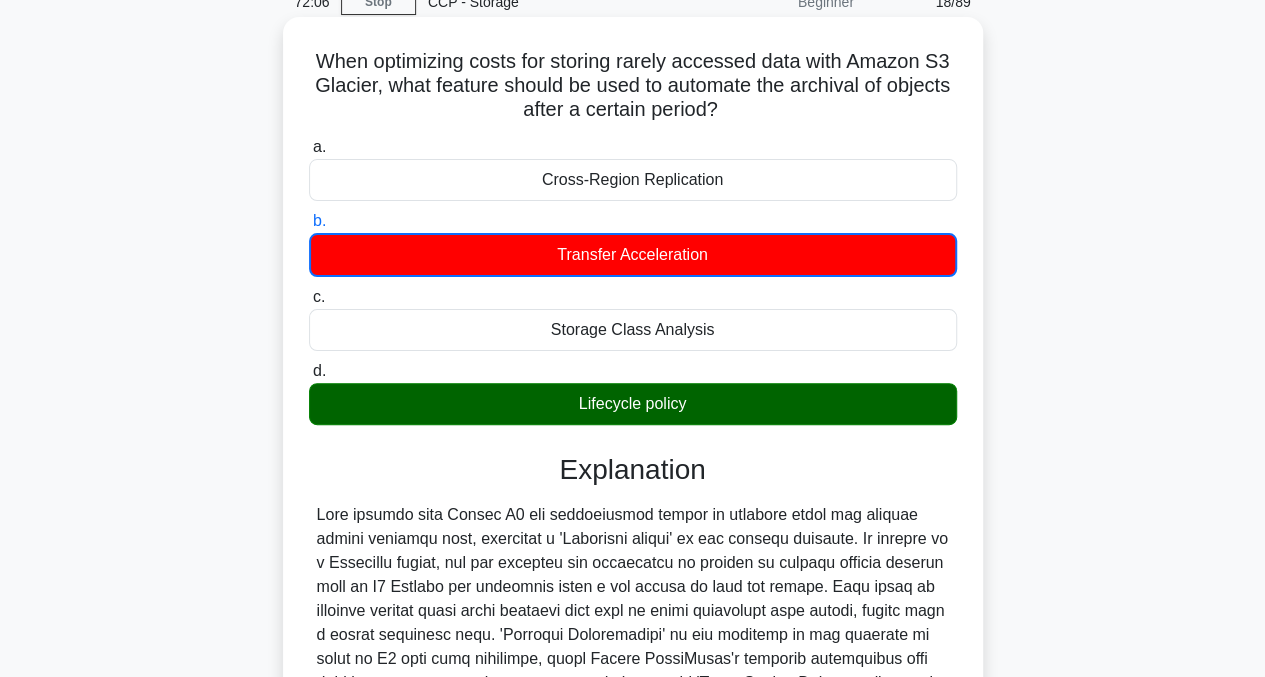 scroll, scrollTop: 0, scrollLeft: 0, axis: both 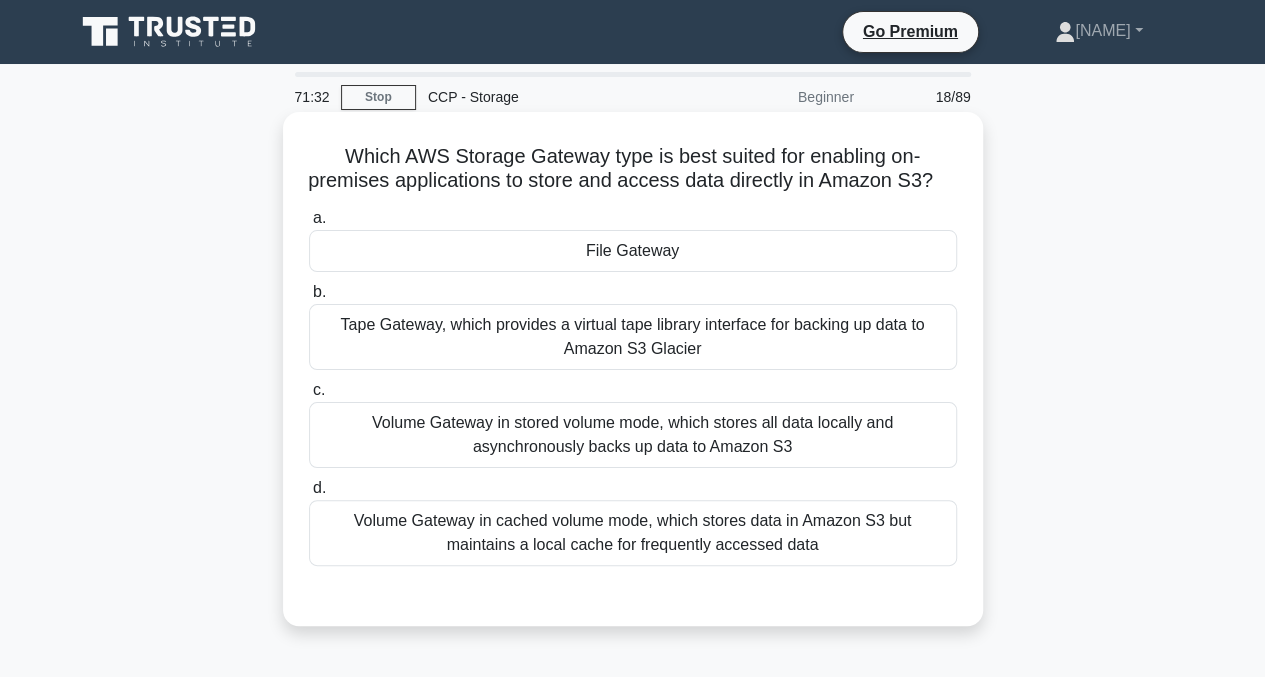 click on "File Gateway" at bounding box center [633, 251] 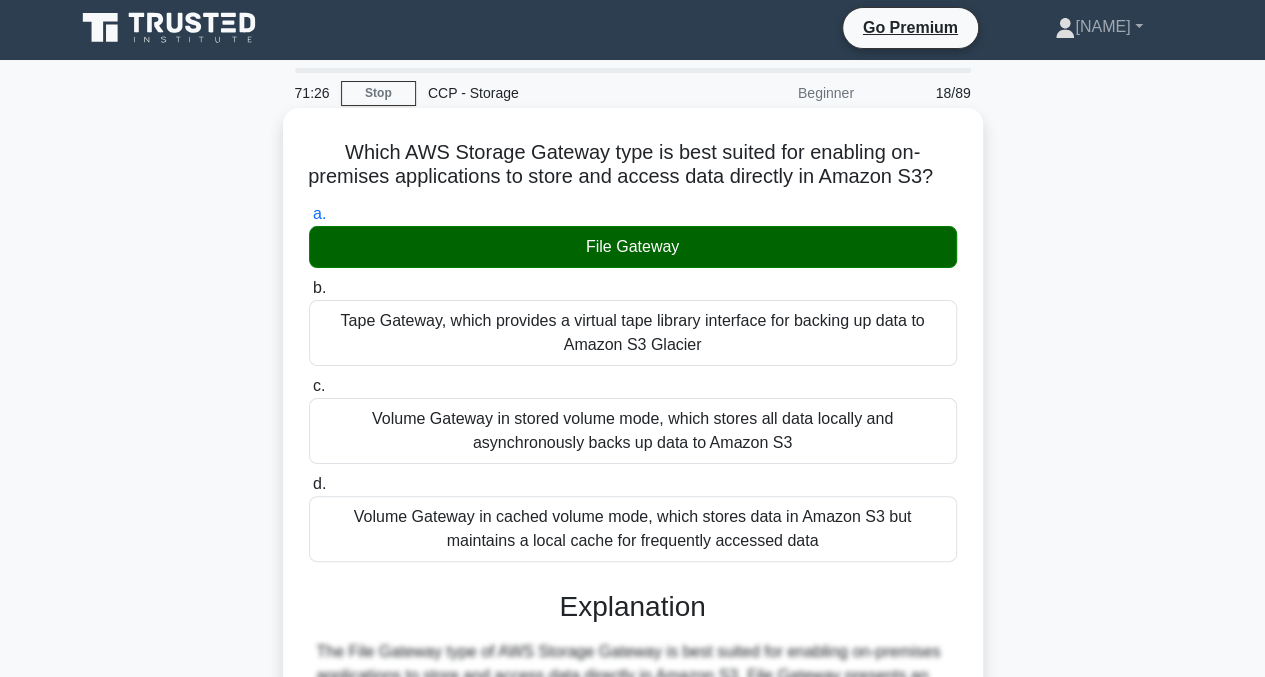 scroll, scrollTop: 0, scrollLeft: 0, axis: both 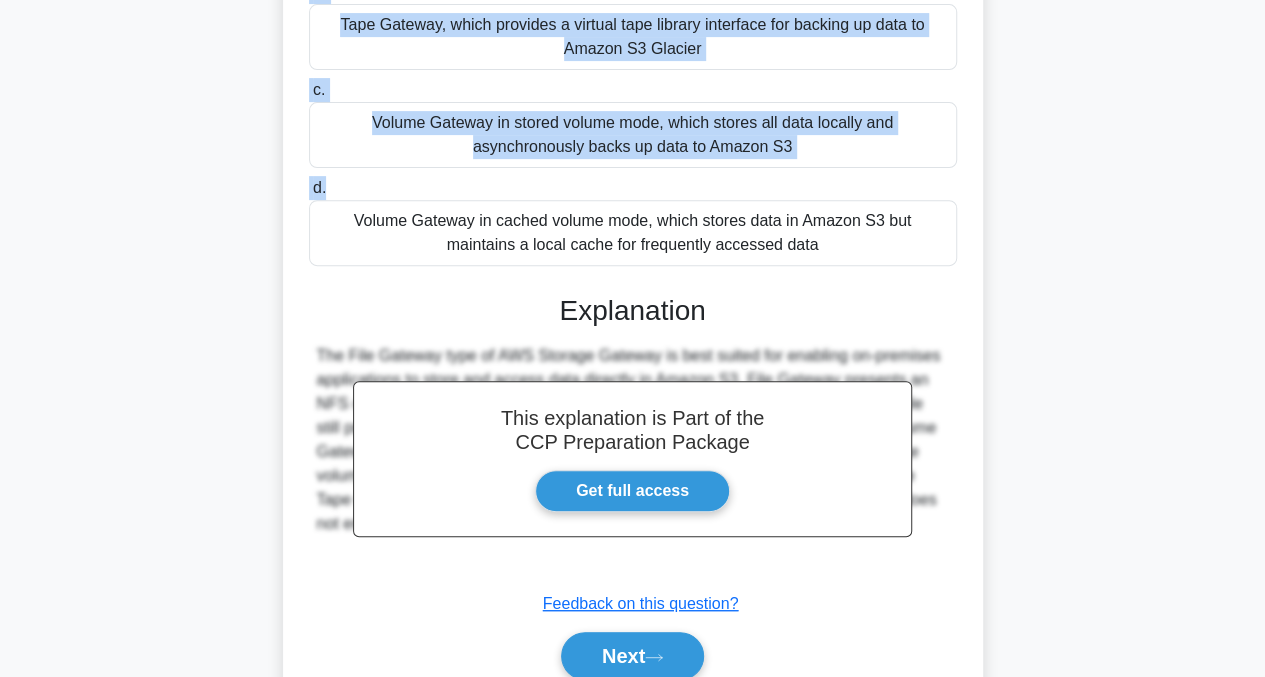 drag, startPoint x: 340, startPoint y: 147, endPoint x: 814, endPoint y: 273, distance: 490.461 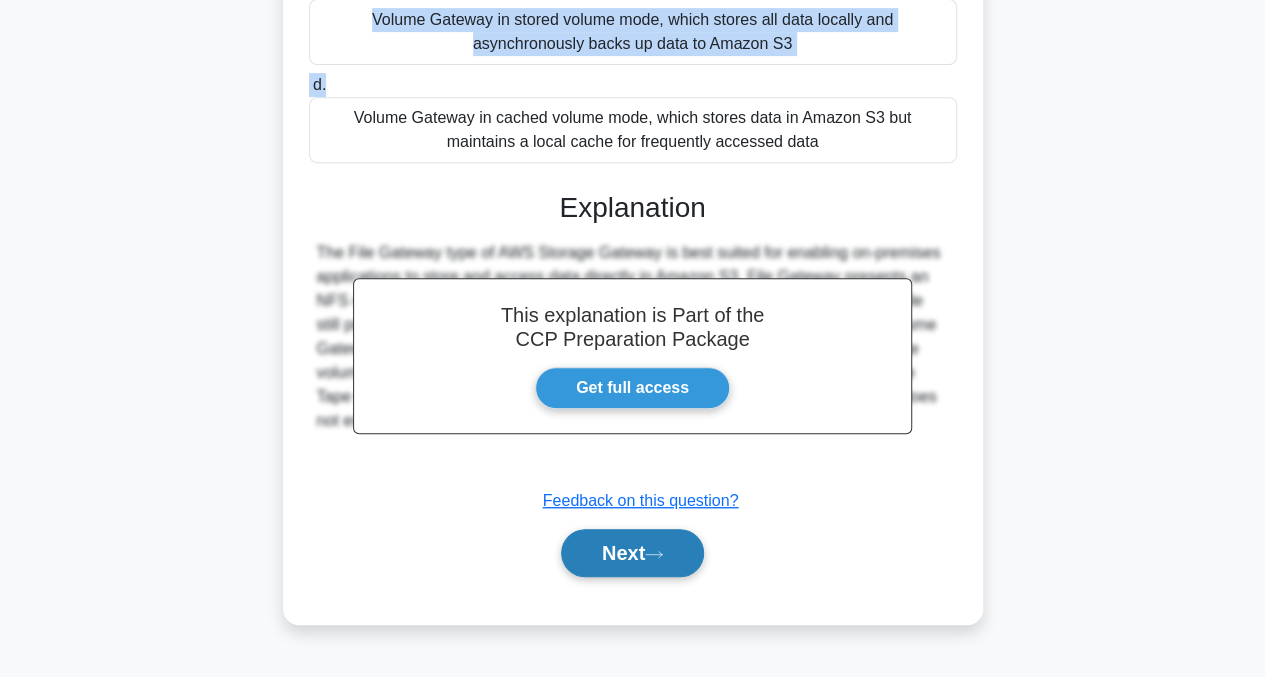click on "Next" at bounding box center [632, 553] 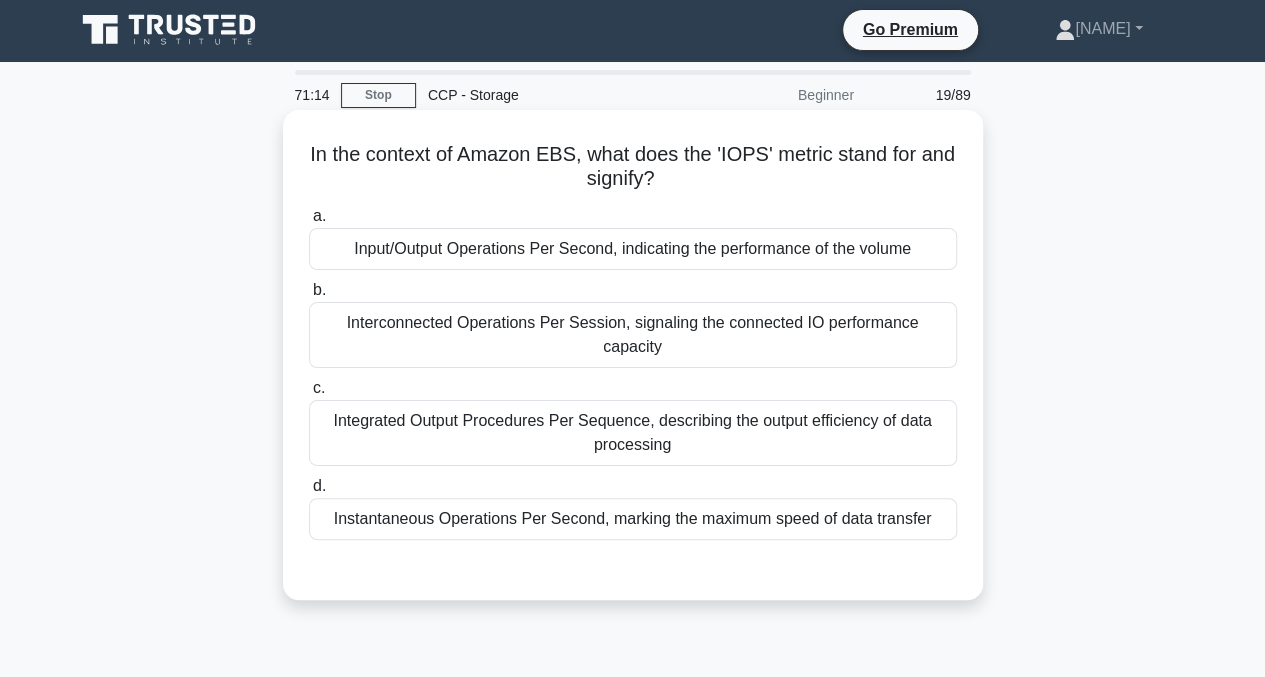 scroll, scrollTop: 0, scrollLeft: 0, axis: both 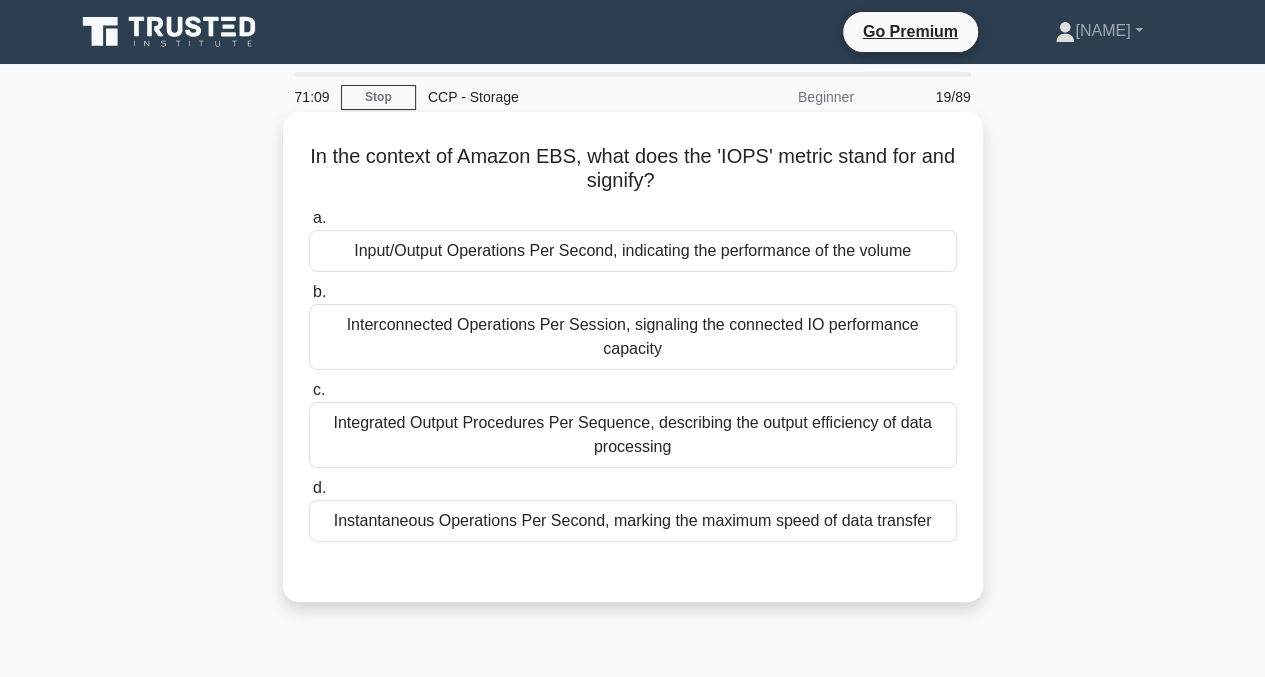click on "Input/Output Operations Per Second, indicating the performance of the volume" at bounding box center [633, 251] 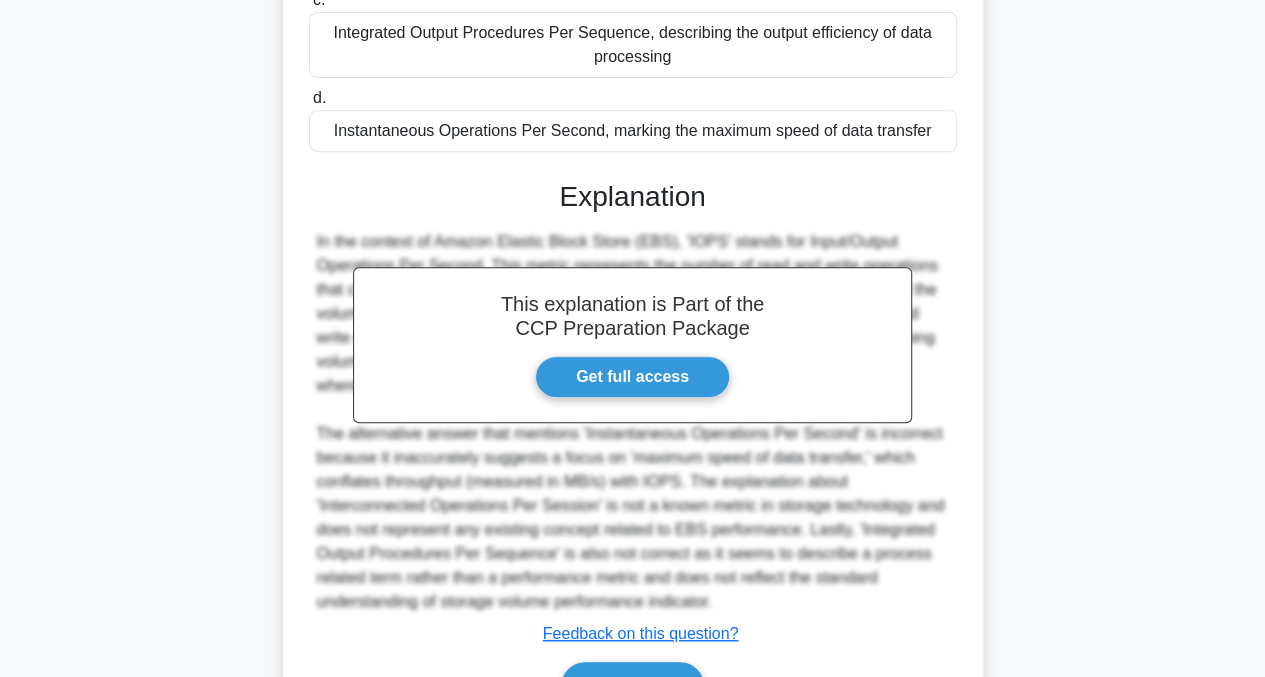 scroll, scrollTop: 481, scrollLeft: 0, axis: vertical 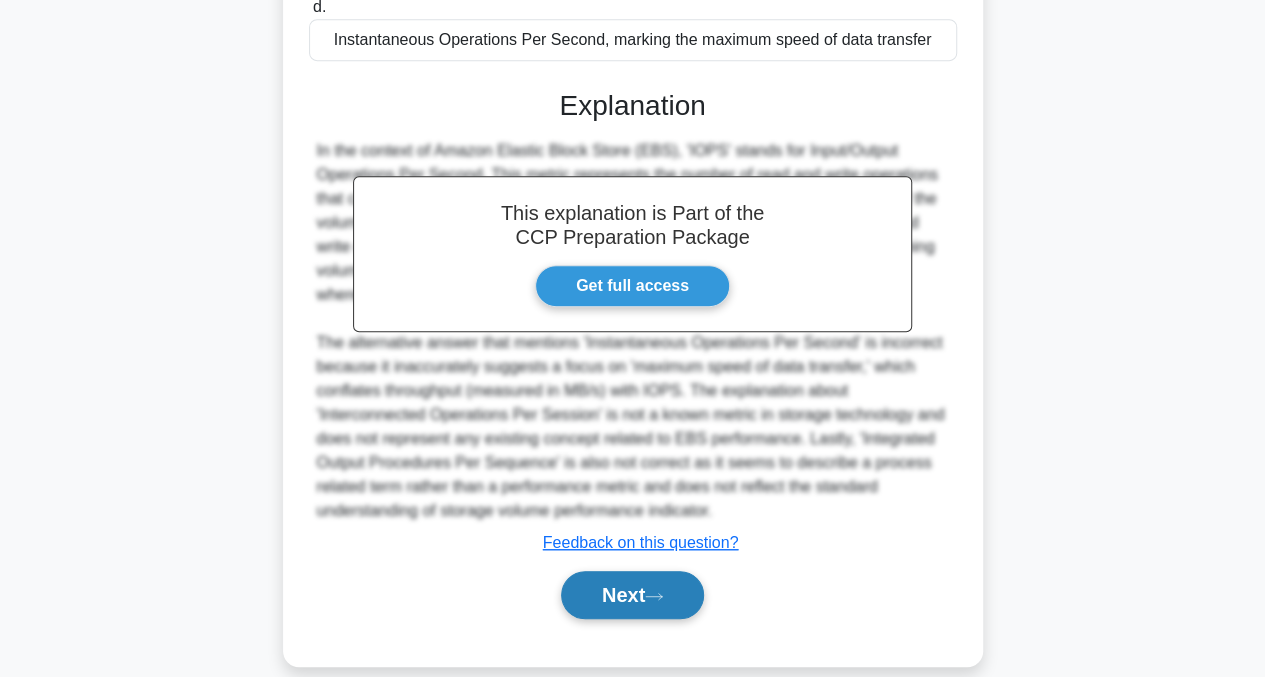 click on "Next" at bounding box center [632, 595] 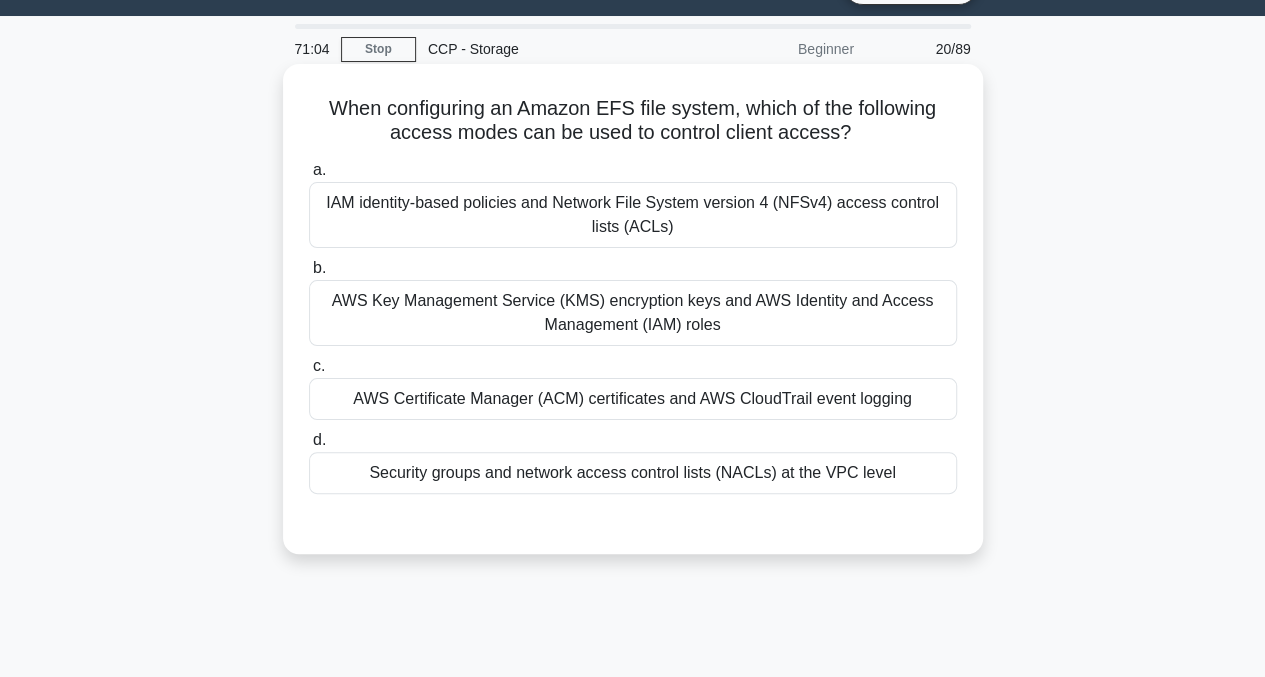 scroll, scrollTop: 3, scrollLeft: 0, axis: vertical 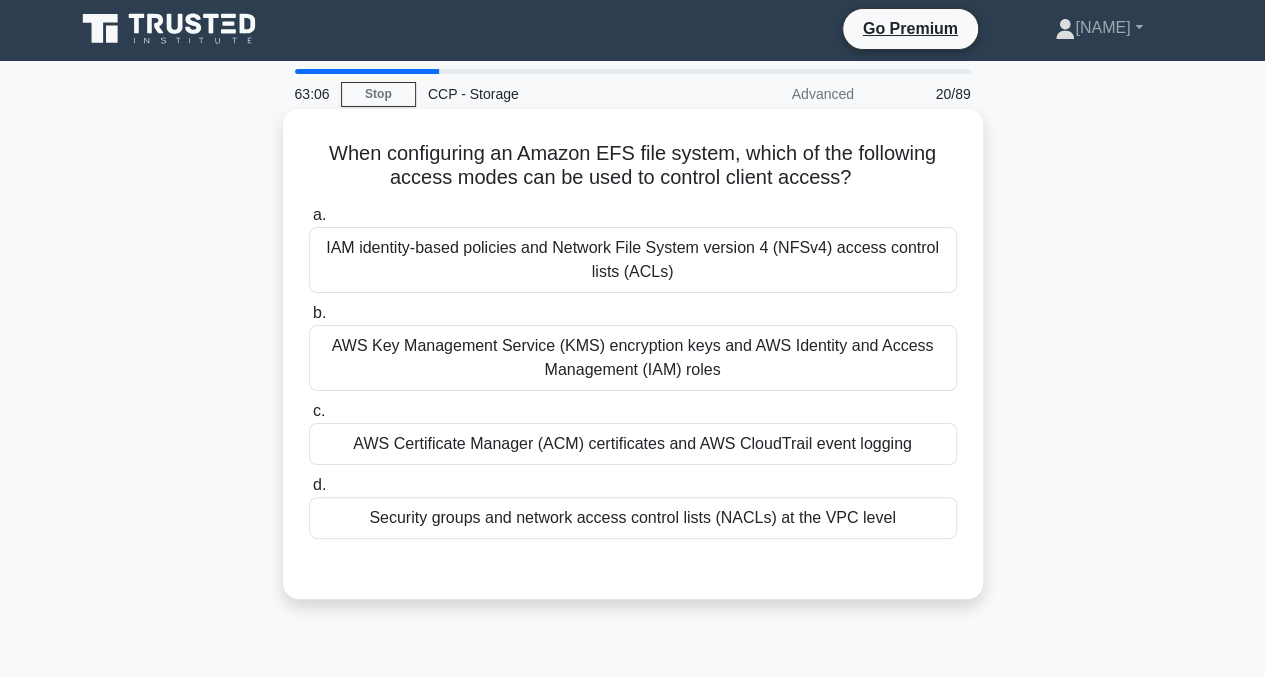click on "IAM identity-based policies and Network File System version 4 (NFSv4) access control lists (ACLs)" at bounding box center [633, 260] 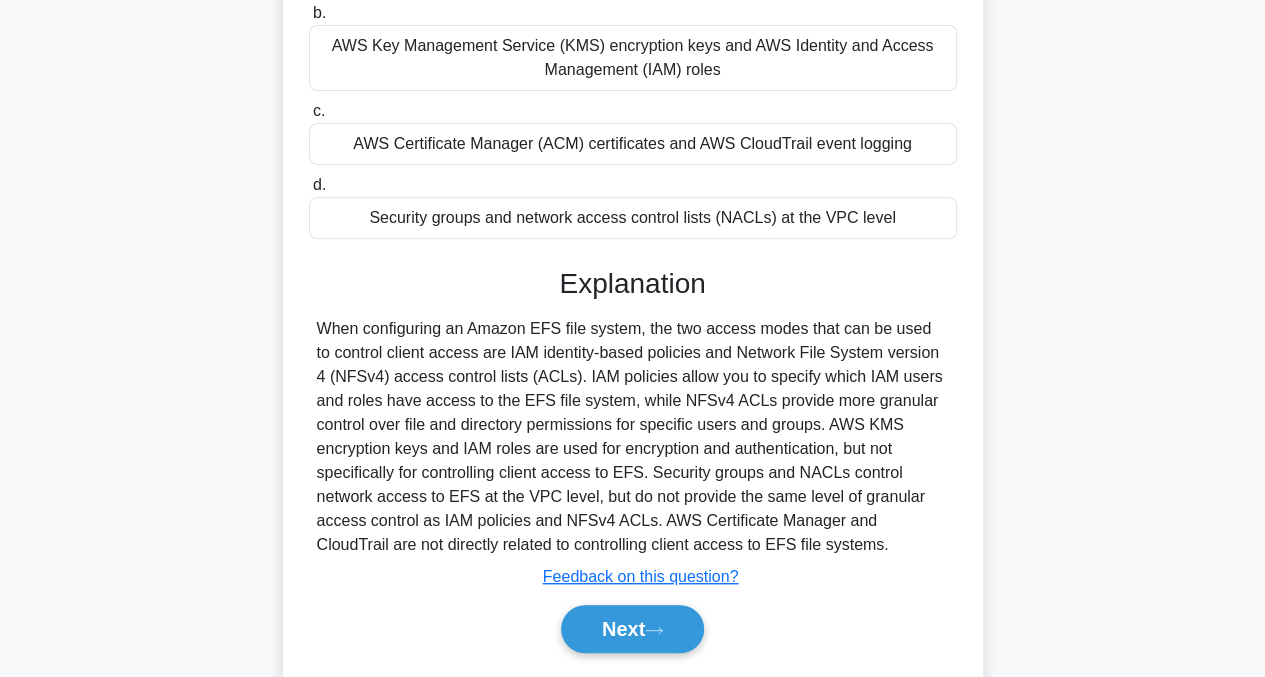 scroll, scrollTop: 403, scrollLeft: 0, axis: vertical 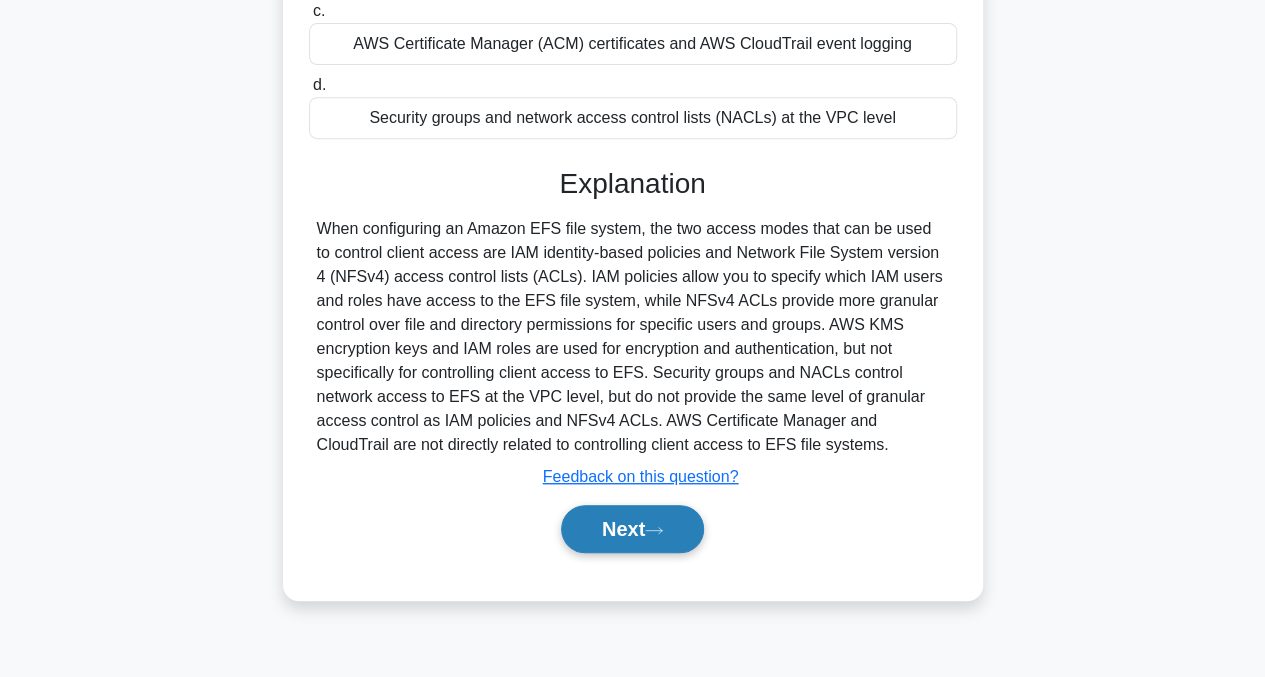 click on "Next" at bounding box center (632, 529) 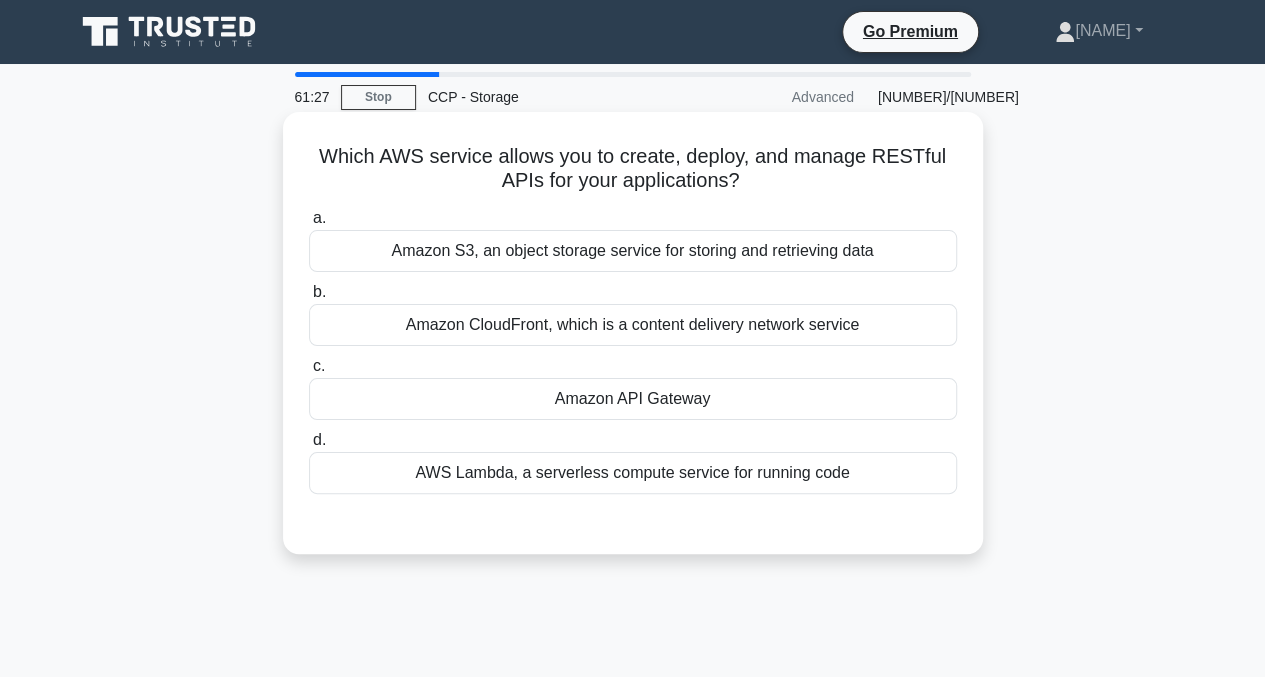 scroll, scrollTop: 0, scrollLeft: 0, axis: both 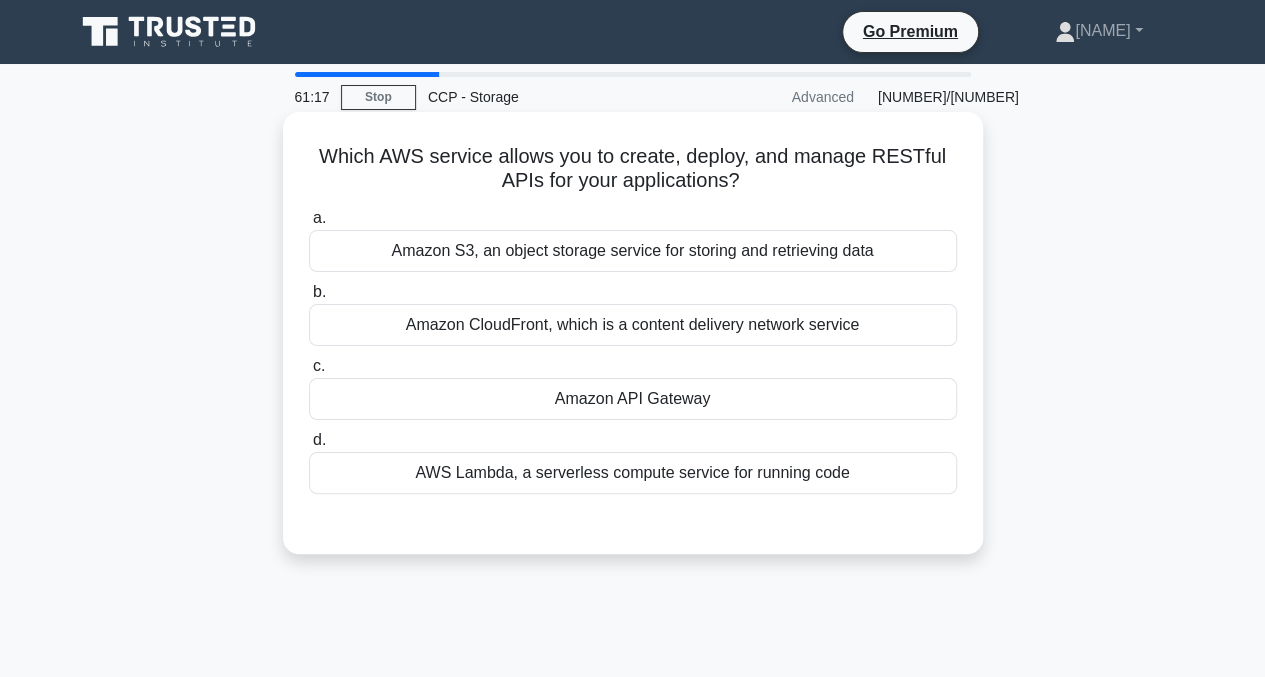 click on "Amazon API Gateway" at bounding box center (633, 399) 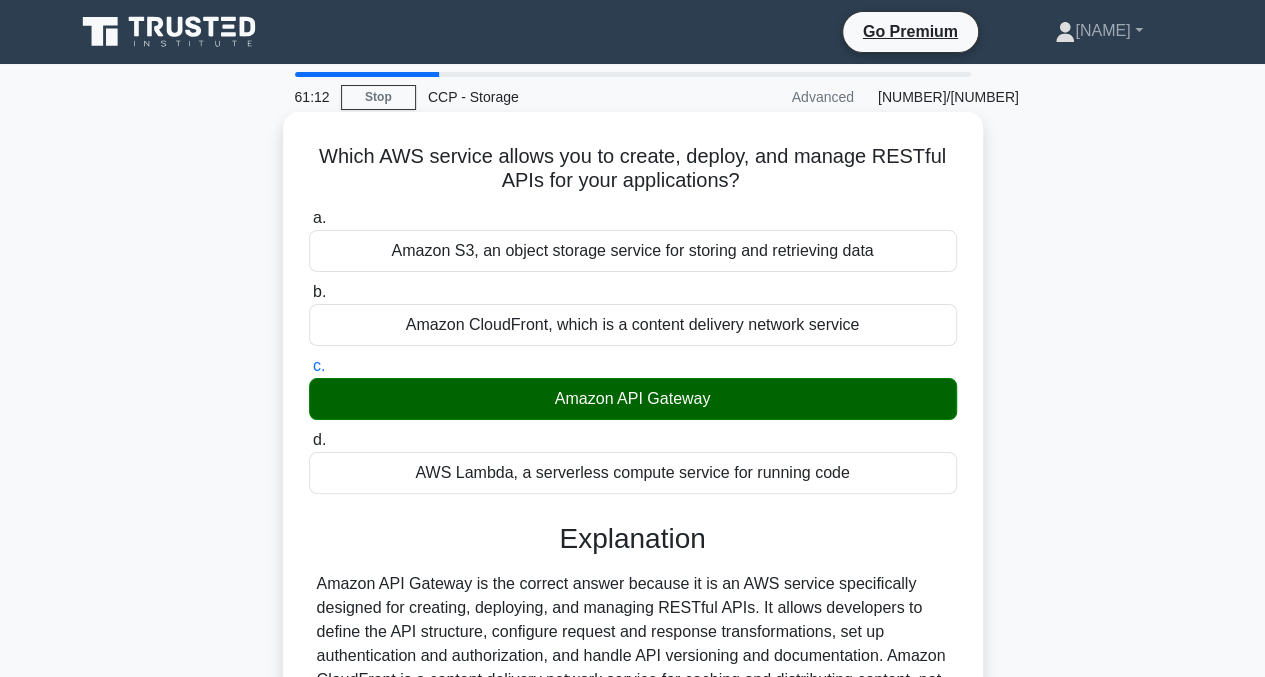 scroll, scrollTop: 403, scrollLeft: 0, axis: vertical 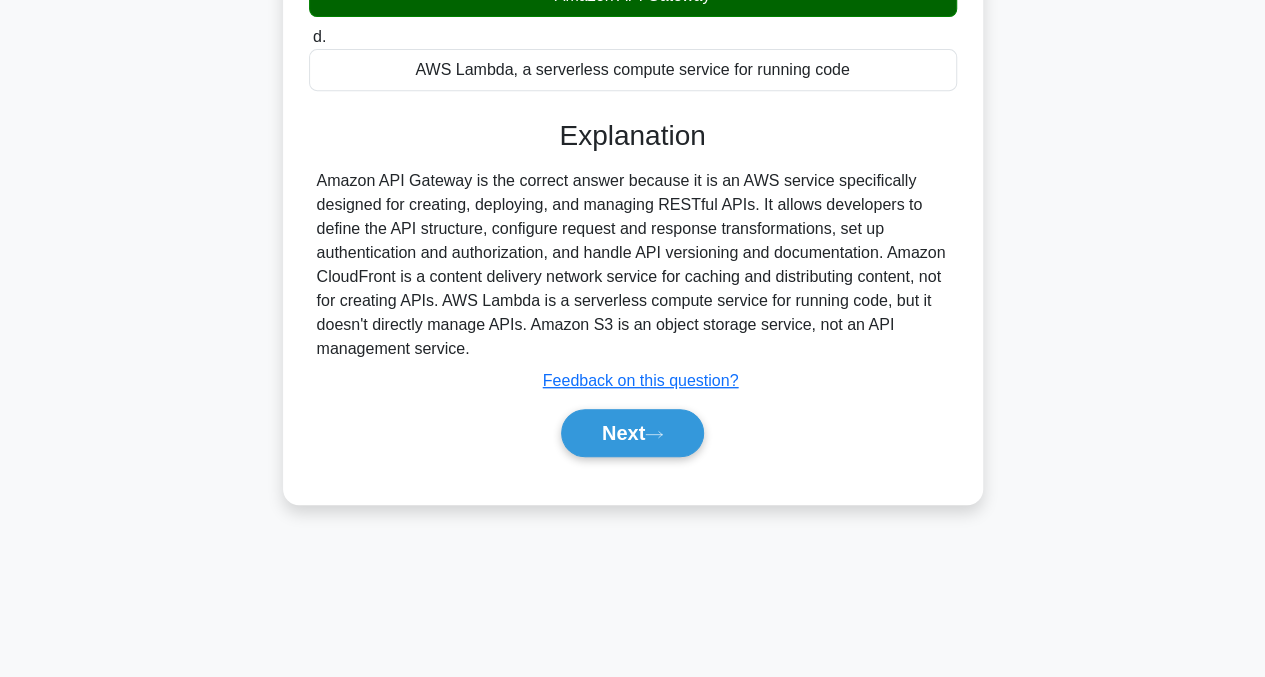 drag, startPoint x: 657, startPoint y: 461, endPoint x: 674, endPoint y: 466, distance: 17.720045 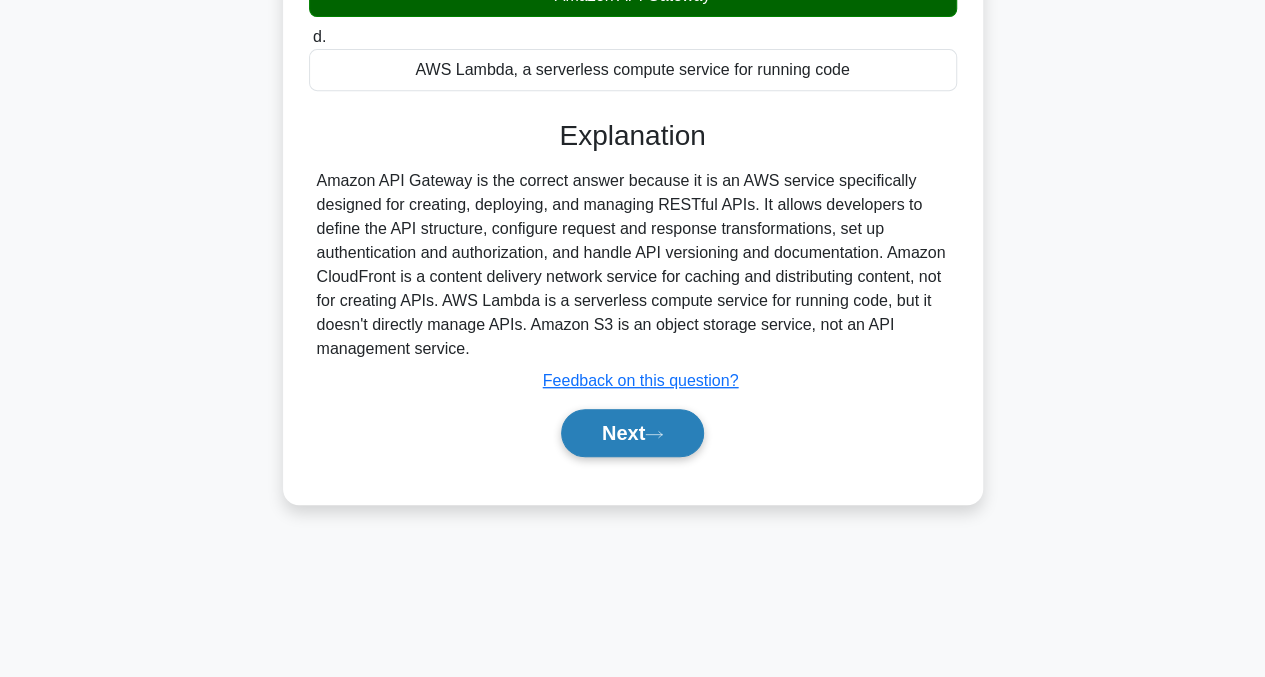 click on "Next" at bounding box center (632, 433) 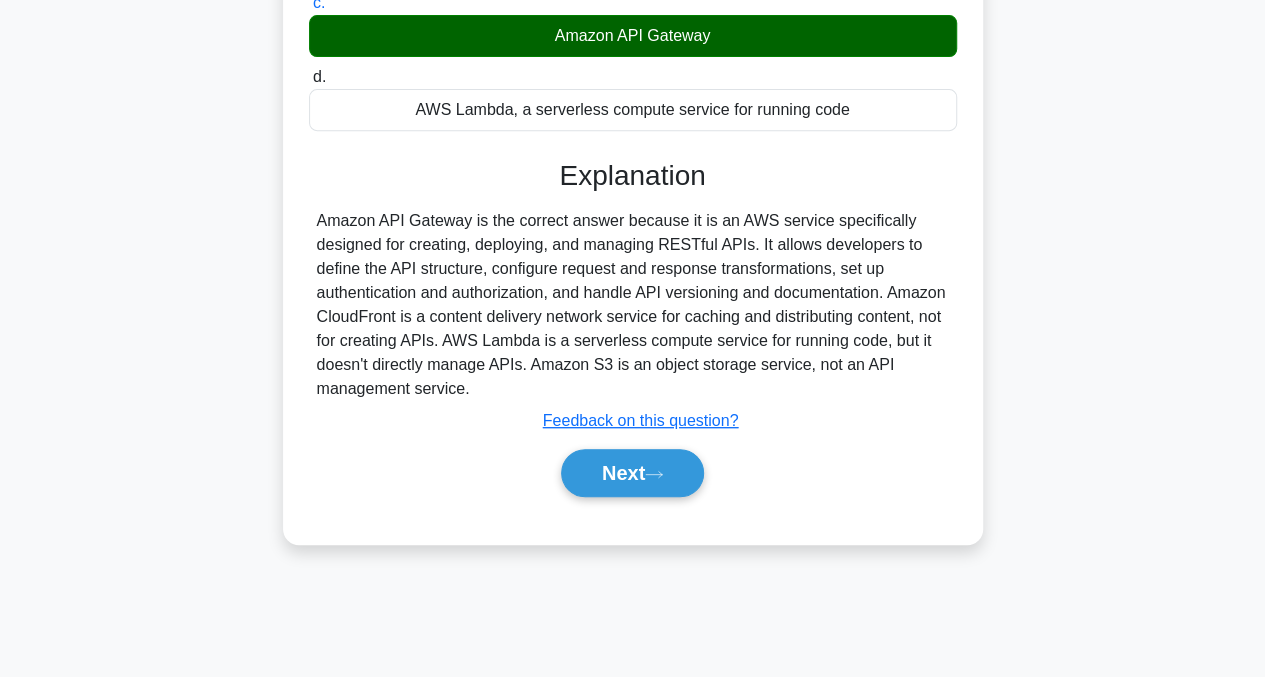scroll, scrollTop: 403, scrollLeft: 0, axis: vertical 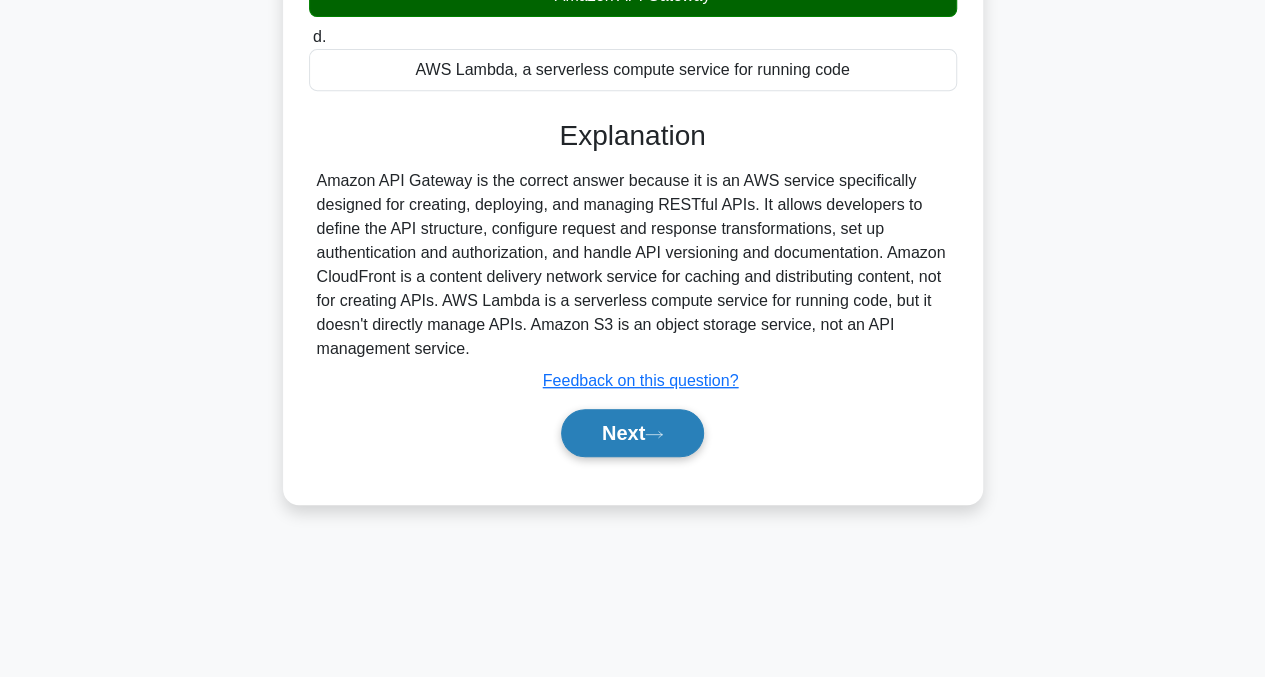 click on "Next" at bounding box center [632, 433] 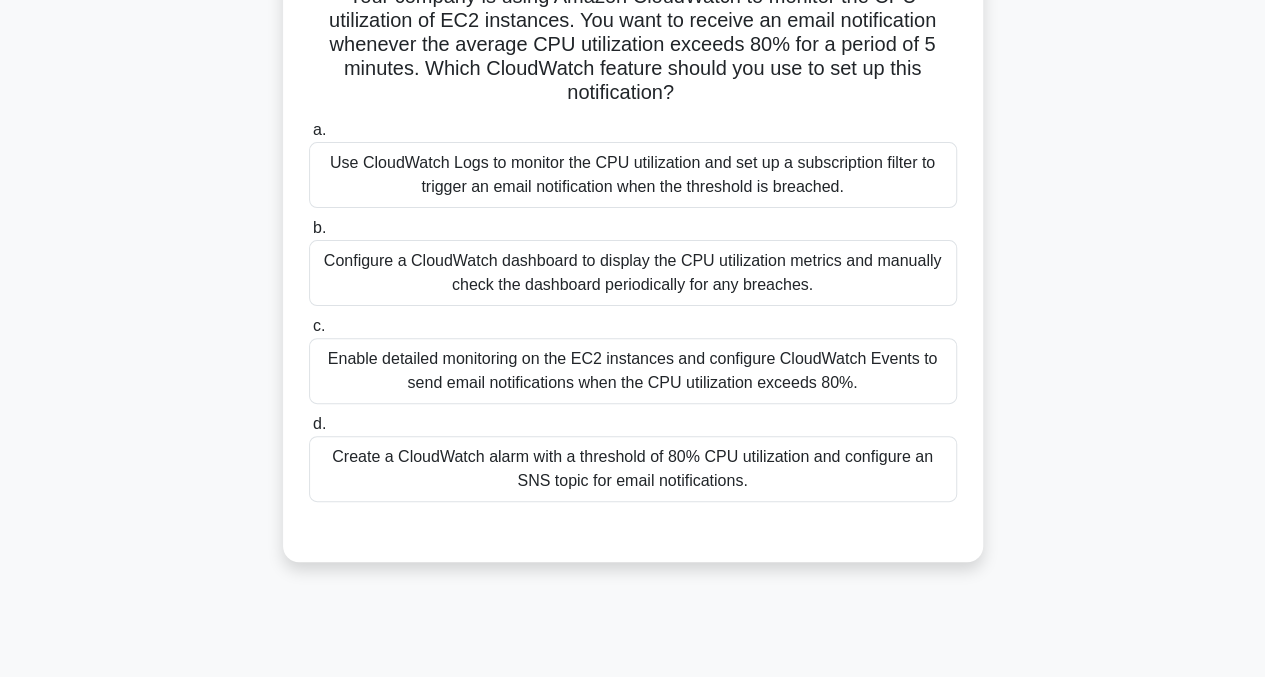 scroll, scrollTop: 300, scrollLeft: 0, axis: vertical 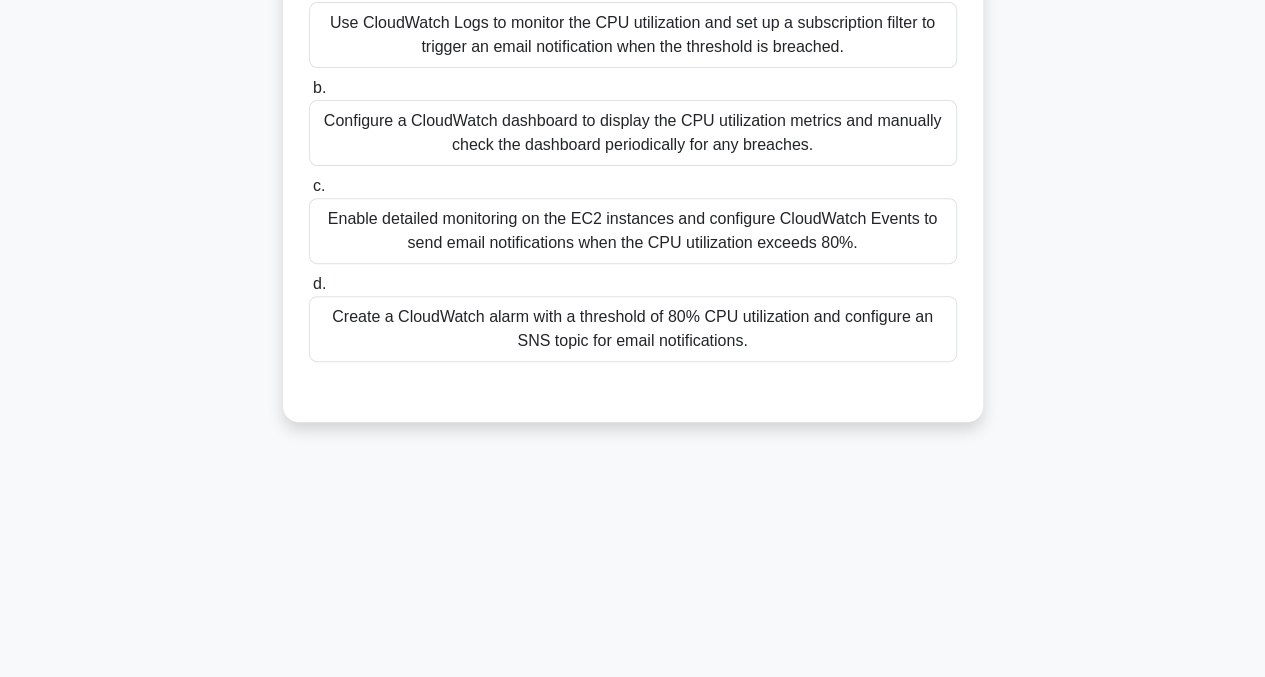 click on "Create a CloudWatch alarm with a threshold of 80% CPU utilization and configure an SNS topic for email notifications." at bounding box center (633, 329) 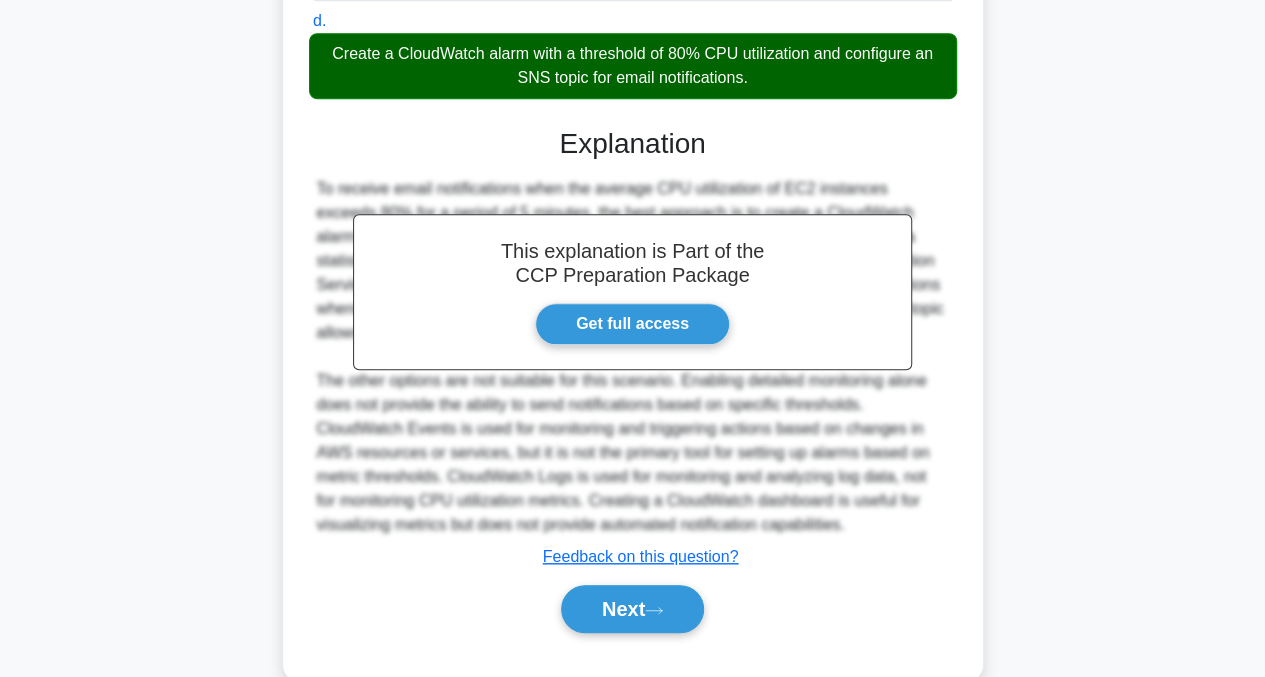 scroll, scrollTop: 601, scrollLeft: 0, axis: vertical 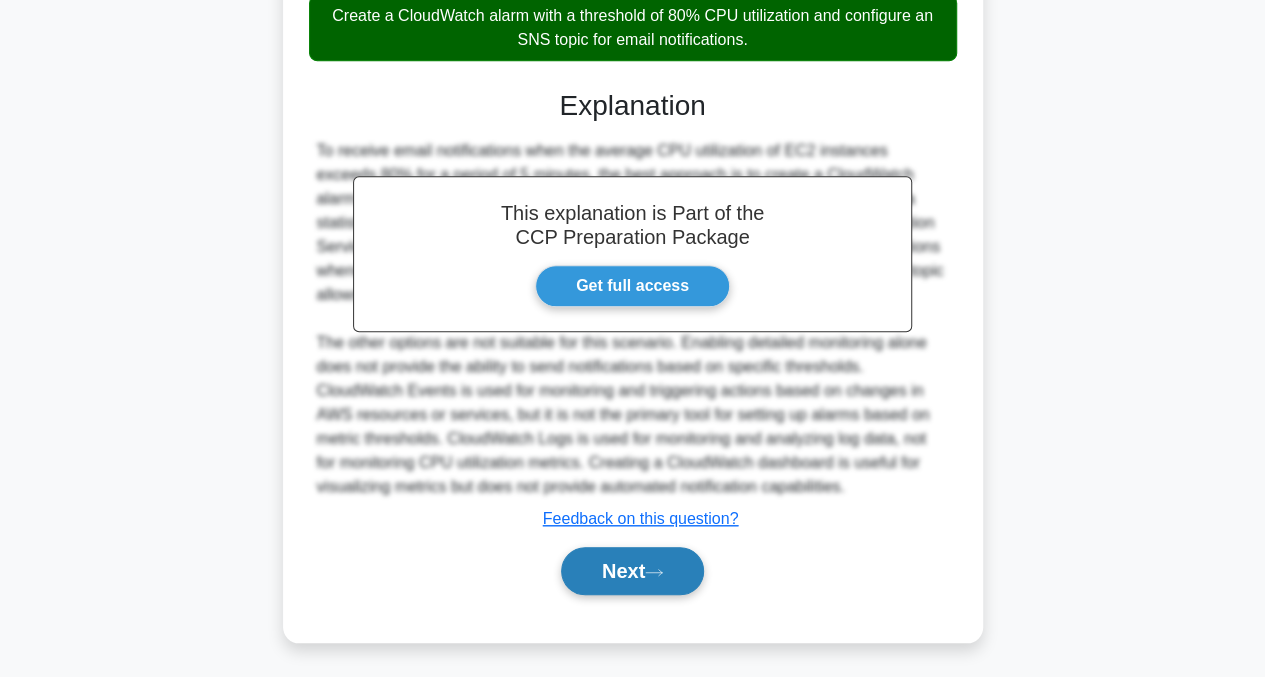 click 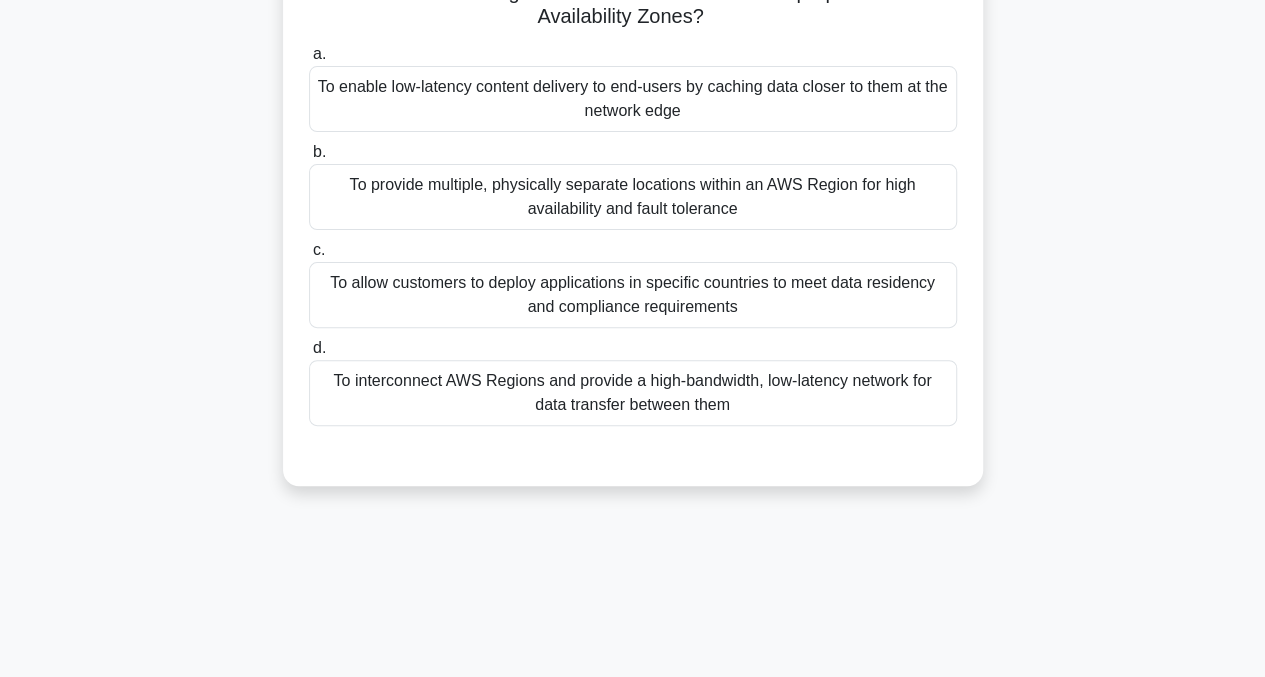 scroll, scrollTop: 0, scrollLeft: 0, axis: both 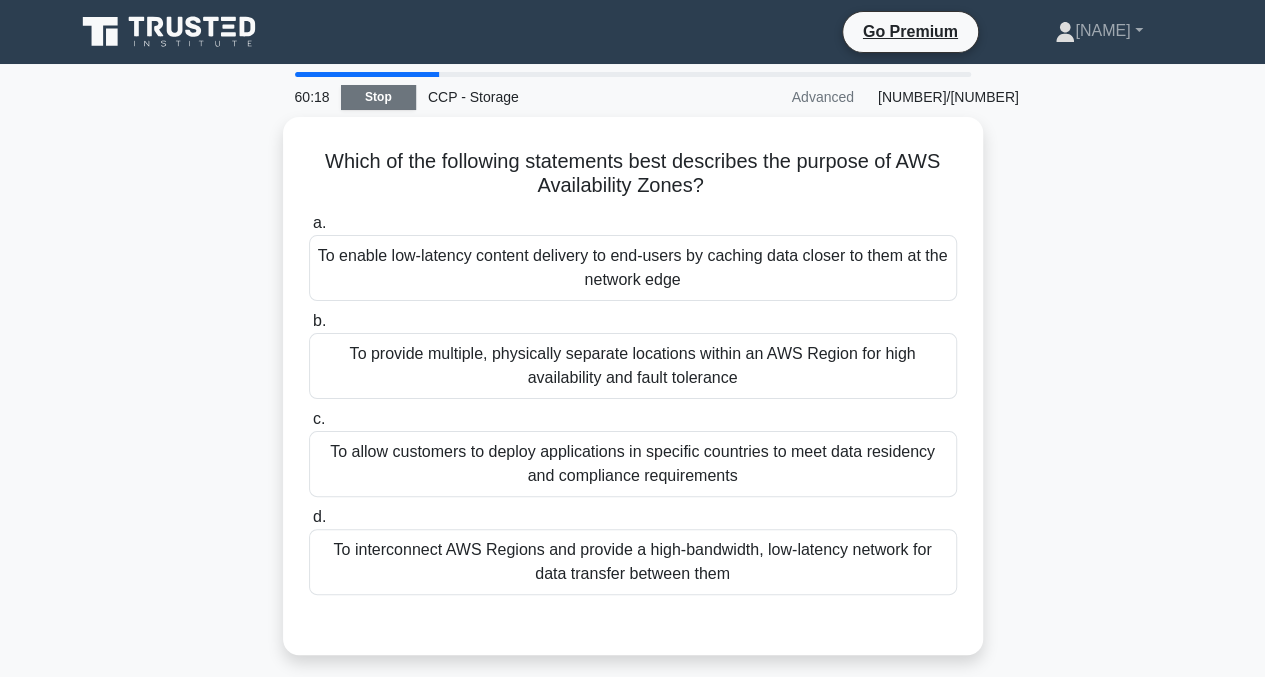 click on "Stop" at bounding box center [378, 97] 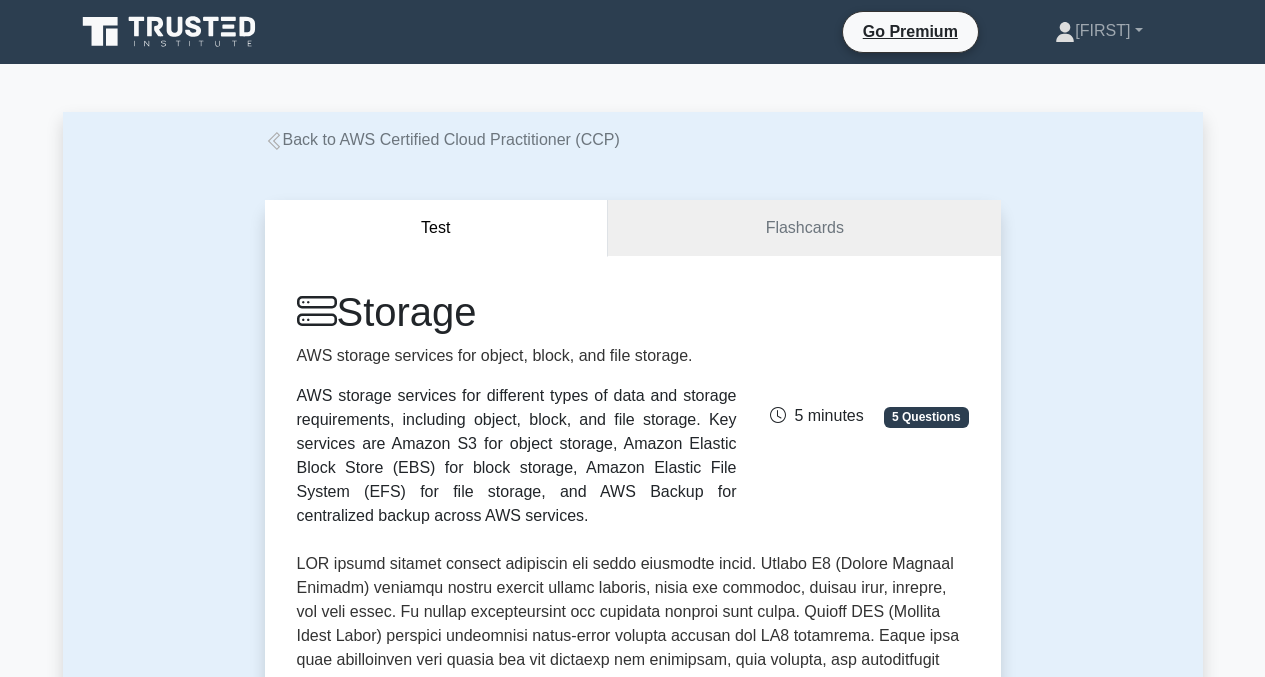 scroll, scrollTop: 1583, scrollLeft: 0, axis: vertical 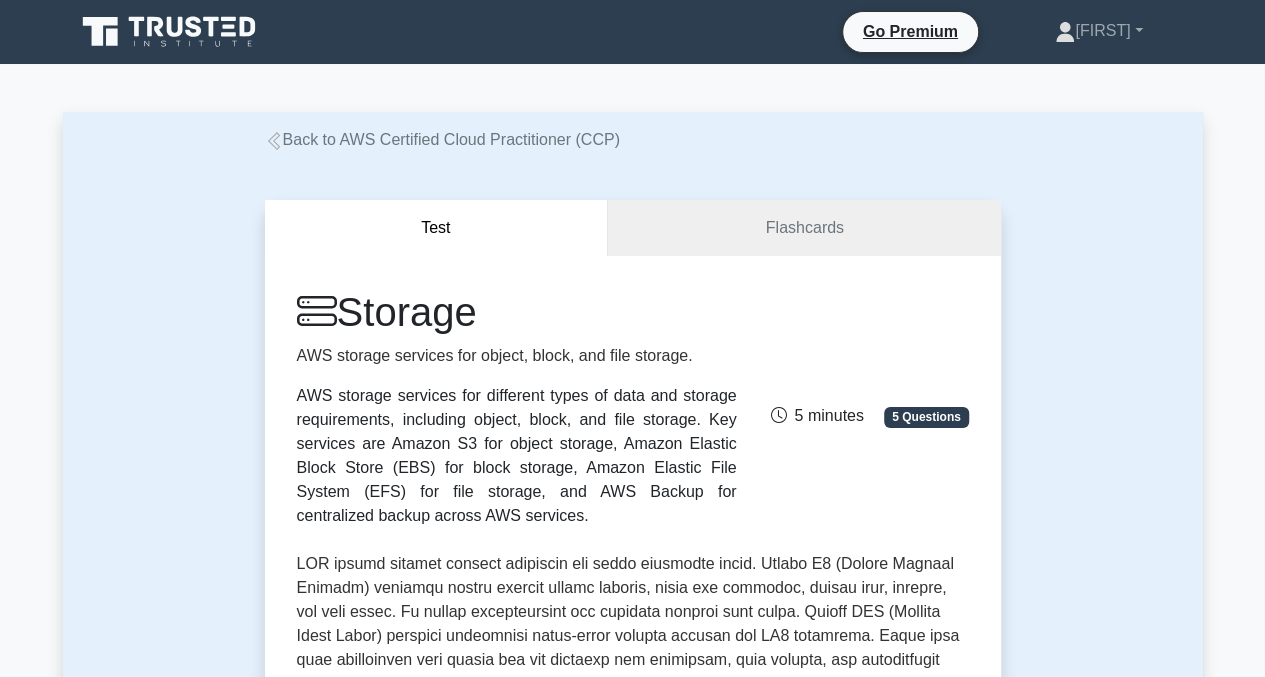 click 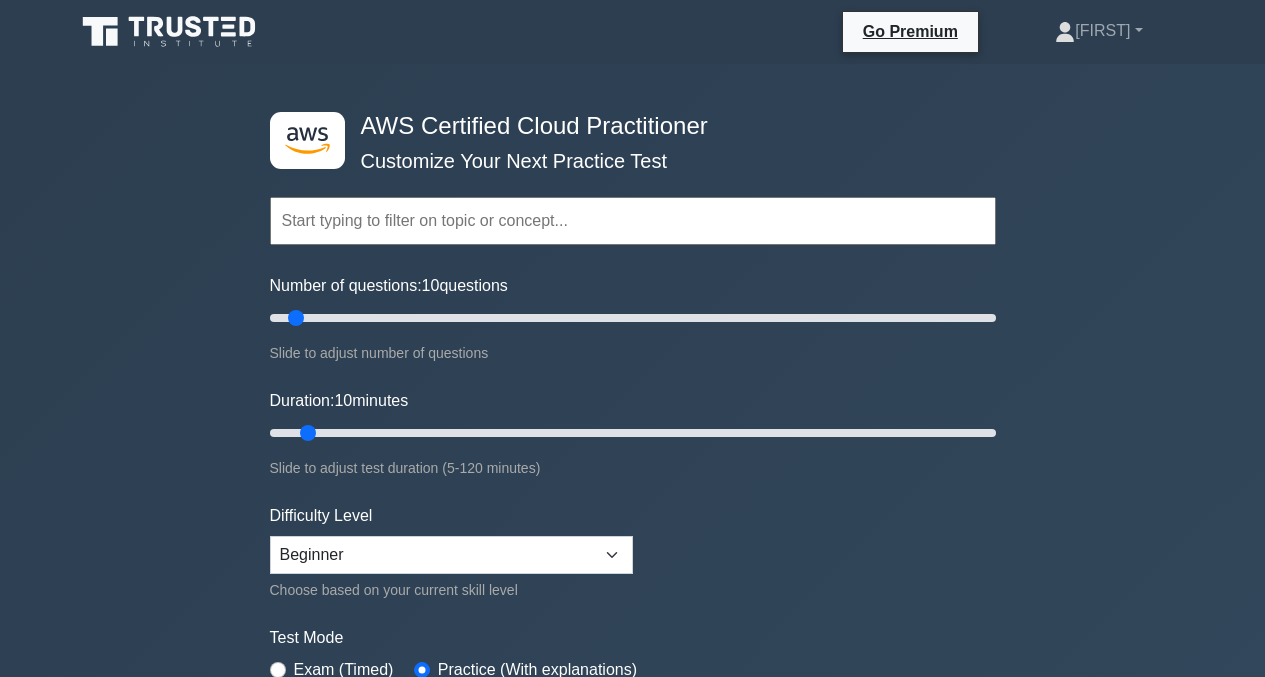 scroll, scrollTop: 0, scrollLeft: 0, axis: both 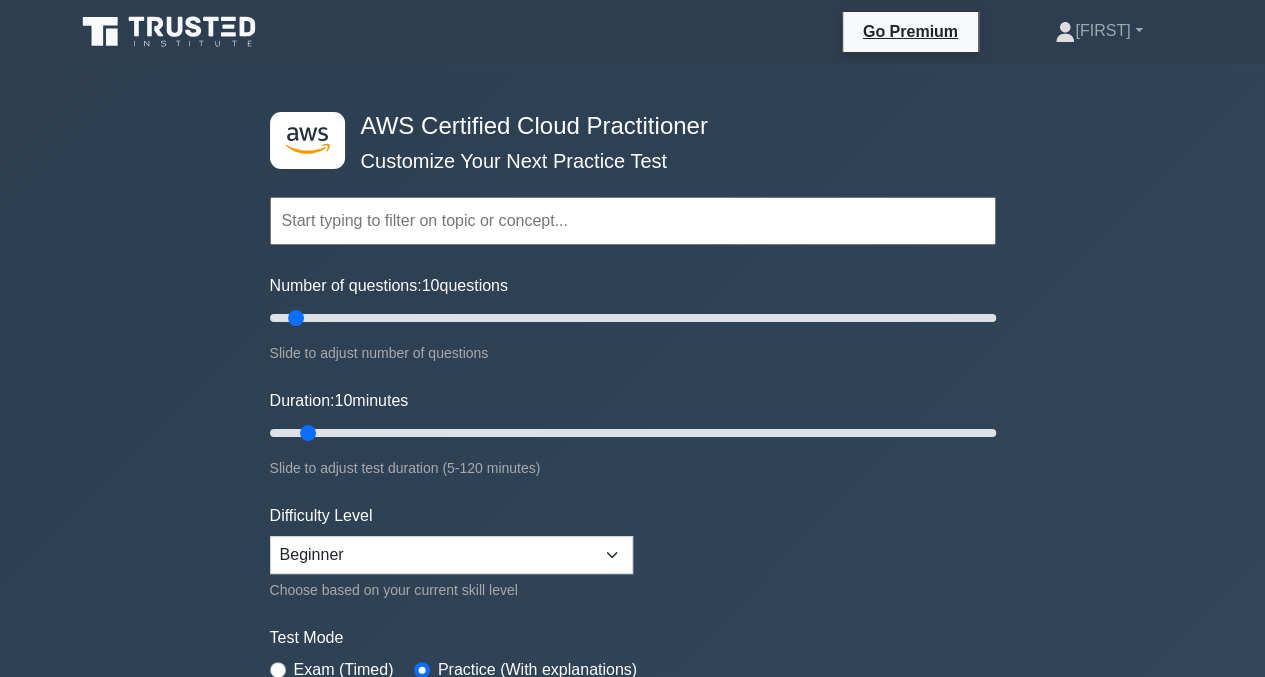 click on "Number of questions:  10  questions" at bounding box center (389, 286) 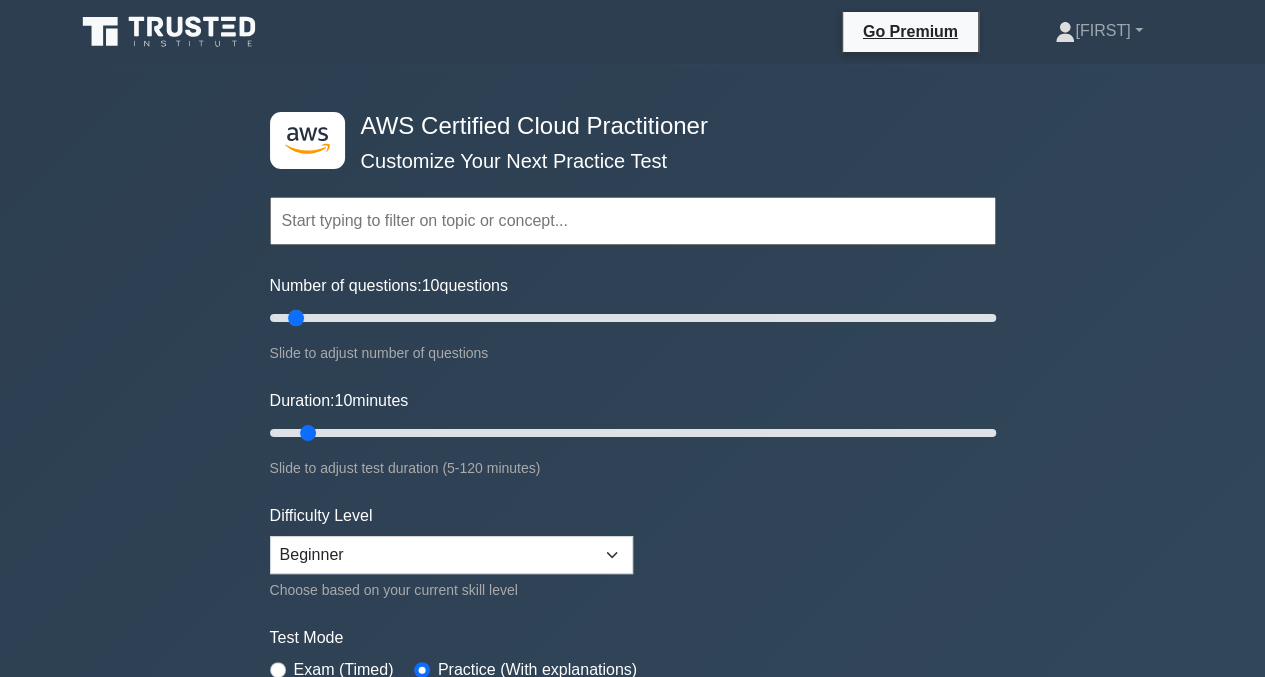 click on "Number of questions:  10  questions" at bounding box center [633, 318] 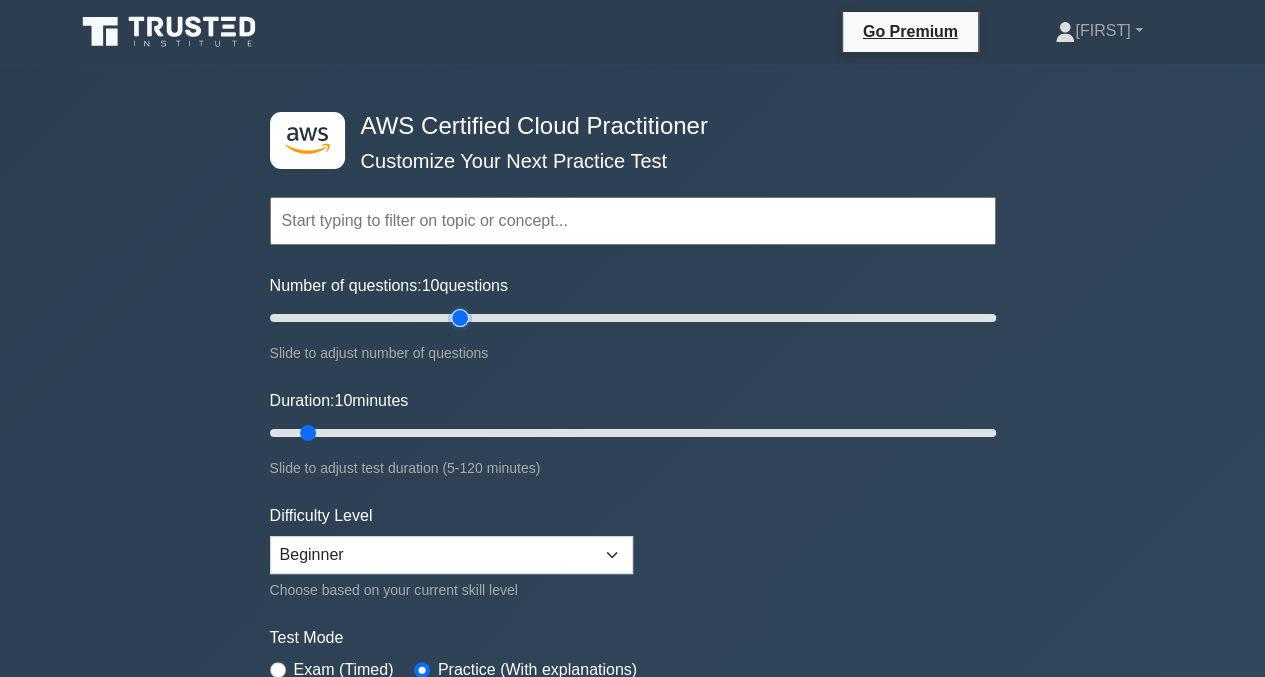 click on "Number of questions:  10  questions" at bounding box center [633, 318] 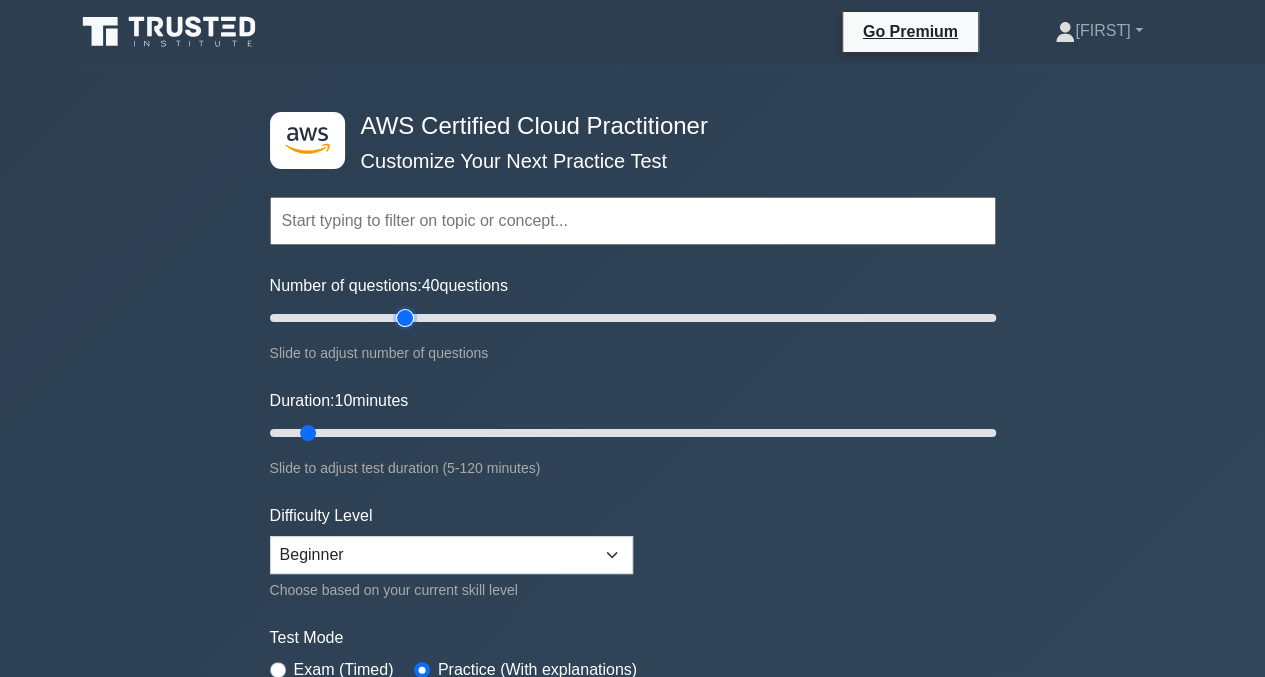 drag, startPoint x: 455, startPoint y: 319, endPoint x: 399, endPoint y: 315, distance: 56.142673 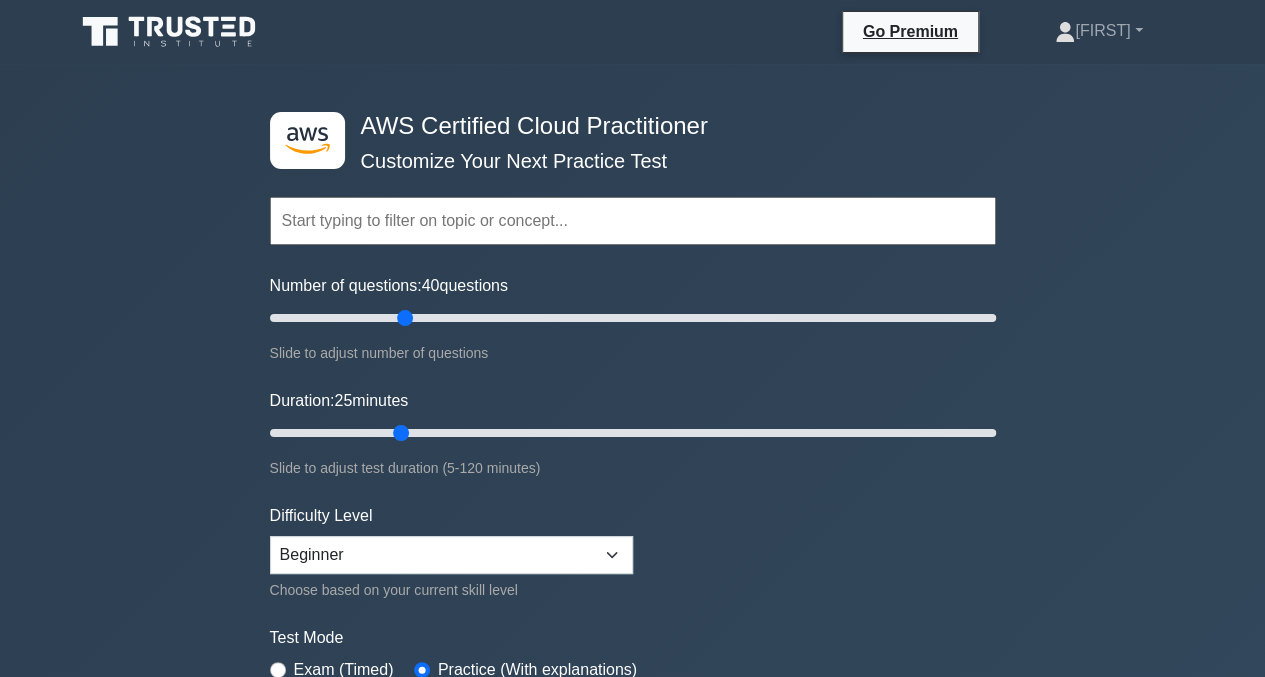 drag, startPoint x: 310, startPoint y: 431, endPoint x: 411, endPoint y: 426, distance: 101.12369 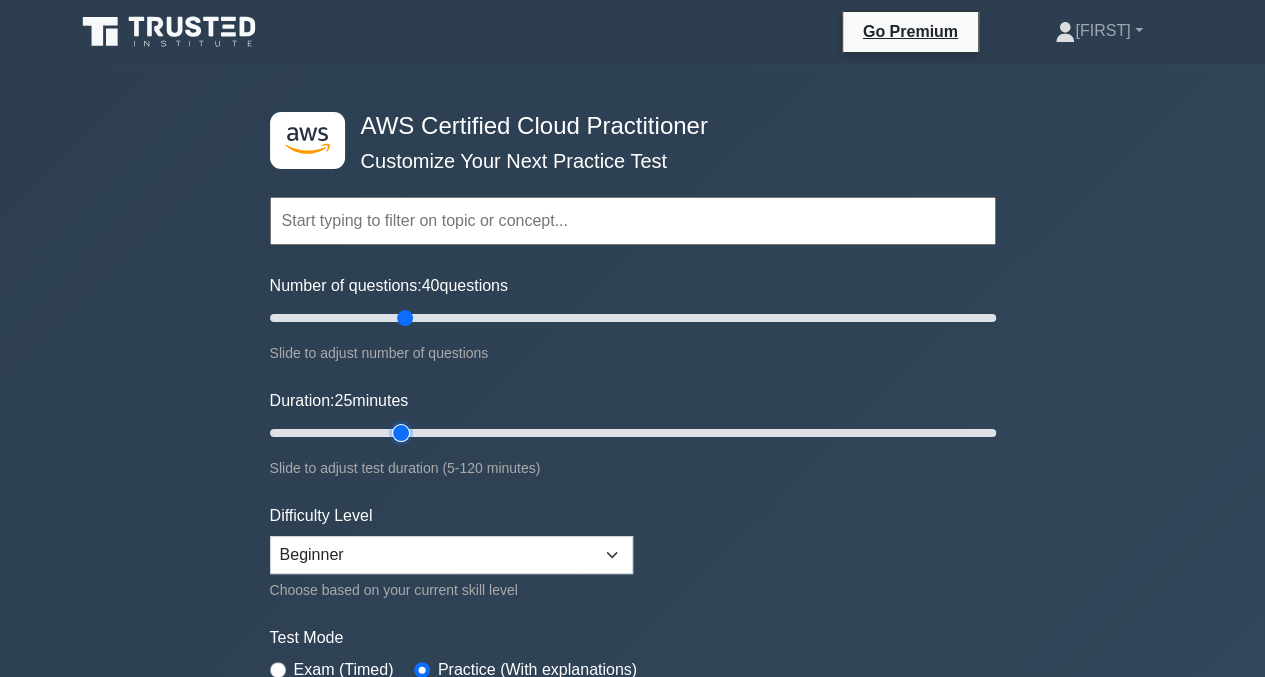 click on "Duration:  25  minutes" at bounding box center (633, 433) 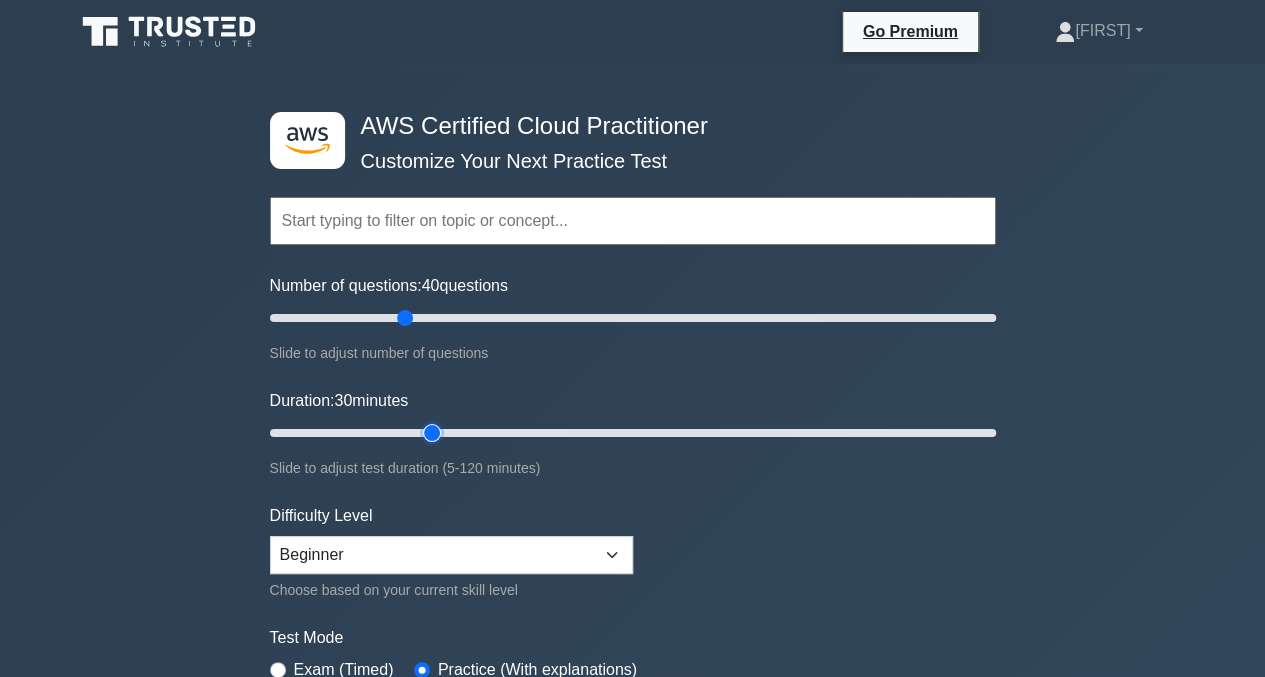 type on "30" 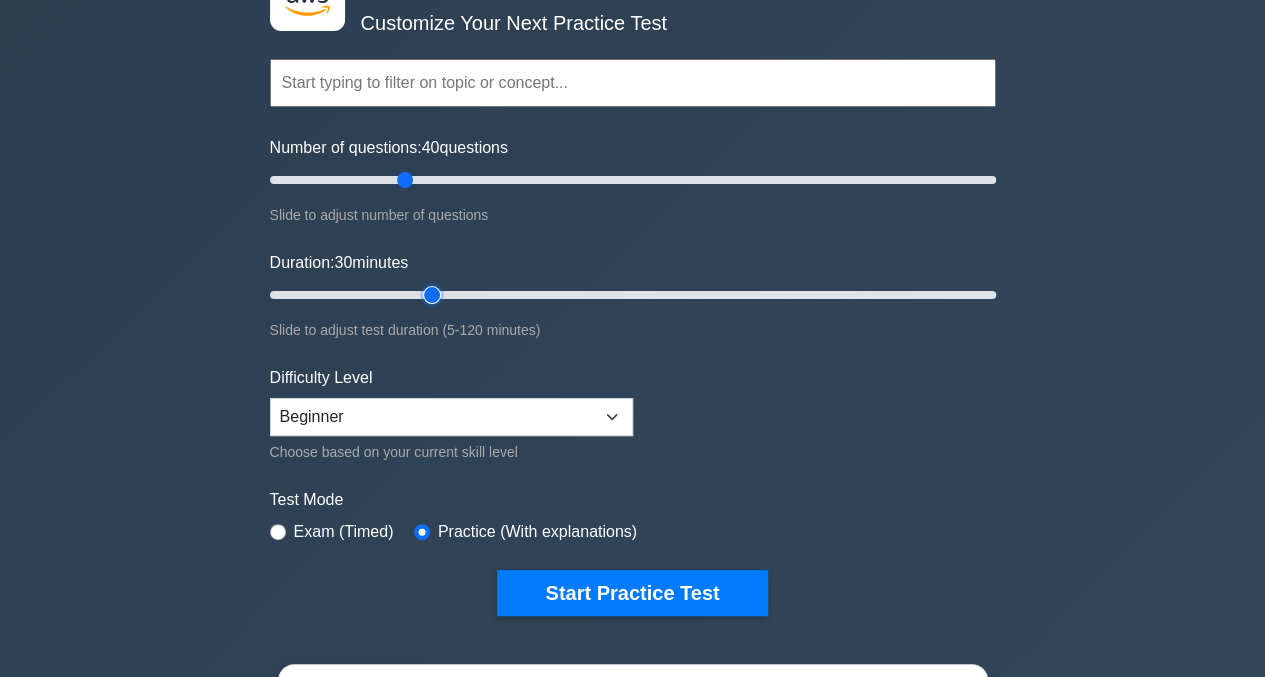 scroll, scrollTop: 0, scrollLeft: 0, axis: both 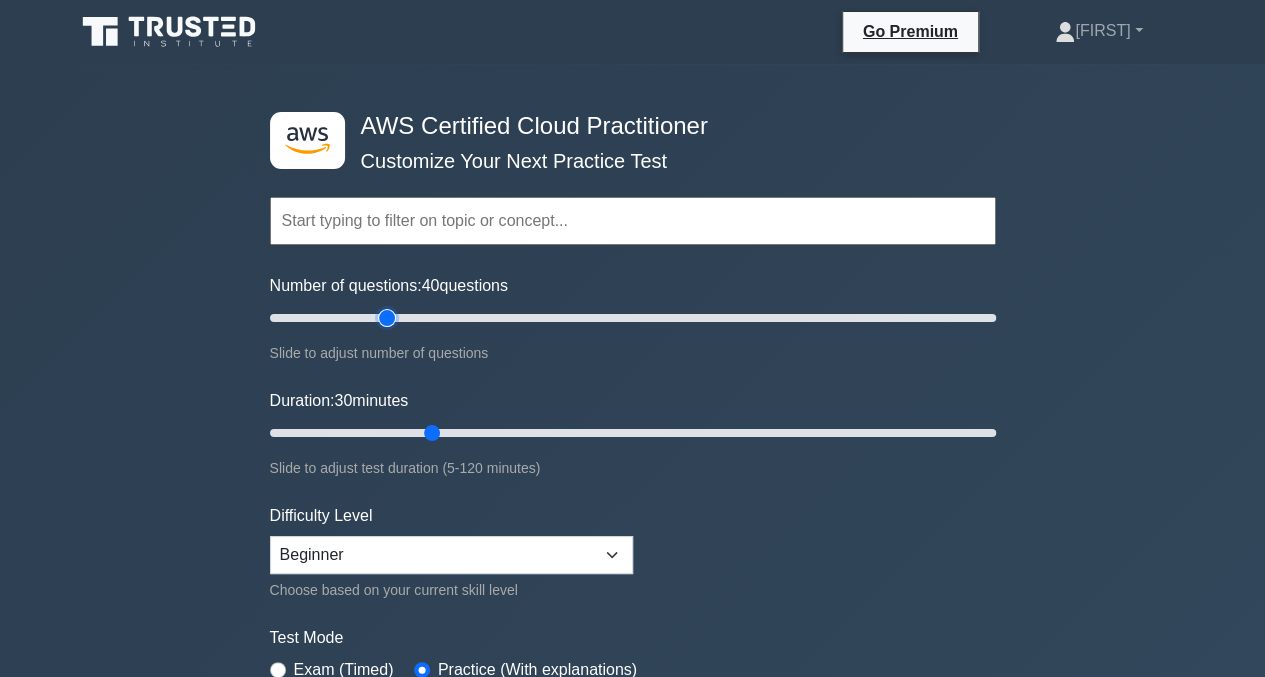 click on "Number of questions:  40  questions" at bounding box center (633, 318) 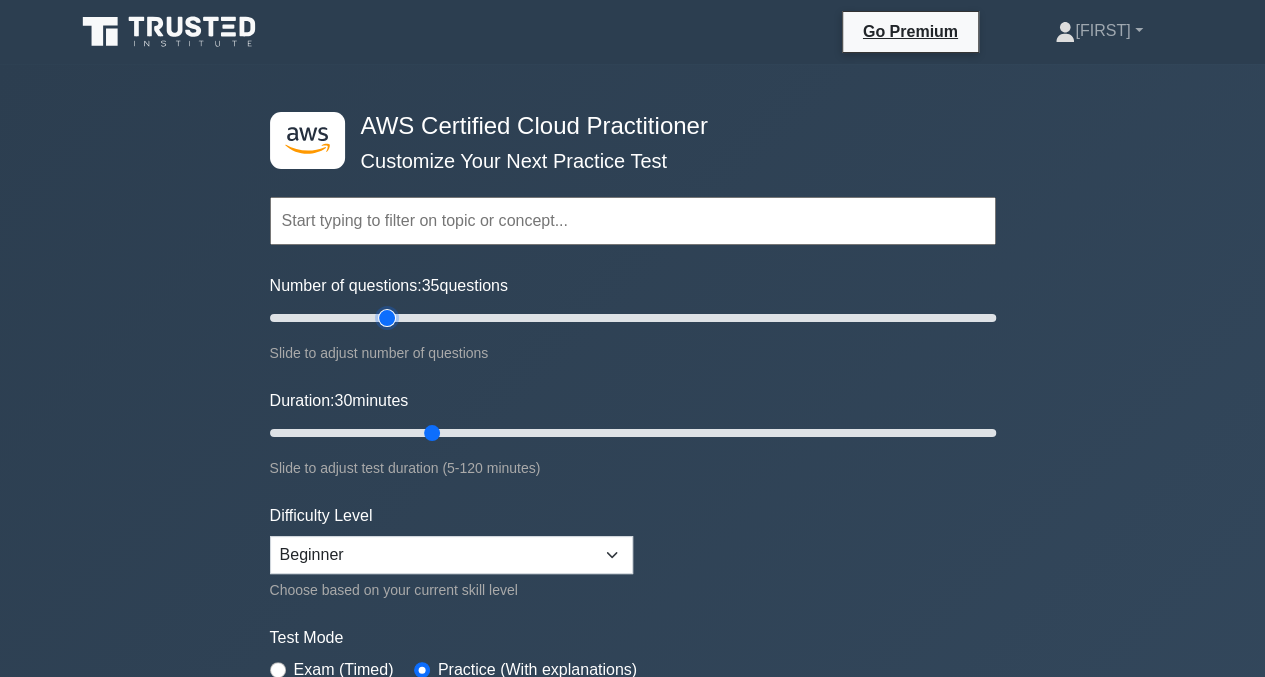 click on "Number of questions:  35  questions" at bounding box center (633, 318) 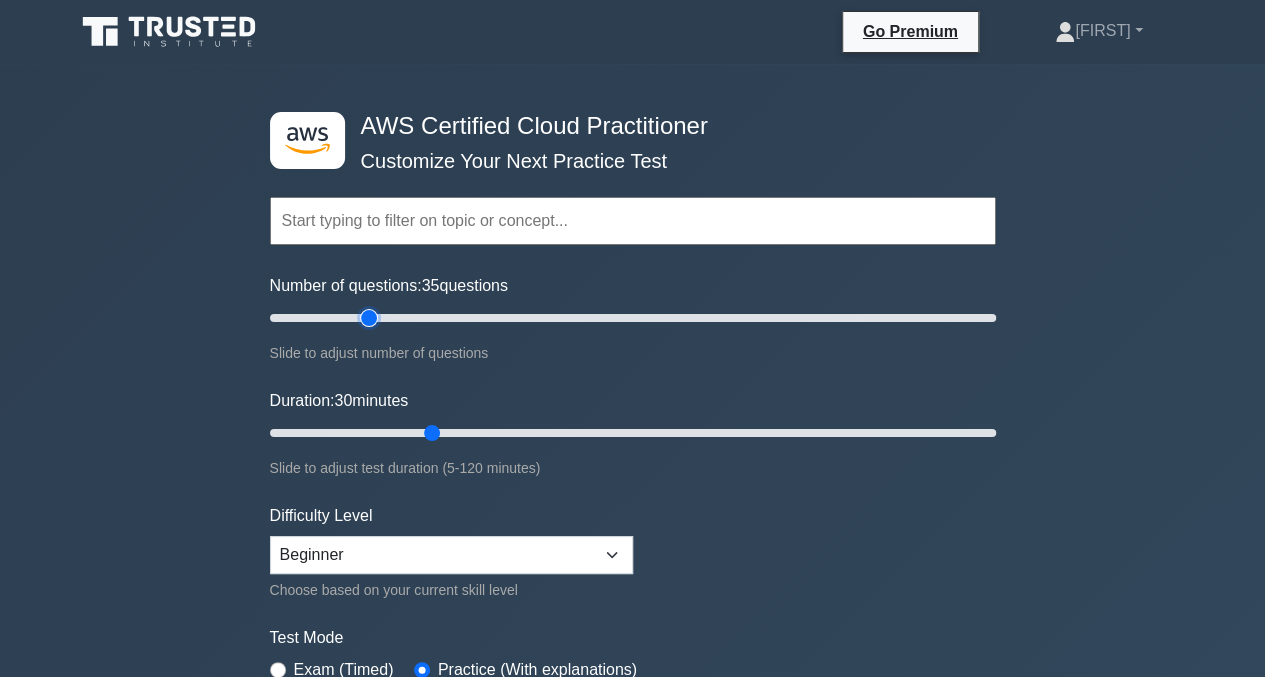 type on "30" 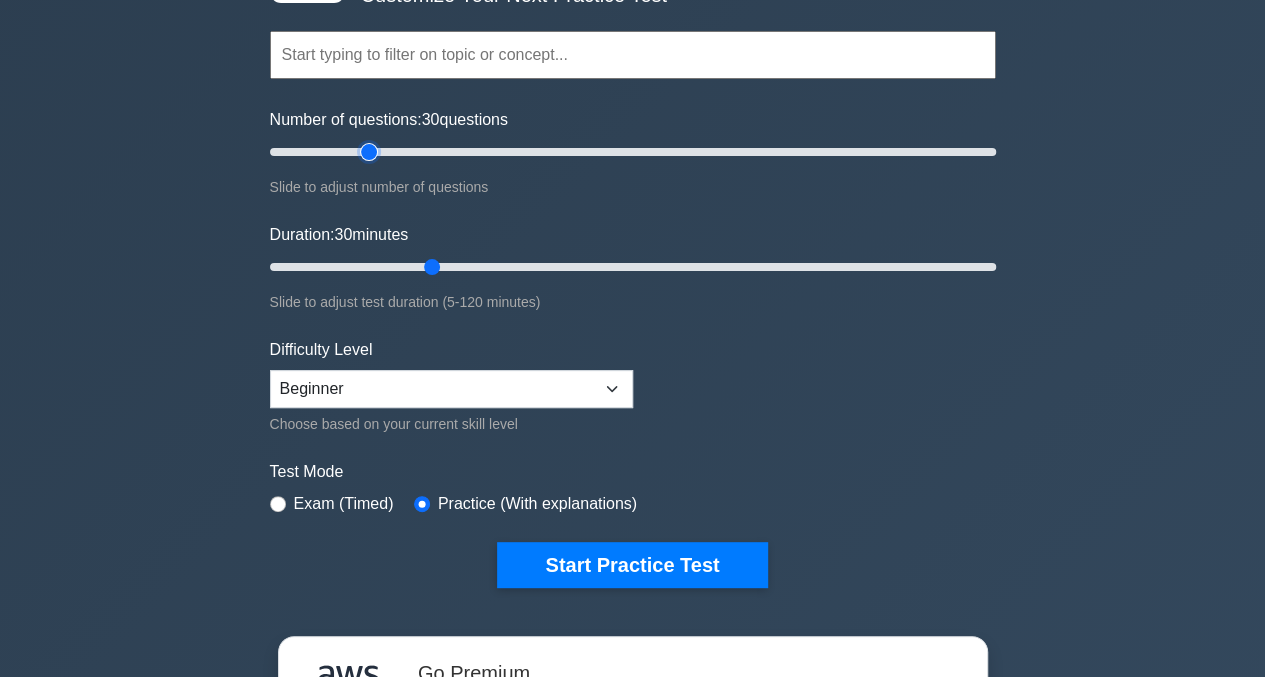 scroll, scrollTop: 300, scrollLeft: 0, axis: vertical 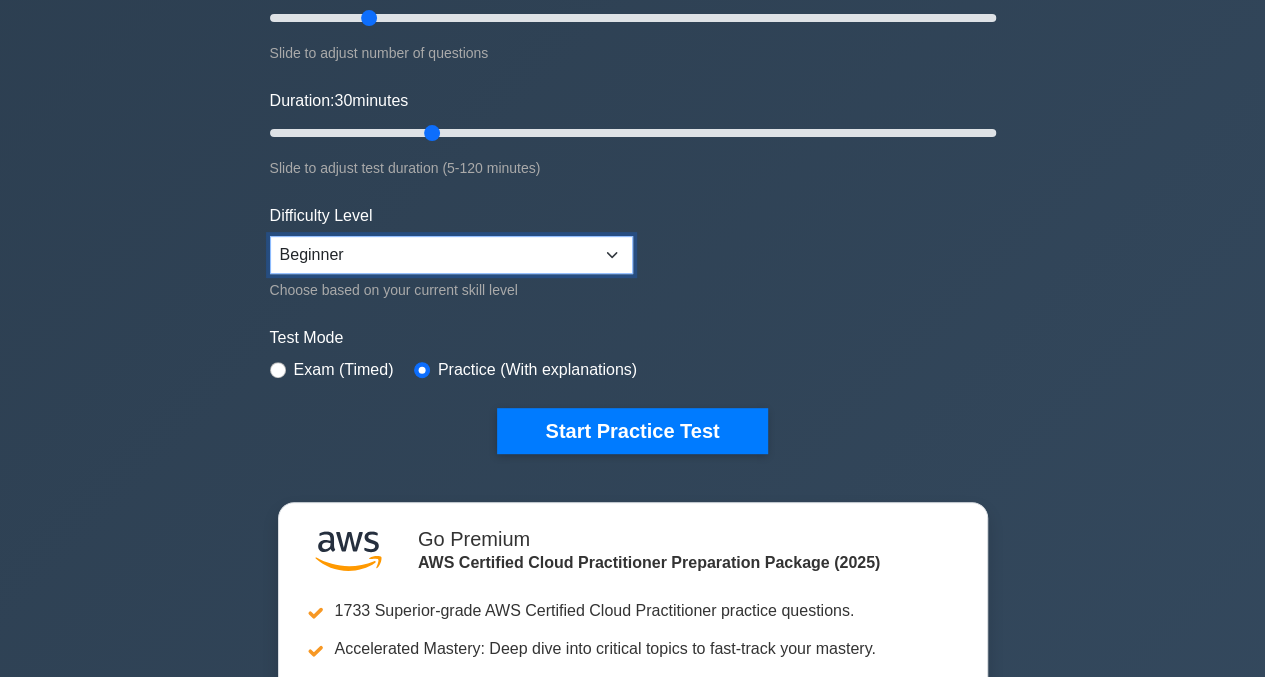 click on "Beginner
Intermediate
Expert" at bounding box center (451, 255) 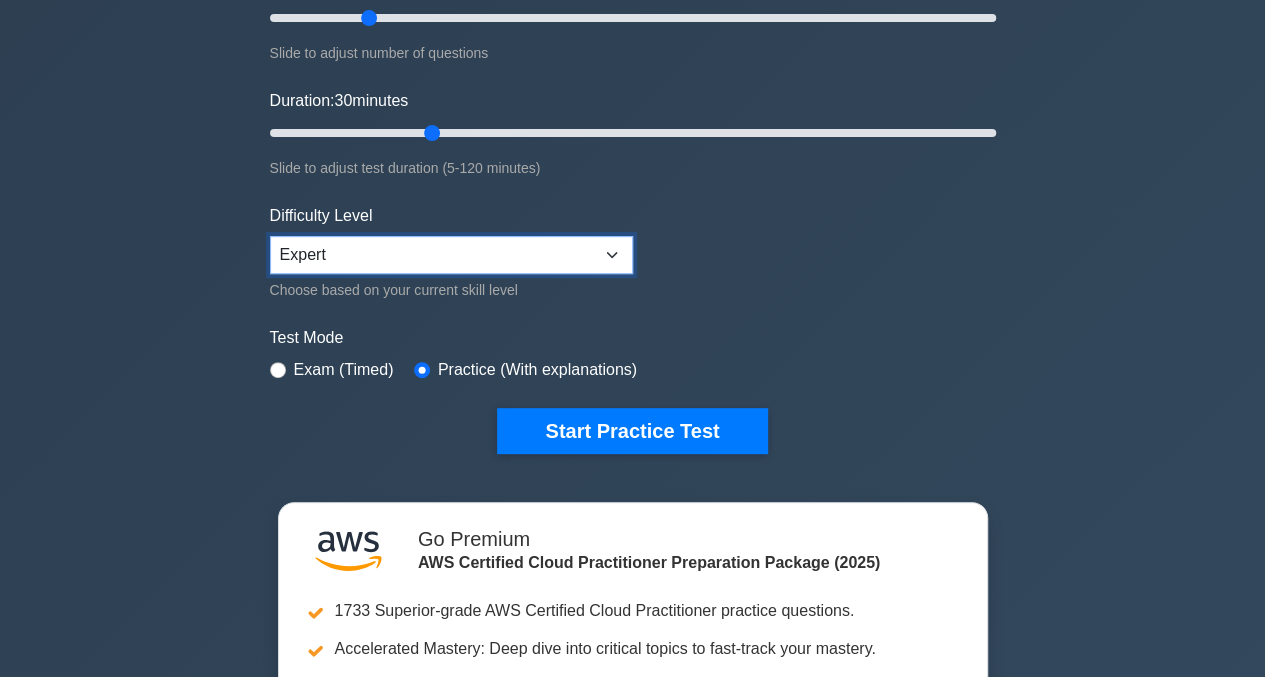 click on "Beginner
Intermediate
Expert" at bounding box center (451, 255) 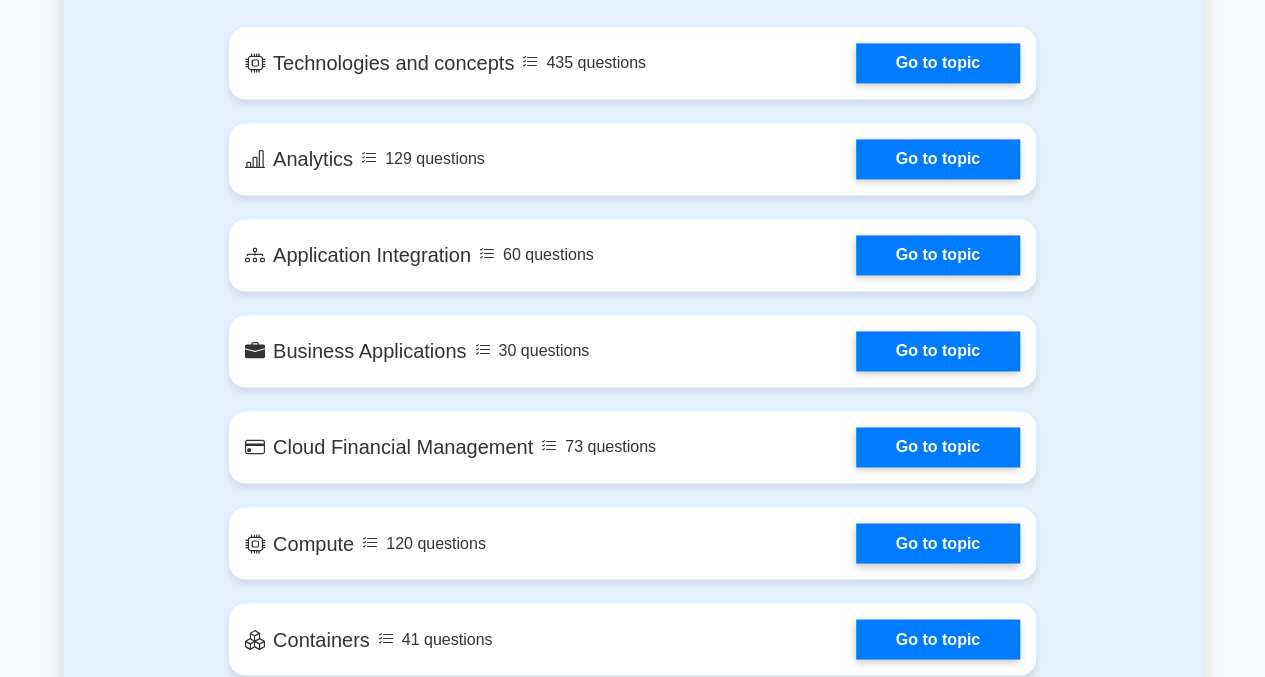 scroll, scrollTop: 1100, scrollLeft: 0, axis: vertical 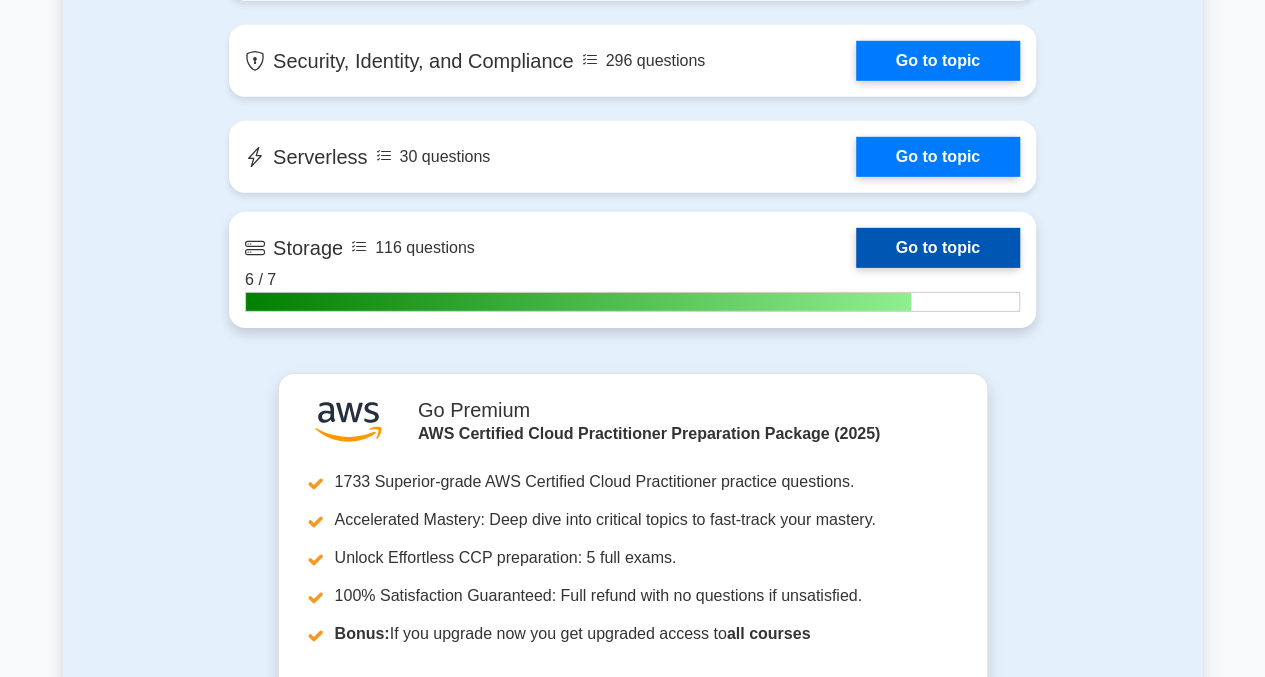 click on "Go to topic" at bounding box center (938, 248) 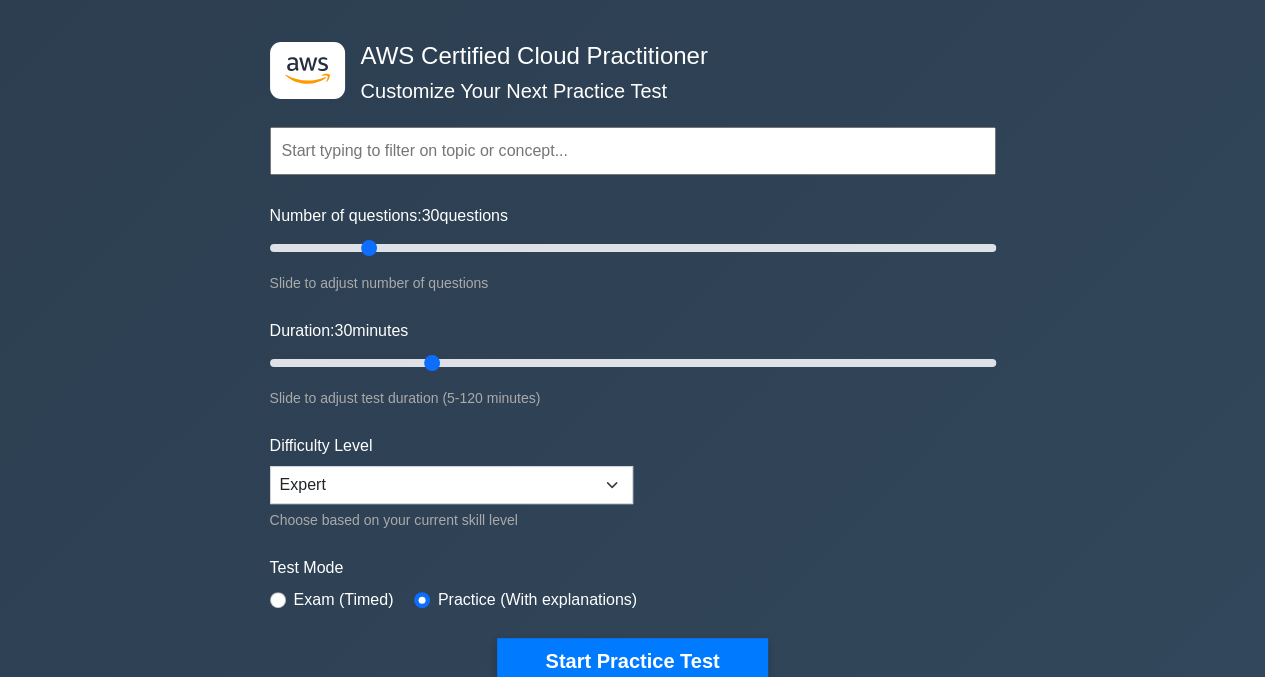 scroll, scrollTop: 0, scrollLeft: 0, axis: both 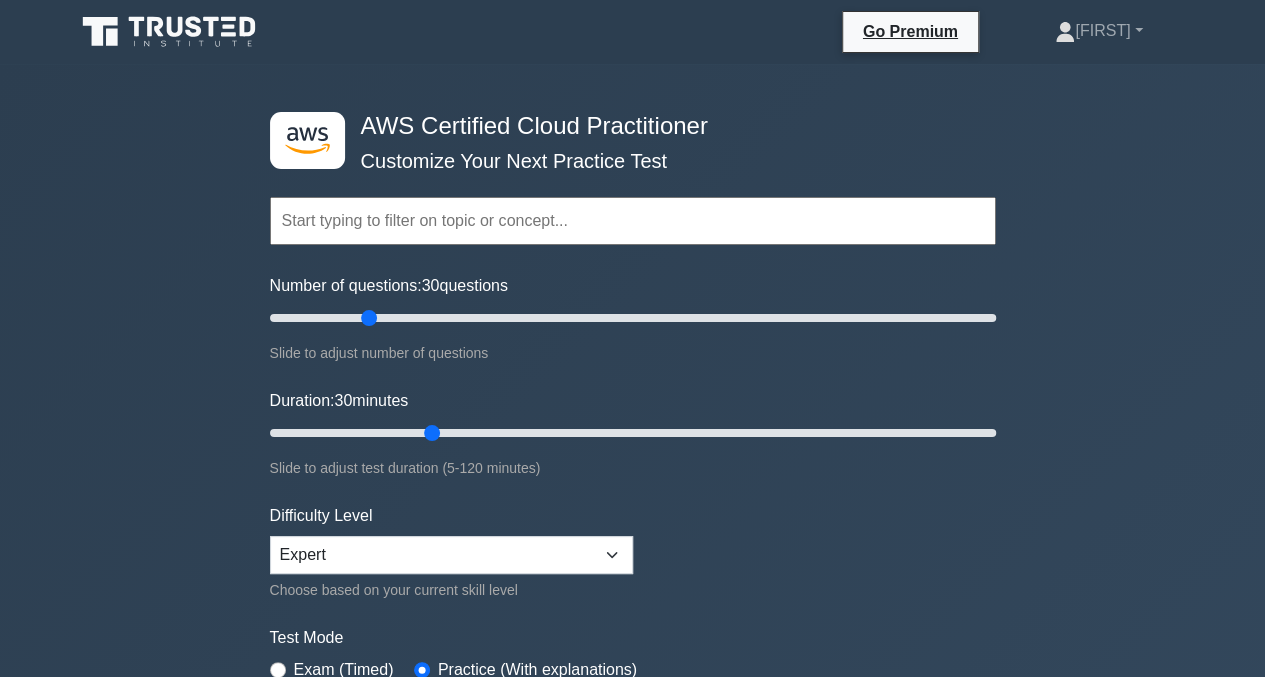 click at bounding box center [633, 221] 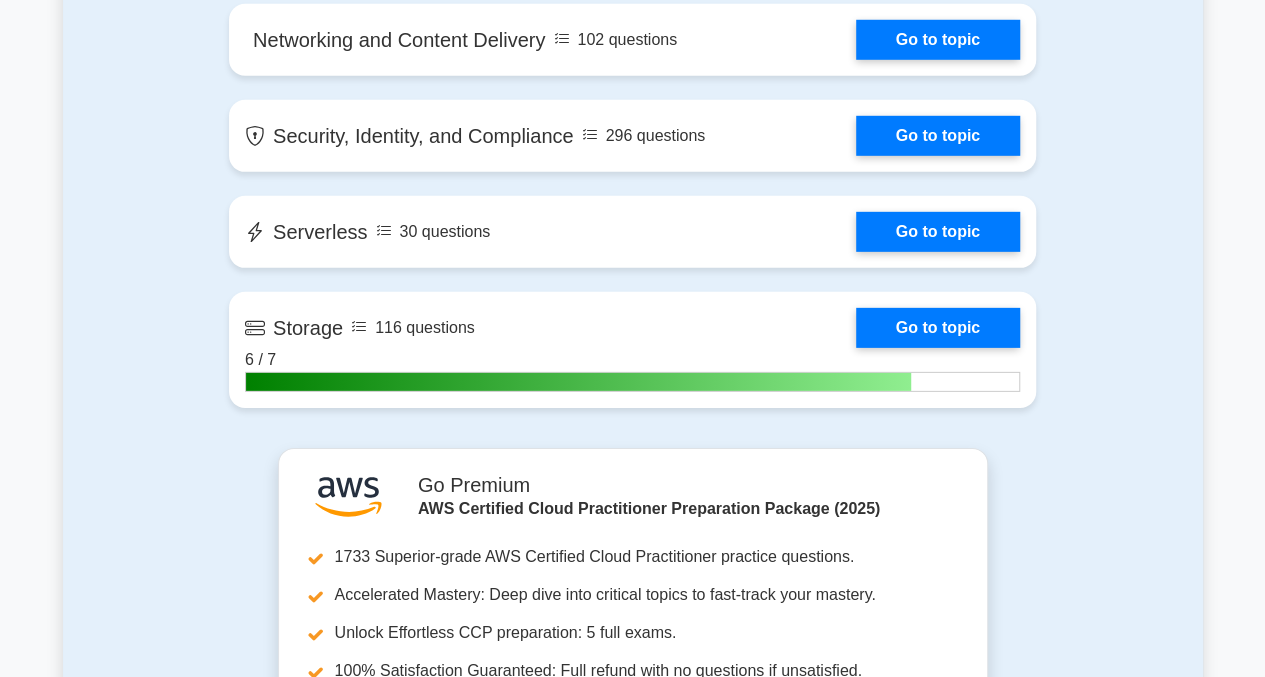 scroll, scrollTop: 2800, scrollLeft: 0, axis: vertical 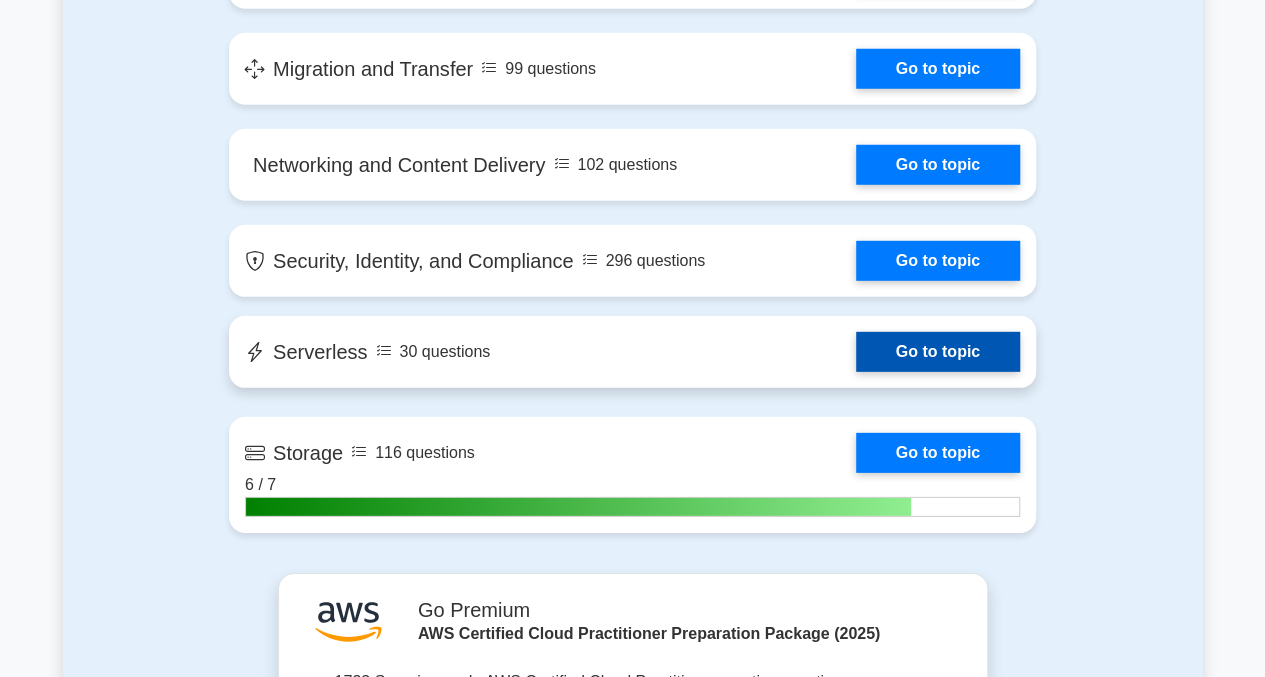 click on "Go to topic" at bounding box center [938, 352] 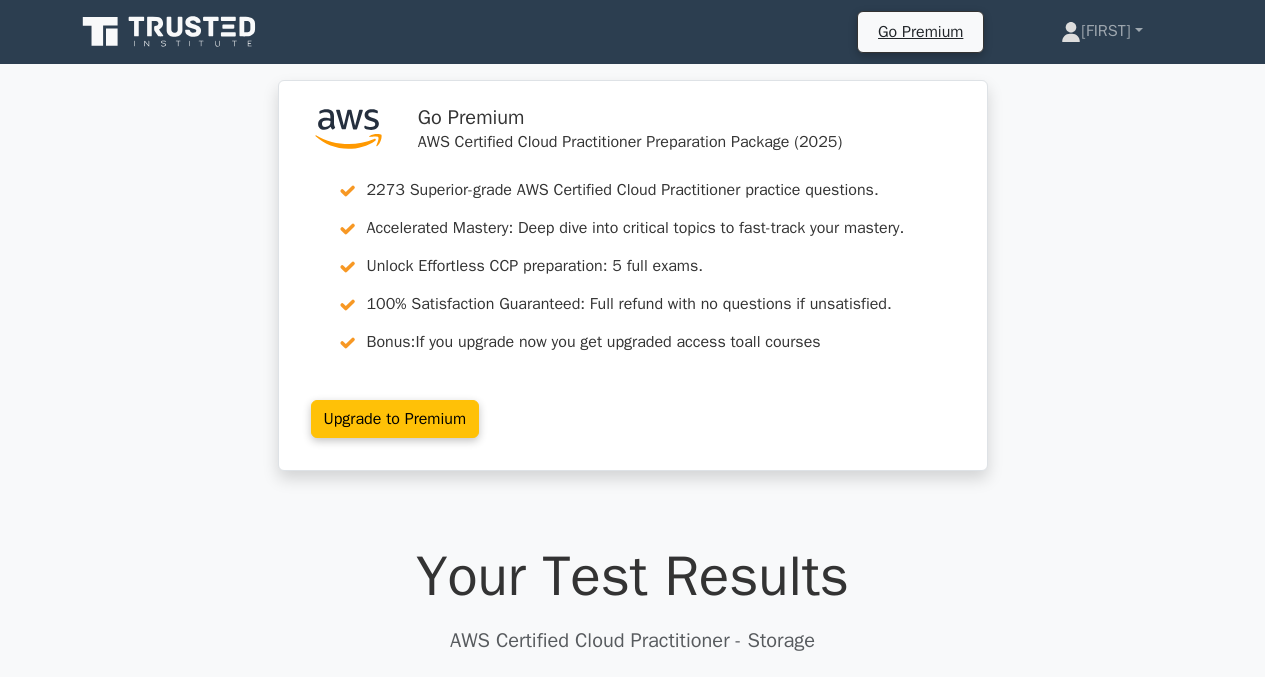 scroll, scrollTop: 700, scrollLeft: 0, axis: vertical 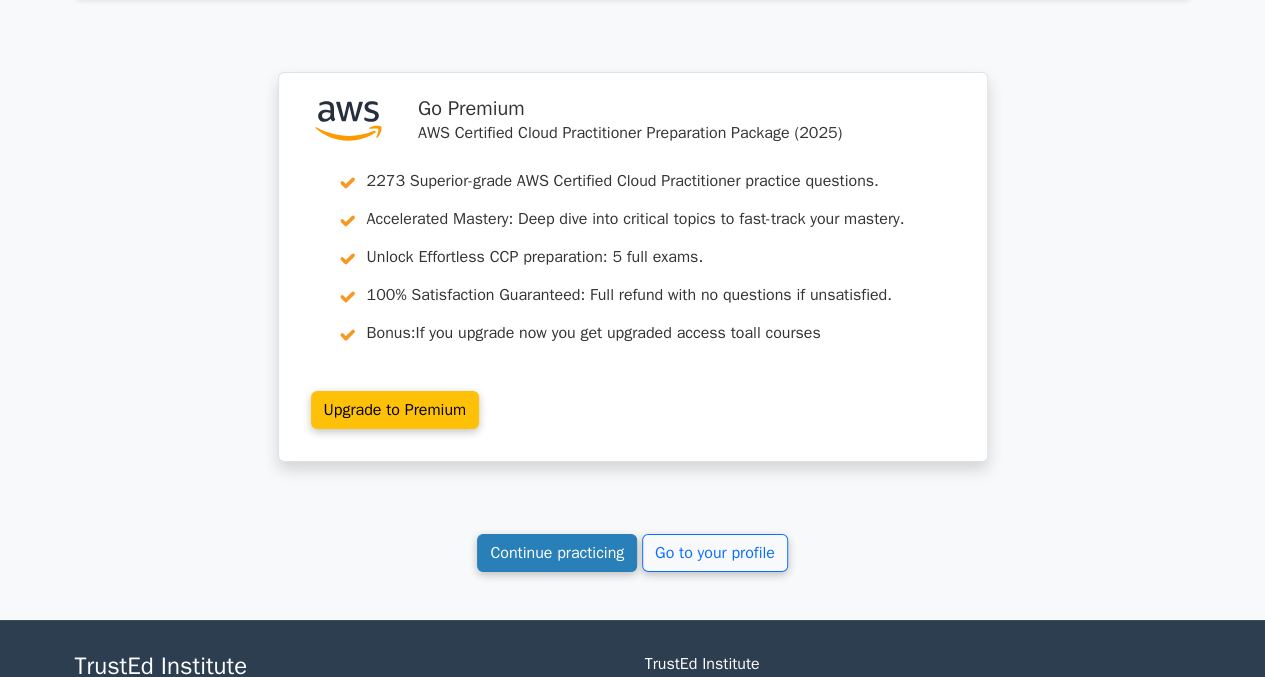click on "Continue practicing" at bounding box center (557, 553) 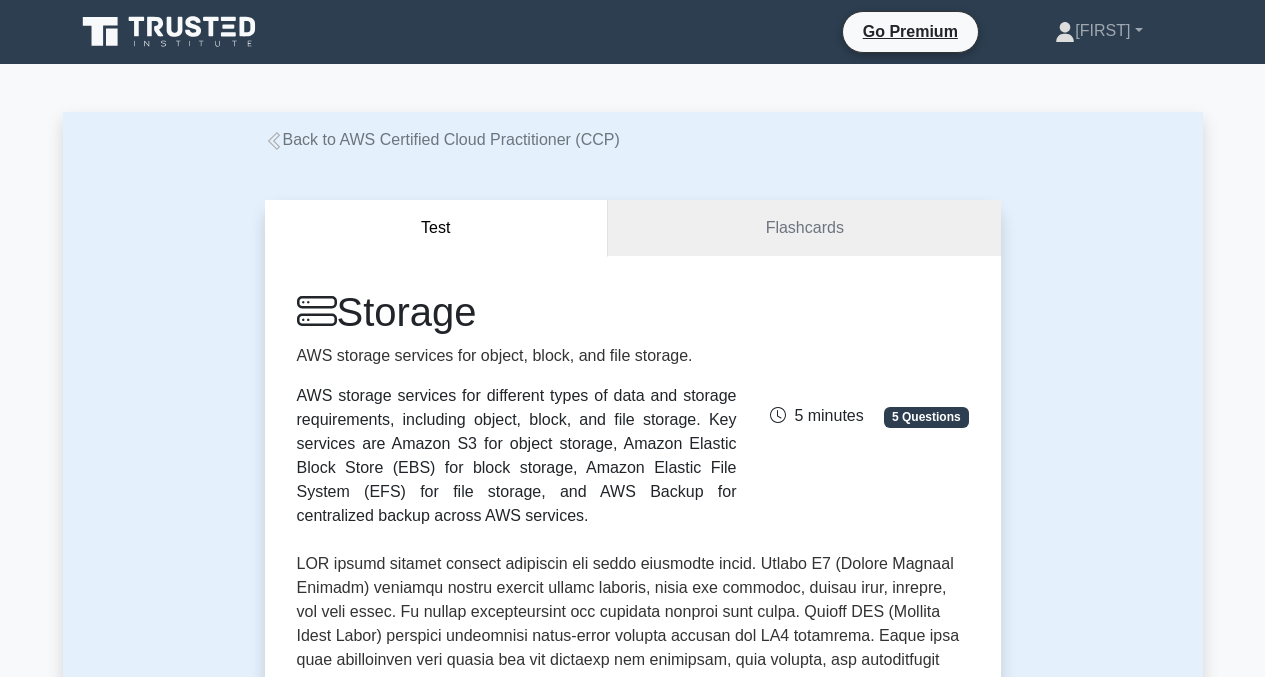 scroll, scrollTop: 0, scrollLeft: 0, axis: both 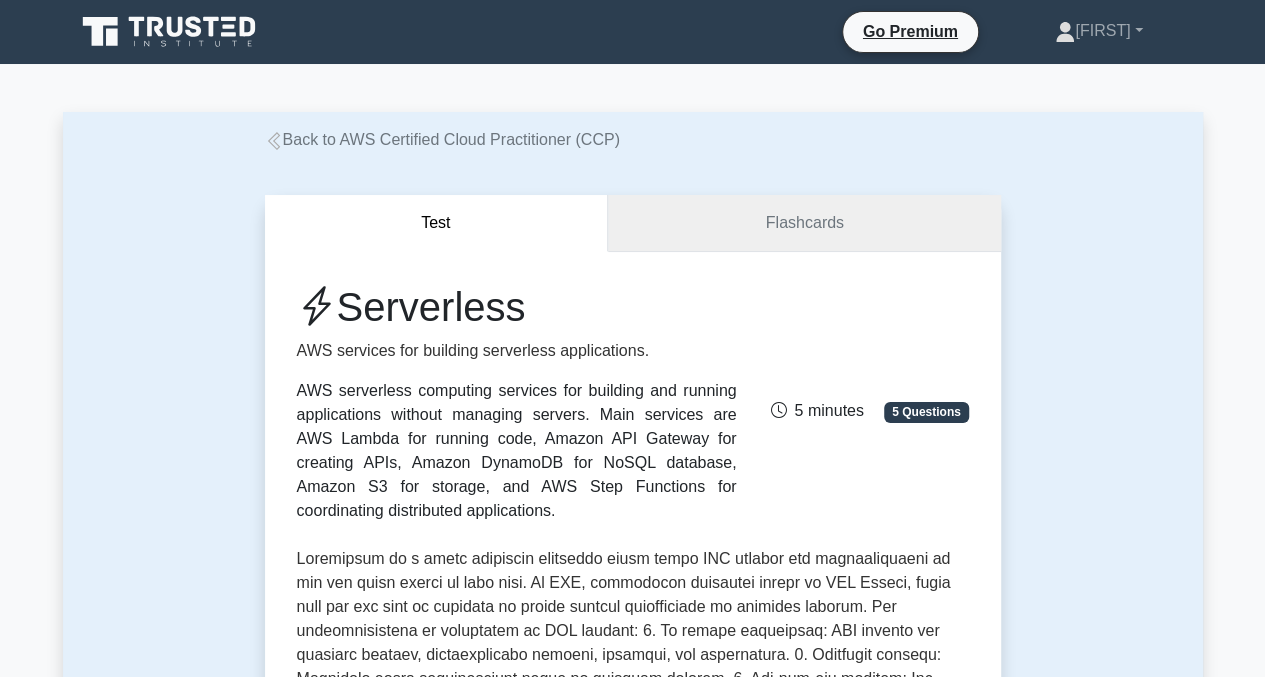 click on "Flashcards" at bounding box center [804, 223] 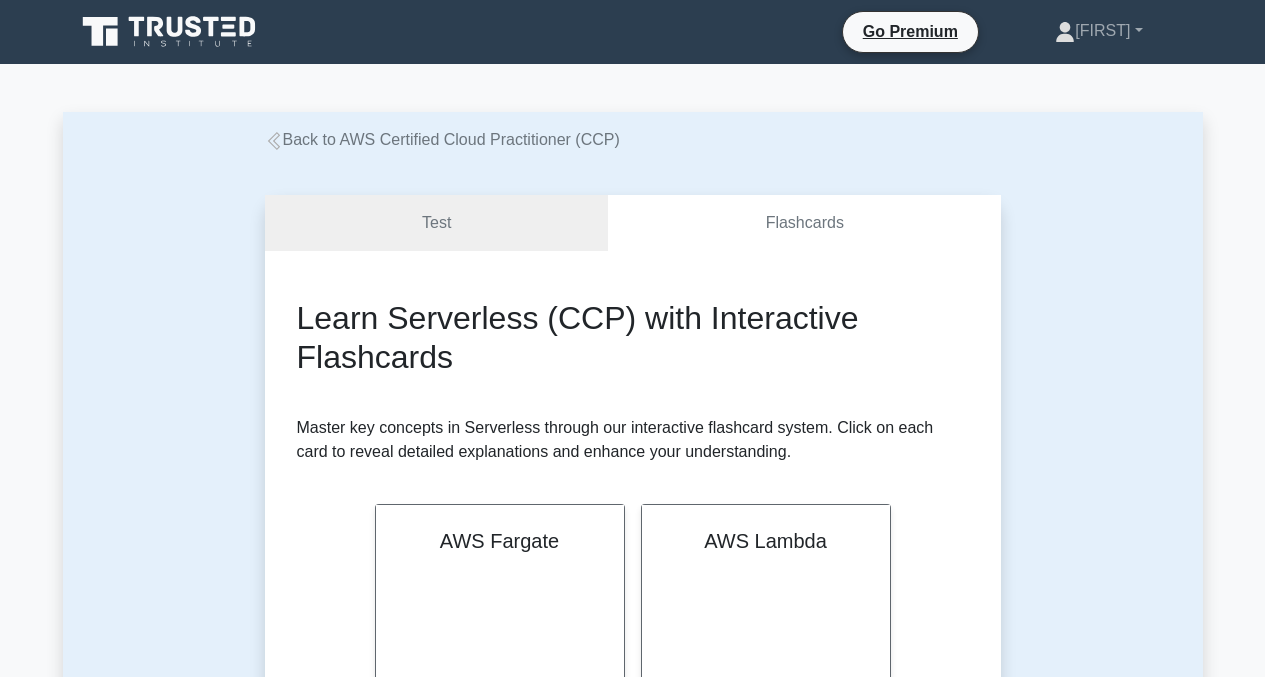 scroll, scrollTop: 0, scrollLeft: 0, axis: both 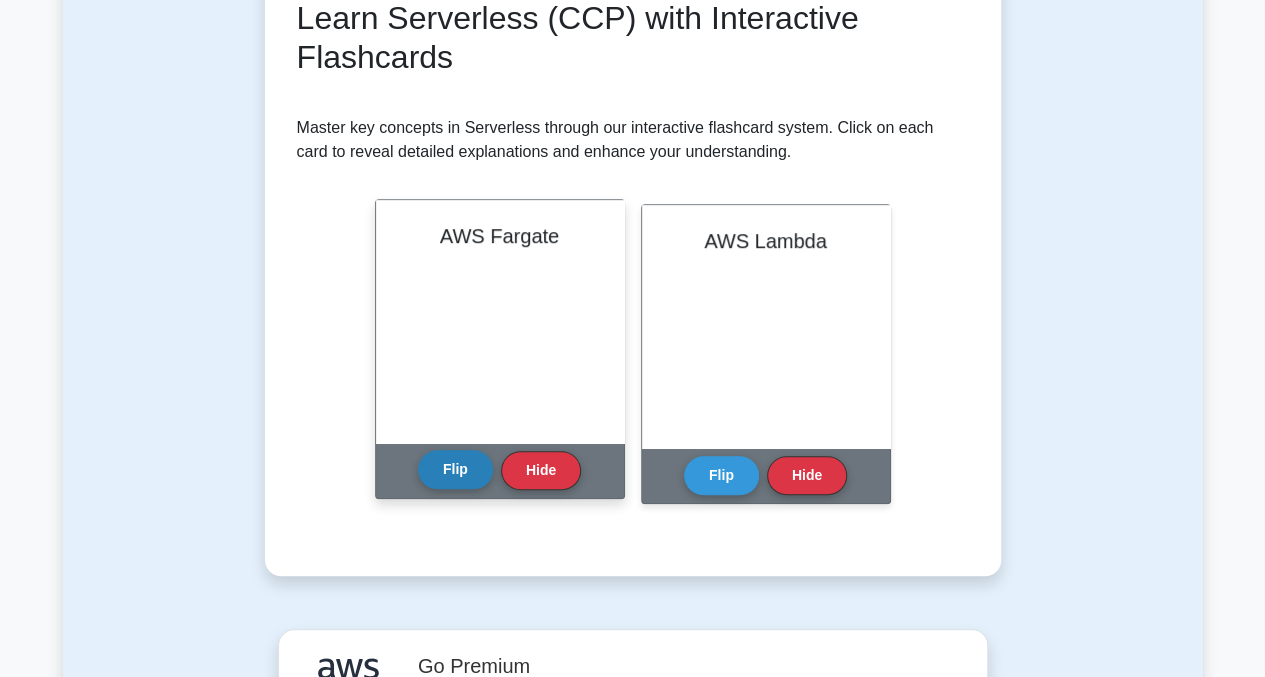 click on "Flip" at bounding box center [455, 469] 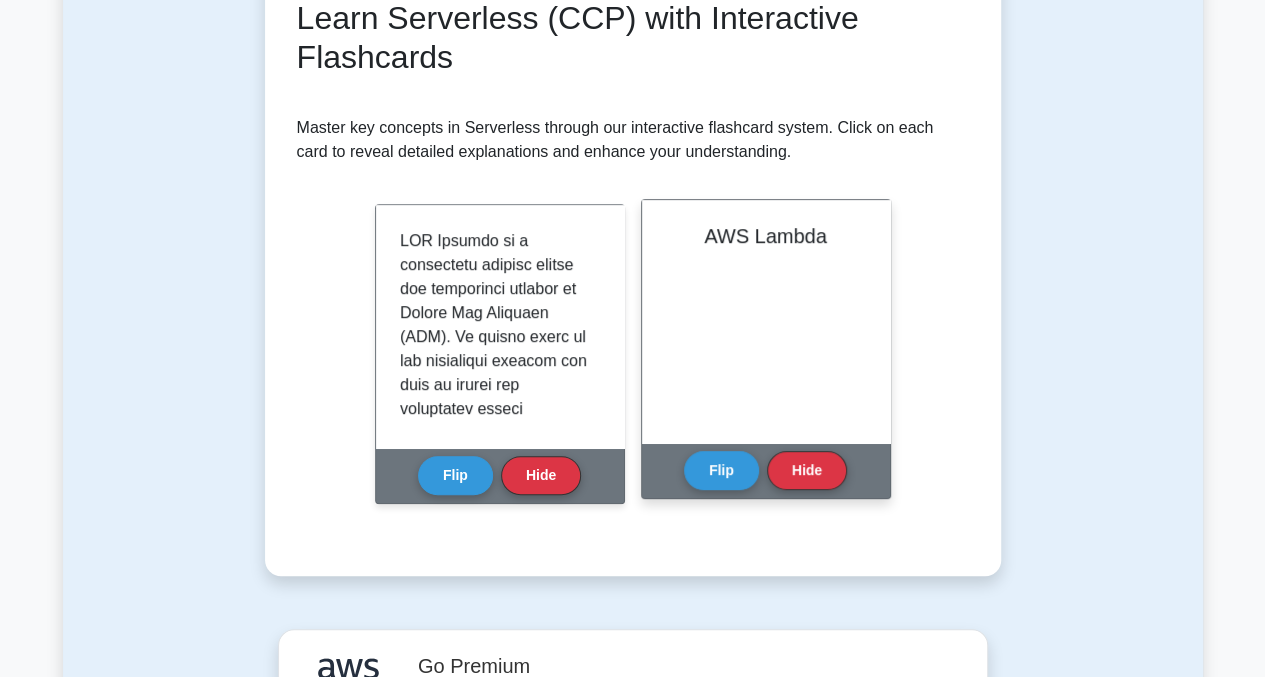 scroll, scrollTop: 100, scrollLeft: 0, axis: vertical 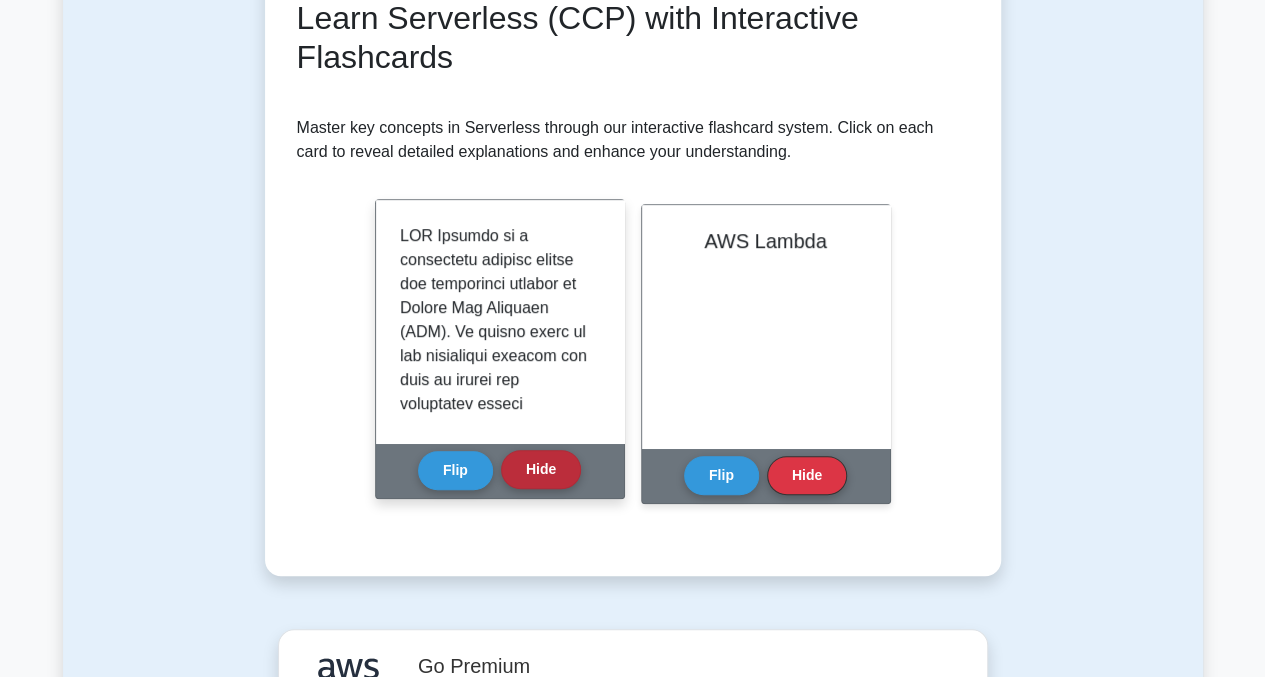 click on "Hide" at bounding box center (541, 469) 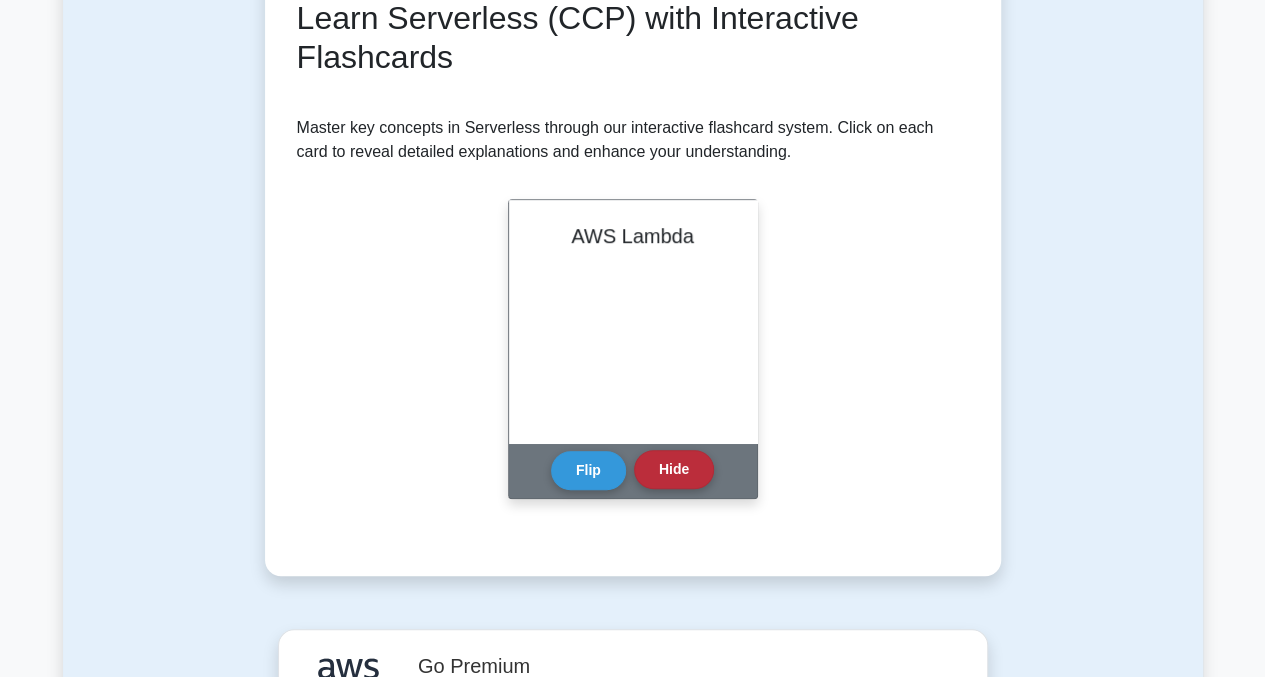 click on "Hide" at bounding box center (674, 469) 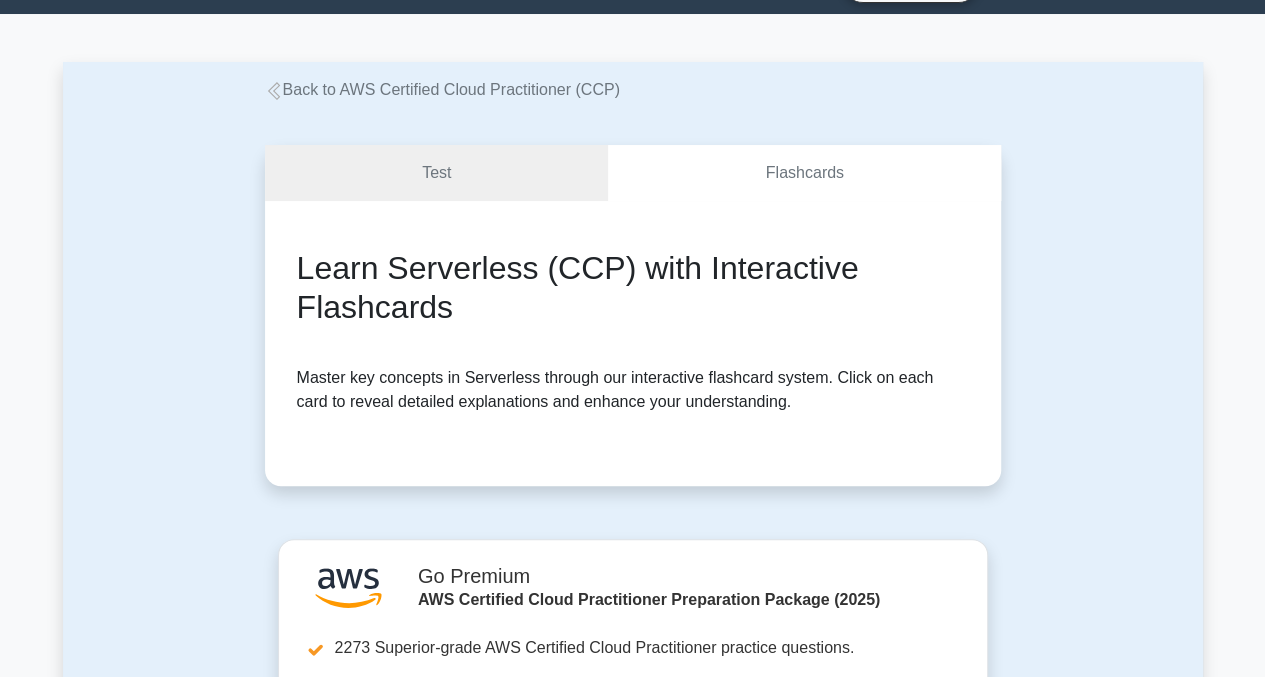 scroll, scrollTop: 0, scrollLeft: 0, axis: both 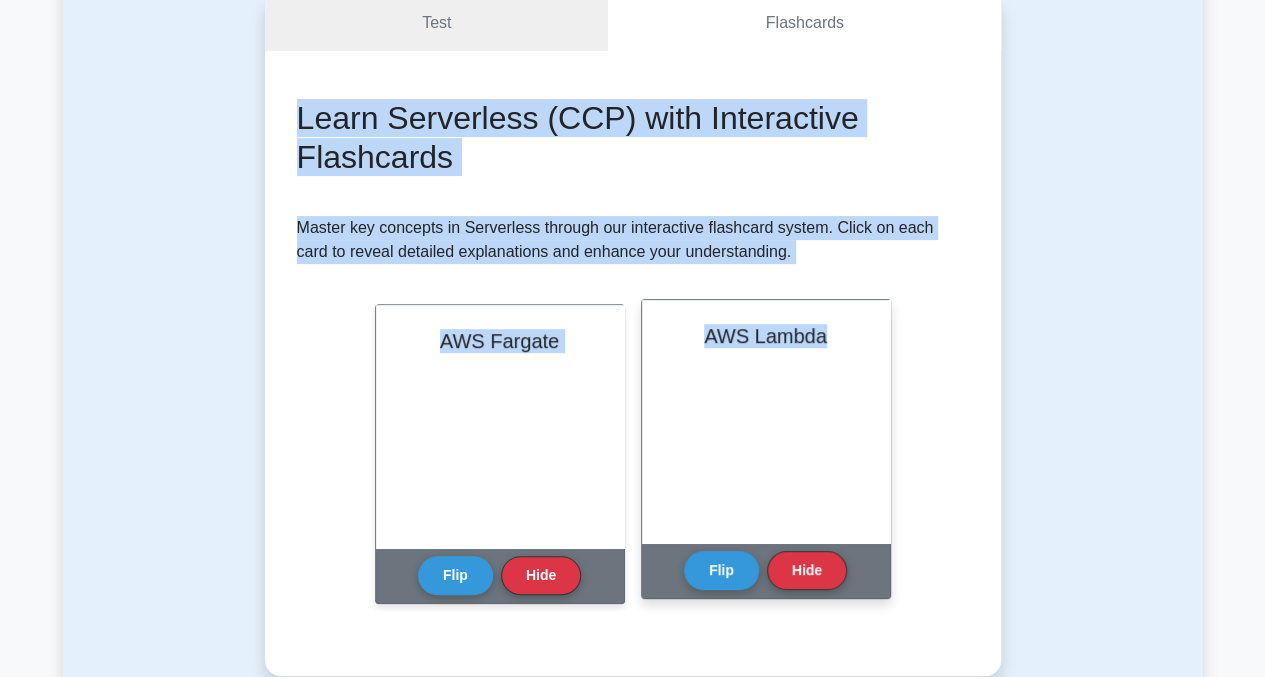 drag, startPoint x: 319, startPoint y: 128, endPoint x: 880, endPoint y: 446, distance: 644.8605 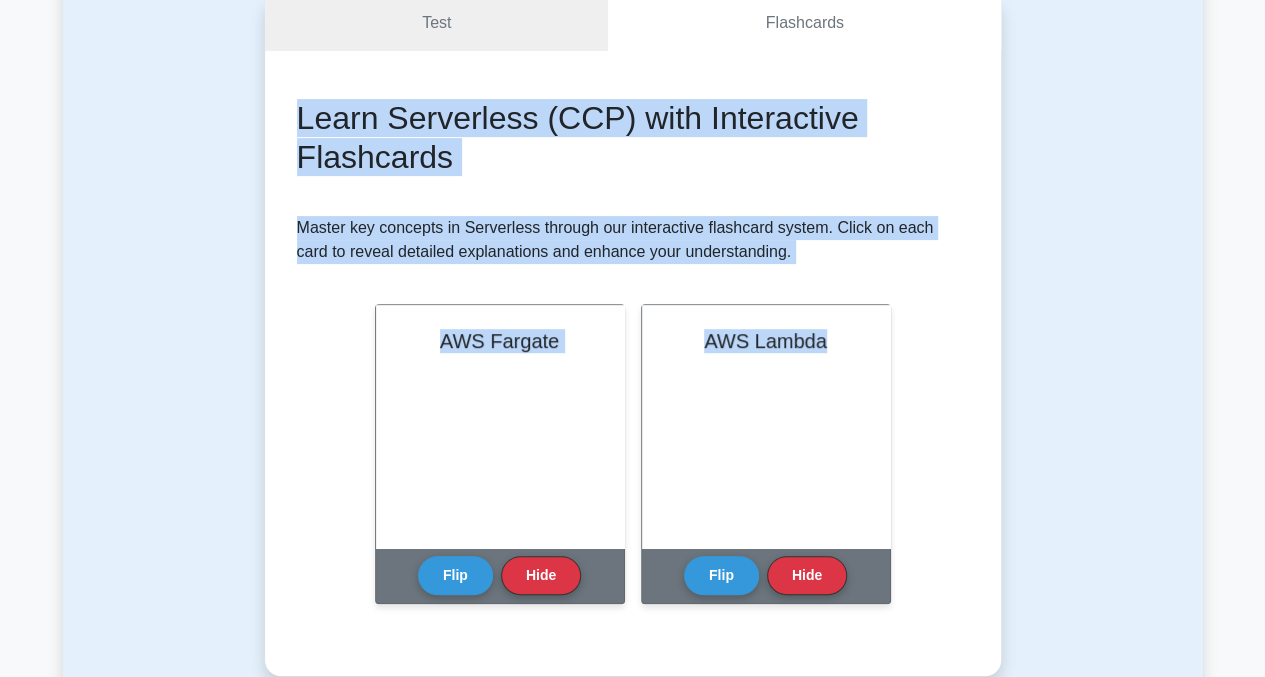 click on "Learn Serverless (CCP) with Interactive Flashcards" at bounding box center [633, 137] 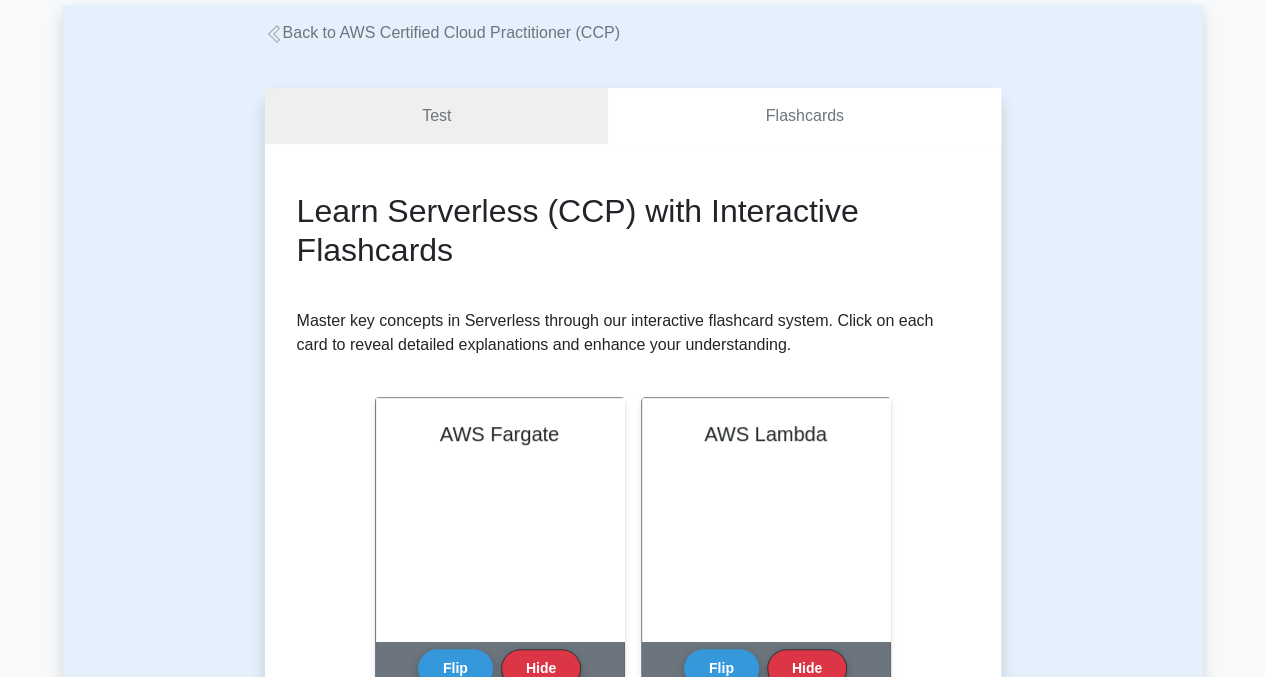 scroll, scrollTop: 106, scrollLeft: 0, axis: vertical 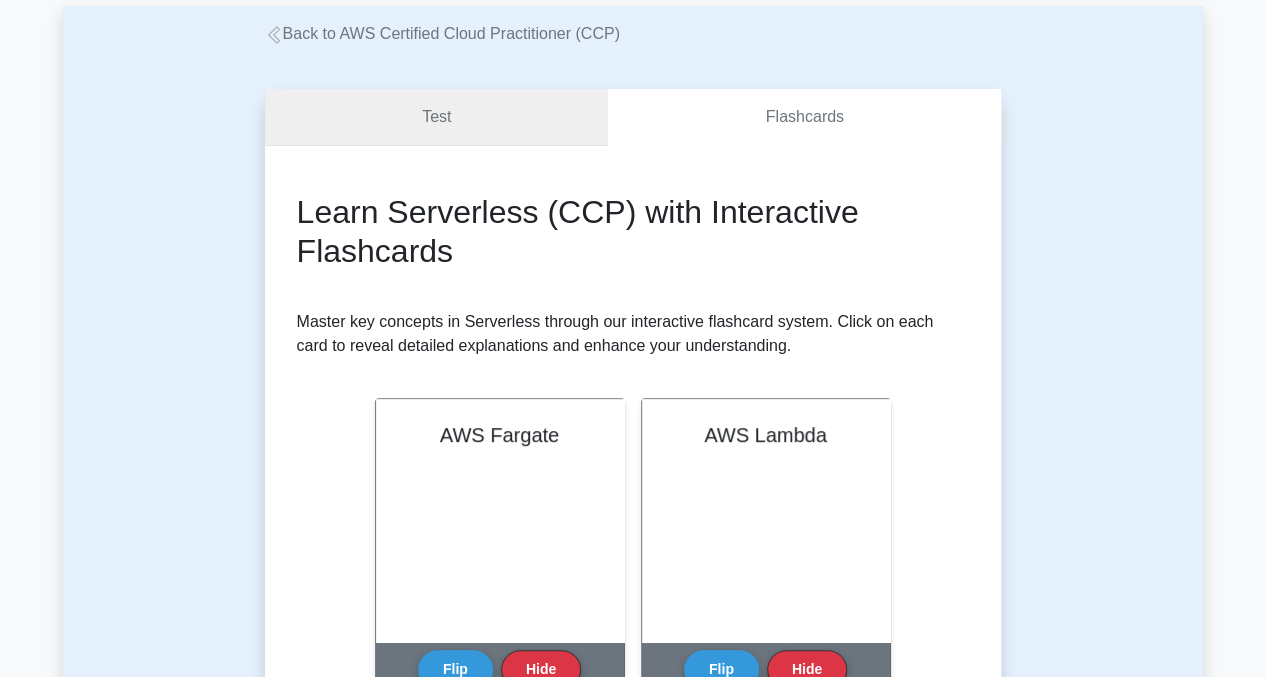click on "Test" at bounding box center [437, 117] 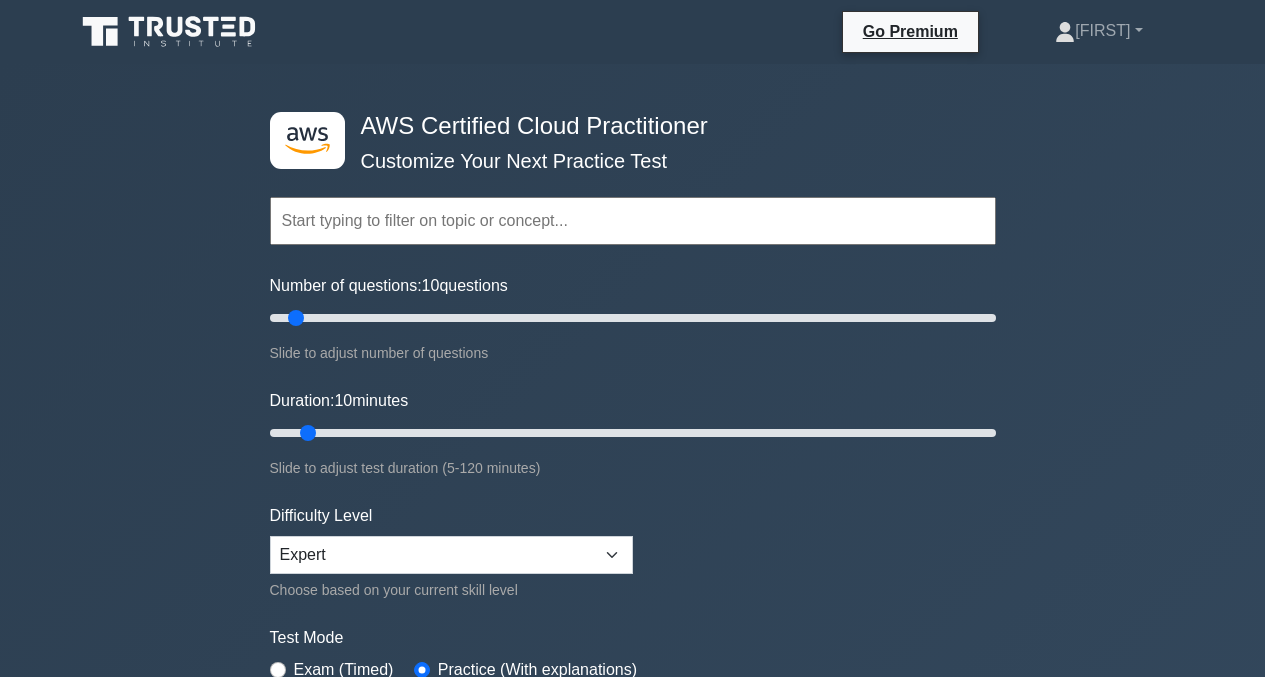 scroll, scrollTop: 0, scrollLeft: 0, axis: both 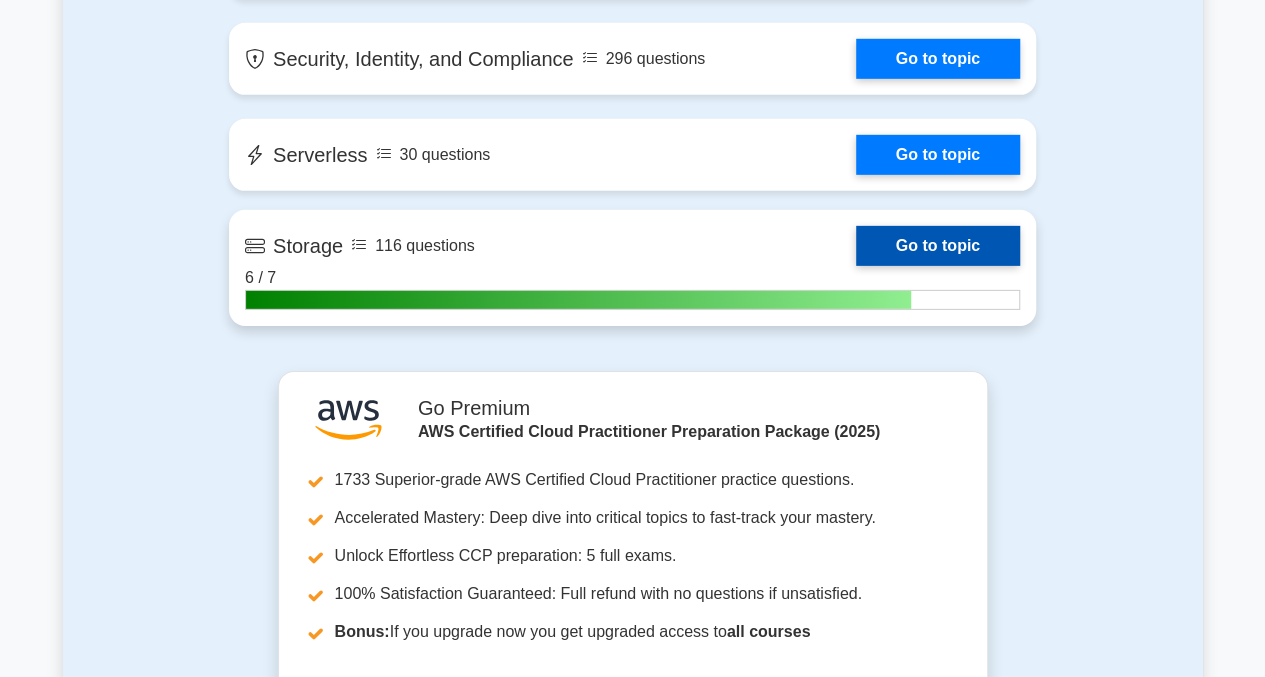 click on "Go to topic" at bounding box center (938, 246) 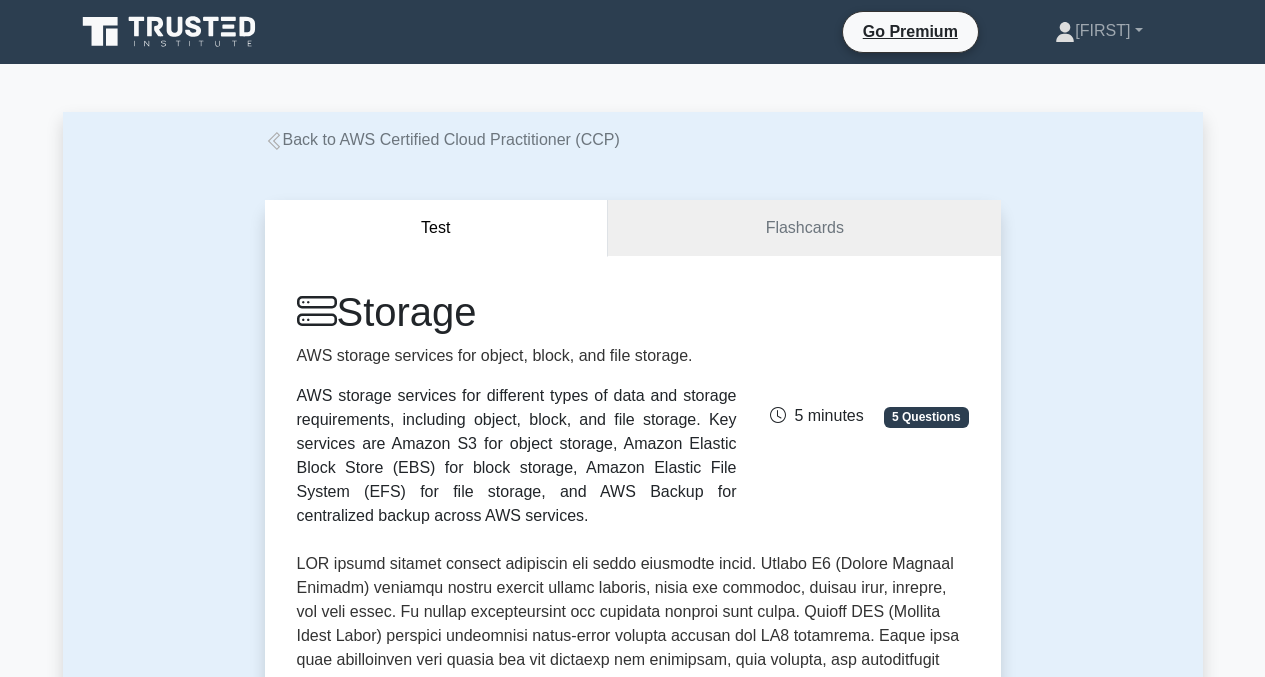 scroll, scrollTop: 0, scrollLeft: 0, axis: both 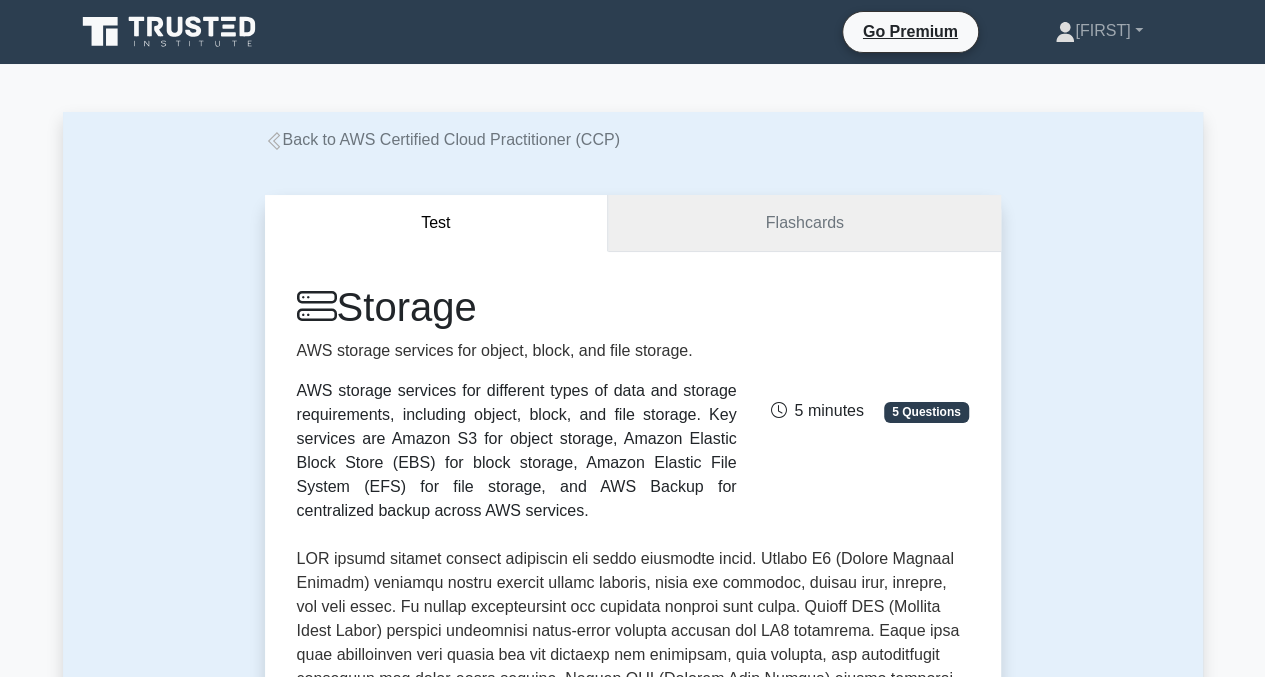 click on "Flashcards" at bounding box center [804, 223] 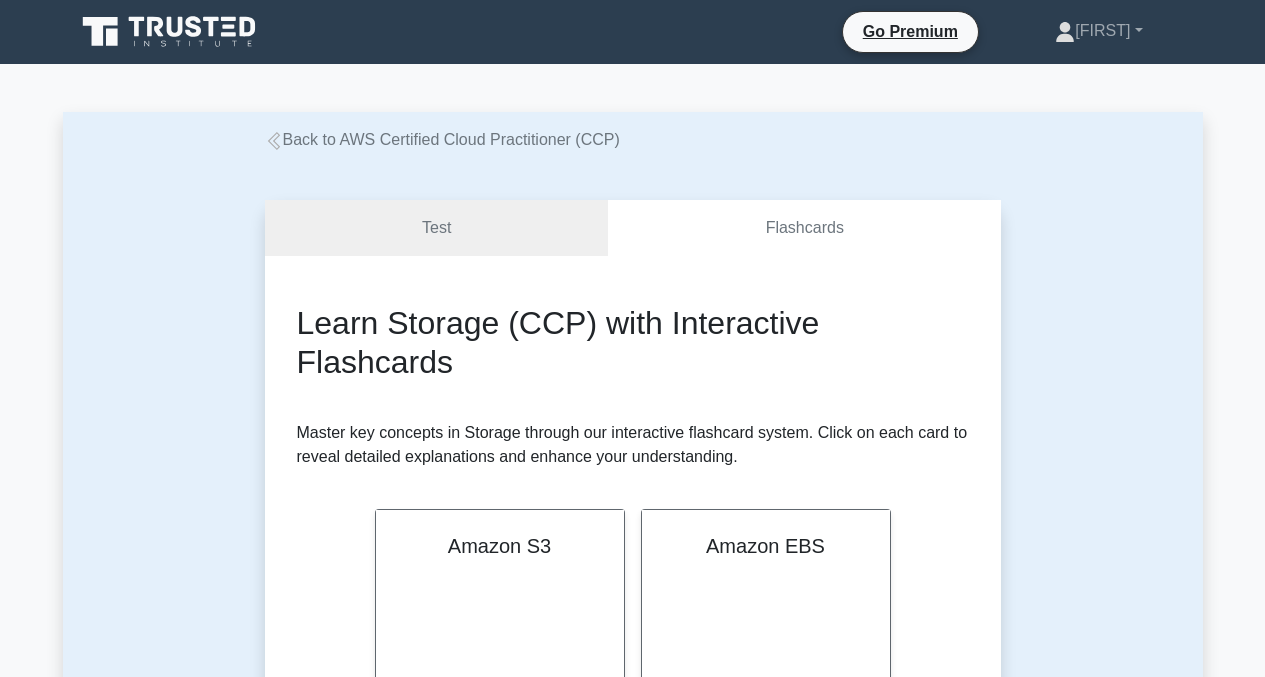 scroll, scrollTop: 0, scrollLeft: 0, axis: both 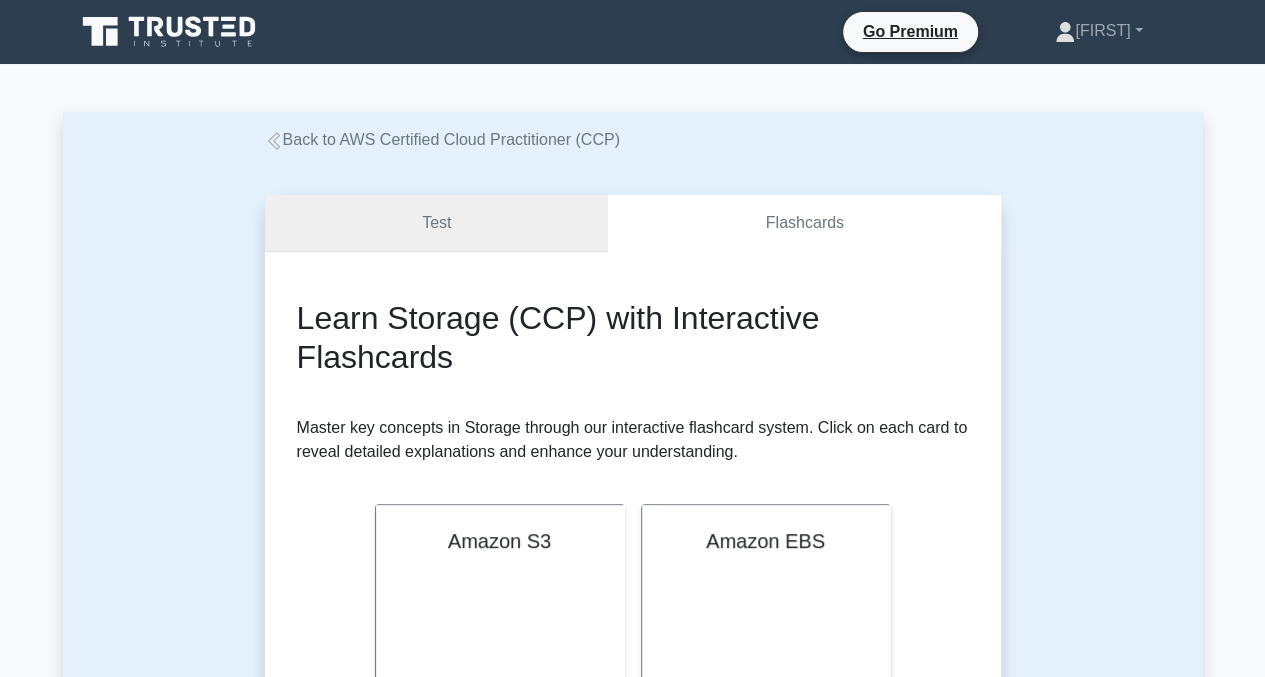 click on "Test" at bounding box center (437, 223) 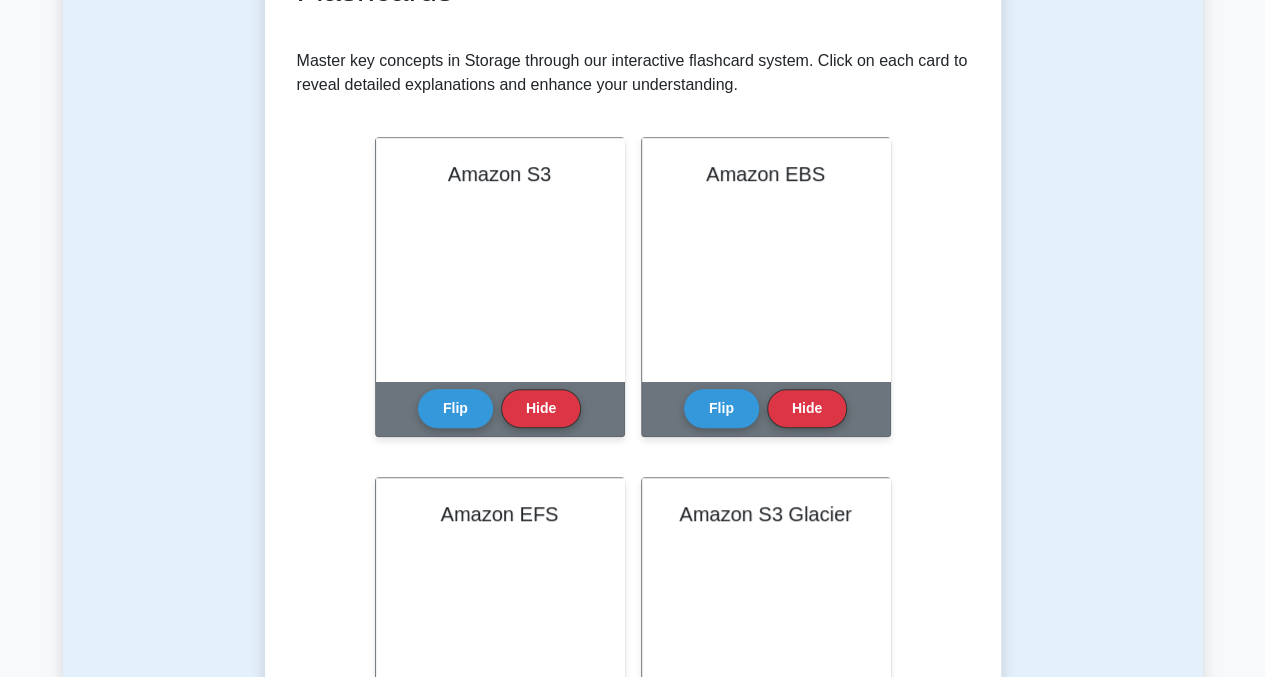 scroll, scrollTop: 510, scrollLeft: 0, axis: vertical 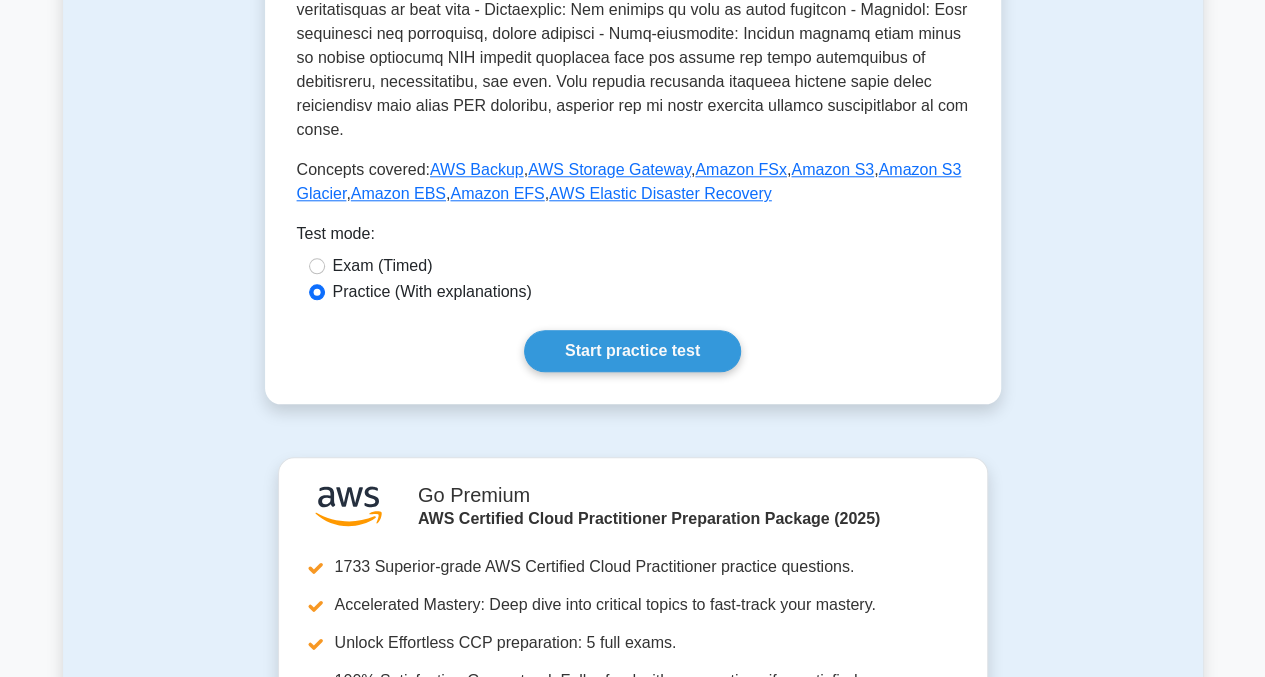 click on "Exam (Timed)" at bounding box center (383, 266) 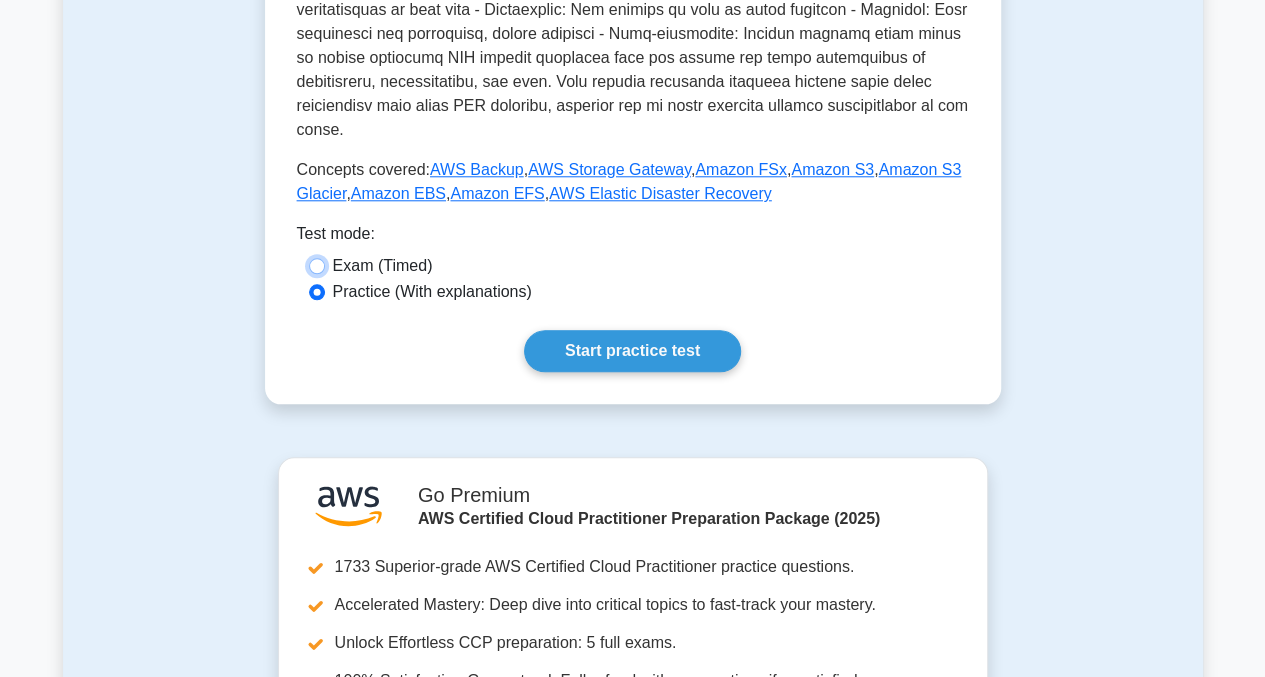 click on "Exam (Timed)" at bounding box center [317, 266] 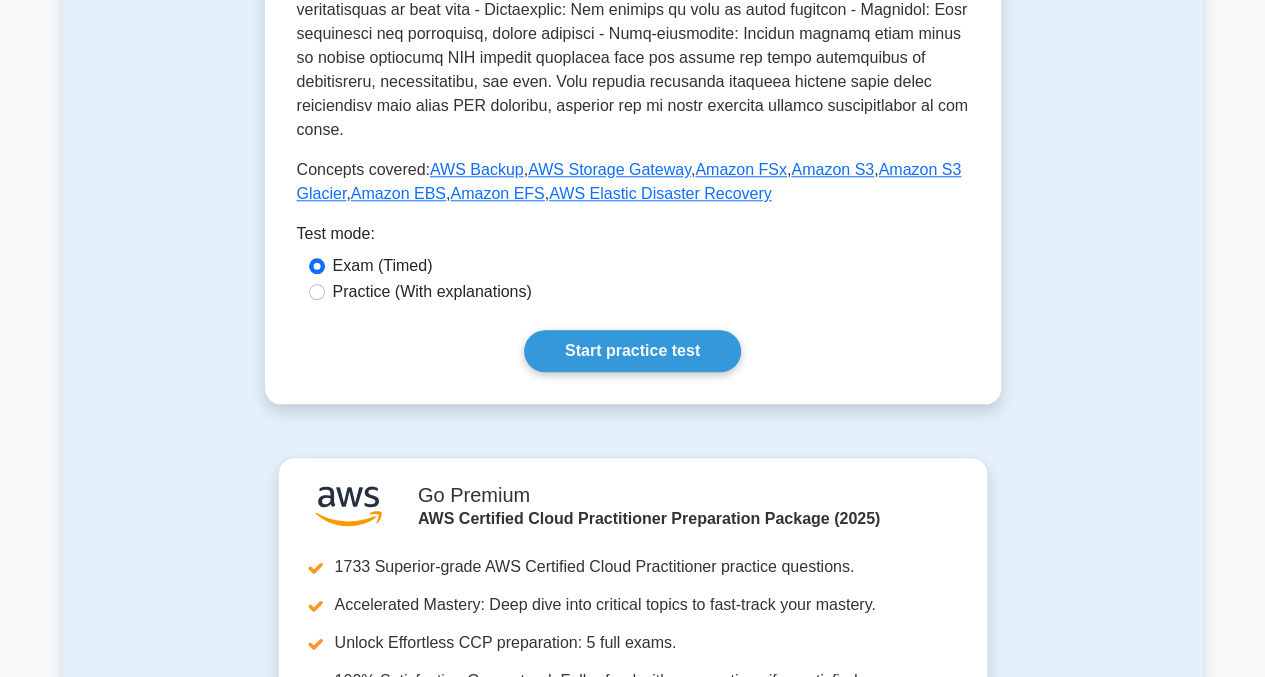 click on "Storage
AWS storage services for object, block, and file storage.
AWS storage services for different types of data and storage requirements, including object, block, and file storage. Key services are Amazon S3 for object storage, Amazon Elastic Block Store (EBS) for block storage, Amazon Elastic File System (EFS) for file storage, and AWS Backup for centralized backup across AWS services.
5 minutes
5 Questions
Concepts covered:  ," at bounding box center (633, -127) 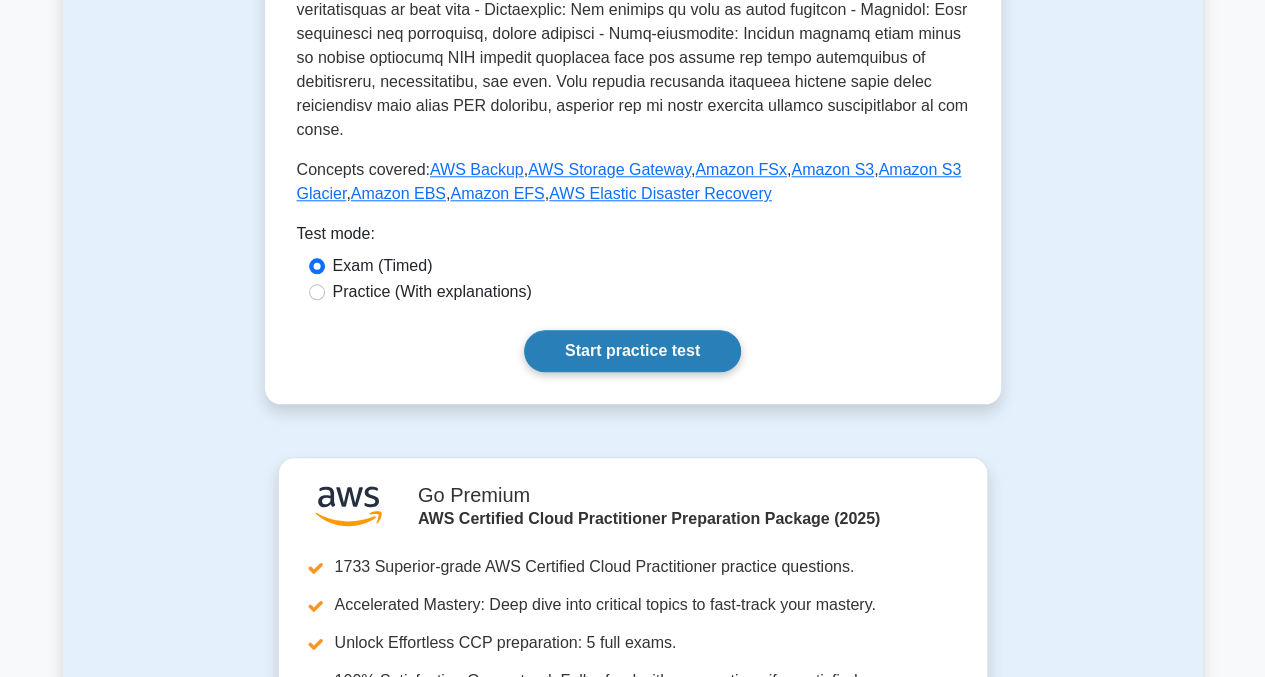 click on "Start practice test" at bounding box center [632, 351] 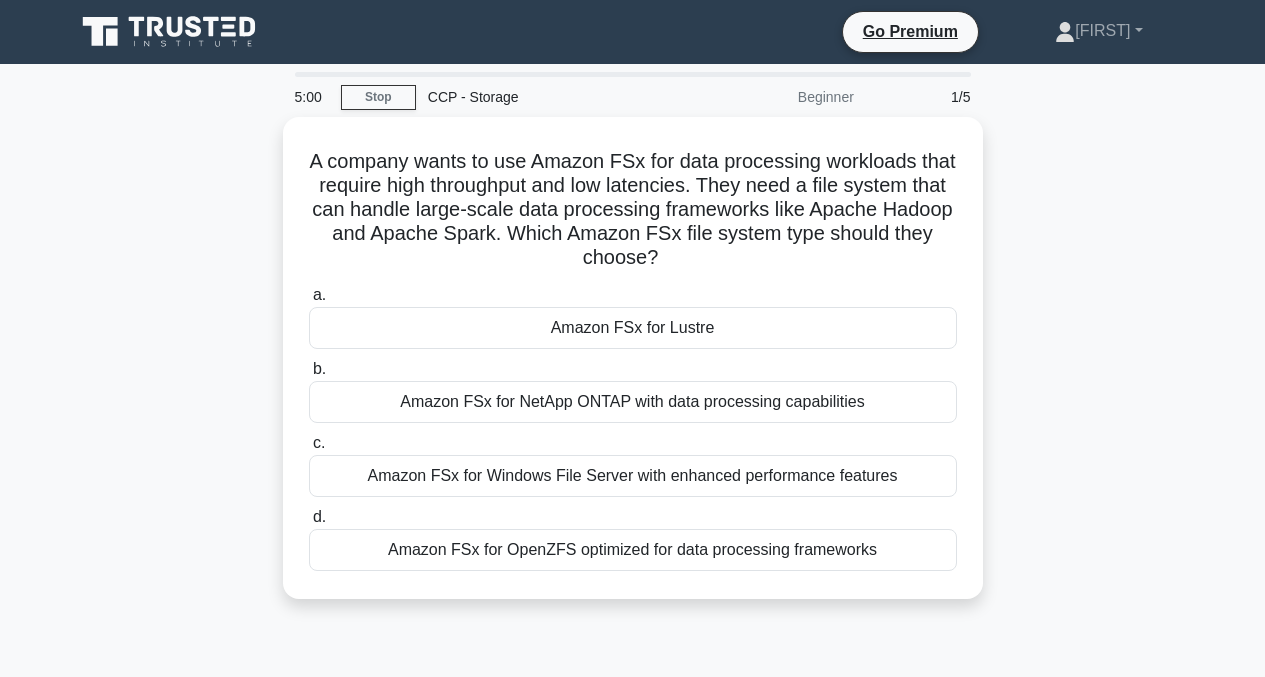 scroll, scrollTop: 0, scrollLeft: 0, axis: both 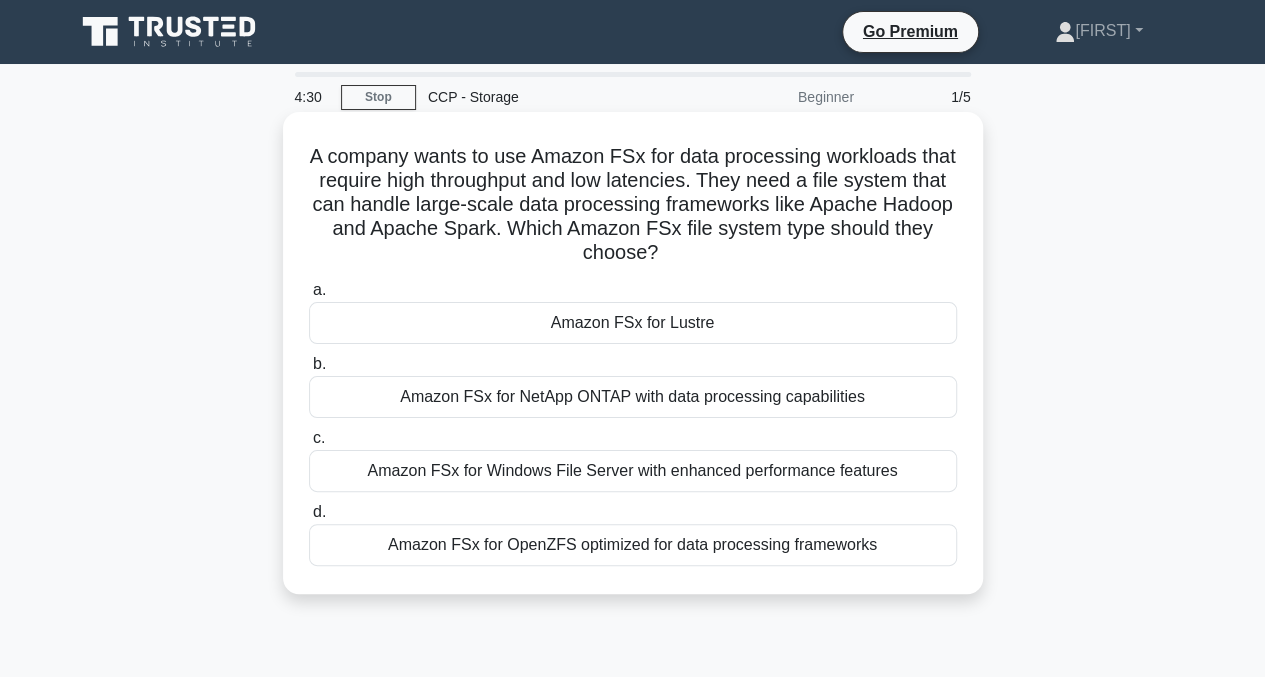 click on "Amazon FSx for Lustre" at bounding box center (633, 323) 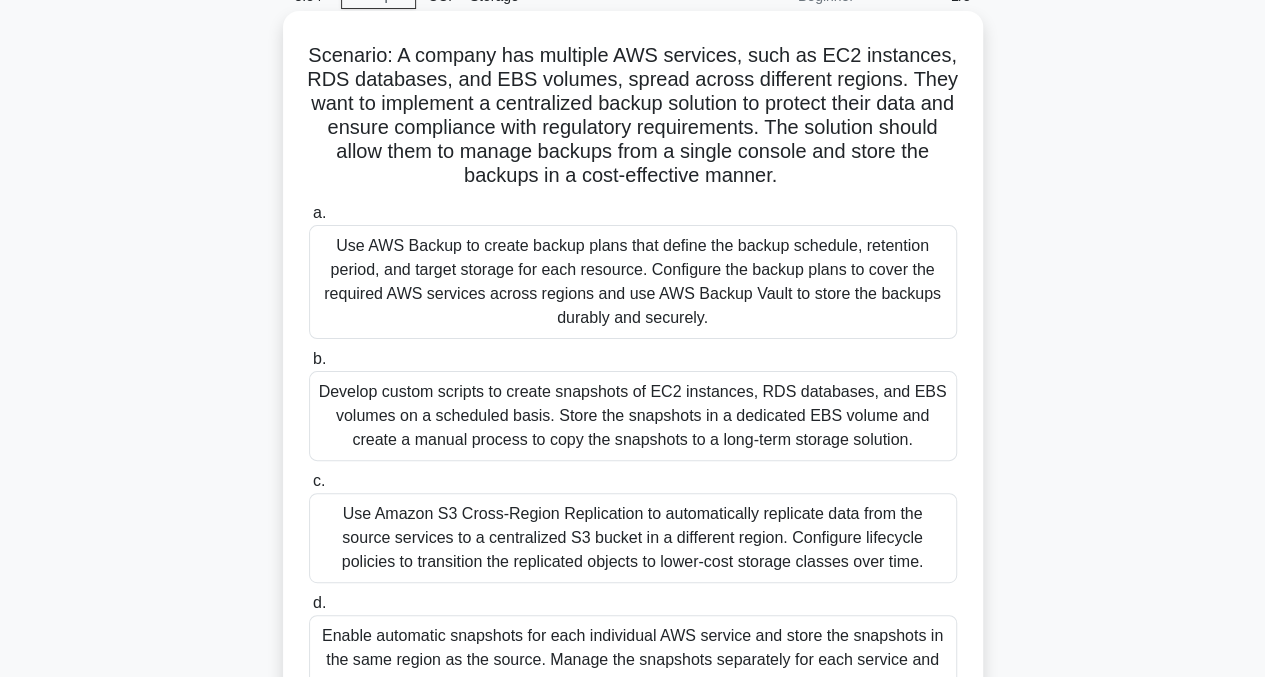scroll, scrollTop: 100, scrollLeft: 0, axis: vertical 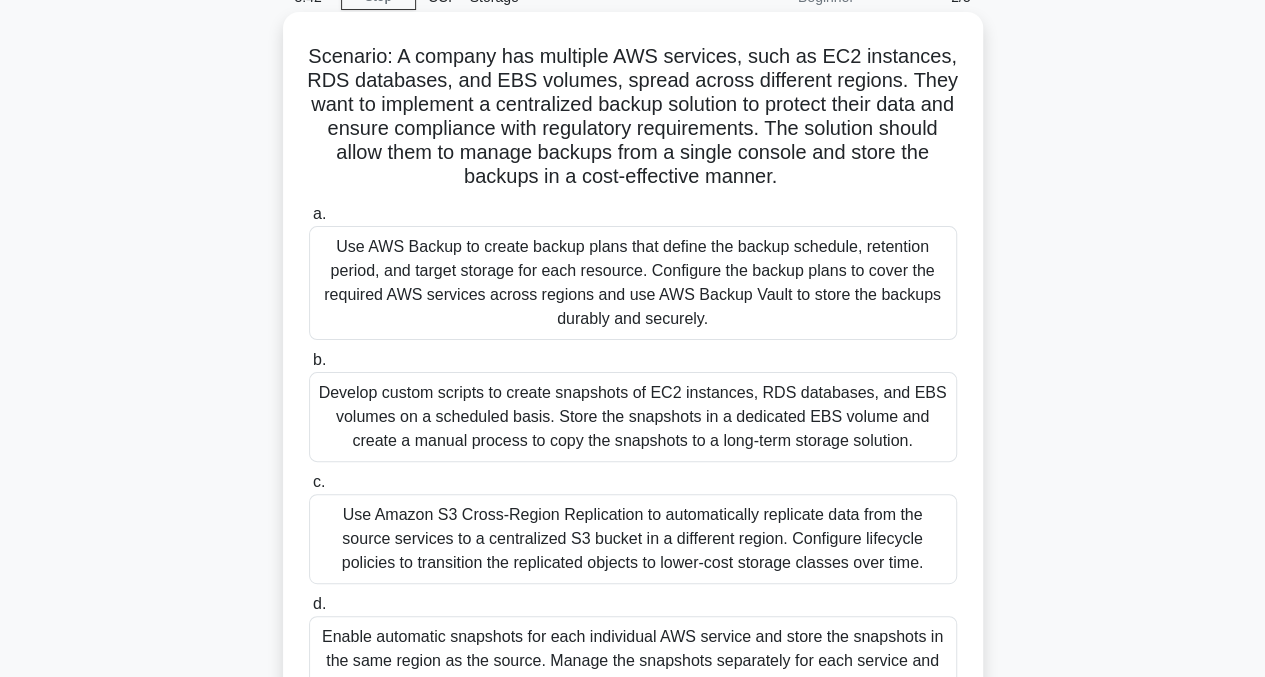 click on "Use AWS Backup to create backup plans that define the backup schedule, retention period, and target storage for each resource. Configure the backup plans to cover the required AWS services across regions and use AWS Backup Vault to store the backups durably and securely." at bounding box center [633, 283] 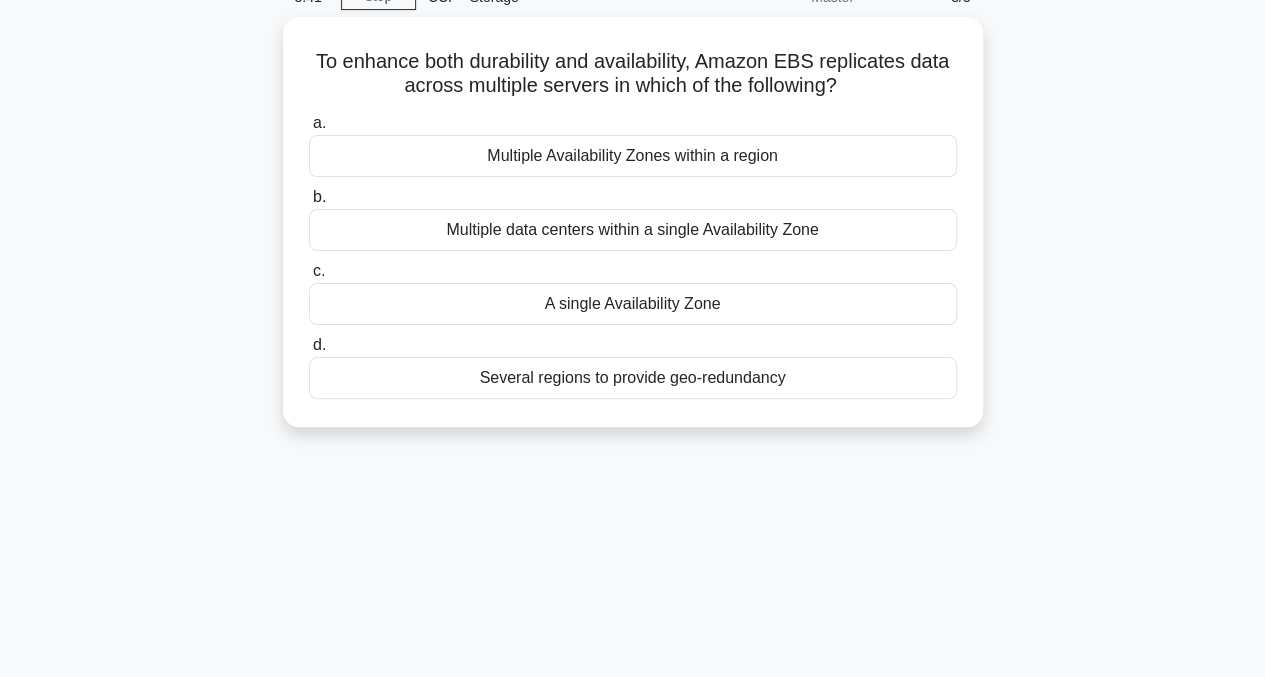 scroll, scrollTop: 0, scrollLeft: 0, axis: both 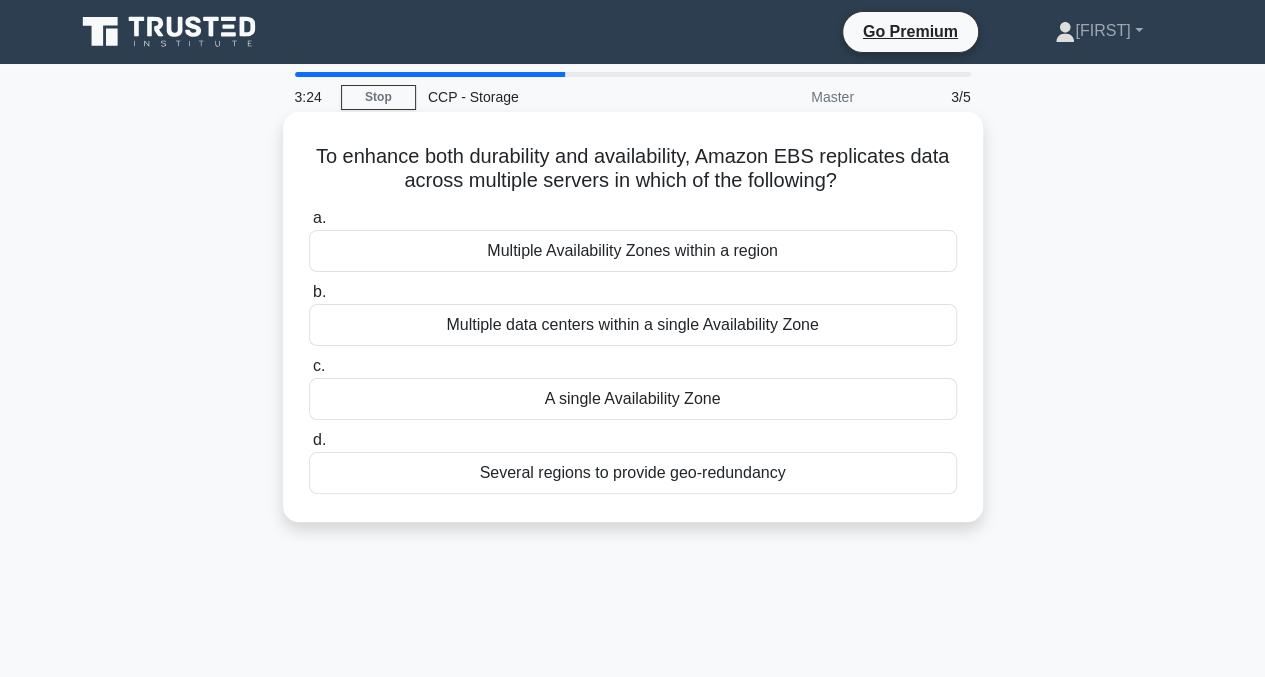 click on "Multiple Availability Zones within a region" at bounding box center (633, 251) 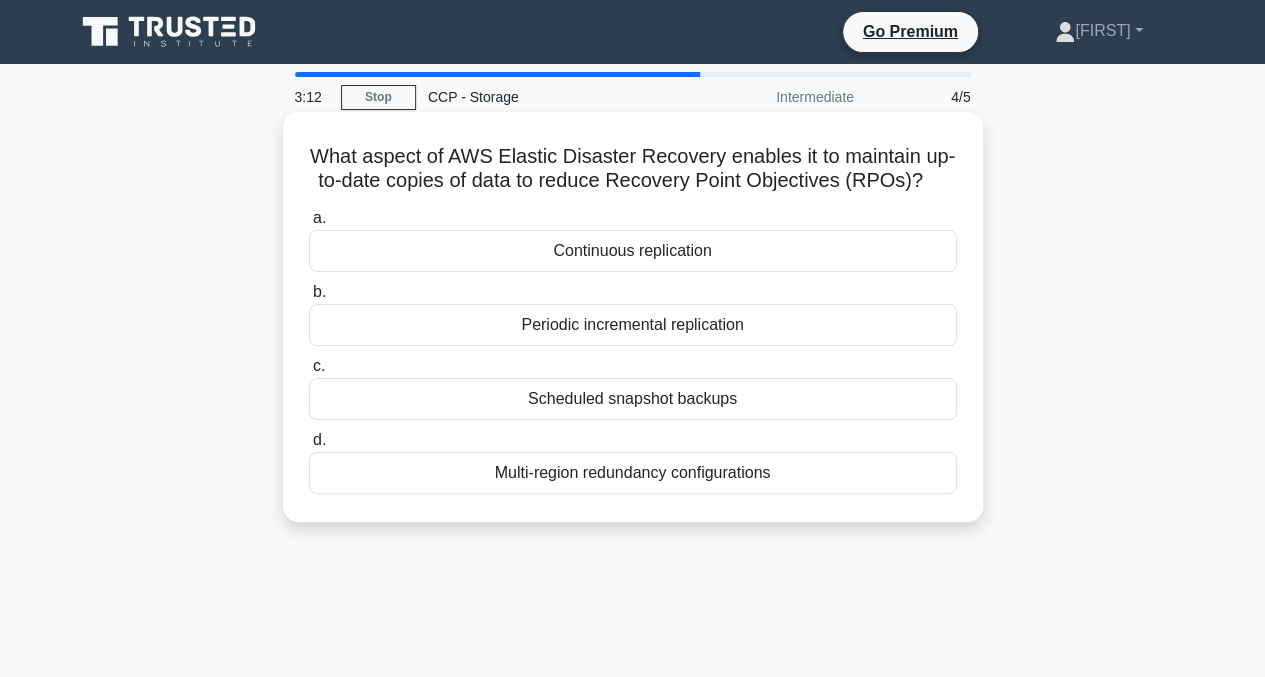 click on "Periodic incremental replication" at bounding box center (633, 325) 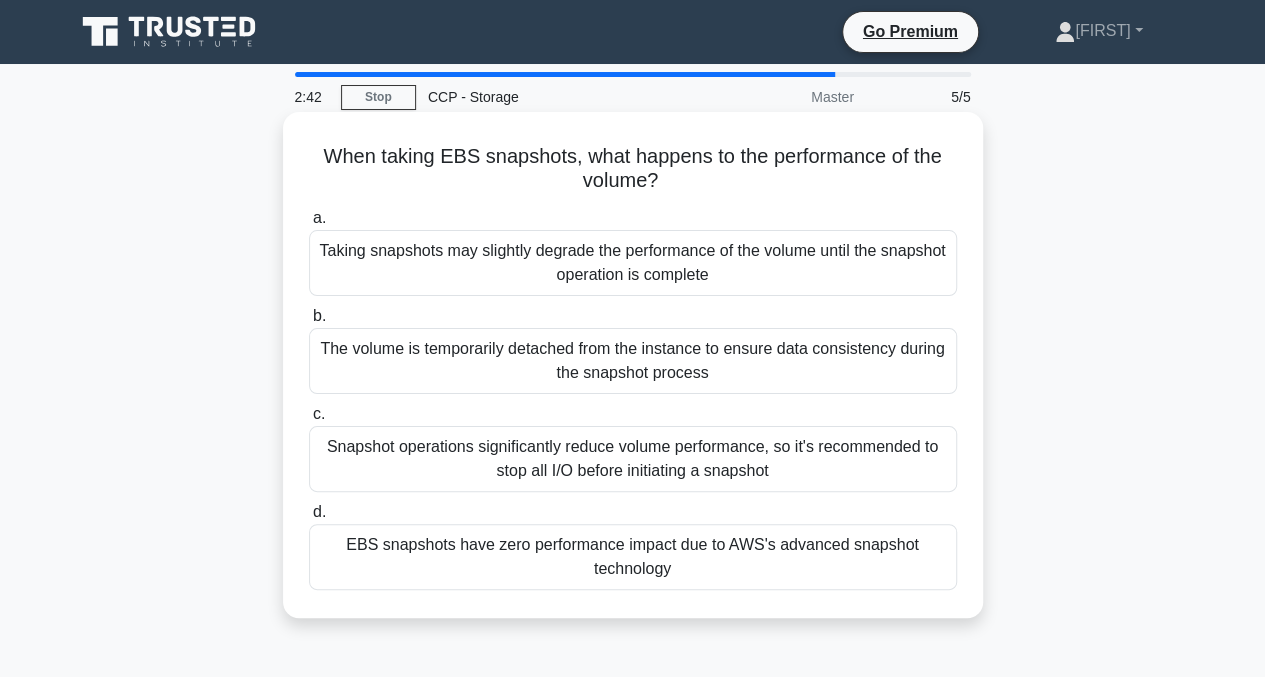 click on "The volume is temporarily detached from the instance to ensure data consistency during the snapshot process" at bounding box center (633, 361) 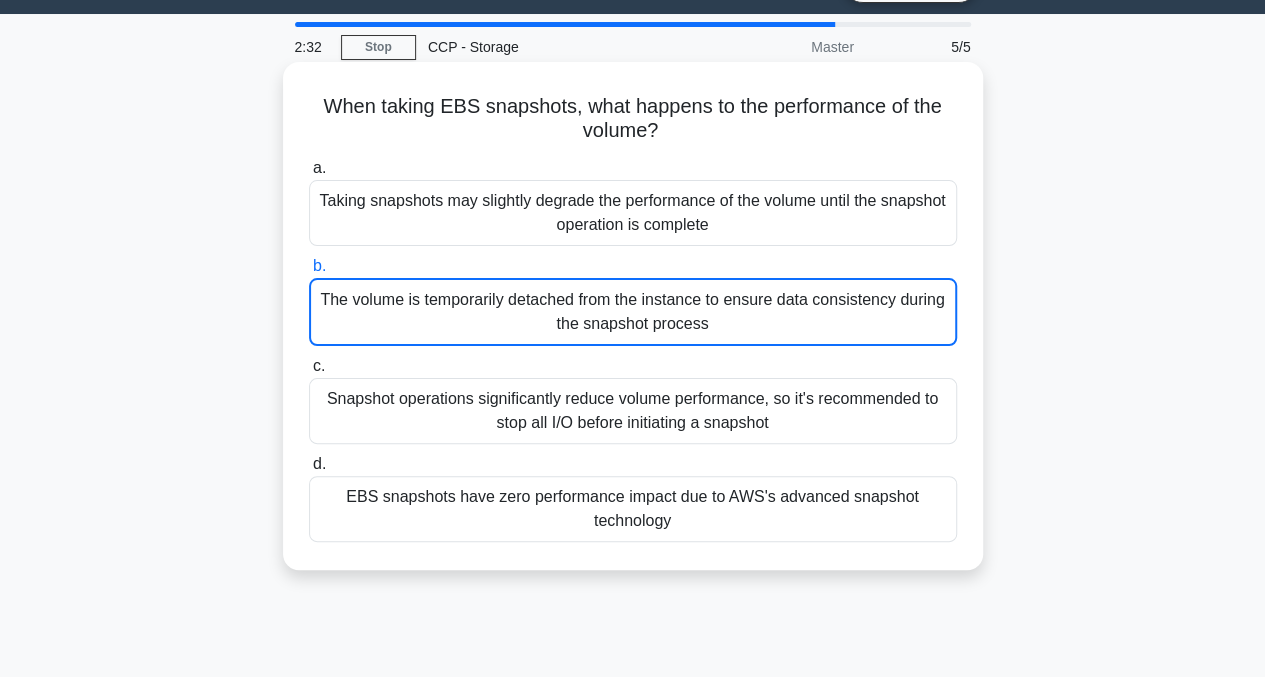 scroll, scrollTop: 48, scrollLeft: 0, axis: vertical 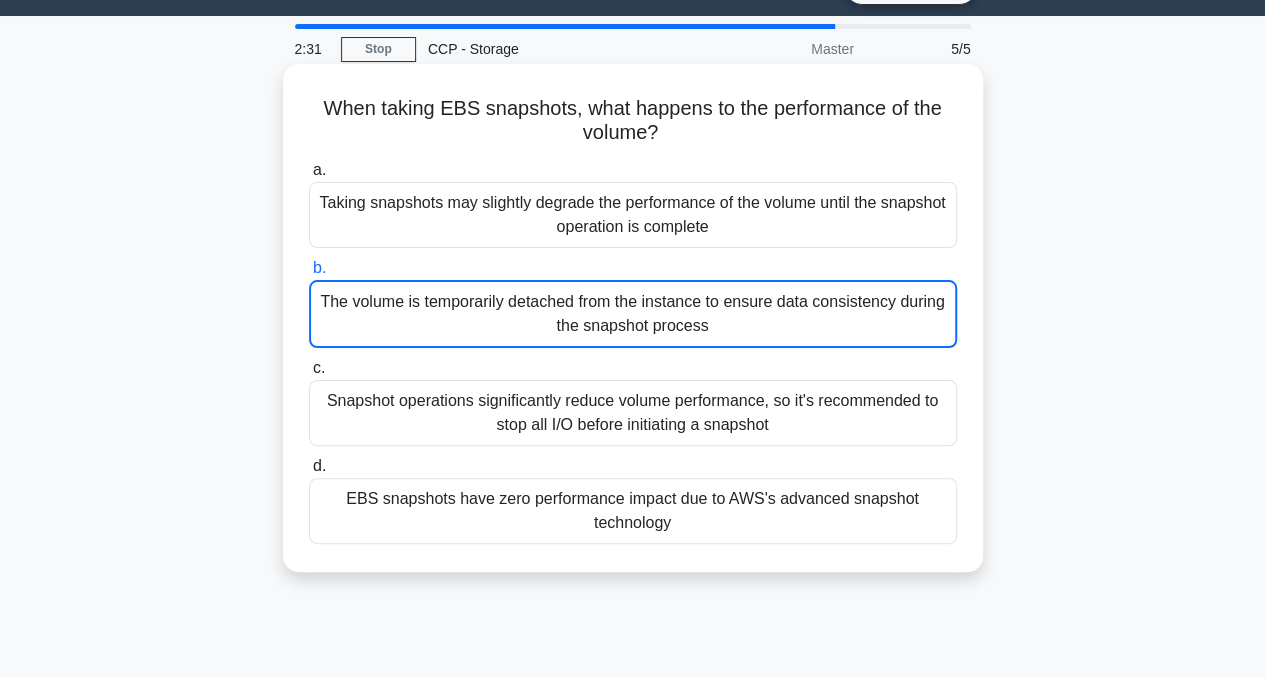 click on "The volume is temporarily detached from the instance to ensure data consistency during the snapshot process" at bounding box center [633, 314] 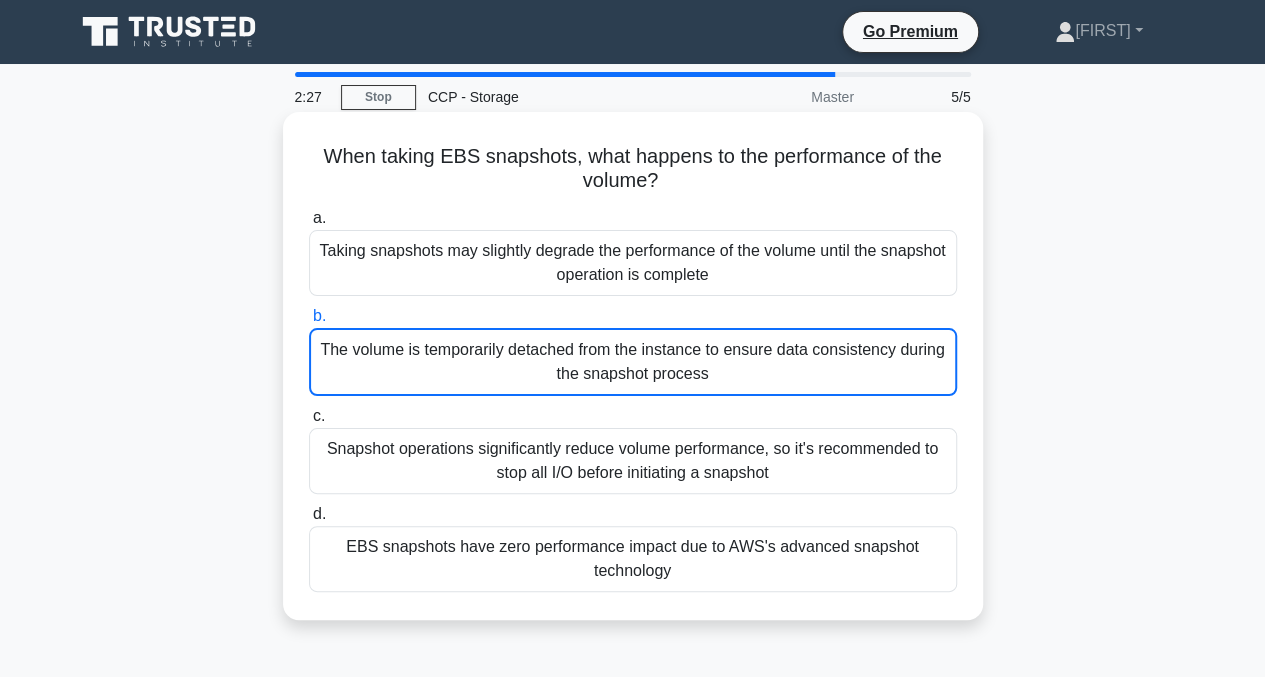 click on "Taking snapshots may slightly degrade the performance of the volume until the snapshot operation is complete" at bounding box center [633, 263] 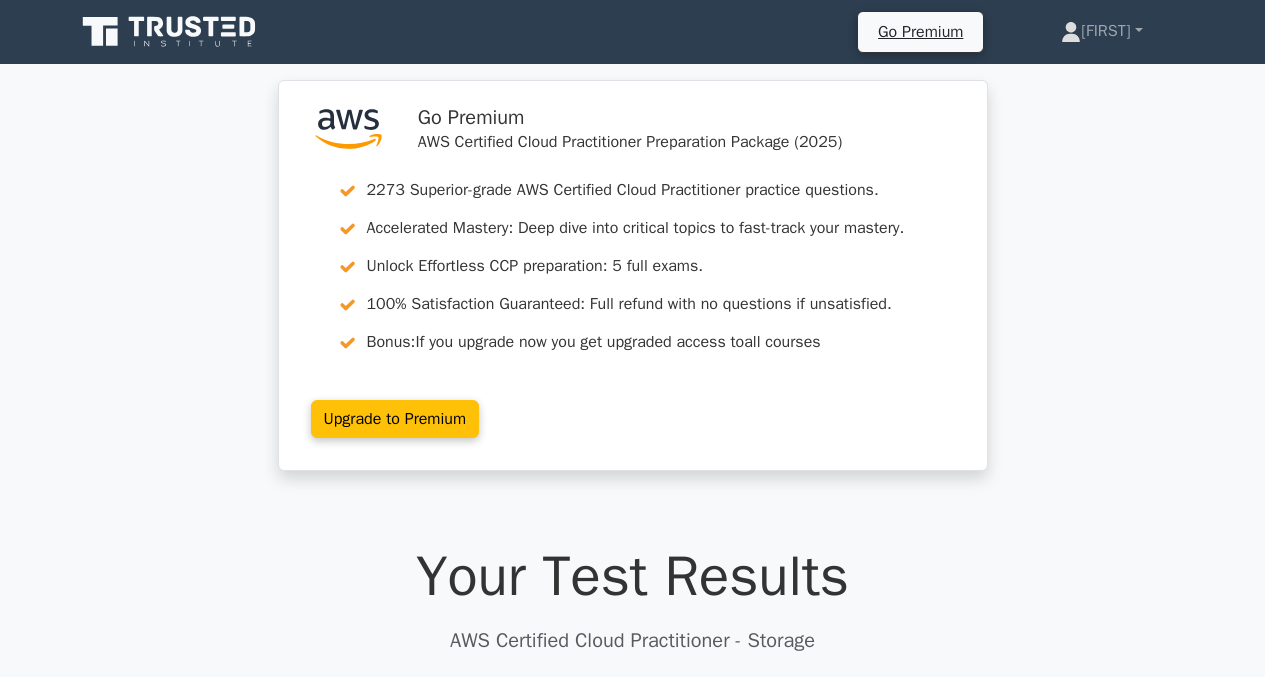 scroll, scrollTop: 474, scrollLeft: 0, axis: vertical 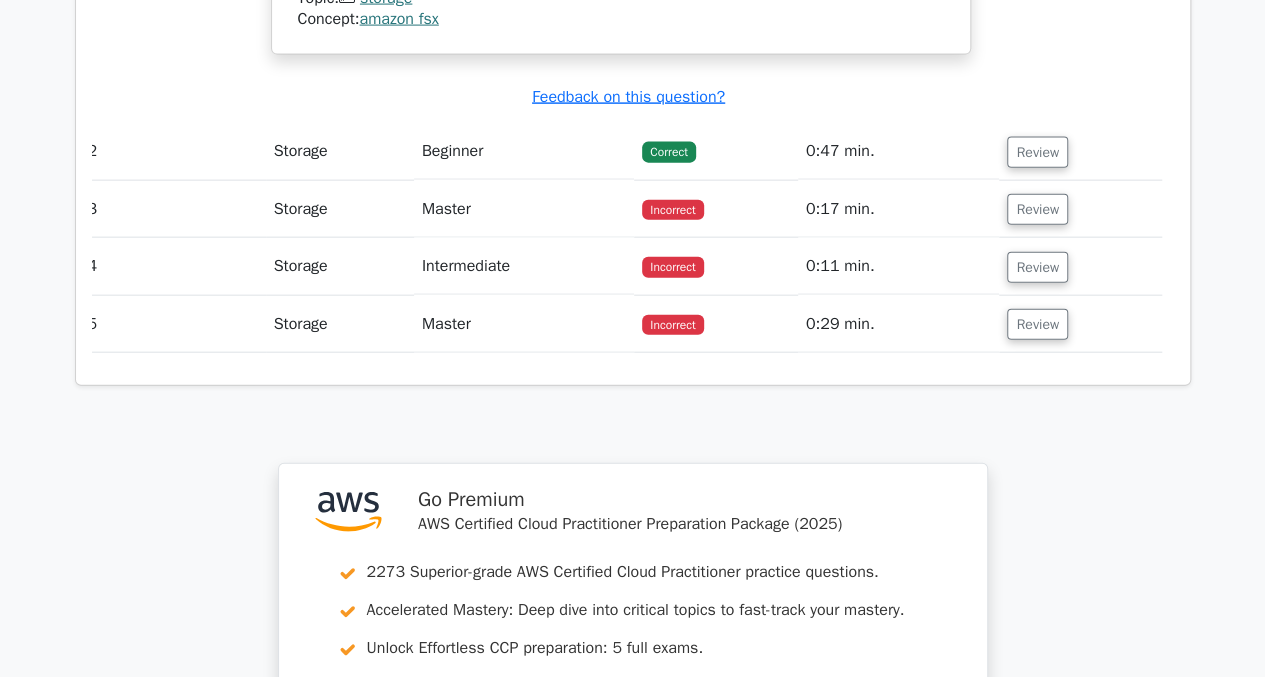 click on "Master" at bounding box center [524, 209] 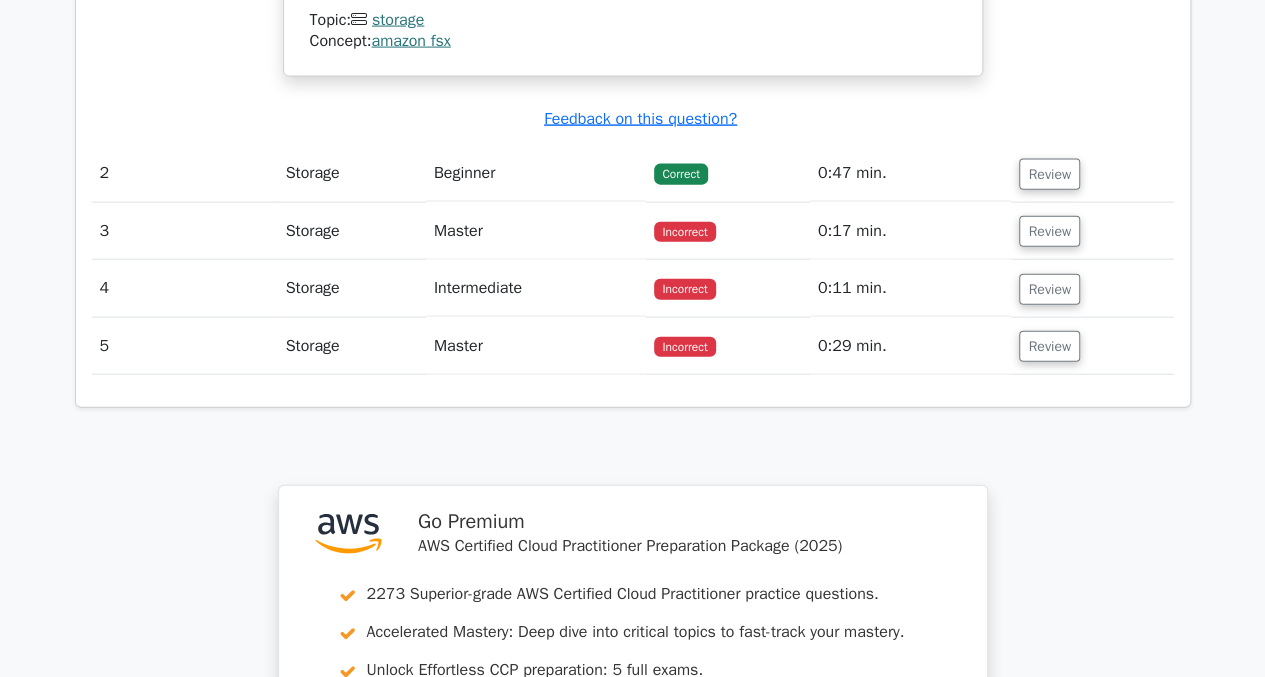 scroll, scrollTop: 2192, scrollLeft: 0, axis: vertical 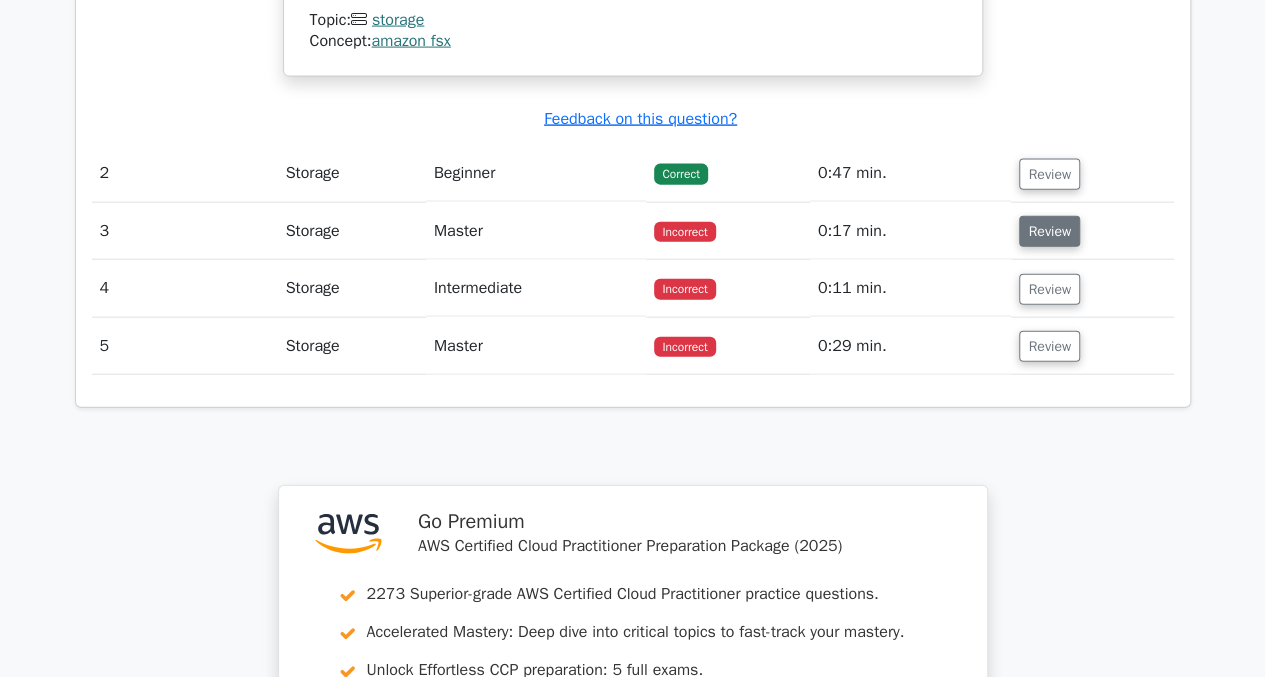 click on "Review" at bounding box center [1049, 231] 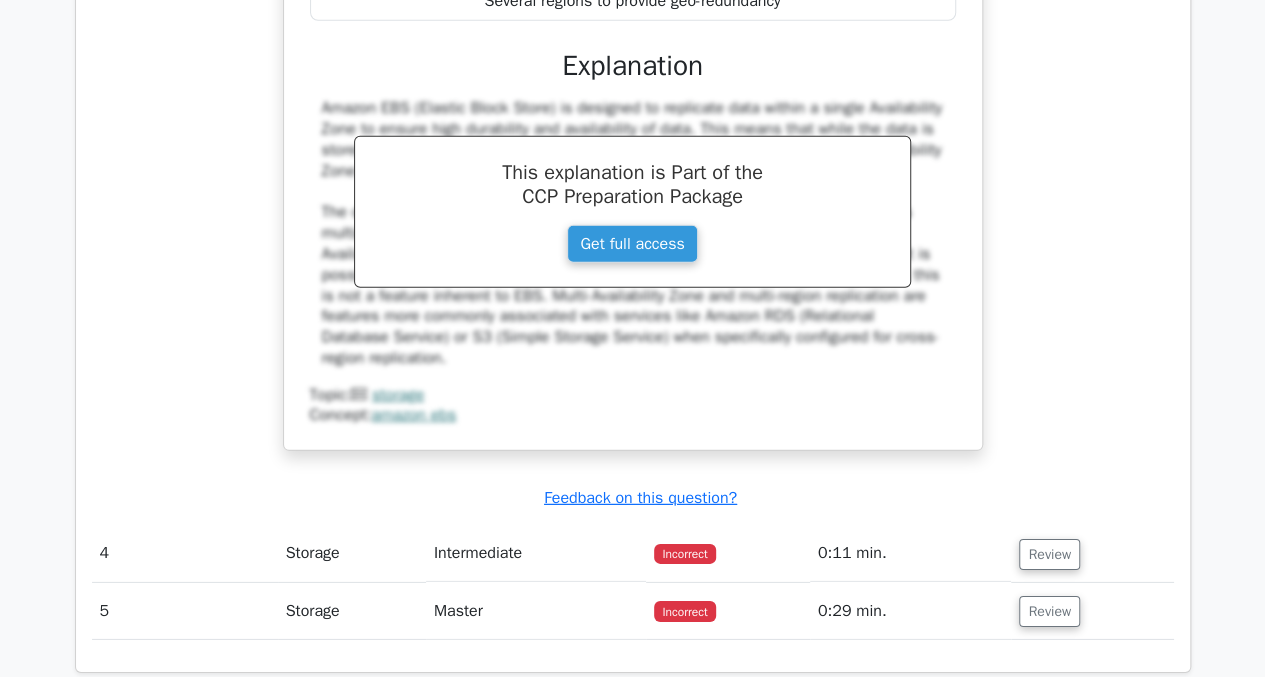 scroll, scrollTop: 2988, scrollLeft: 0, axis: vertical 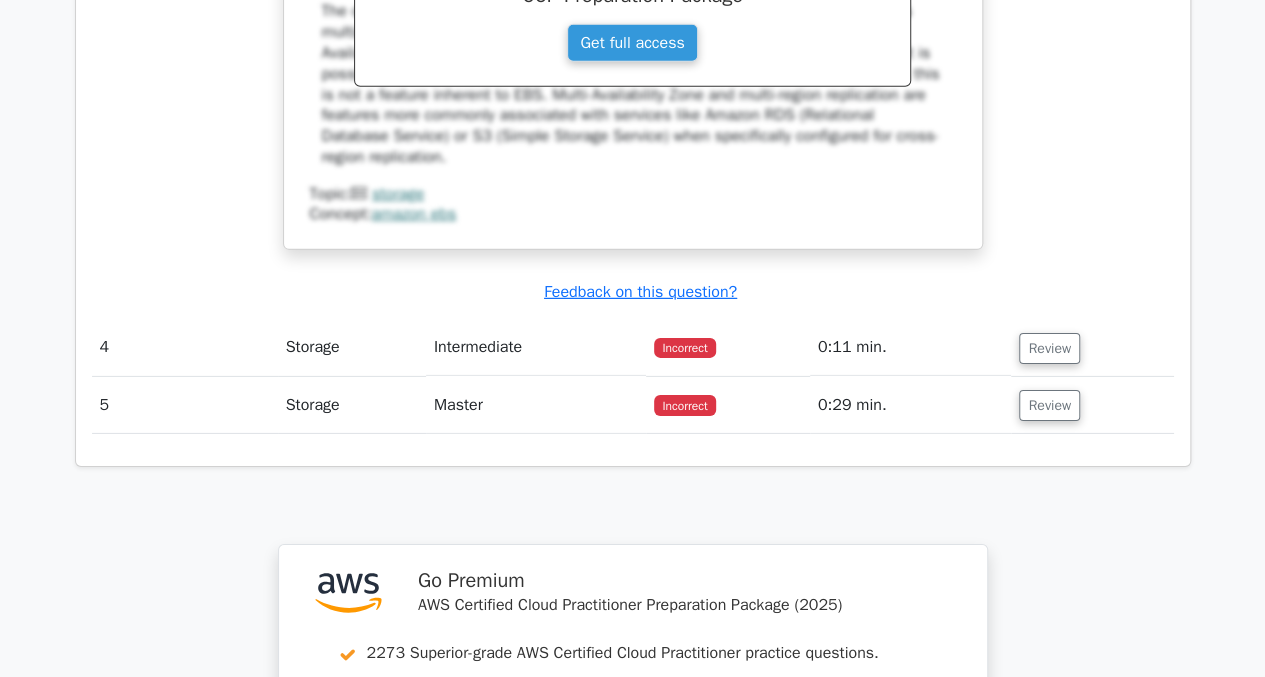 click on "Review" at bounding box center [1092, 347] 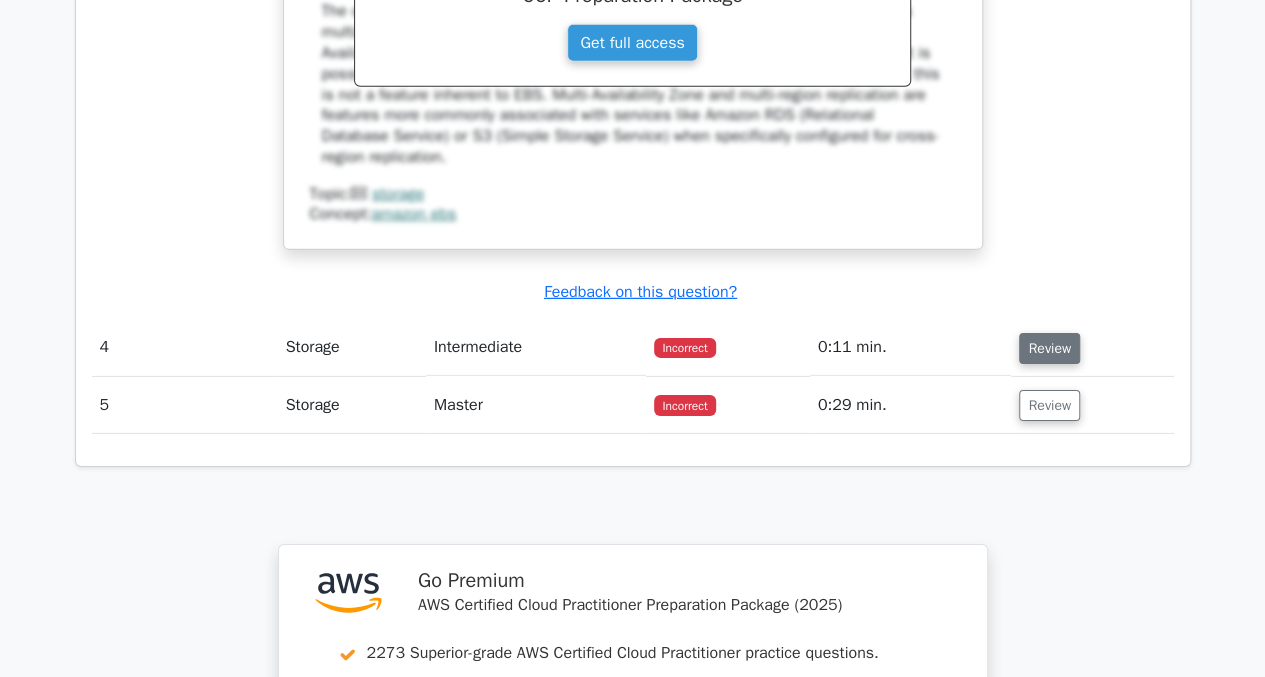 click on "Review" at bounding box center (1049, 348) 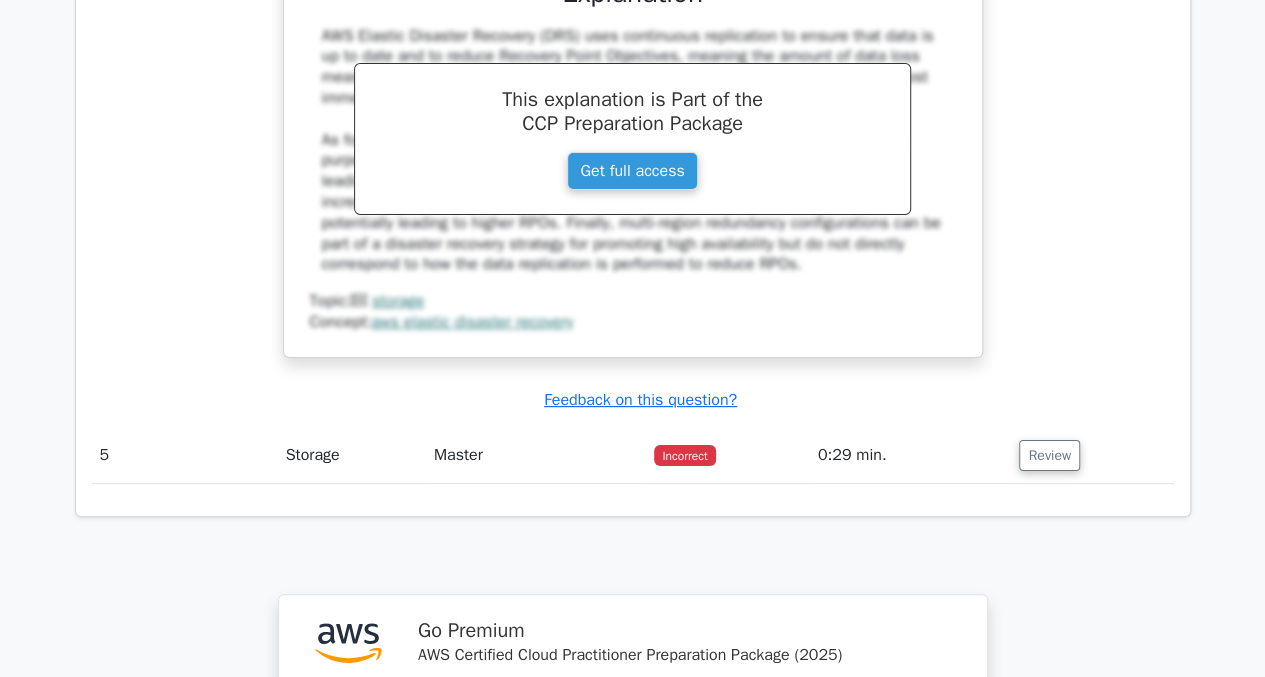 scroll, scrollTop: 3774, scrollLeft: 0, axis: vertical 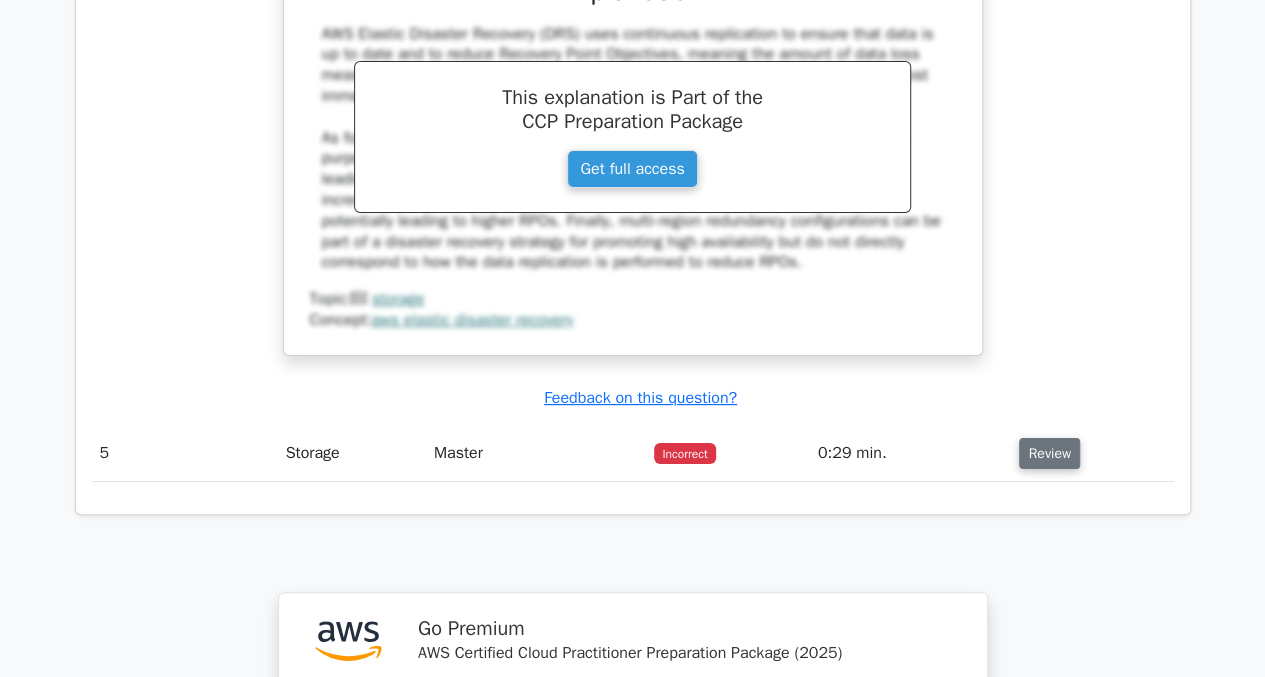 click on "Review" at bounding box center (1049, 453) 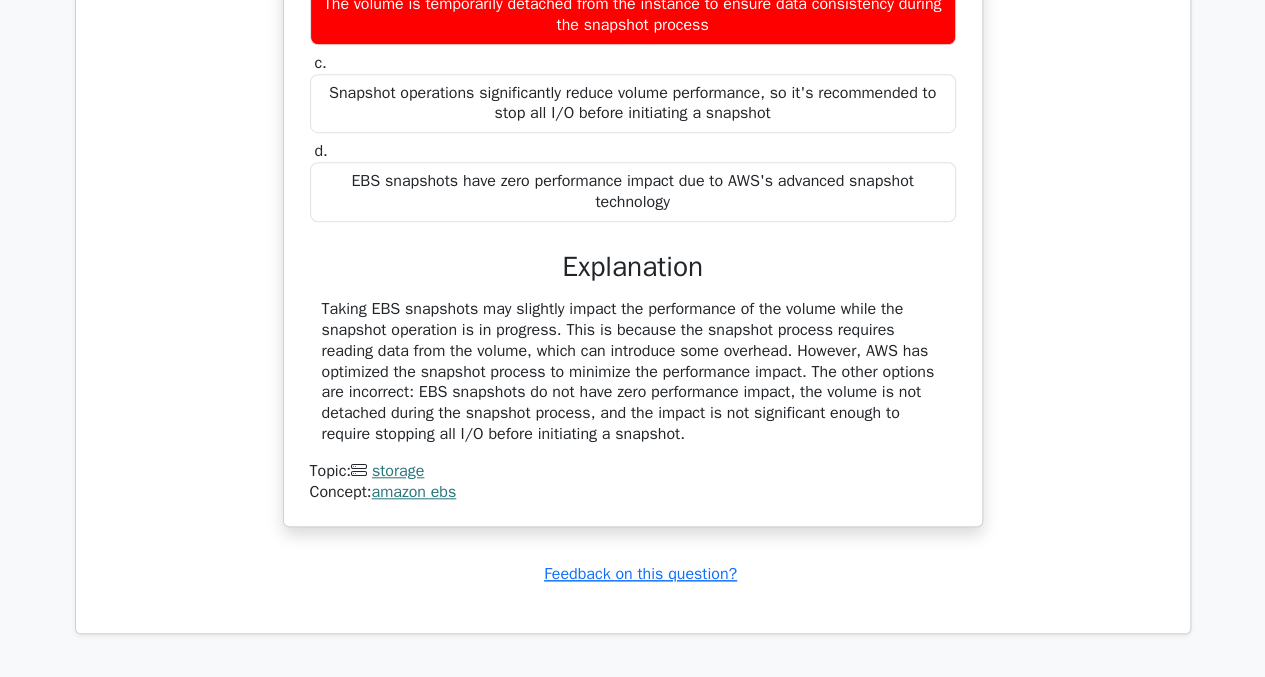 scroll, scrollTop: 4468, scrollLeft: 0, axis: vertical 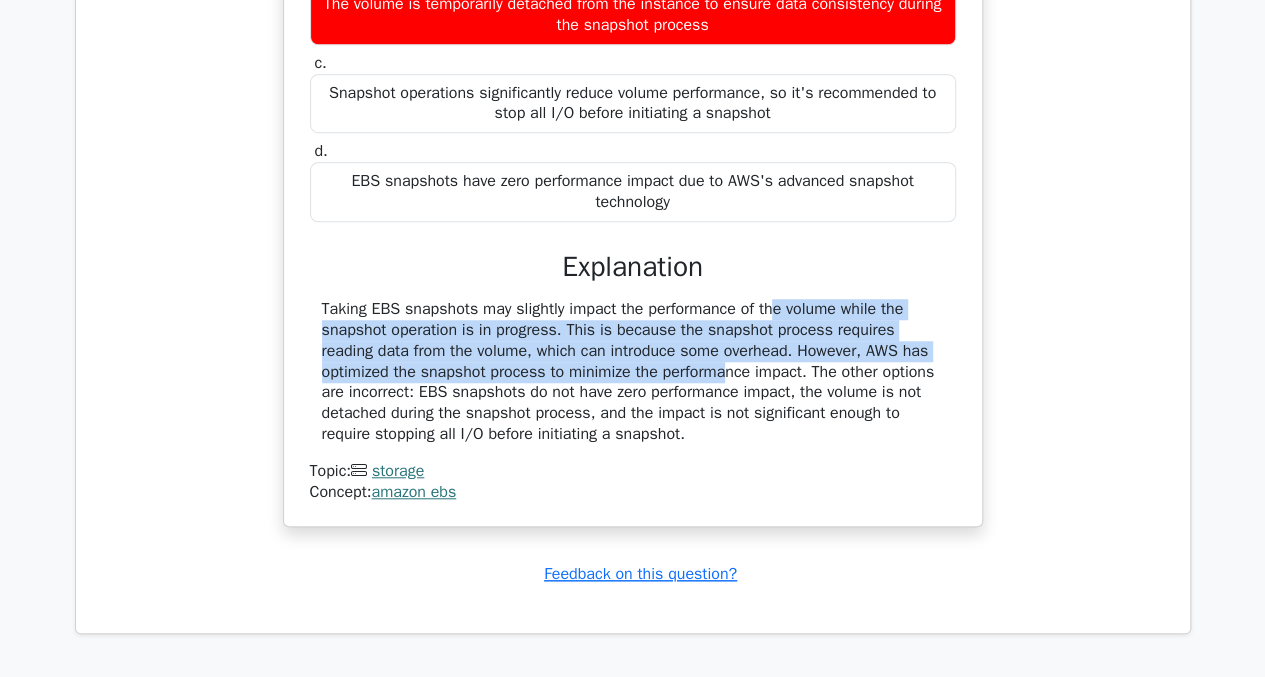 drag, startPoint x: 642, startPoint y: 285, endPoint x: 600, endPoint y: 363, distance: 88.588936 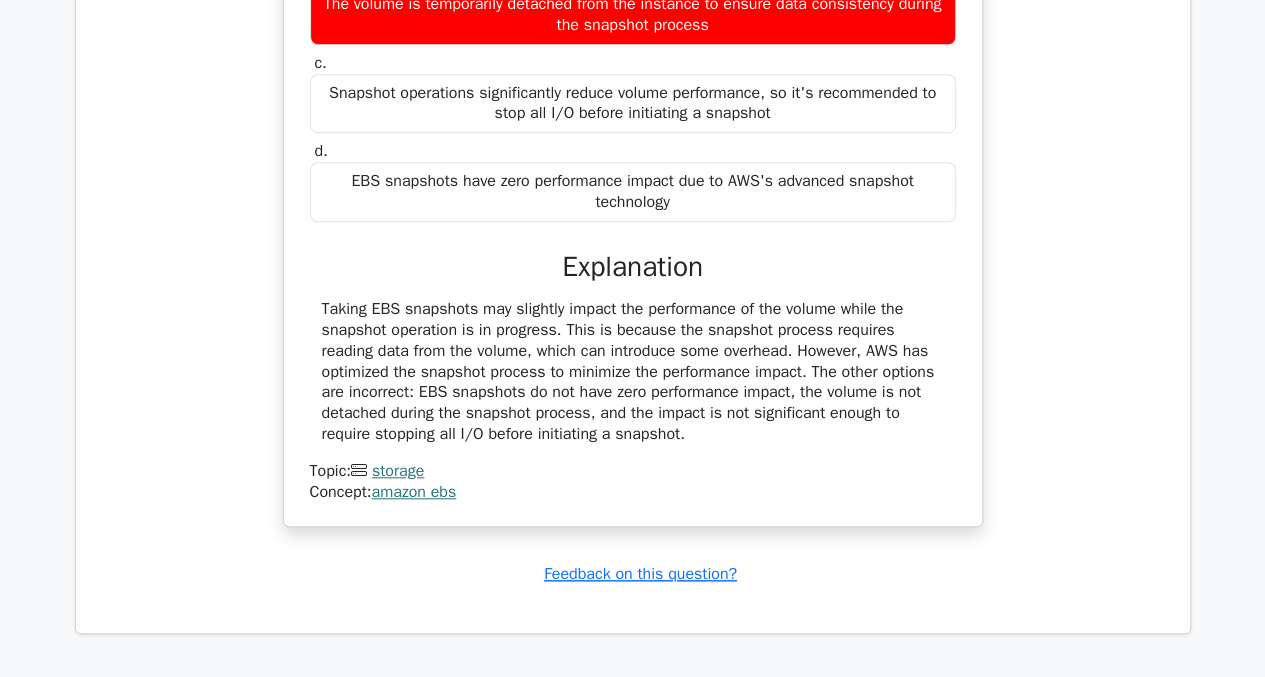drag, startPoint x: 600, startPoint y: 363, endPoint x: 605, endPoint y: 376, distance: 13.928389 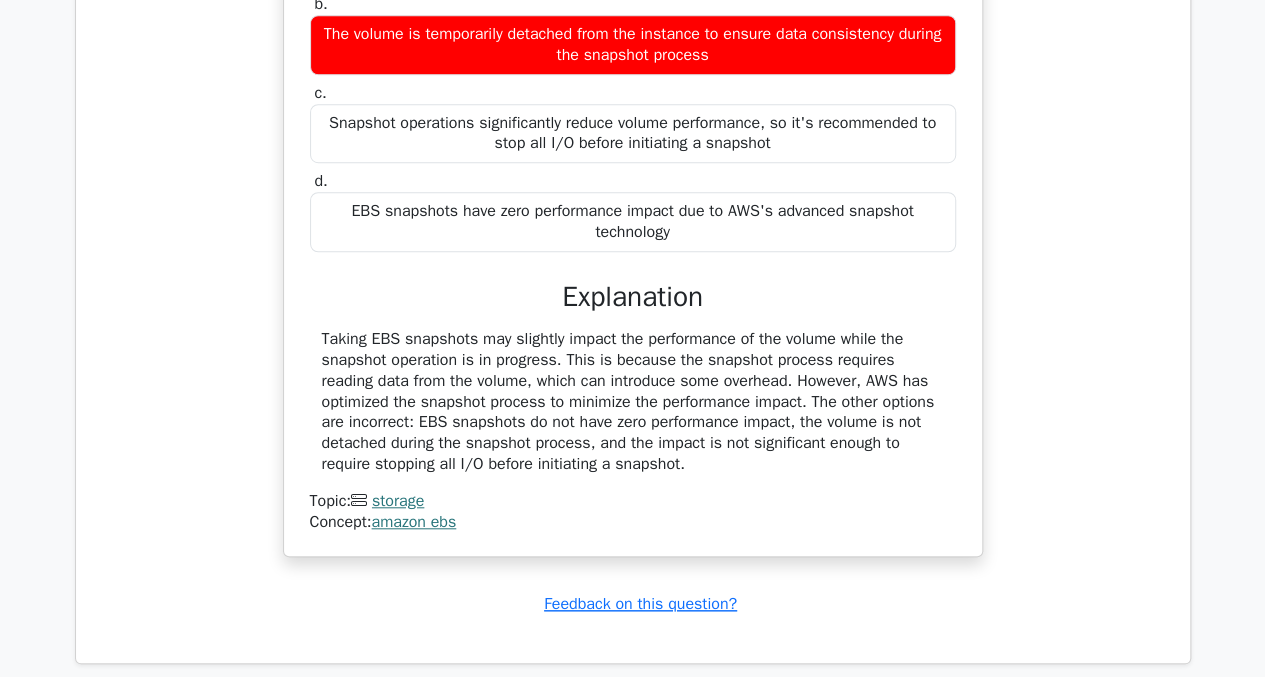scroll, scrollTop: 4436, scrollLeft: 0, axis: vertical 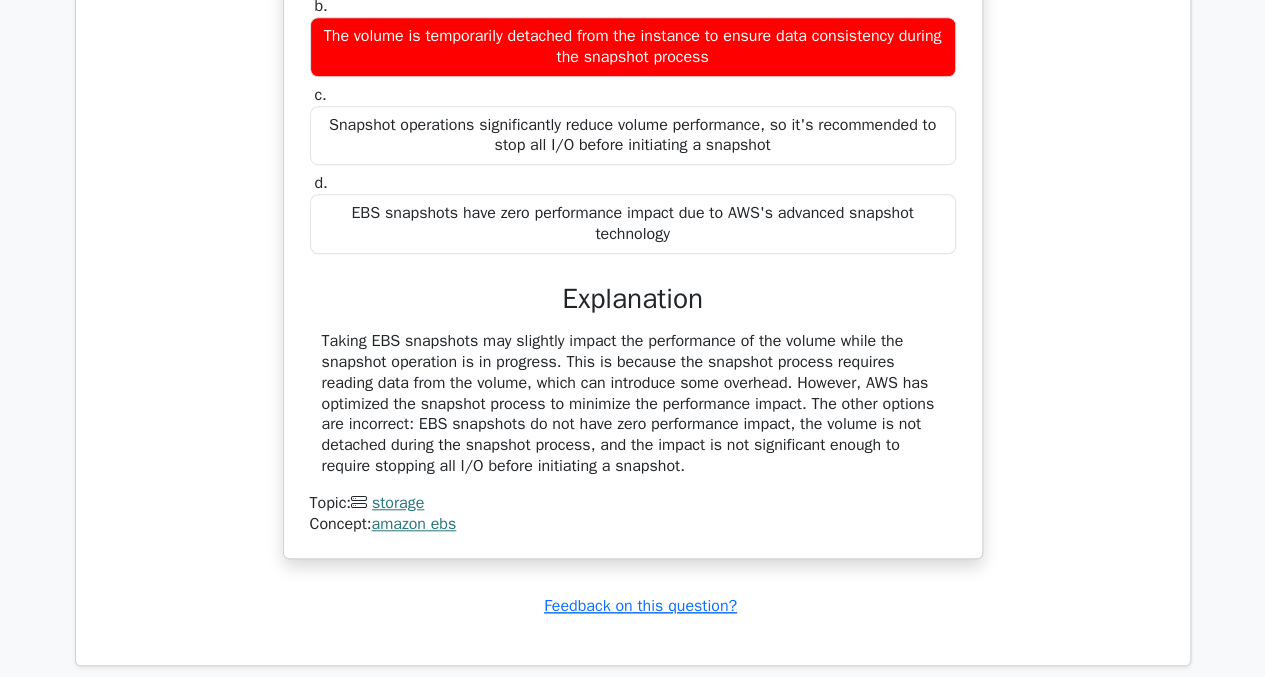 drag, startPoint x: 640, startPoint y: 377, endPoint x: 578, endPoint y: 405, distance: 68.0294 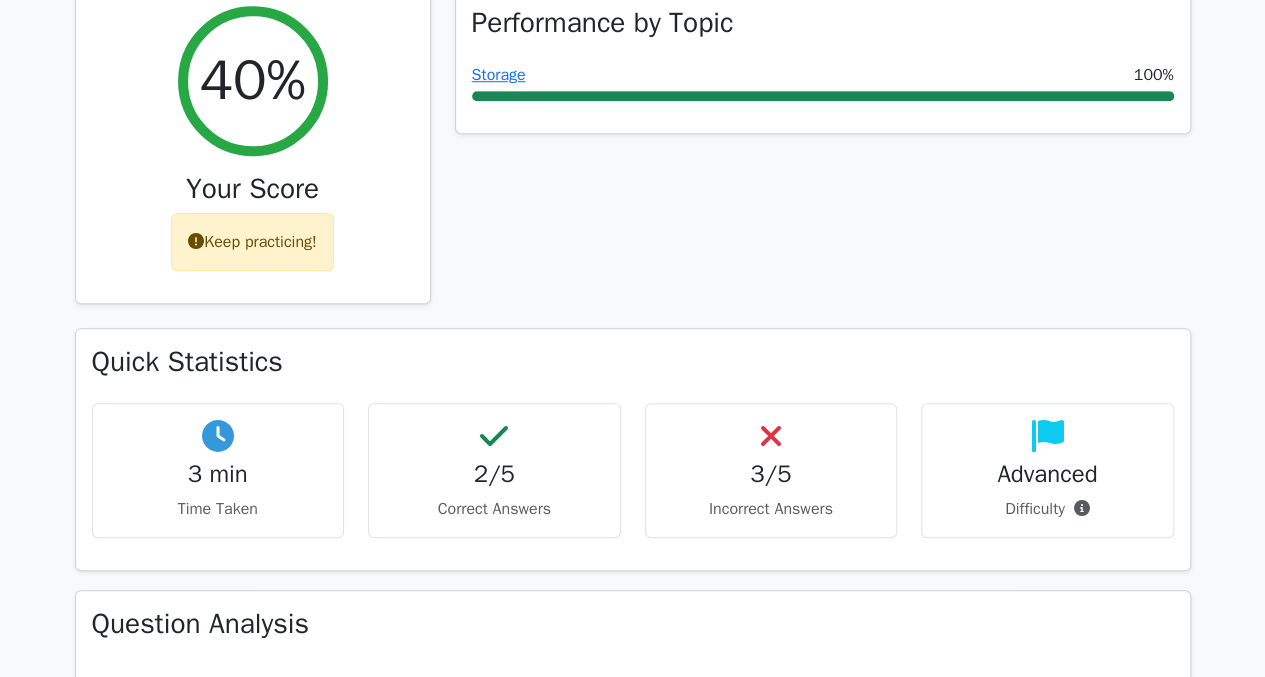 scroll, scrollTop: 0, scrollLeft: 0, axis: both 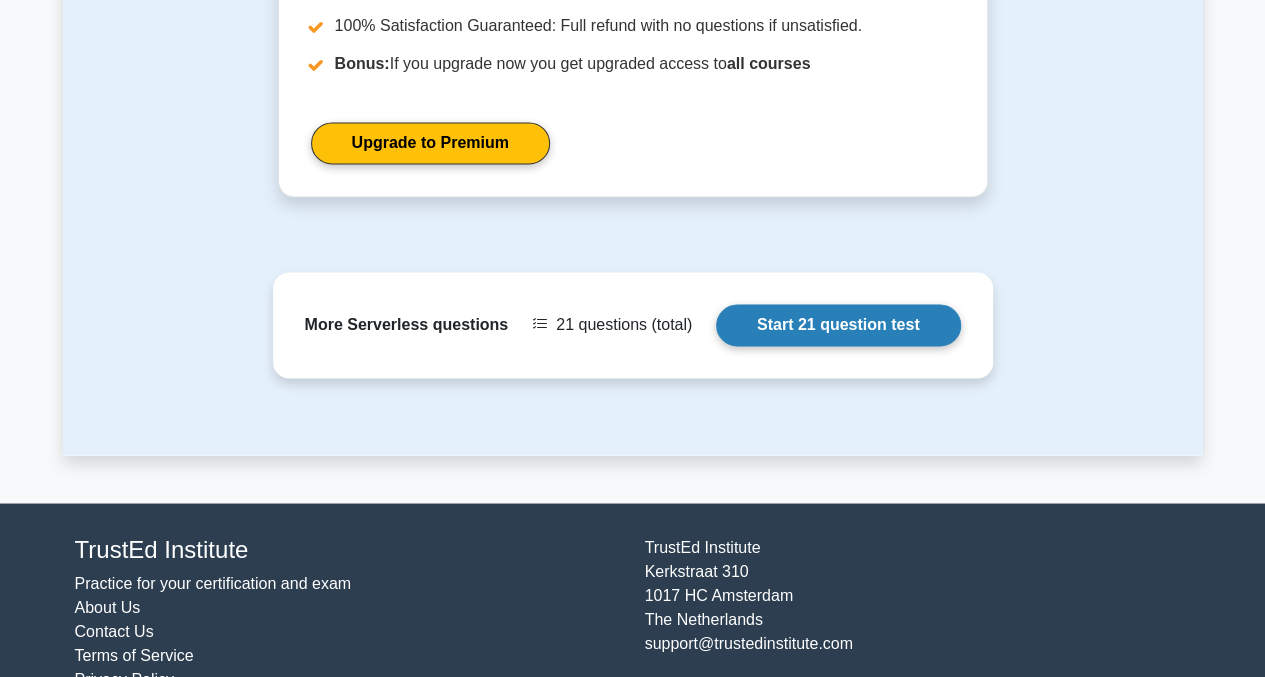 click on "Start 21 question test" at bounding box center [838, 325] 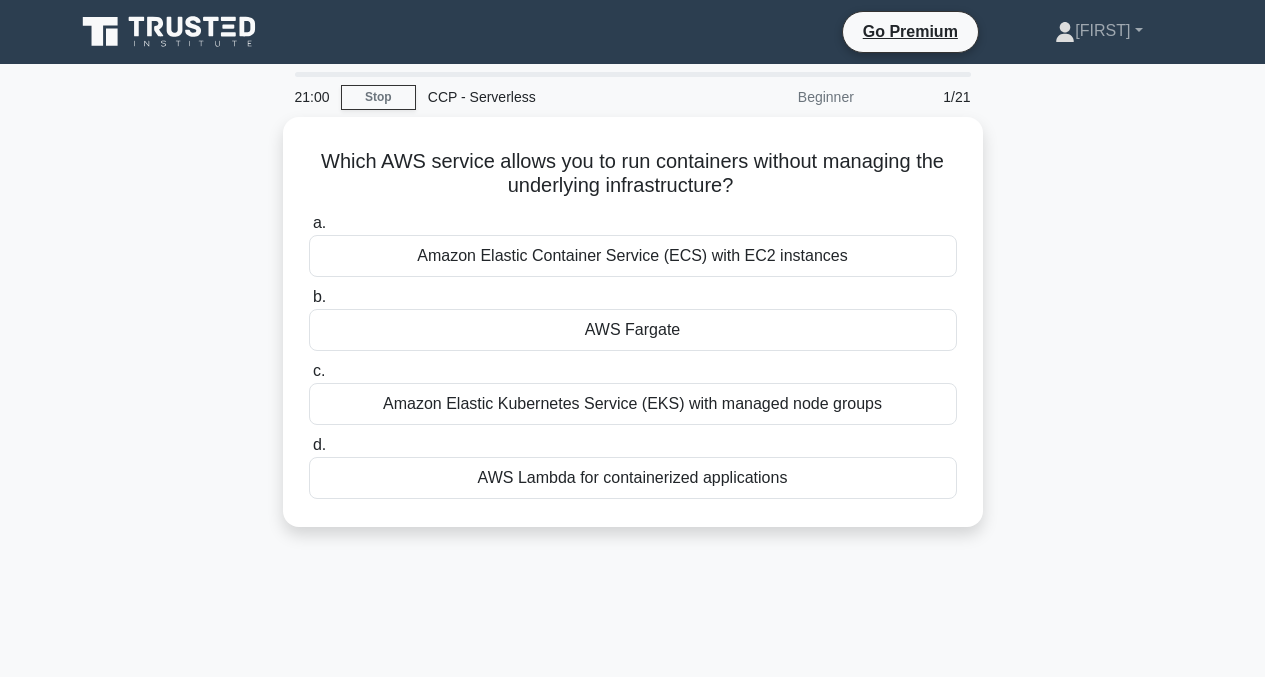 scroll, scrollTop: 0, scrollLeft: 0, axis: both 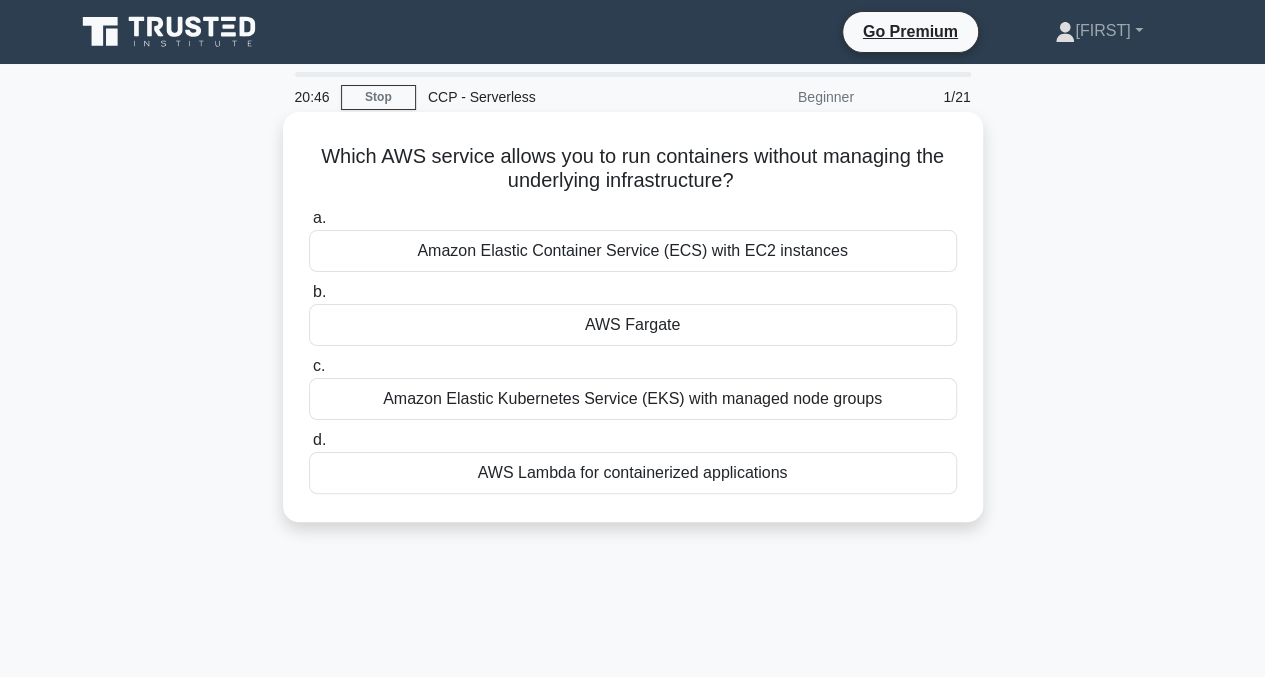 click on "AWS Fargate" at bounding box center (633, 325) 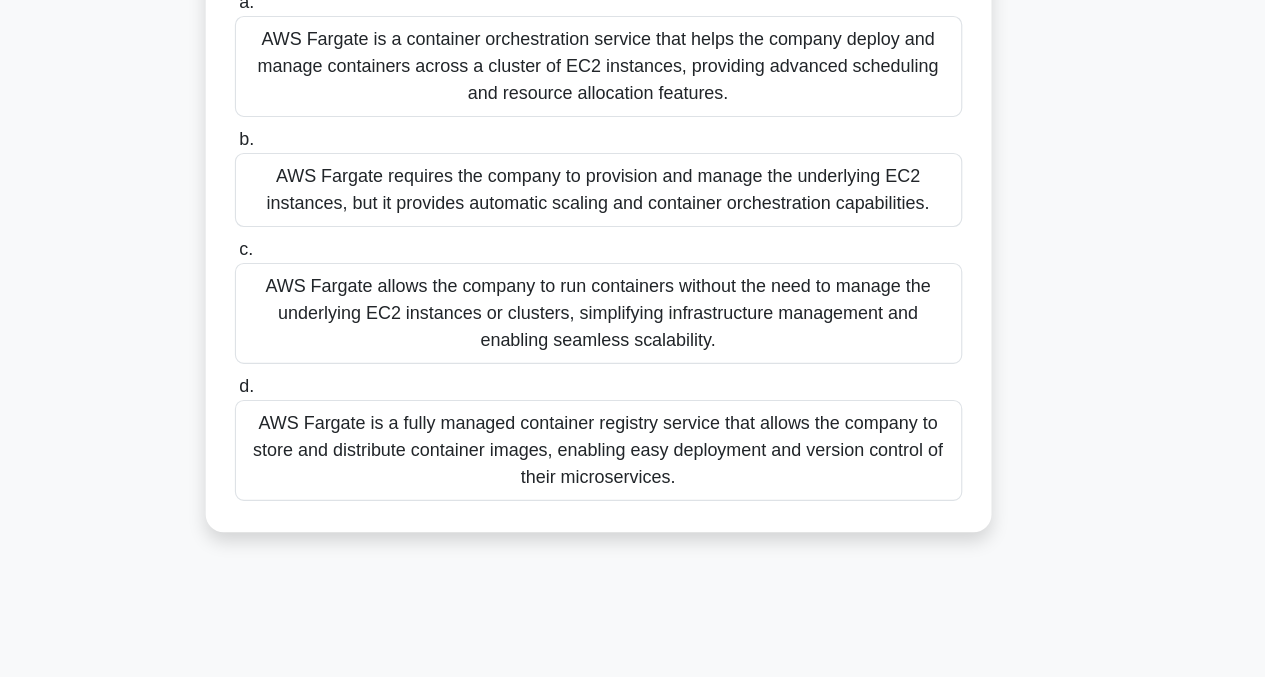 scroll, scrollTop: 239, scrollLeft: 0, axis: vertical 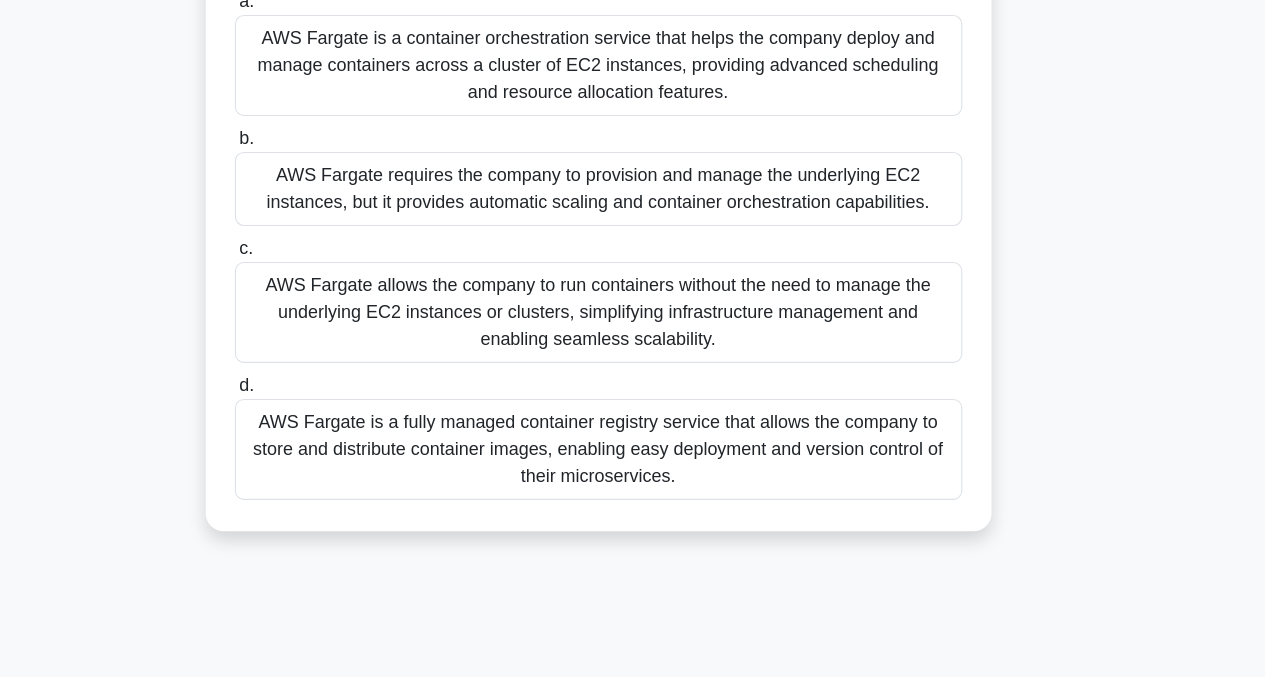 click on "AWS Fargate allows the company to run containers without the need to manage the underlying EC2 instances or clusters, simplifying infrastructure management and enabling seamless scalability." at bounding box center (633, 352) 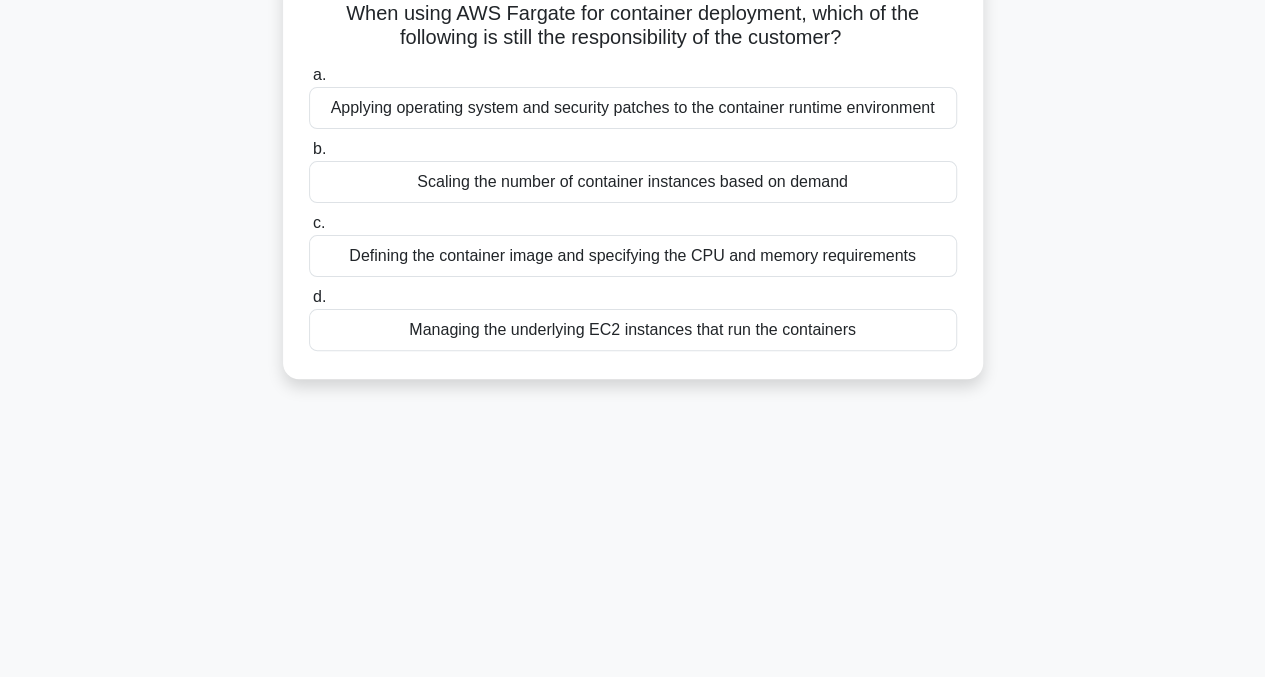 scroll, scrollTop: 0, scrollLeft: 0, axis: both 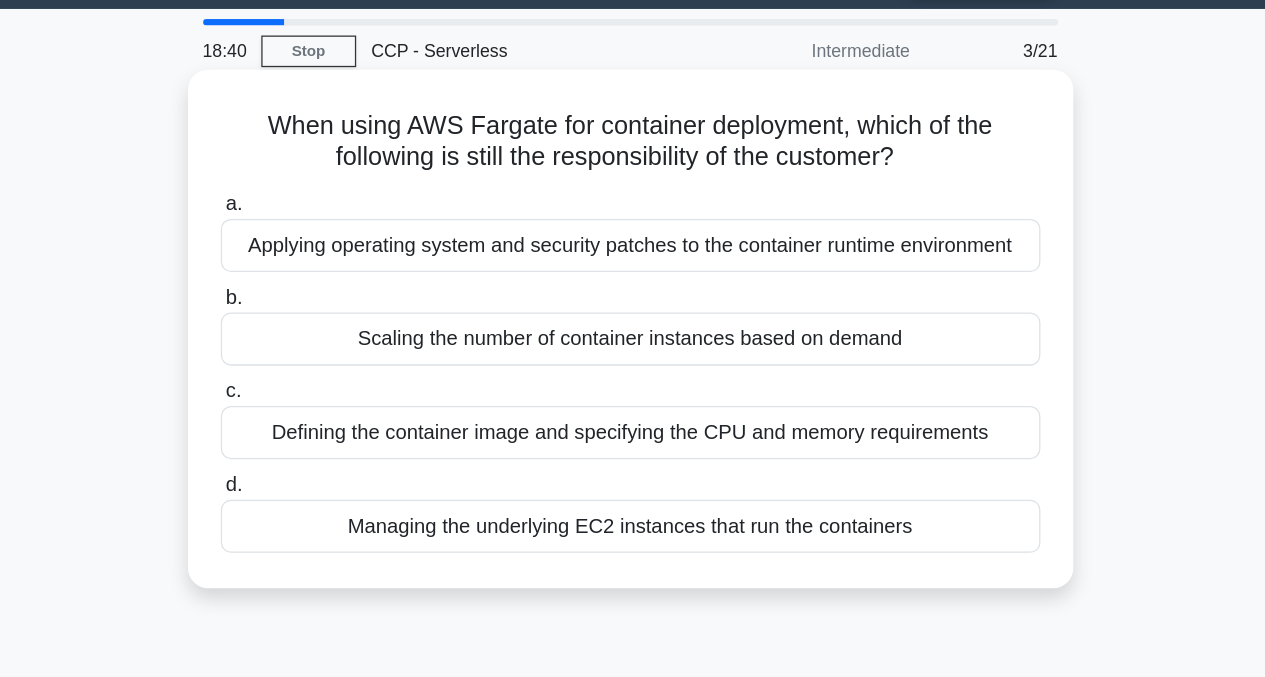 click on "Defining the container image and specifying the CPU and memory requirements" at bounding box center (633, 399) 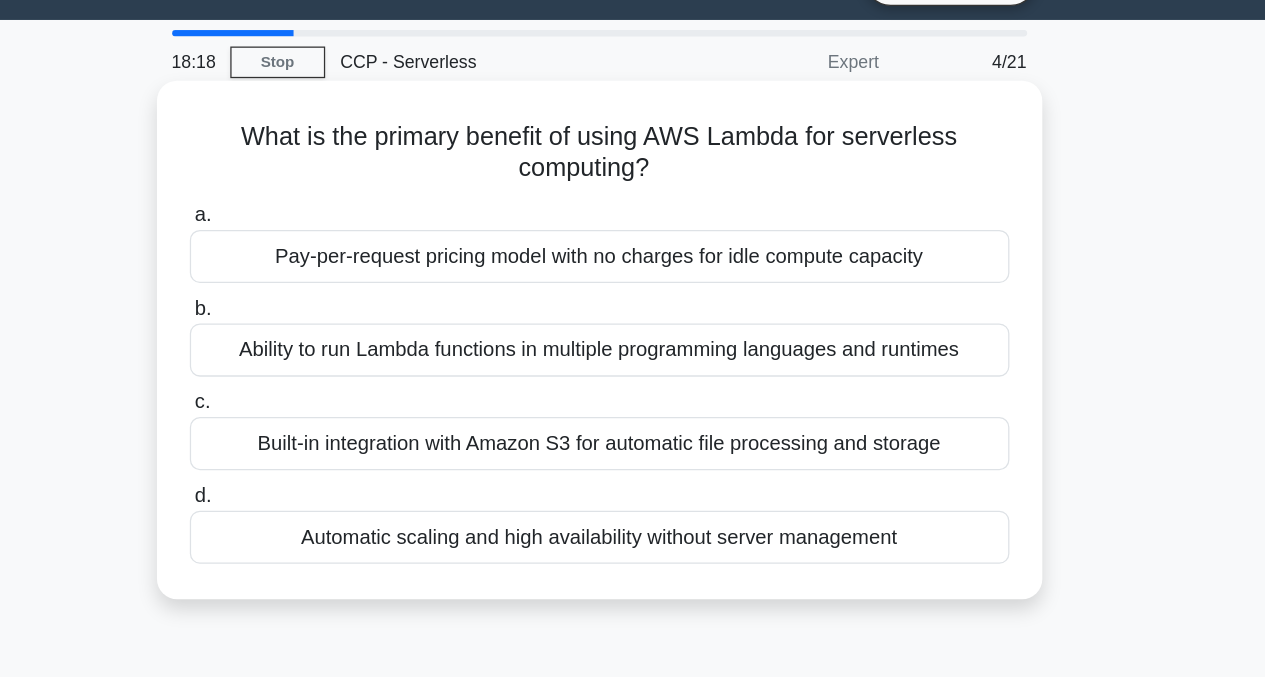 click on "Automatic scaling and high availability without server management" at bounding box center [633, 473] 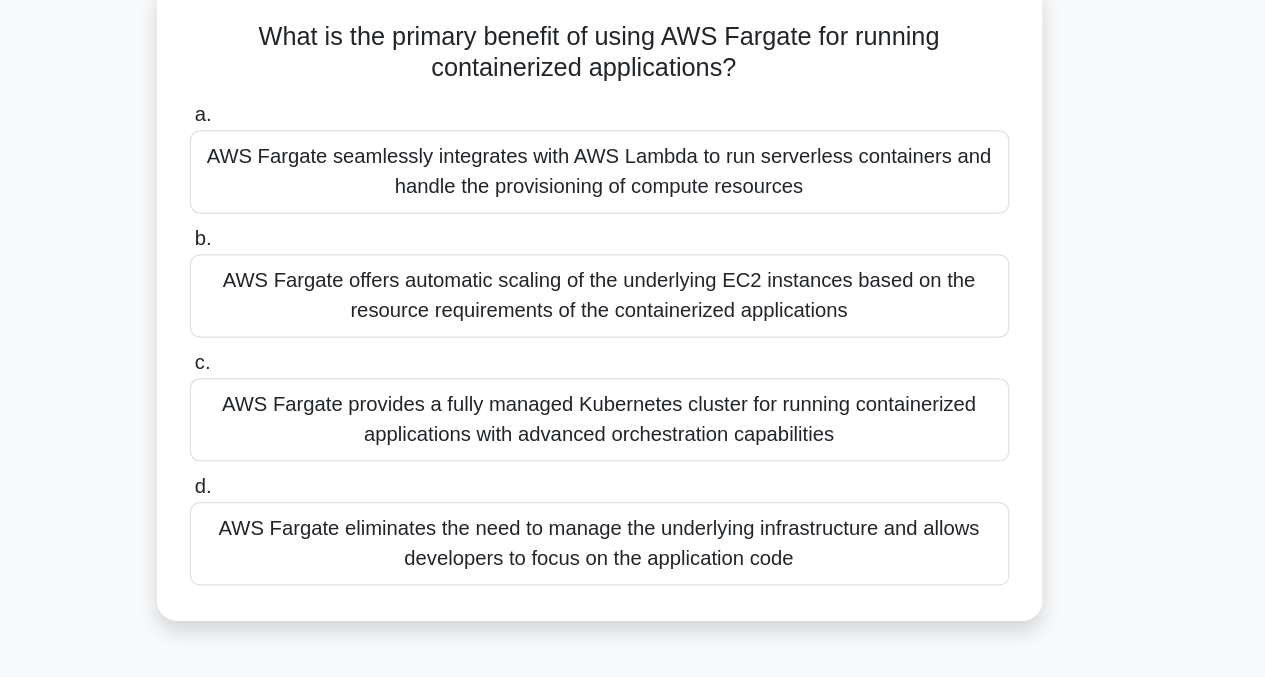 click on "What is the primary benefit of using AWS Fargate for running containerized applications?
.spinner_0XTQ{transform-origin:center;animation:spinner_y6GP .75s linear infinite}@keyframes spinner_y6GP{100%{transform:rotate(360deg)}}
a.
AWS Fargate seamlessly integrates with AWS Lambda to run serverless containers and handle the provisioning of compute resources
b. c. d." at bounding box center [633, 382] 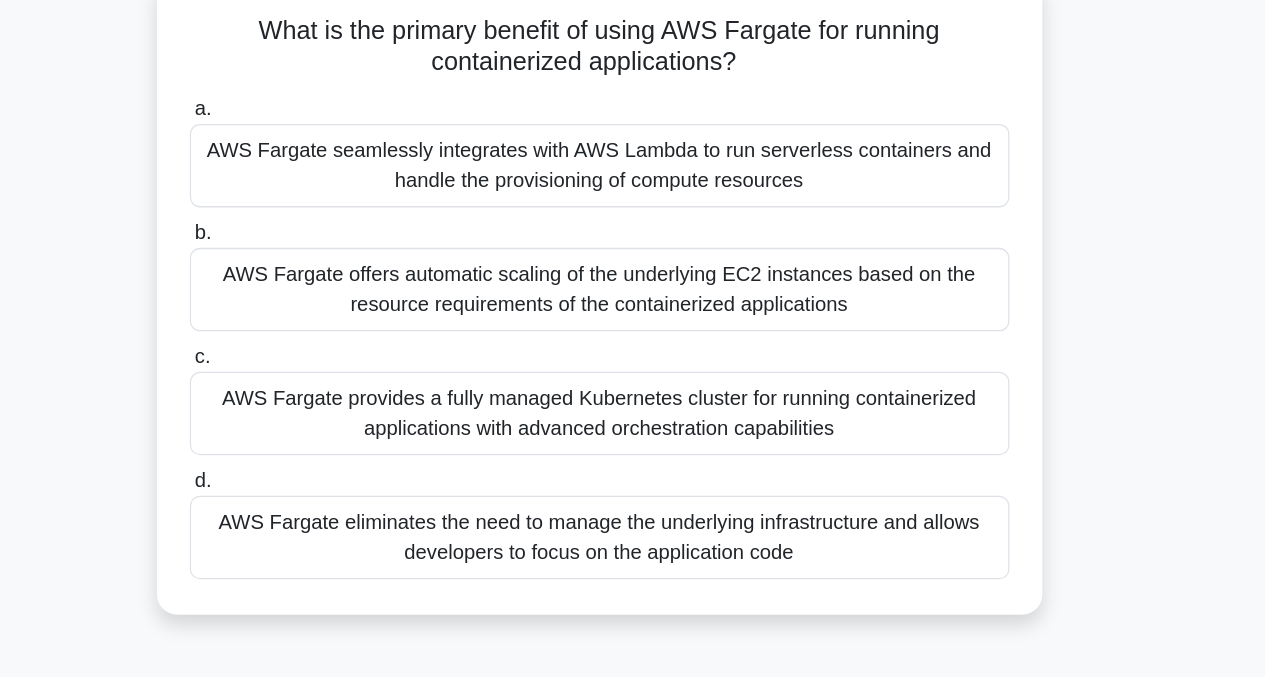 click on "AWS Fargate eliminates the need to manage the underlying infrastructure and allows developers to focus on the application code" at bounding box center [633, 557] 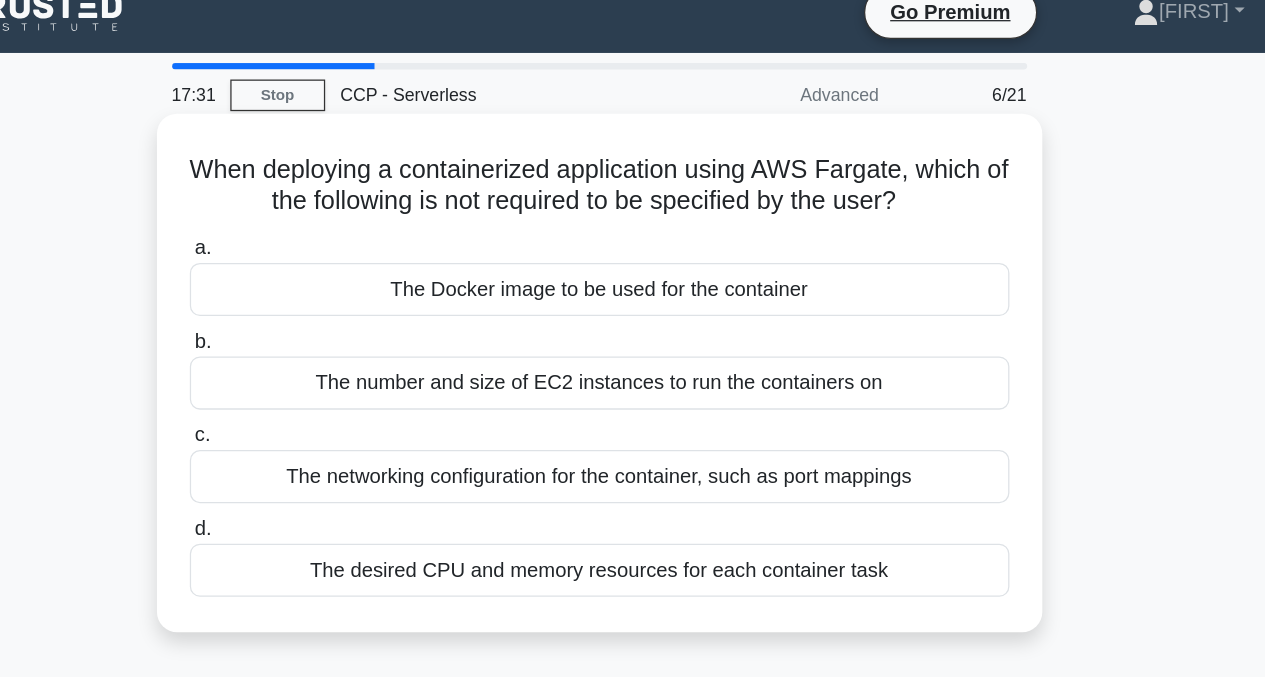 click on "The number and size of EC2 instances to run the containers on" at bounding box center (633, 325) 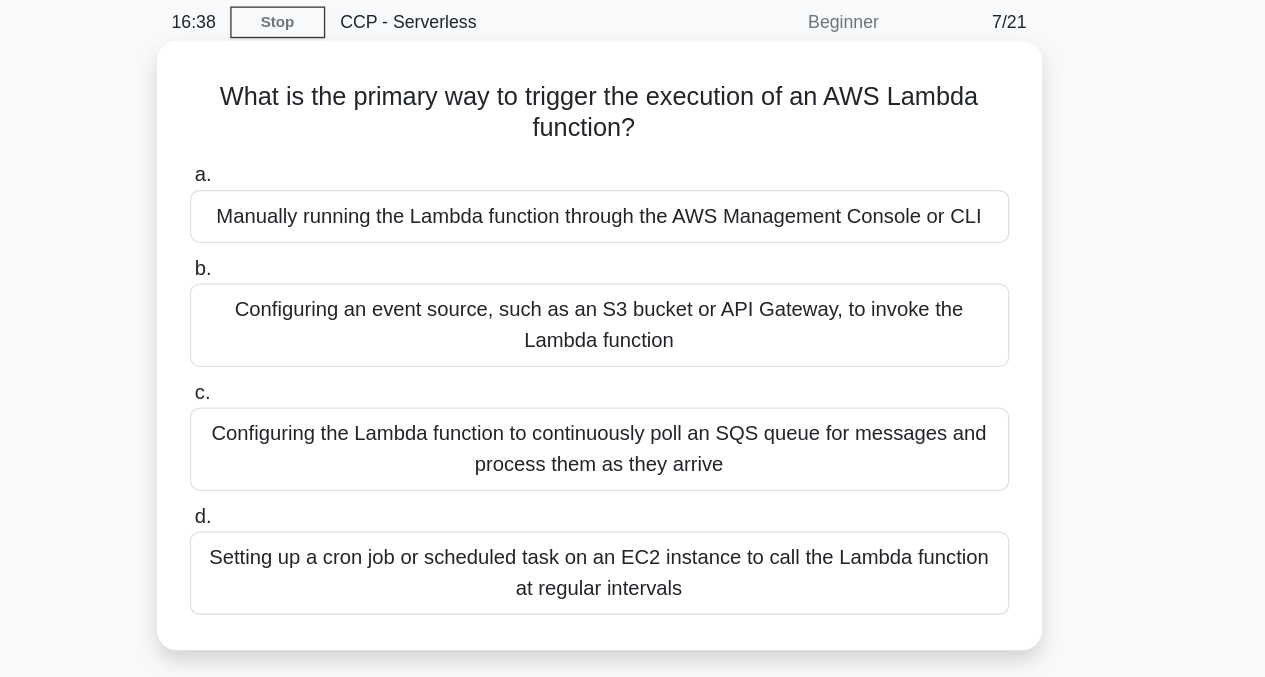 click on "Configuring an event source, such as an S3 bucket or API Gateway, to invoke the Lambda function" at bounding box center [633, 337] 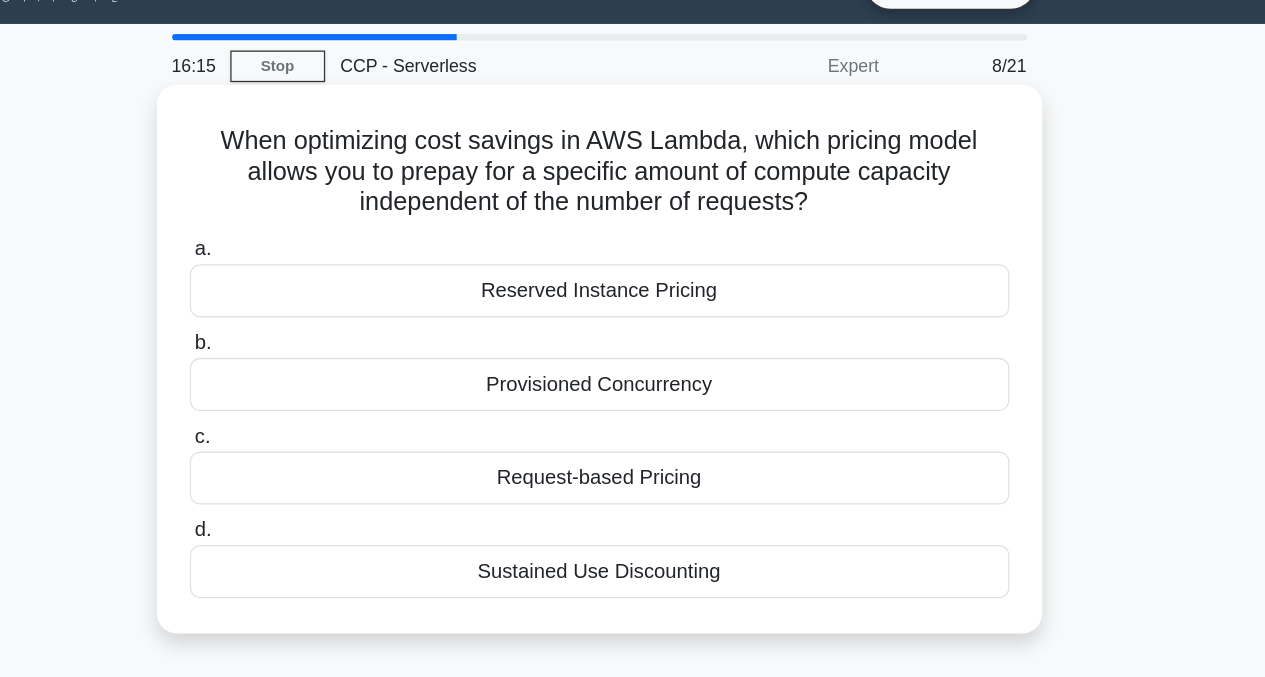 click on "Sustained Use Discounting" at bounding box center (633, 497) 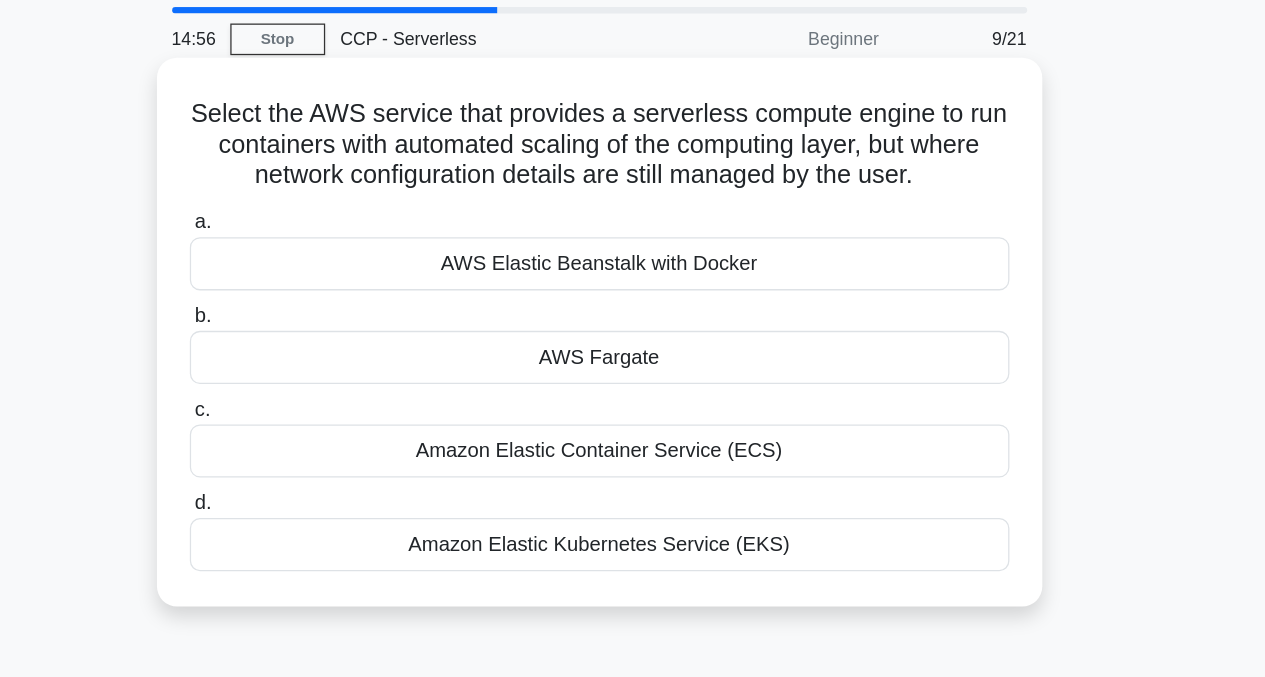click on "Select the AWS service that provides a serverless compute engine to run containers with automated scaling of the computing layer, but where network configuration details are still managed by the user.
.spinner_0XTQ{transform-origin:center;animation:spinner_y6GP .75s linear infinite}@keyframes spinner_y6GP{100%{transform:rotate(360deg)}}" at bounding box center [633, 181] 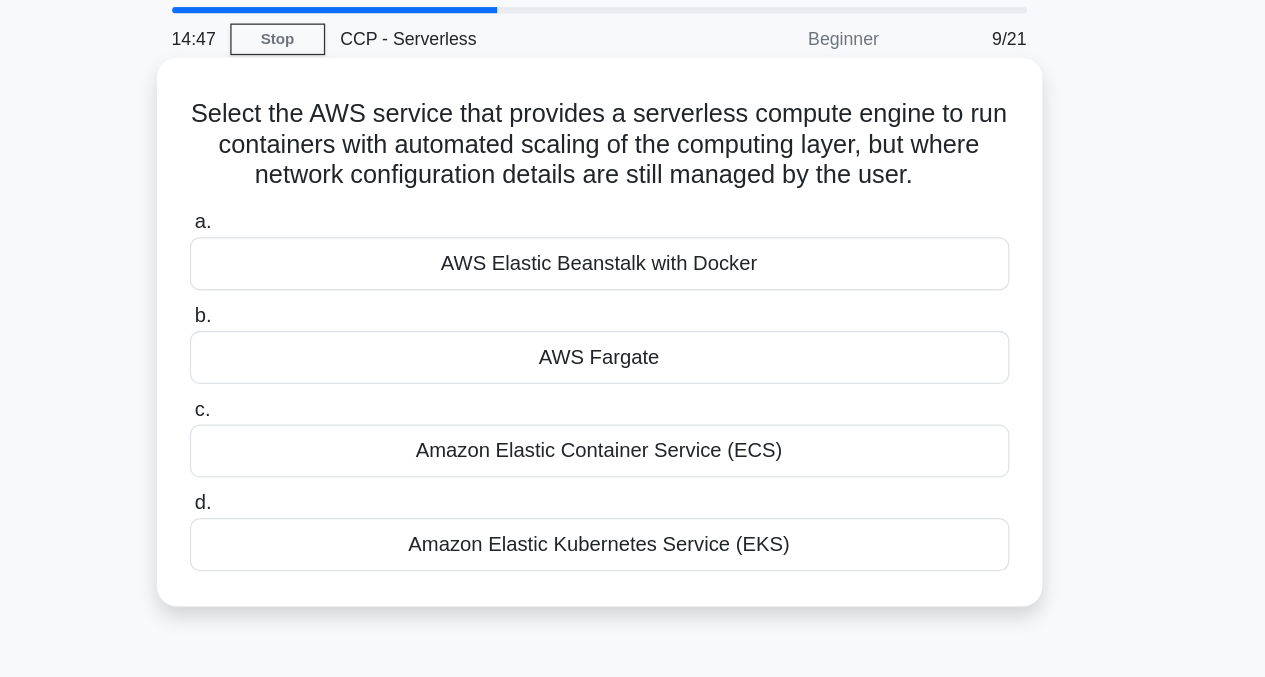click on "AWS Fargate" at bounding box center [633, 349] 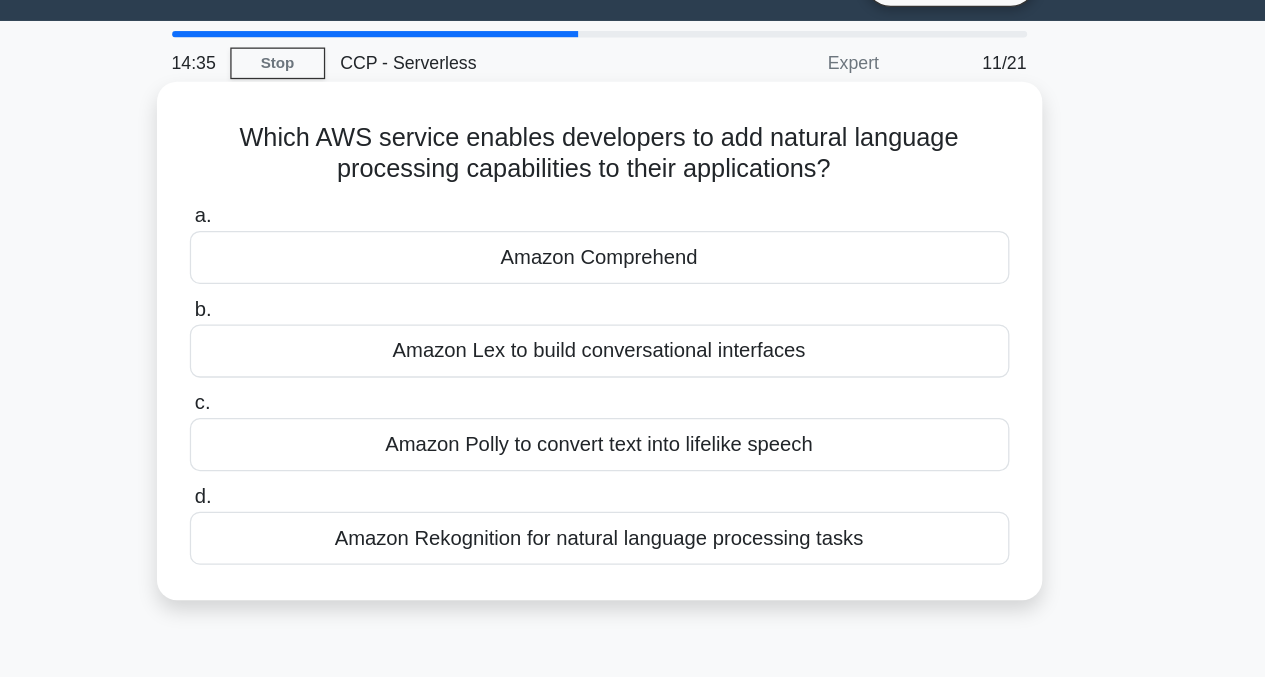 click on "Amazon Lex to build conversational interfaces" at bounding box center [633, 325] 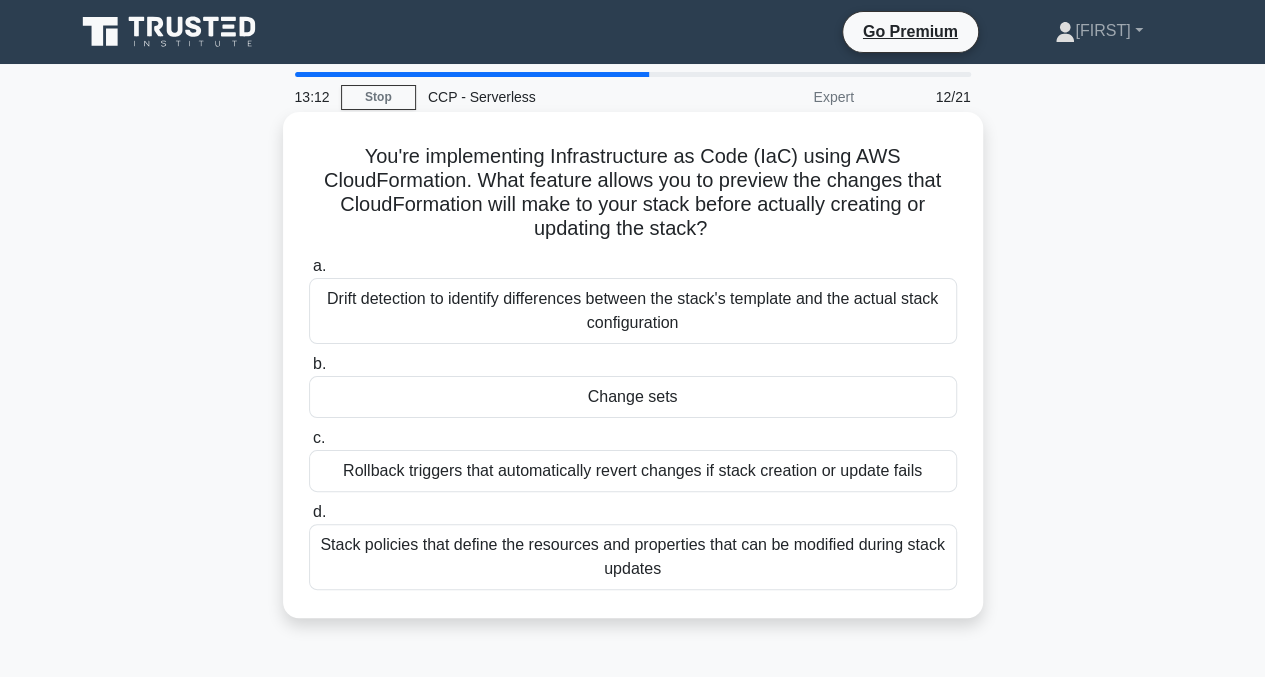 click on "Stack policies that define the resources and properties that can be modified during stack updates" at bounding box center (633, 557) 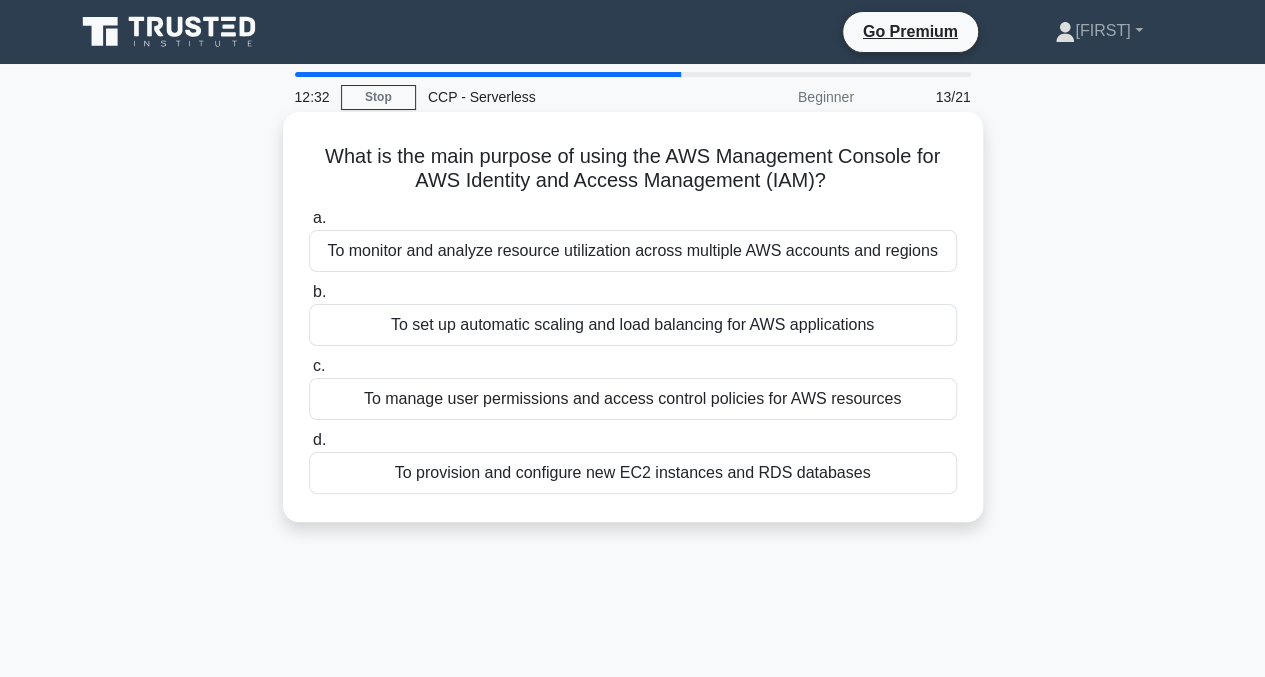 click on "To manage user permissions and access control policies for AWS resources" at bounding box center [633, 399] 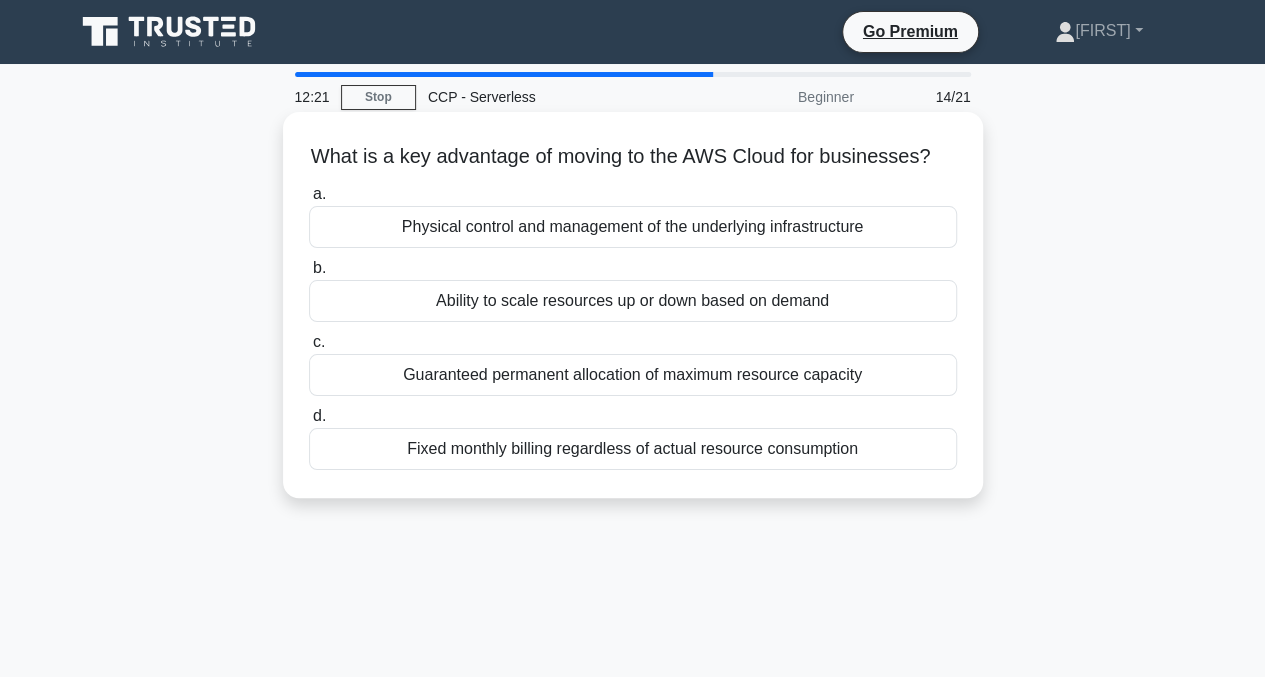 click on "Ability to scale resources up or down based on demand" at bounding box center (633, 301) 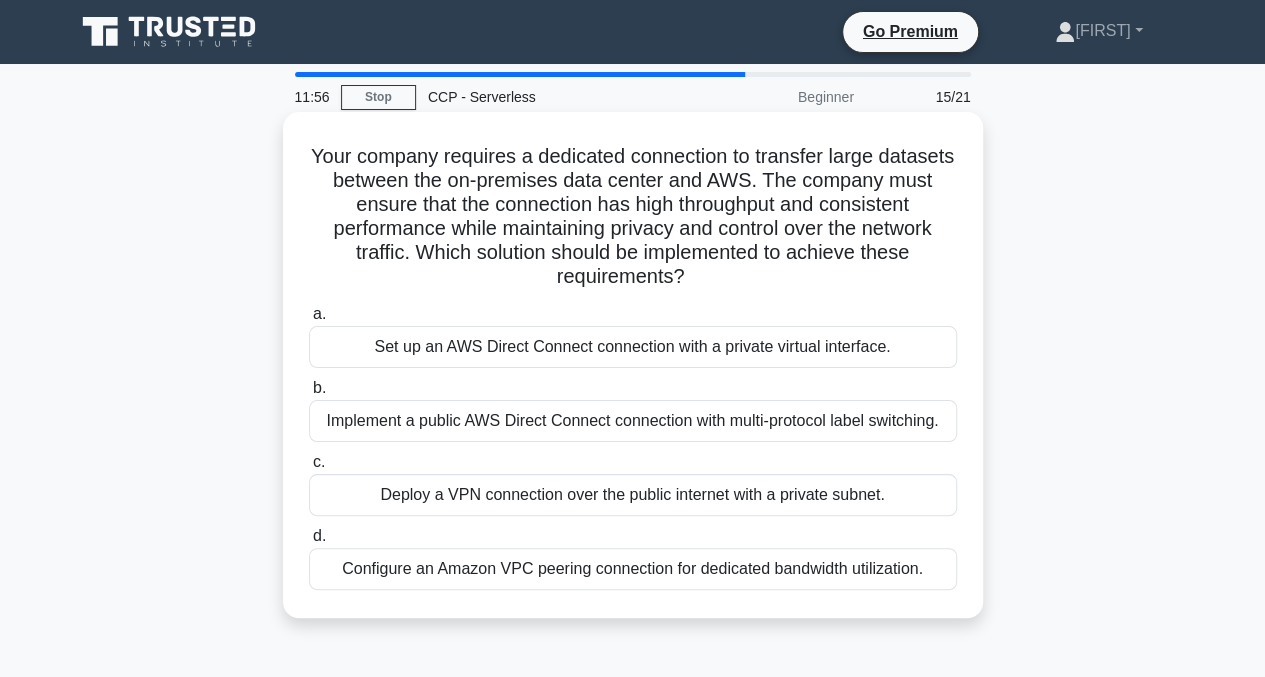 click on "Set up an AWS Direct Connect connection with a private virtual interface." at bounding box center [633, 347] 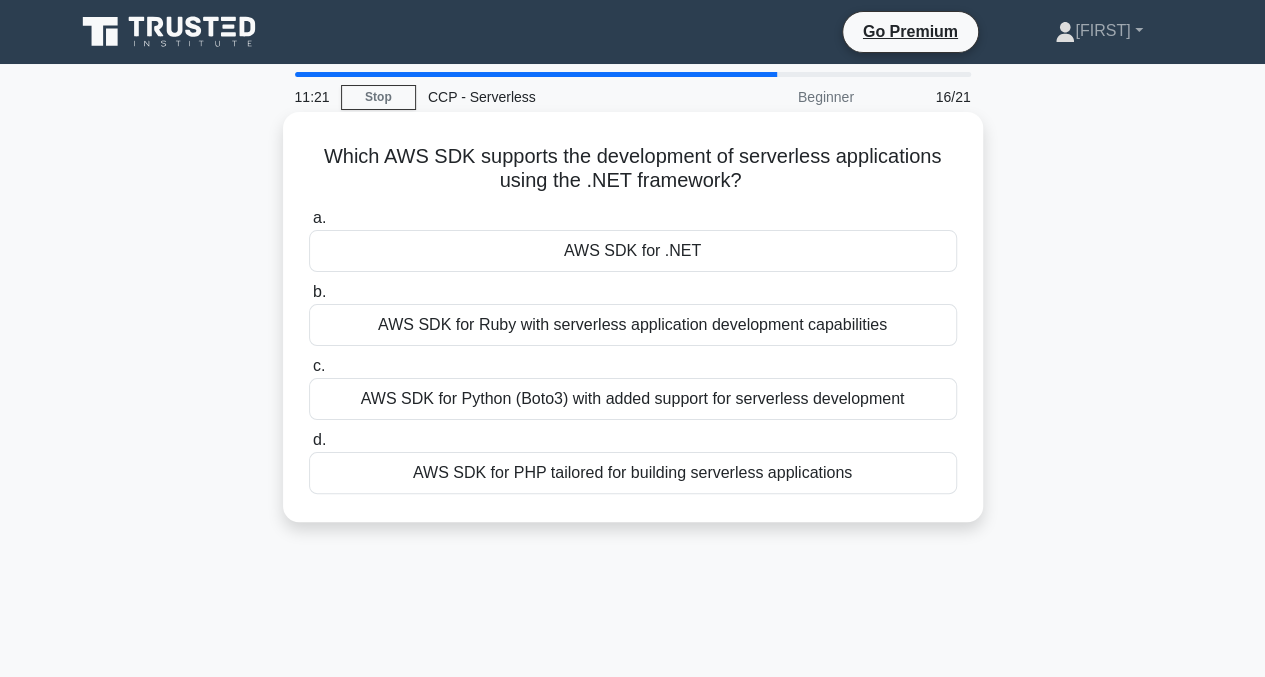 click on "c.
AWS SDK for Python (Boto3) with added support for serverless development" at bounding box center (633, 387) 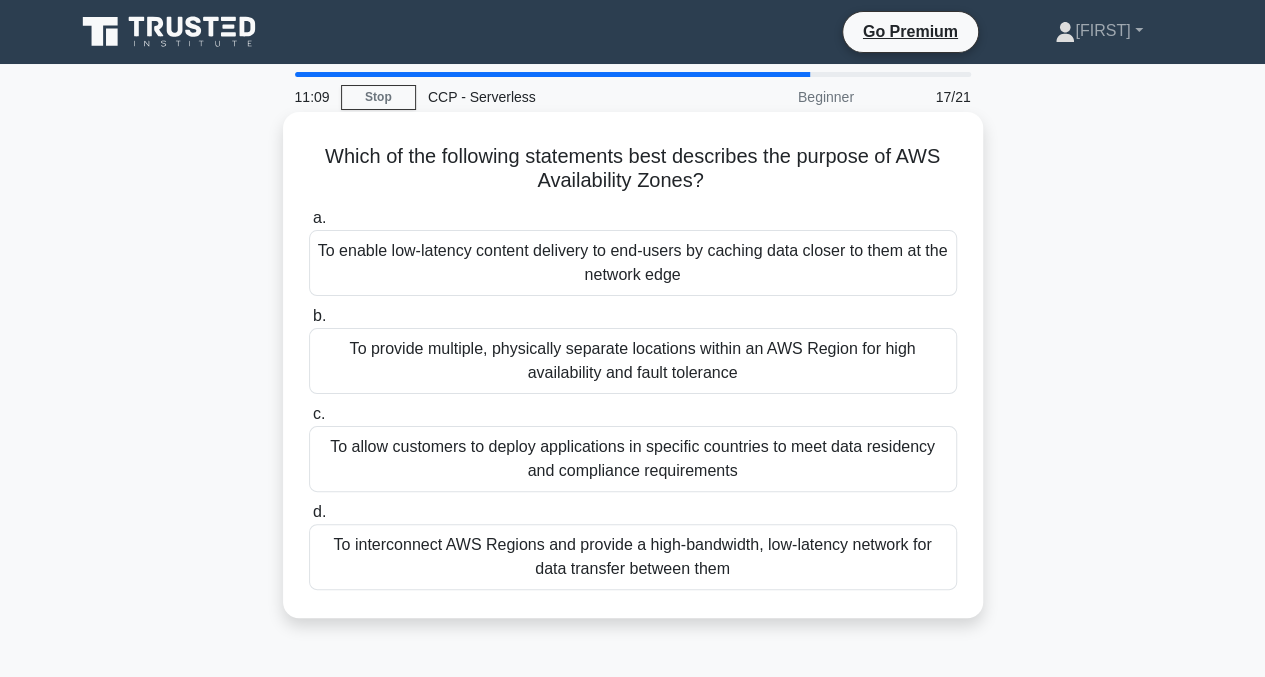 click on "To provide multiple, physically separate locations within an AWS Region for high availability and fault tolerance" at bounding box center [633, 361] 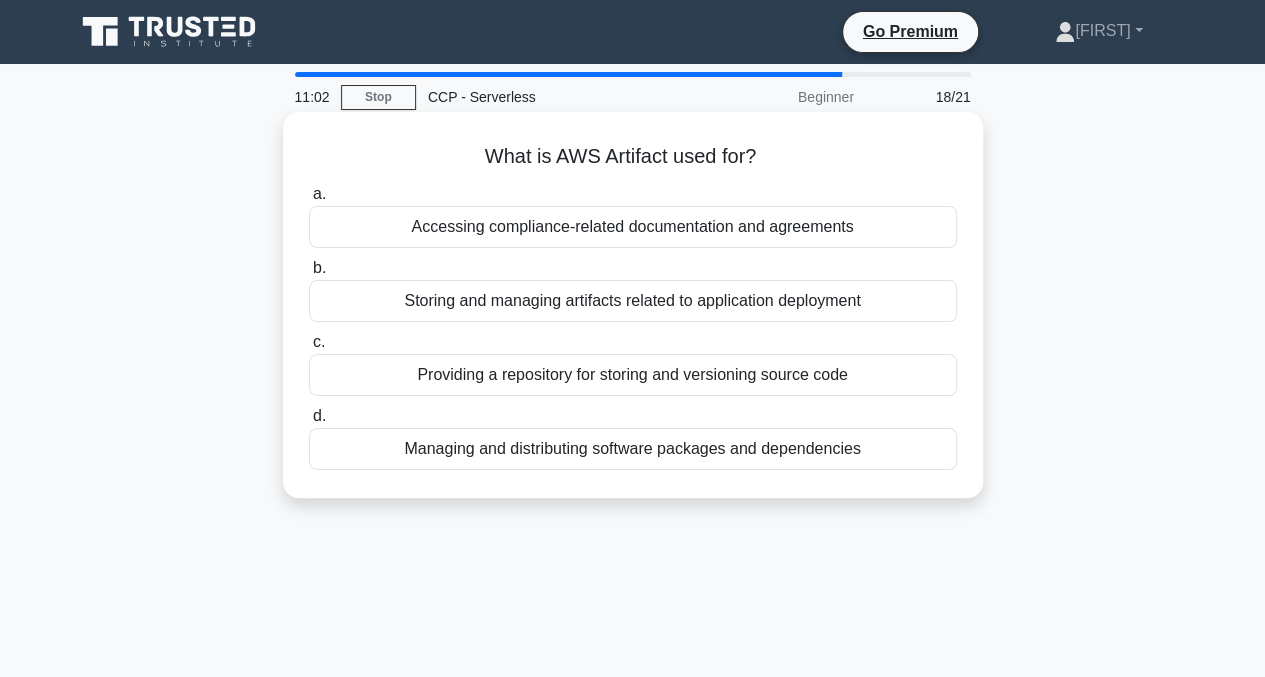 click on "Accessing compliance-related documentation and agreements" at bounding box center [633, 227] 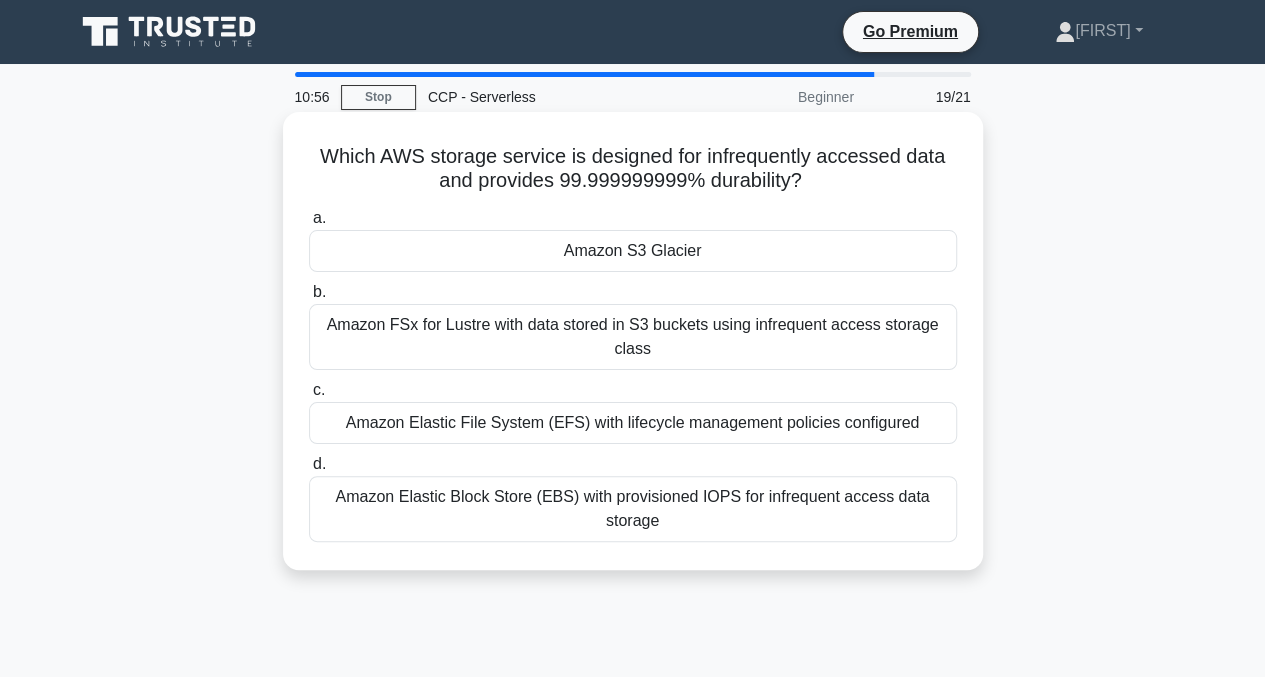 click on "Amazon S3 Glacier" at bounding box center (633, 251) 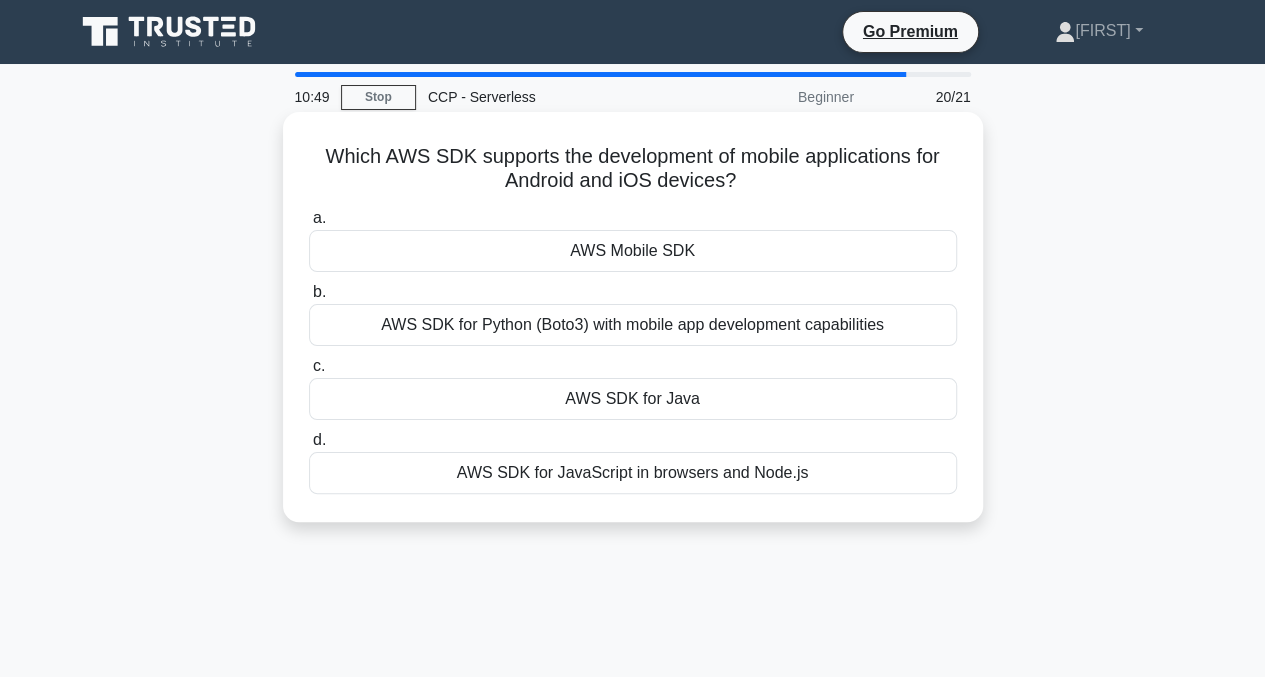 click on "AWS SDK for Java" at bounding box center [633, 399] 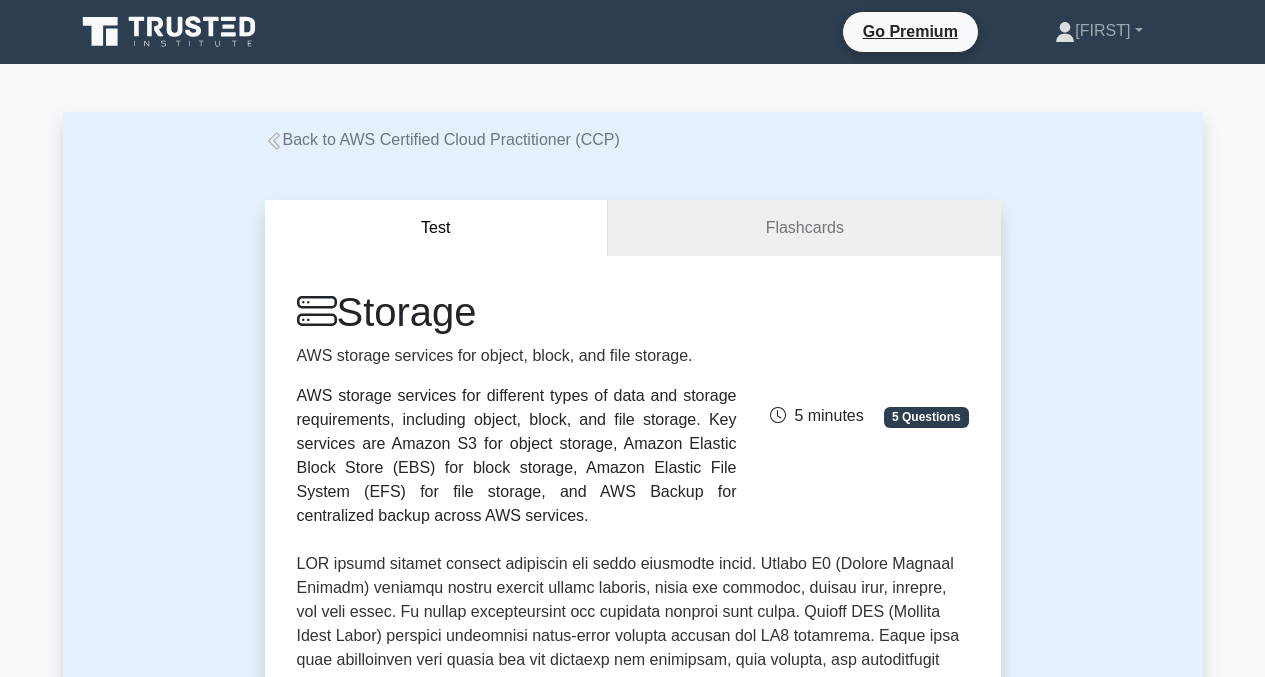 scroll, scrollTop: 909, scrollLeft: 0, axis: vertical 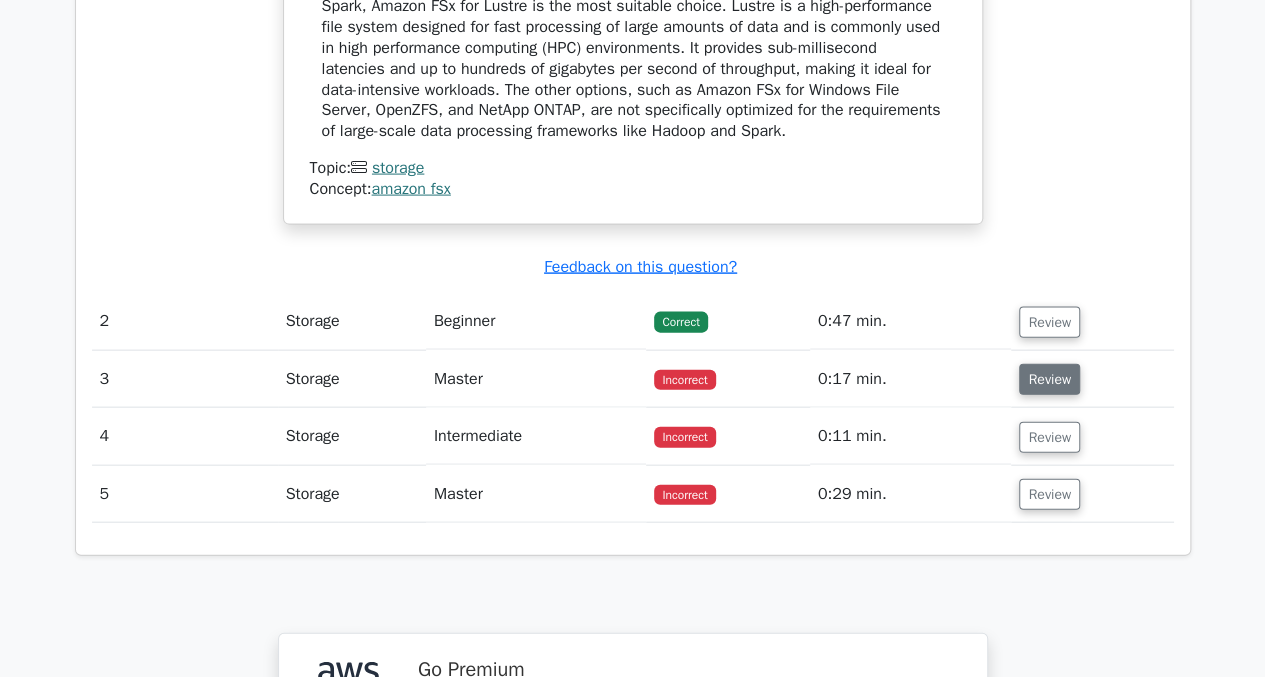 click on "Review" at bounding box center (1049, 379) 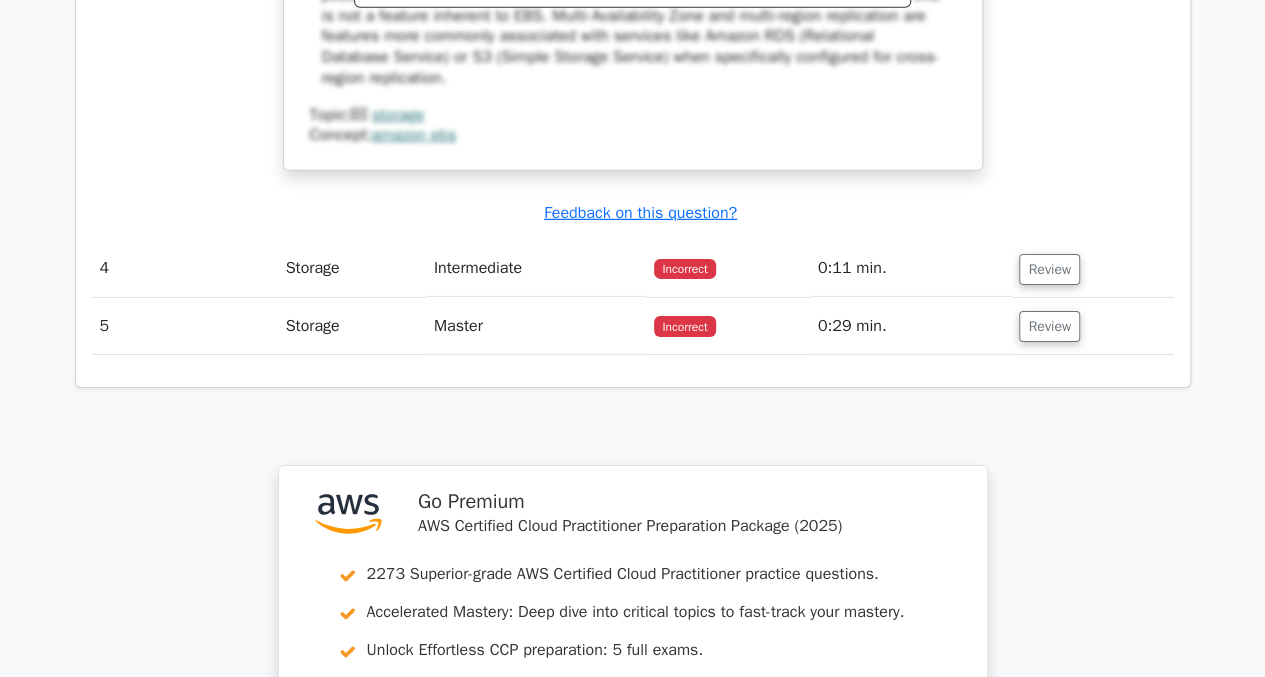 scroll, scrollTop: 3120, scrollLeft: 0, axis: vertical 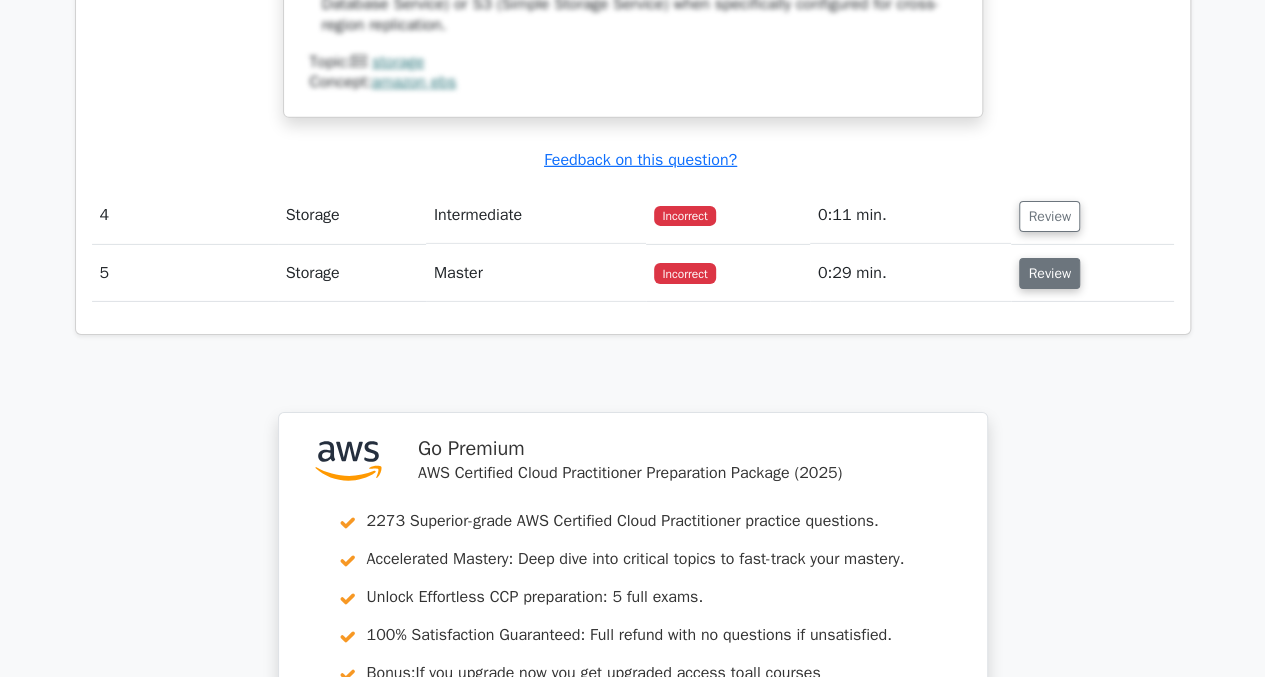 click on "Review" at bounding box center (1049, 273) 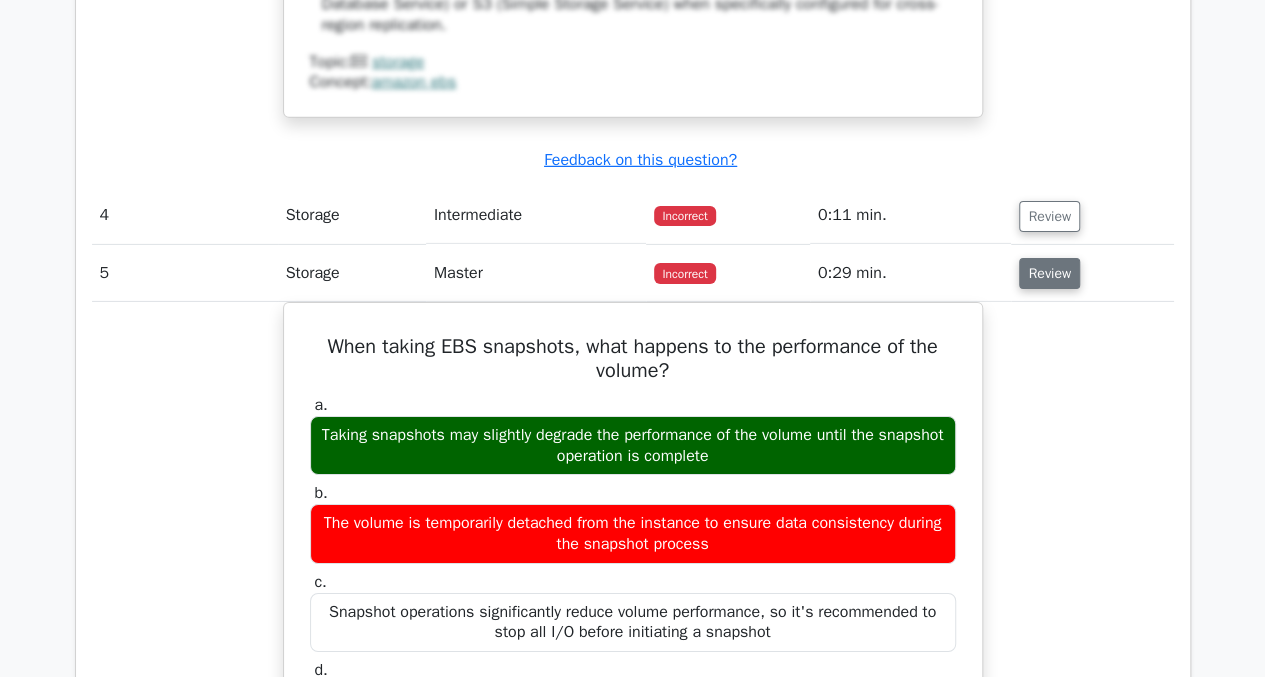 click on "Review" at bounding box center [1049, 273] 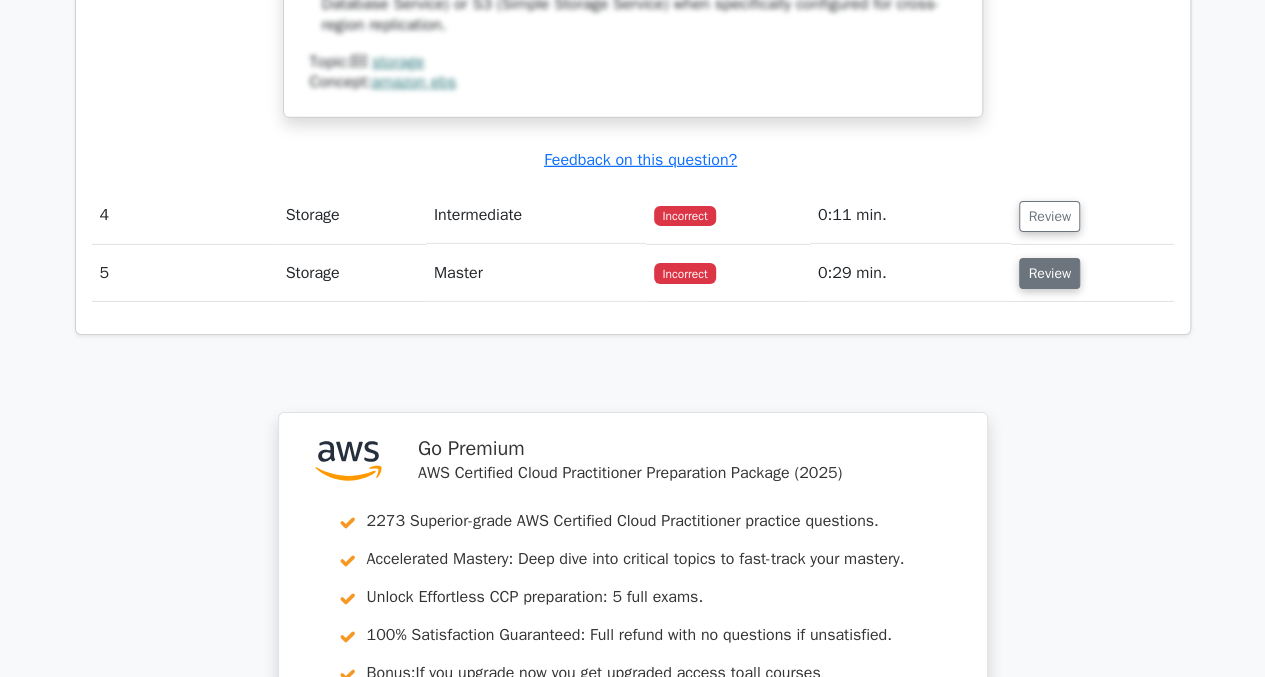 click on "Review" at bounding box center (1049, 273) 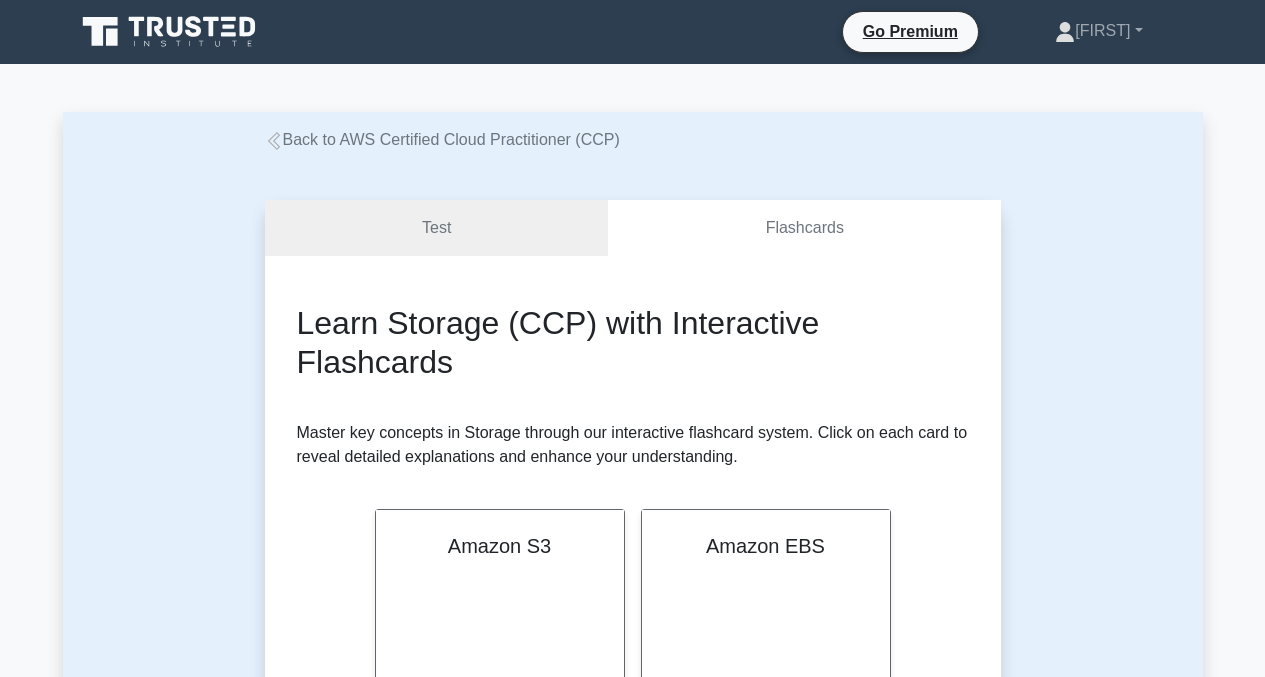 scroll, scrollTop: 561, scrollLeft: 0, axis: vertical 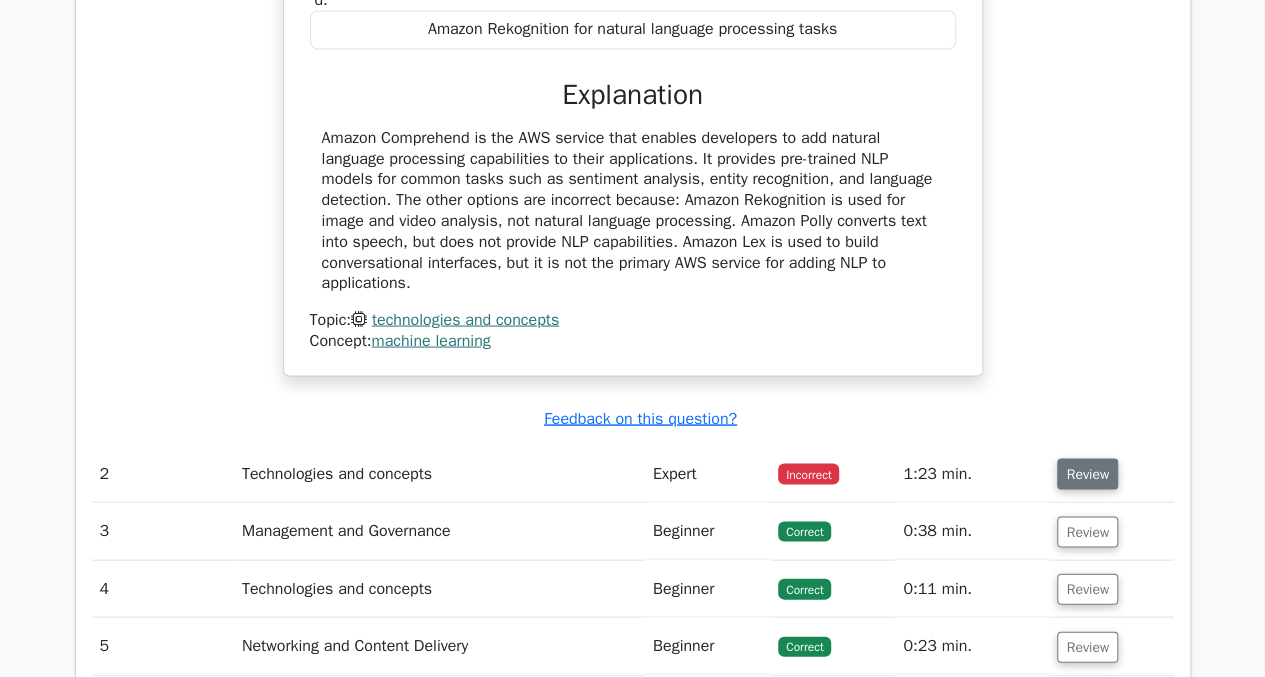 click on "Review" at bounding box center (1087, 473) 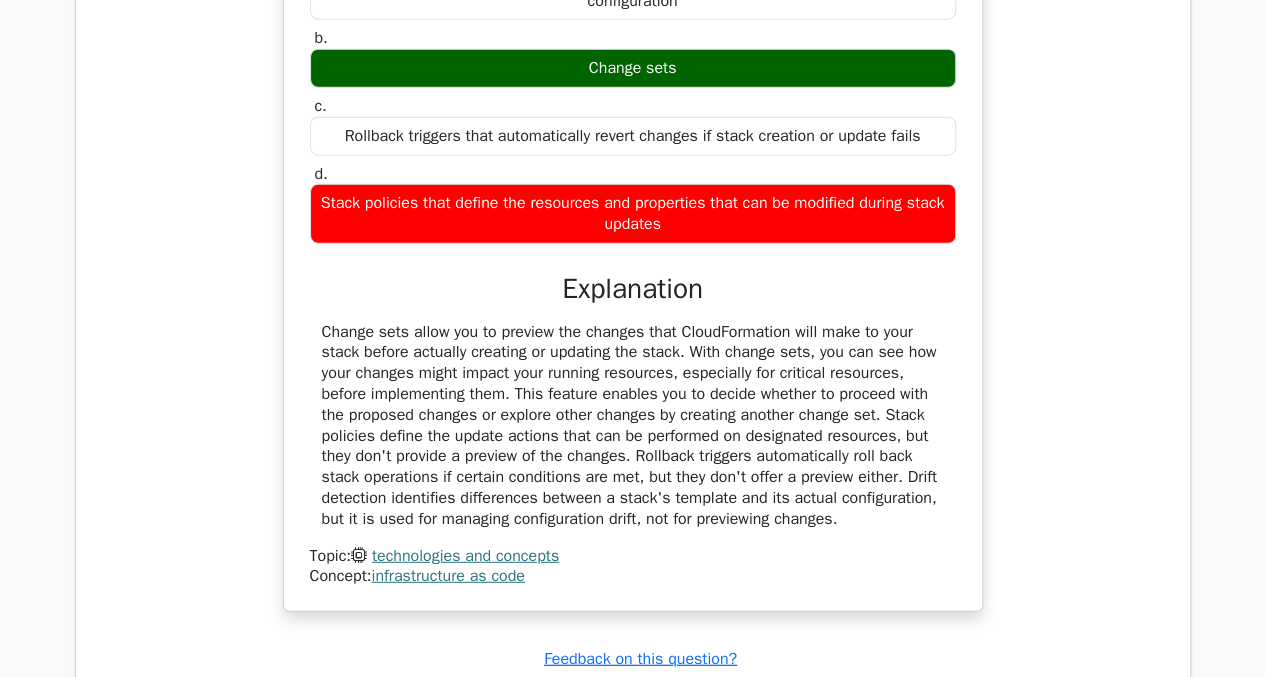 scroll, scrollTop: 2500, scrollLeft: 0, axis: vertical 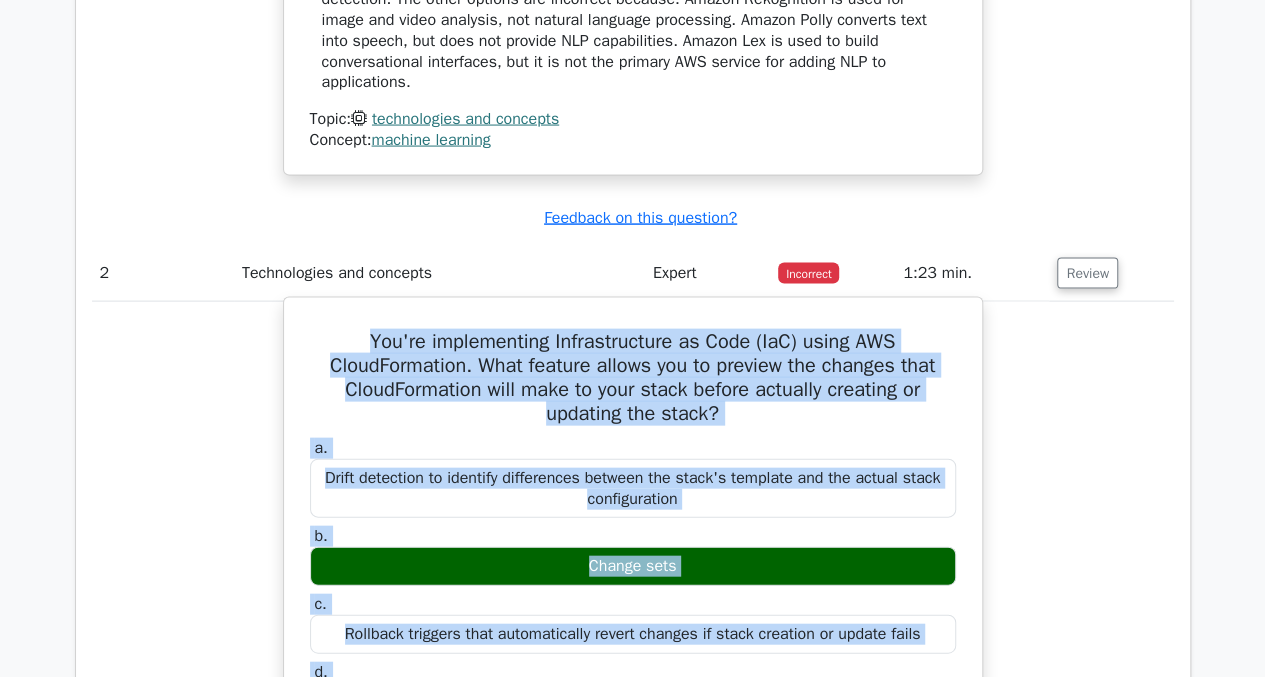 drag, startPoint x: 730, startPoint y: 571, endPoint x: 344, endPoint y: 335, distance: 452.429 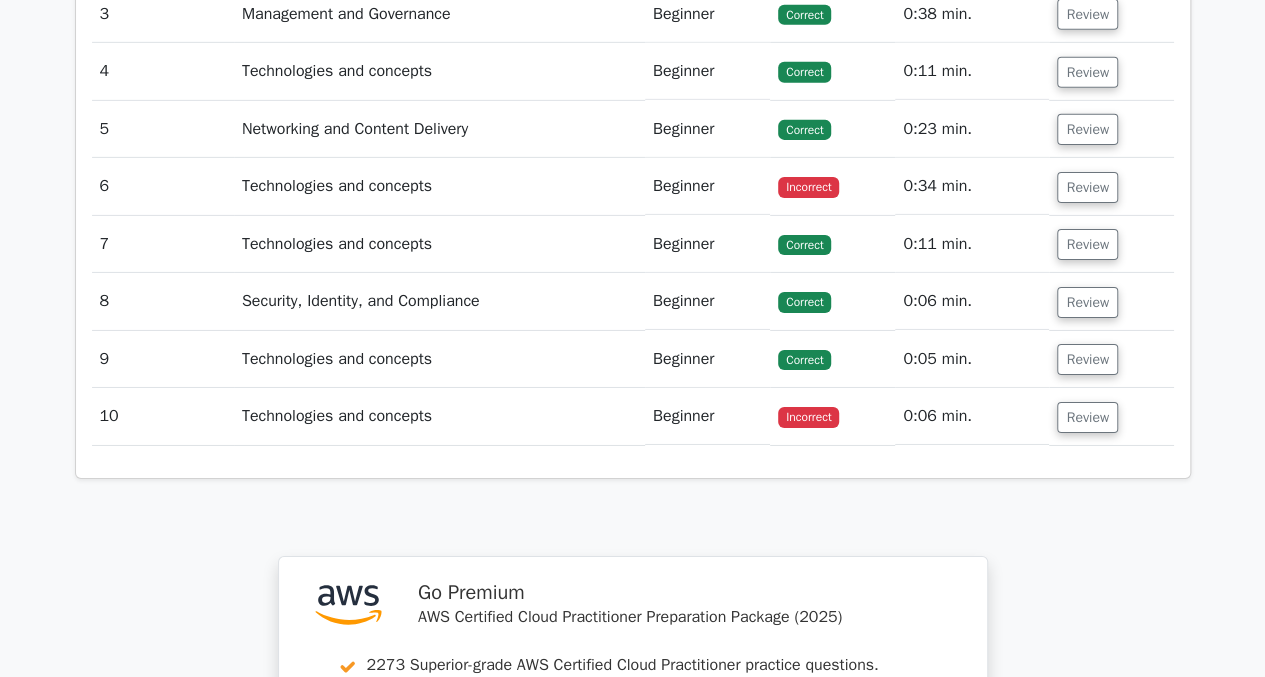 scroll, scrollTop: 3200, scrollLeft: 0, axis: vertical 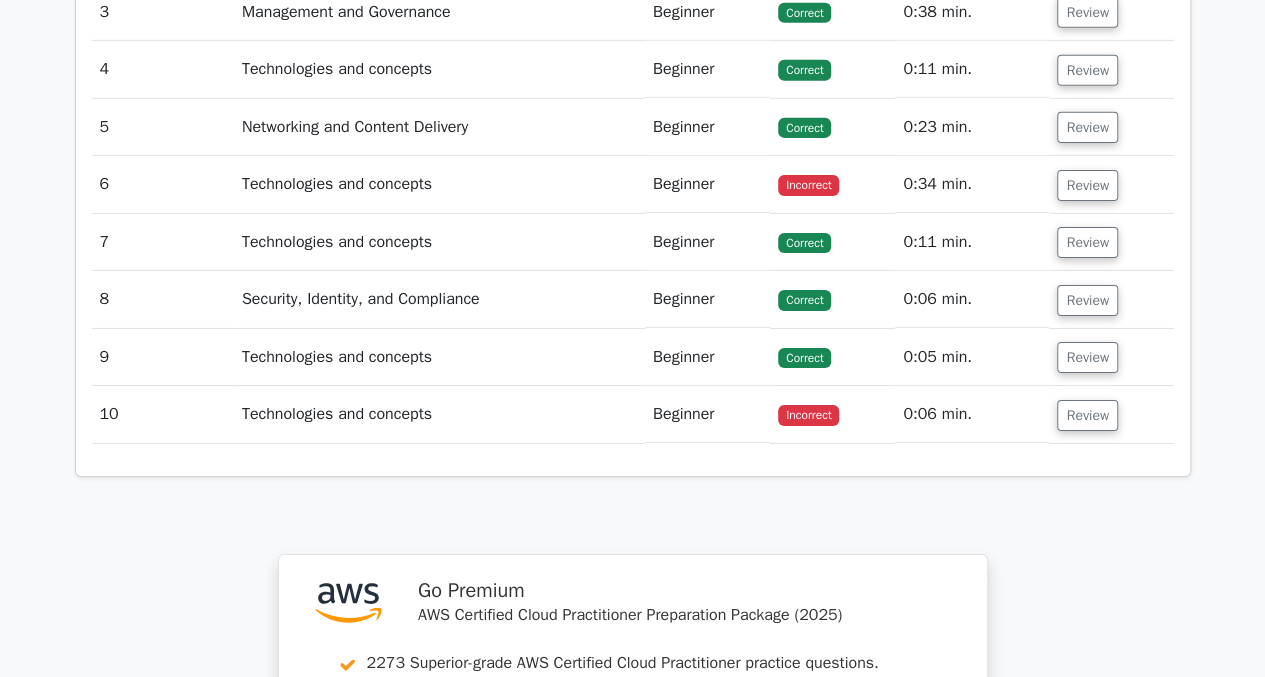 click on "Review" at bounding box center (1111, 414) 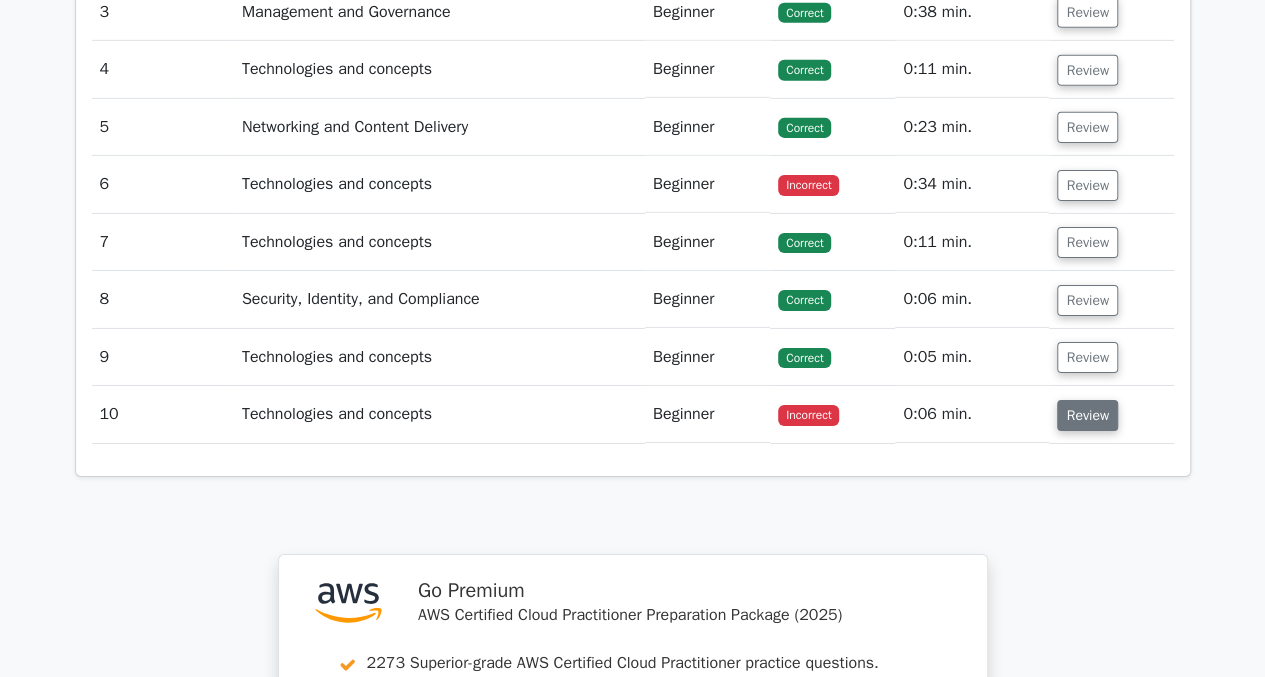 click on "Review" at bounding box center (1087, 415) 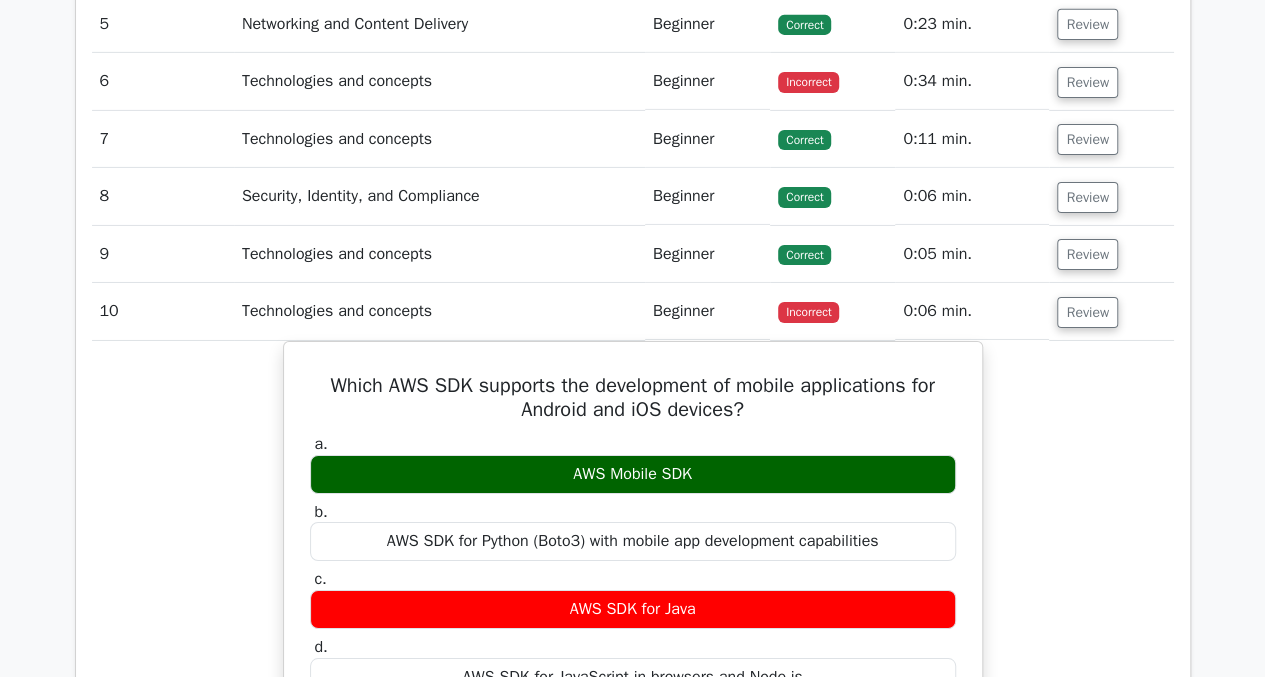 scroll, scrollTop: 3300, scrollLeft: 0, axis: vertical 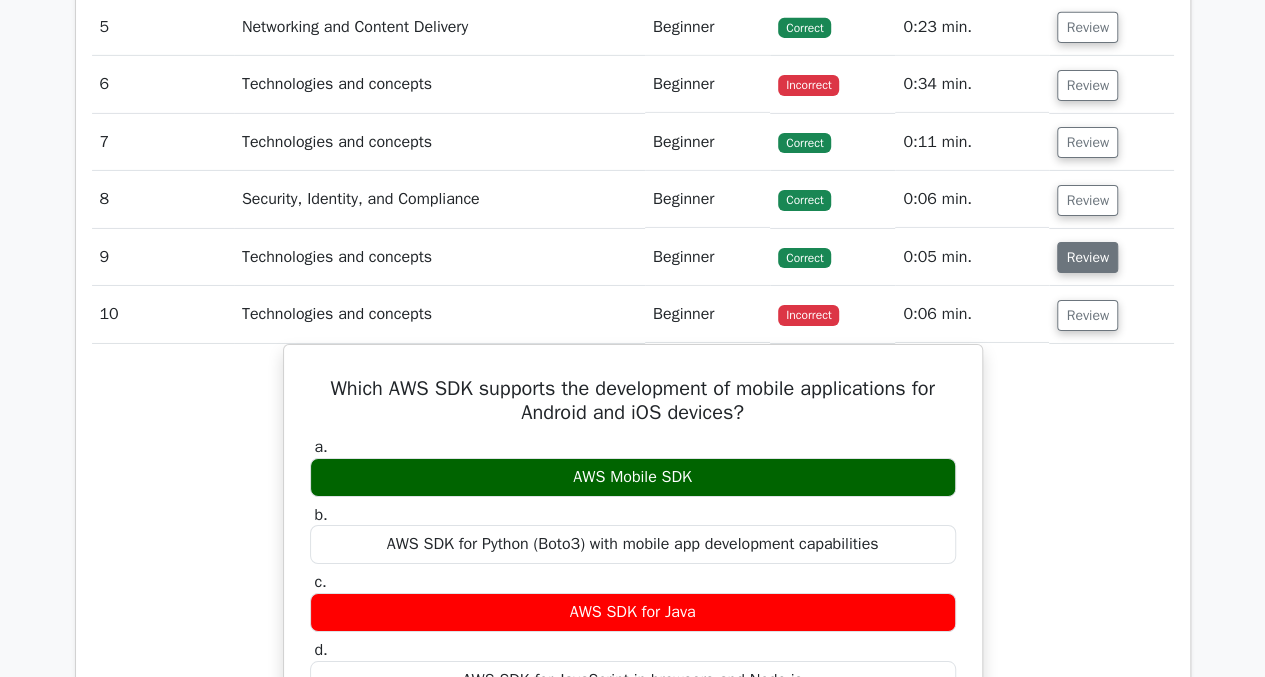 click on "Review" at bounding box center [1087, 257] 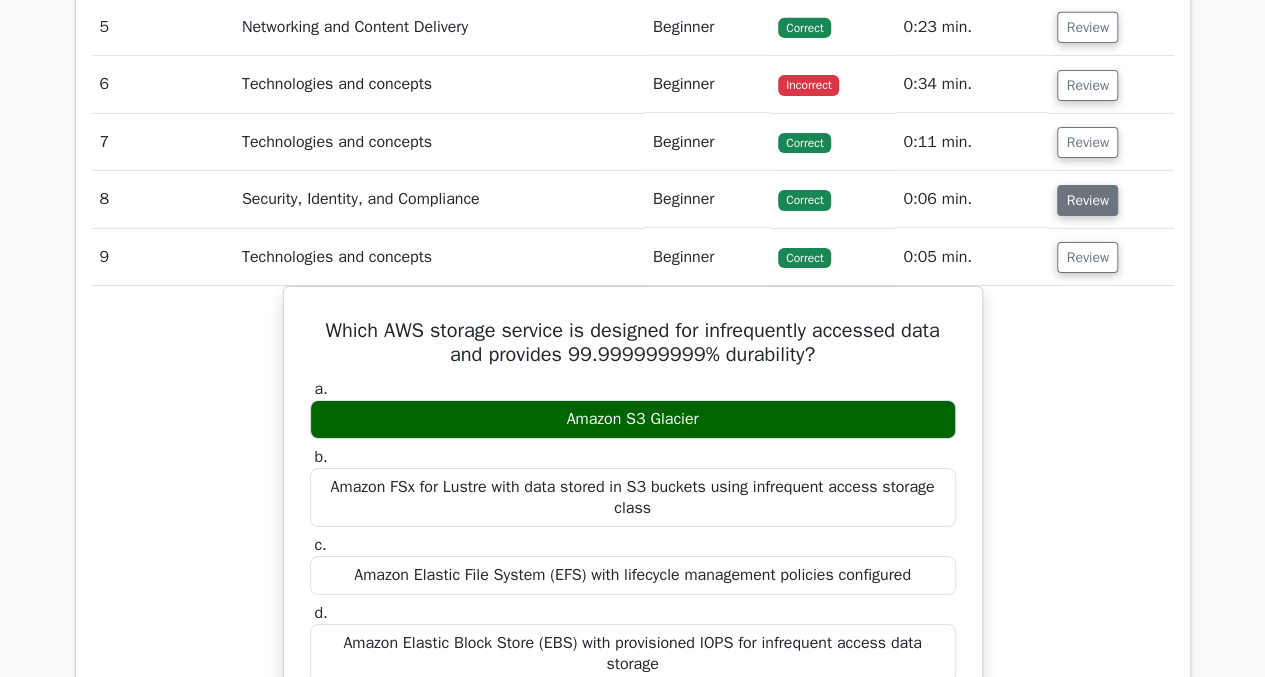 click on "Review" at bounding box center [1087, 200] 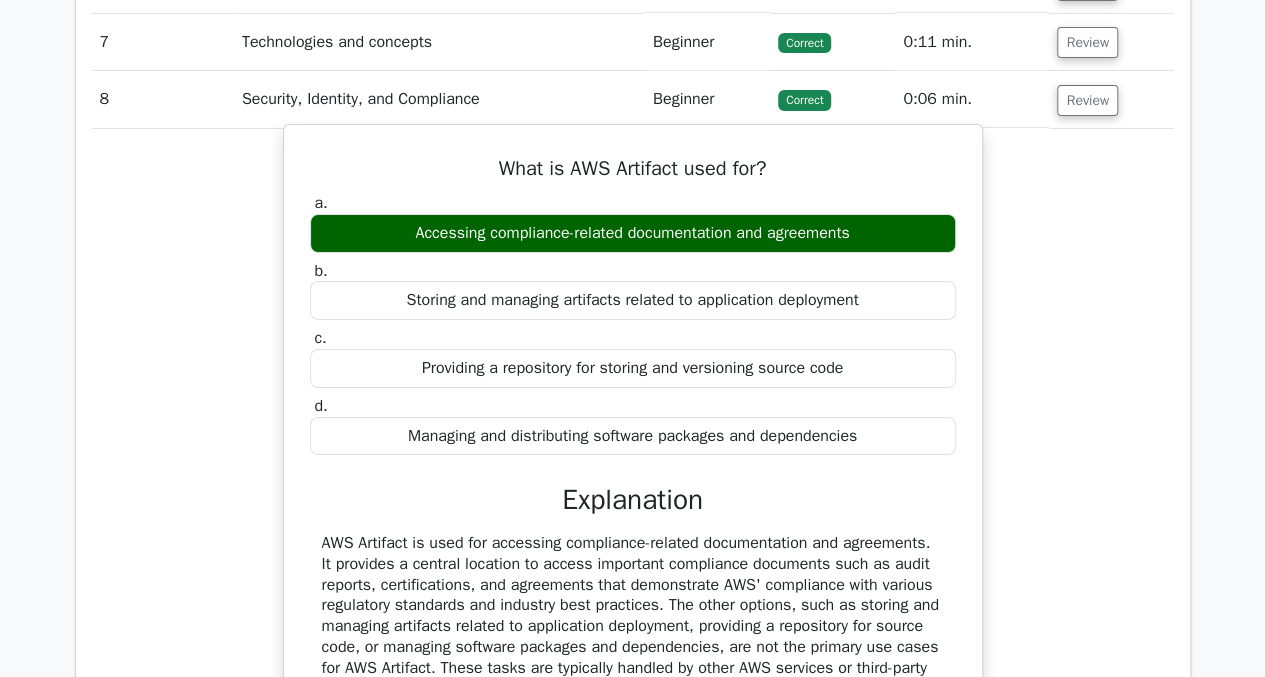 scroll, scrollTop: 3100, scrollLeft: 0, axis: vertical 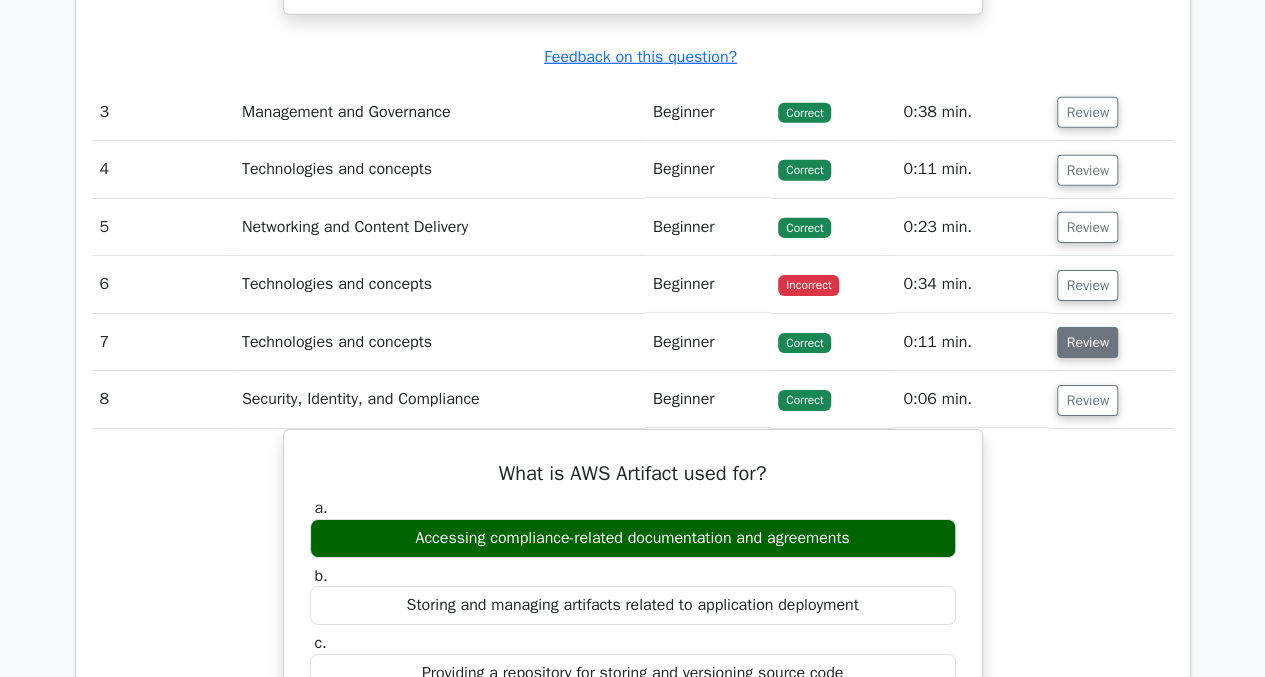 click on "Review" at bounding box center (1087, 342) 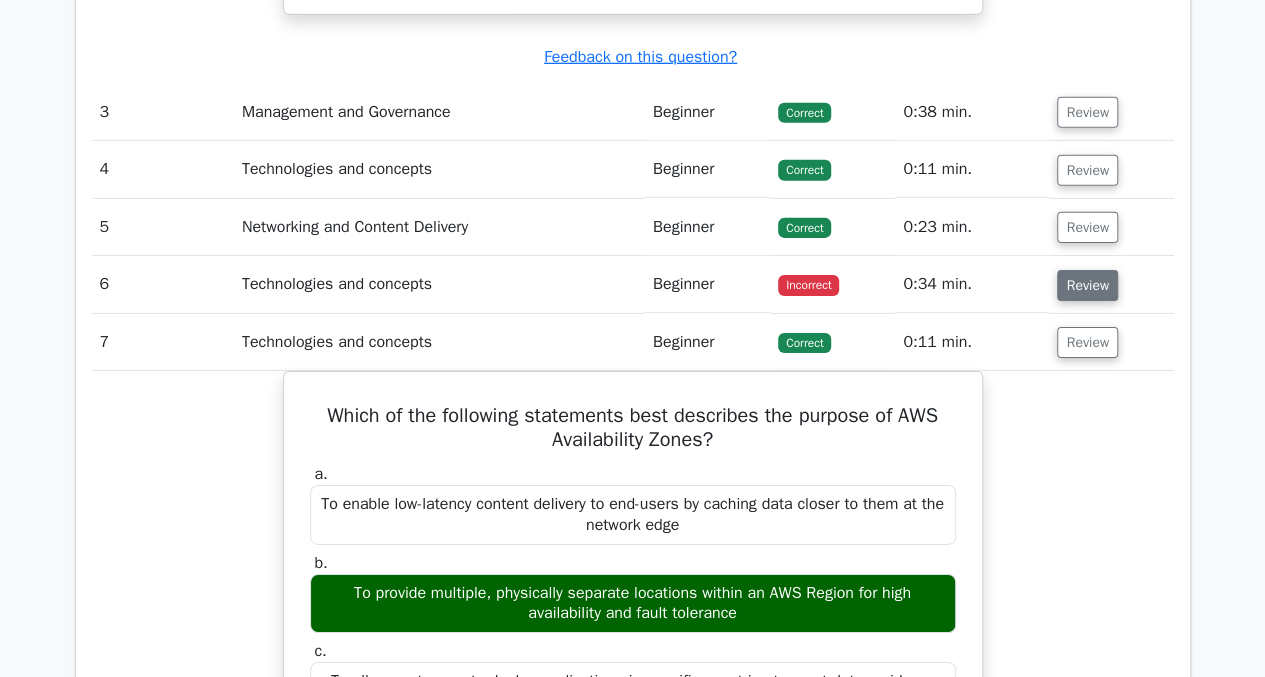 click on "Review" at bounding box center (1087, 285) 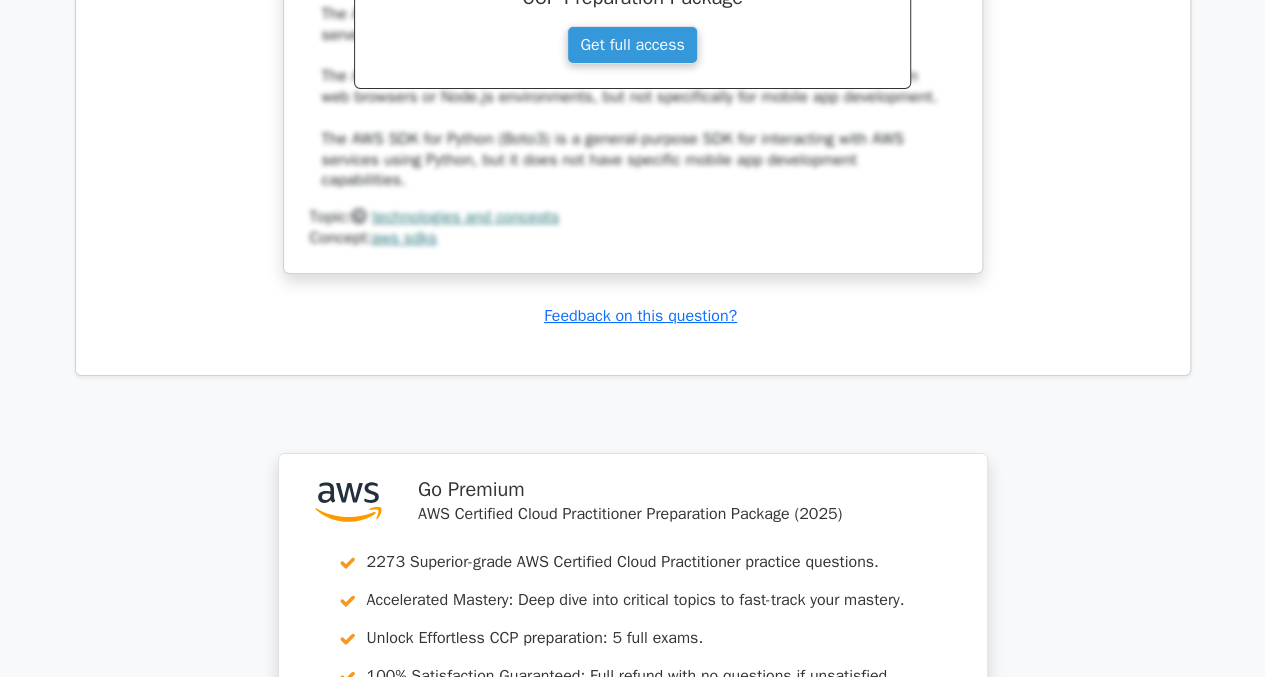 scroll, scrollTop: 7400, scrollLeft: 0, axis: vertical 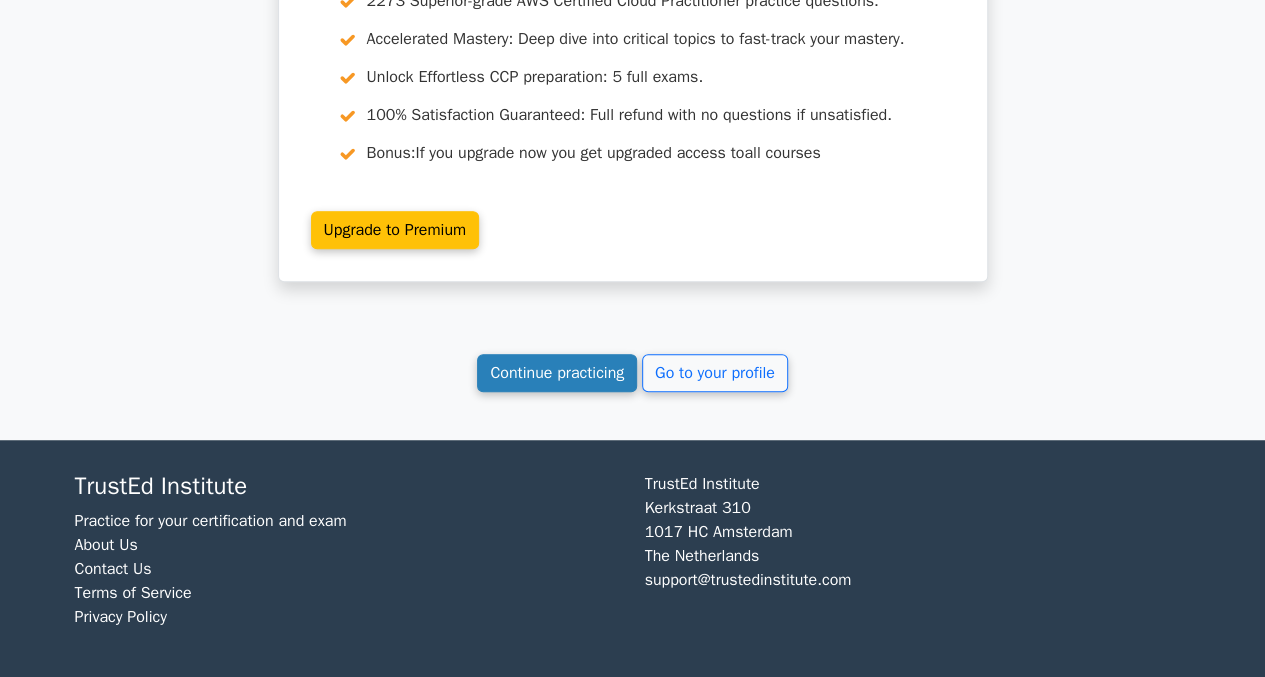 click on "Continue practicing" at bounding box center [557, 373] 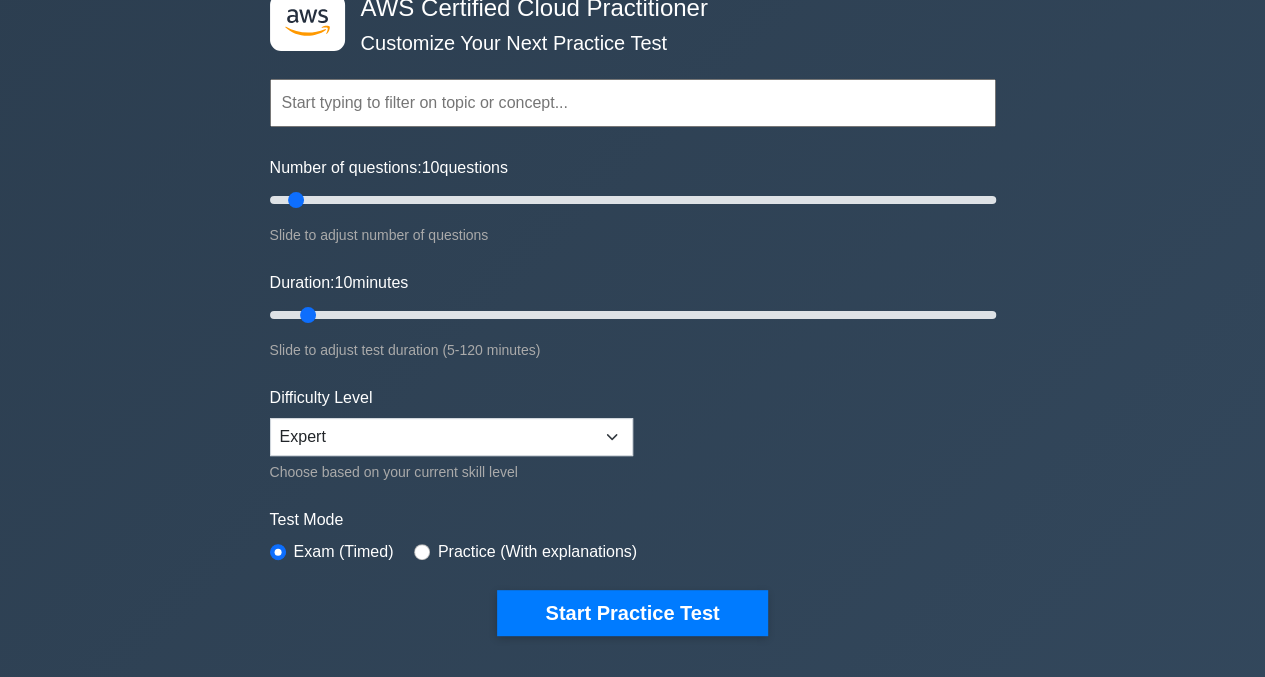 scroll, scrollTop: 700, scrollLeft: 0, axis: vertical 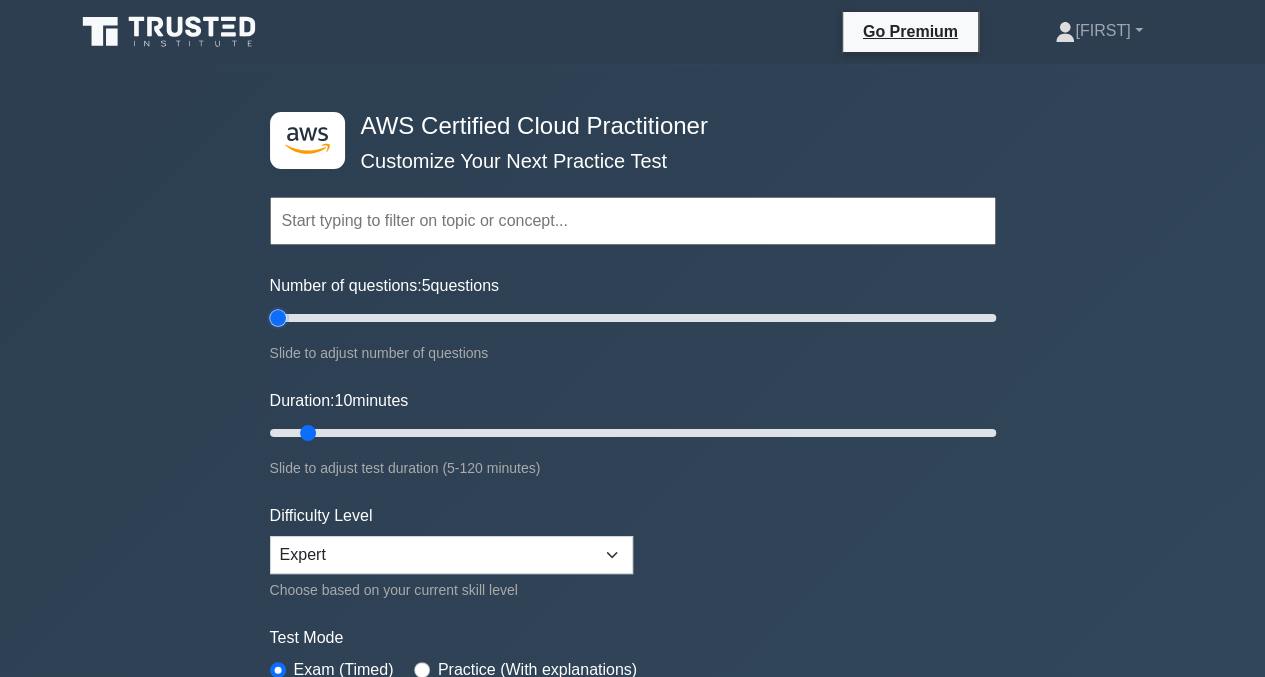 drag, startPoint x: 467, startPoint y: 302, endPoint x: 178, endPoint y: 311, distance: 289.1401 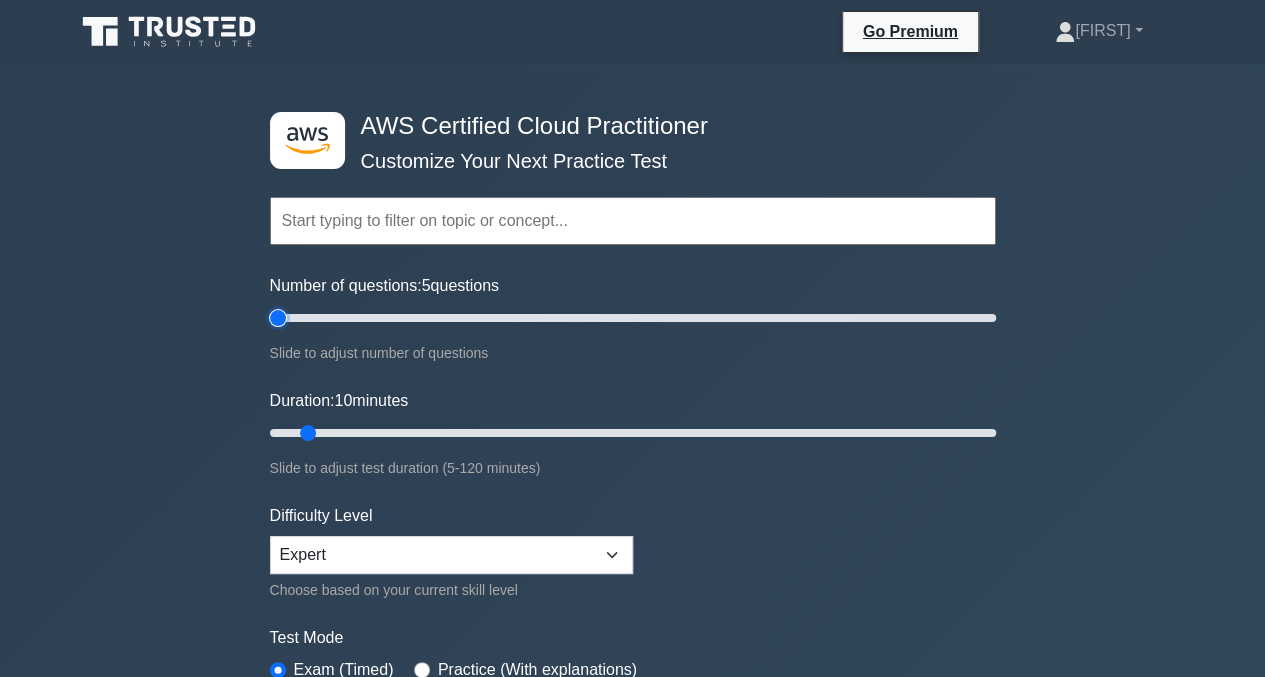 type on "5" 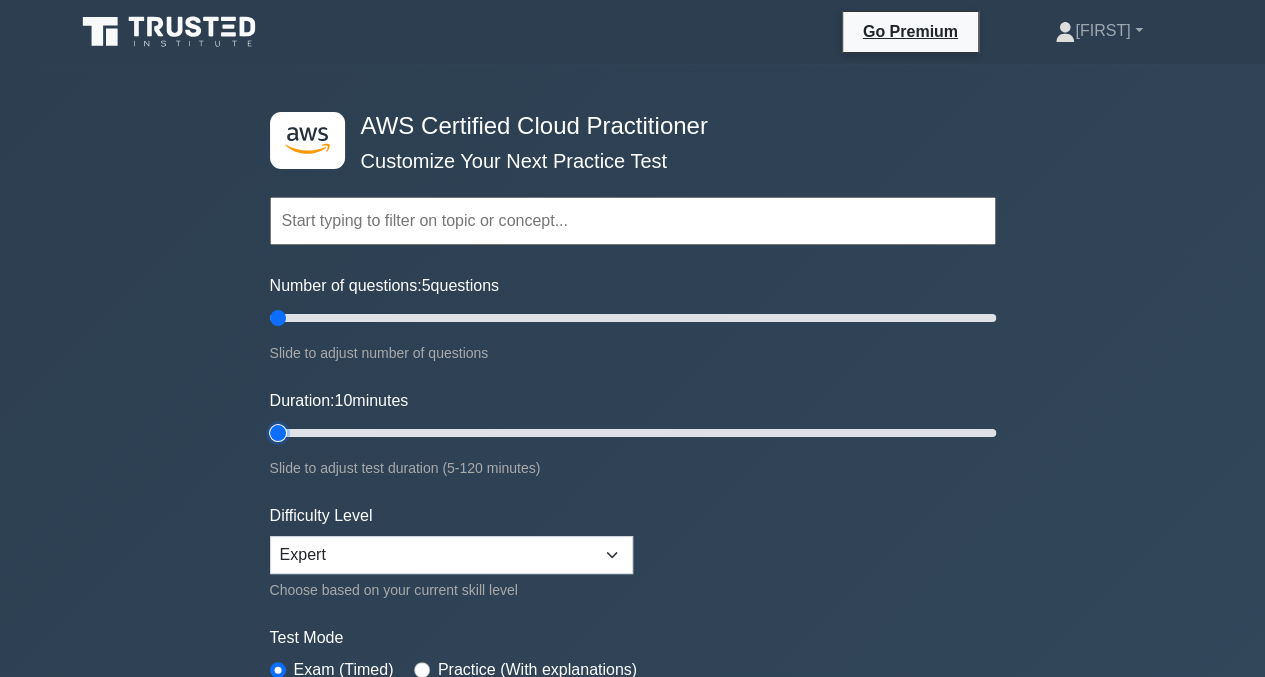 drag, startPoint x: 310, startPoint y: 421, endPoint x: 217, endPoint y: 402, distance: 94.92102 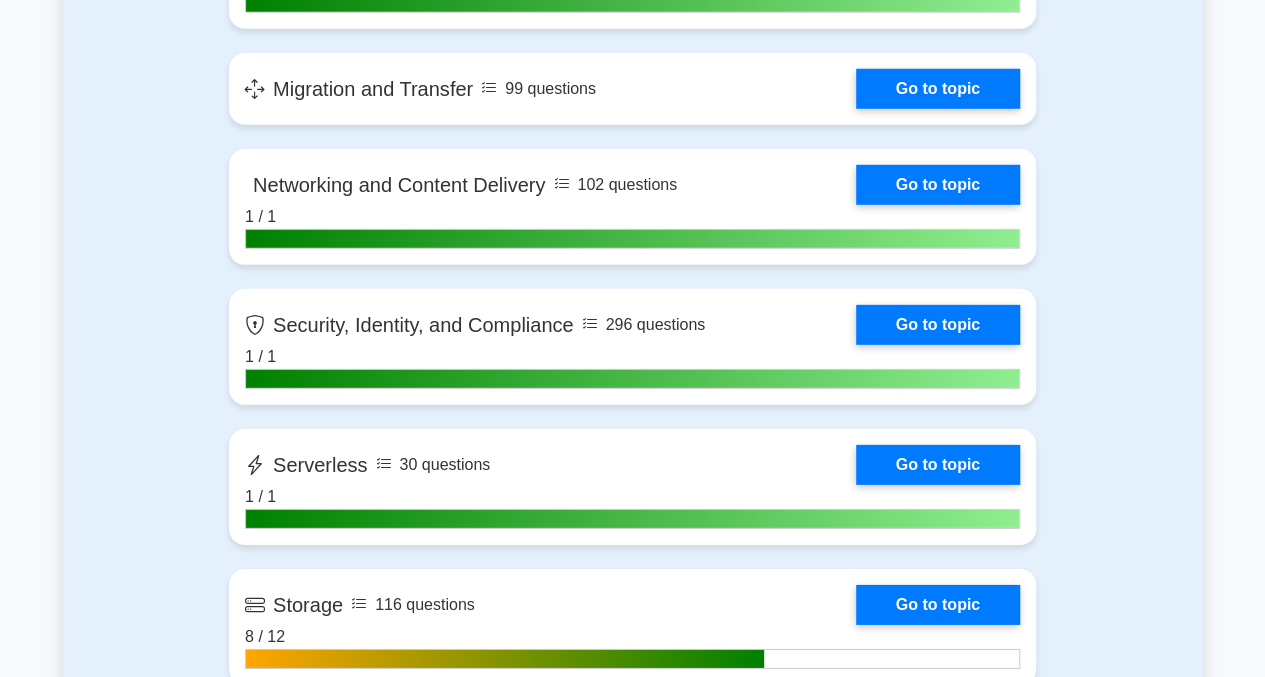 scroll, scrollTop: 2900, scrollLeft: 0, axis: vertical 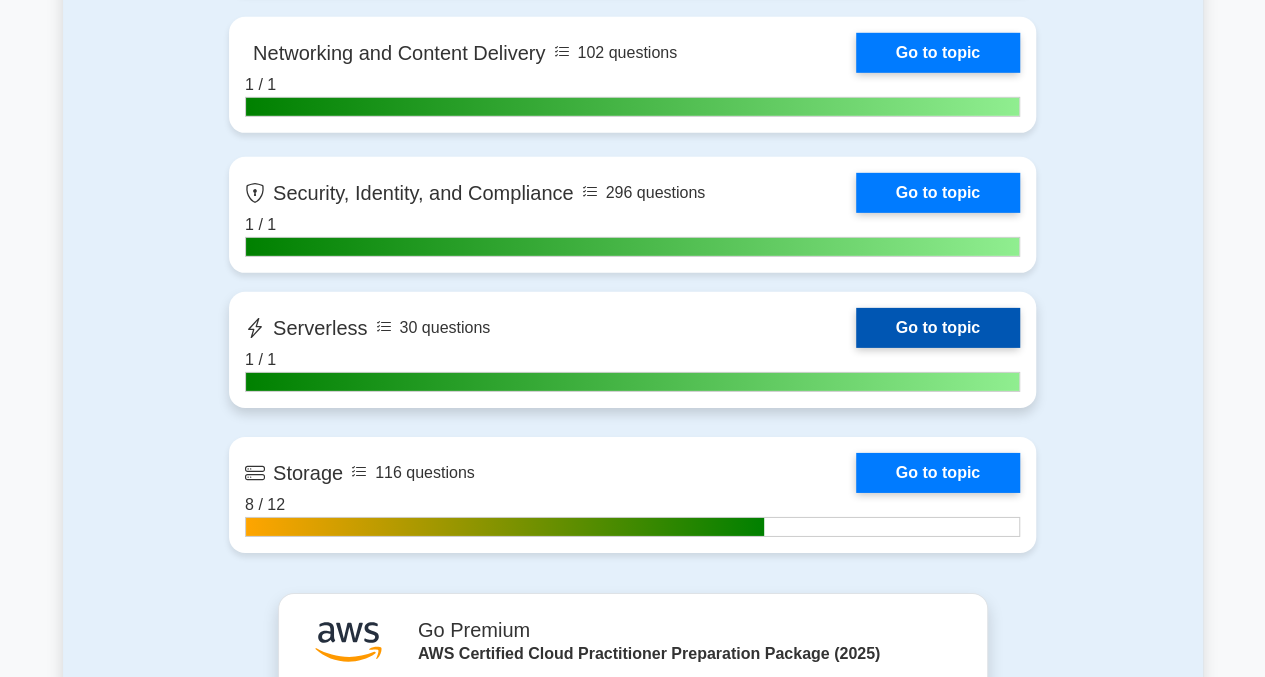 click on "Go to topic" at bounding box center (938, 328) 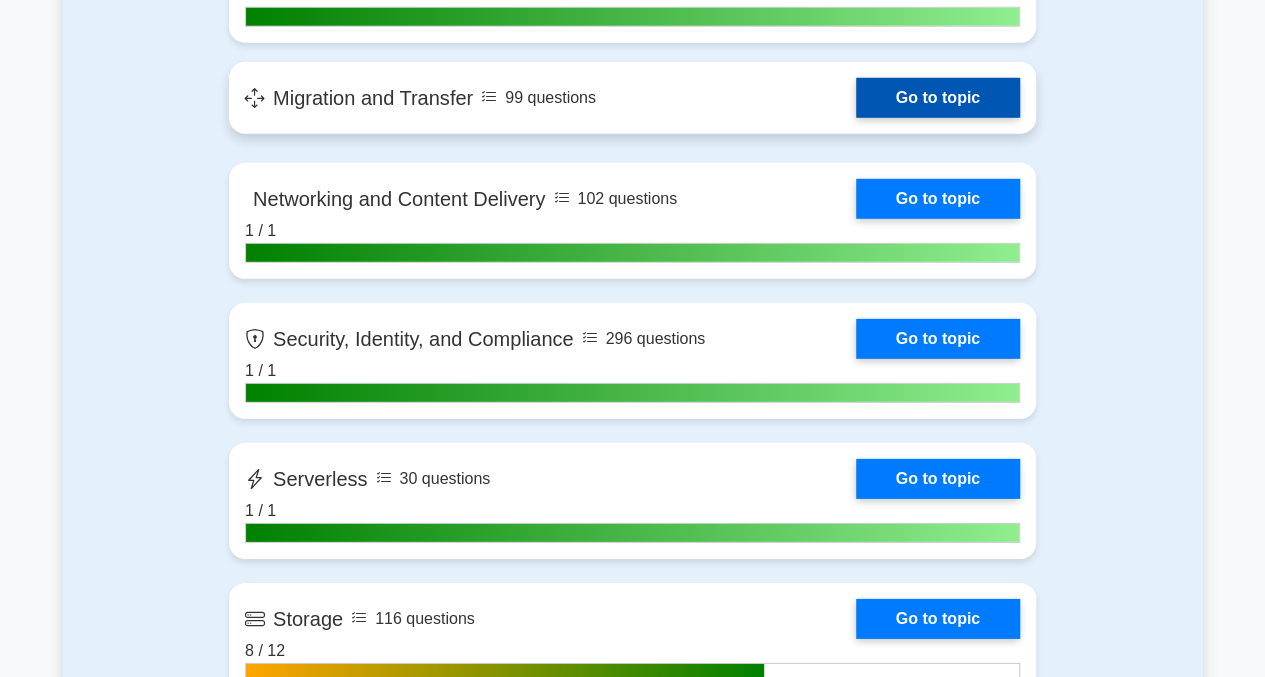 scroll, scrollTop: 0, scrollLeft: 0, axis: both 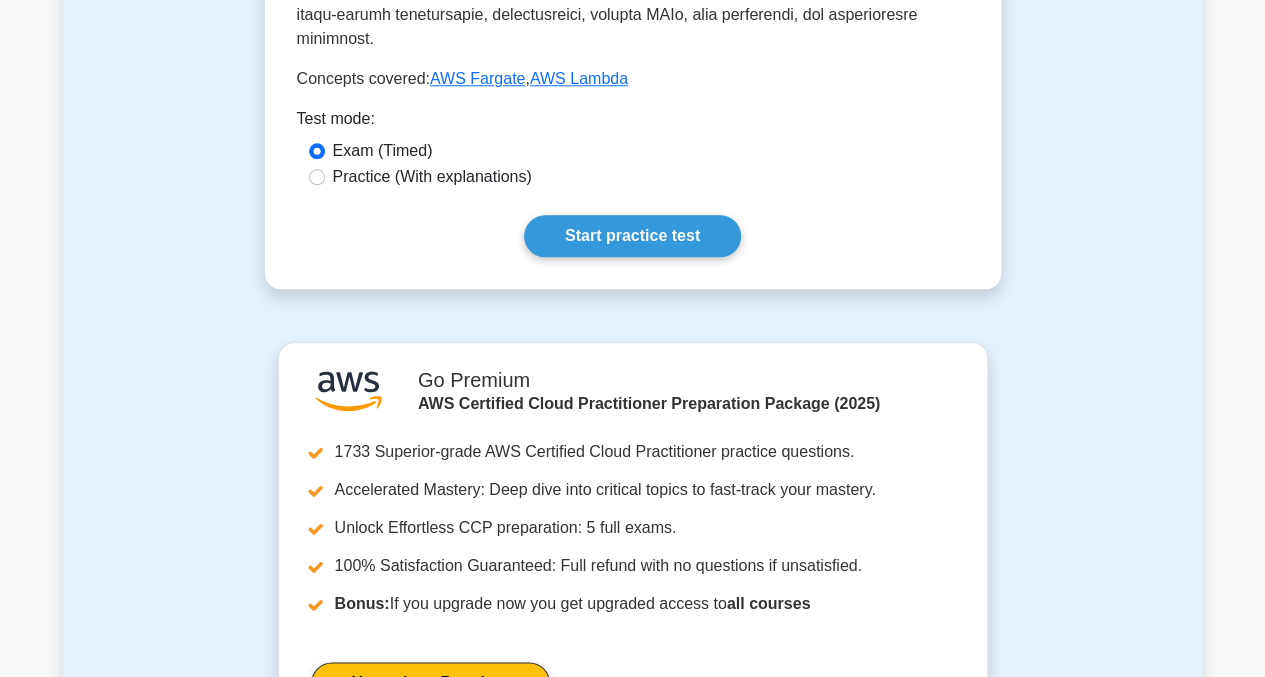 click on "Exam (Timed)" at bounding box center (633, 152) 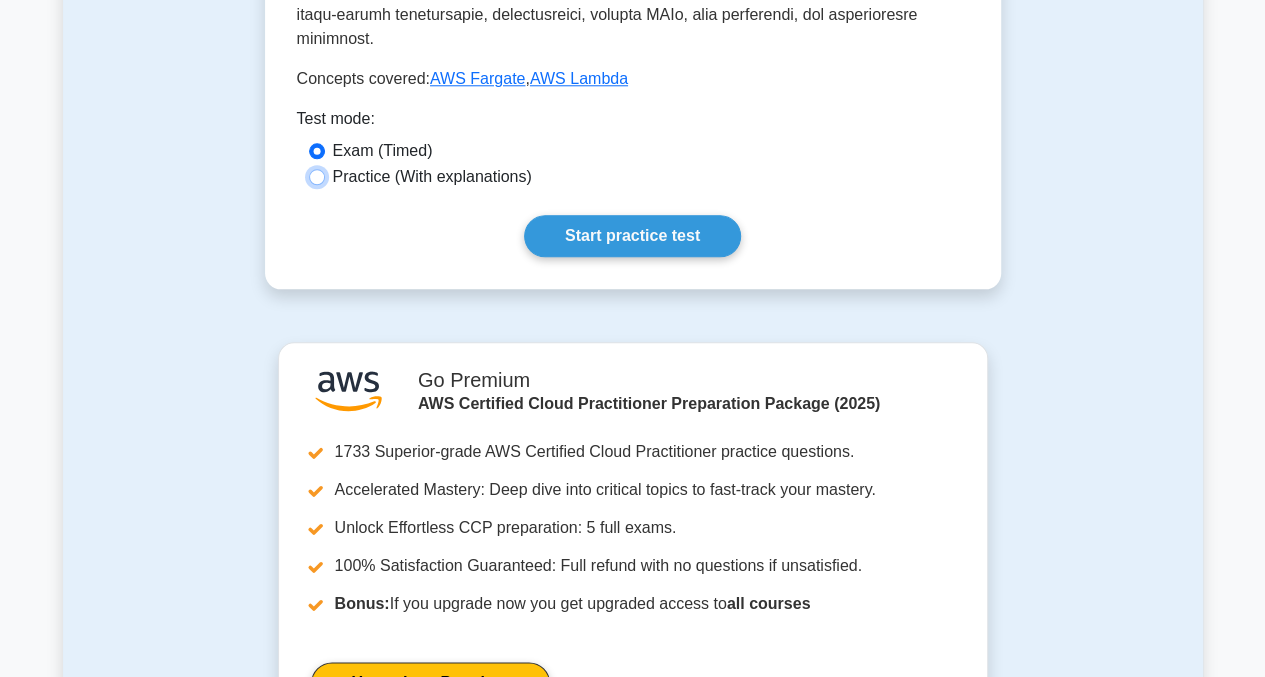 click on "Practice (With explanations)" at bounding box center [317, 177] 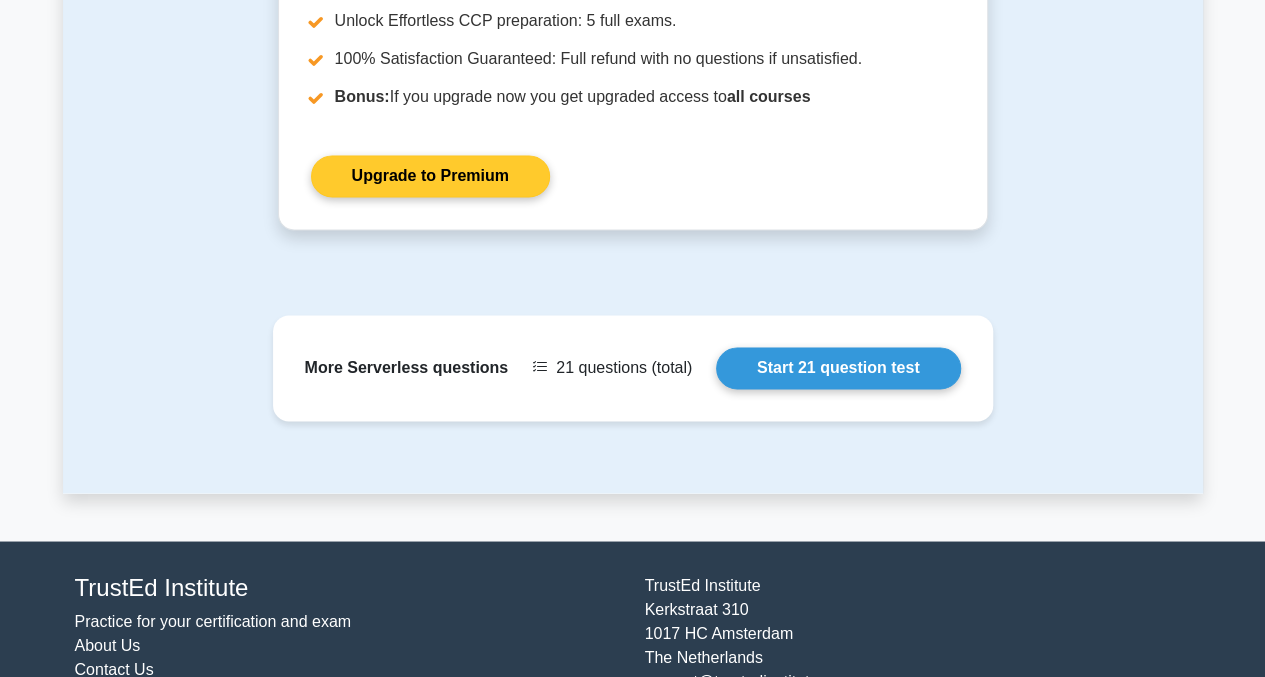 scroll, scrollTop: 1559, scrollLeft: 0, axis: vertical 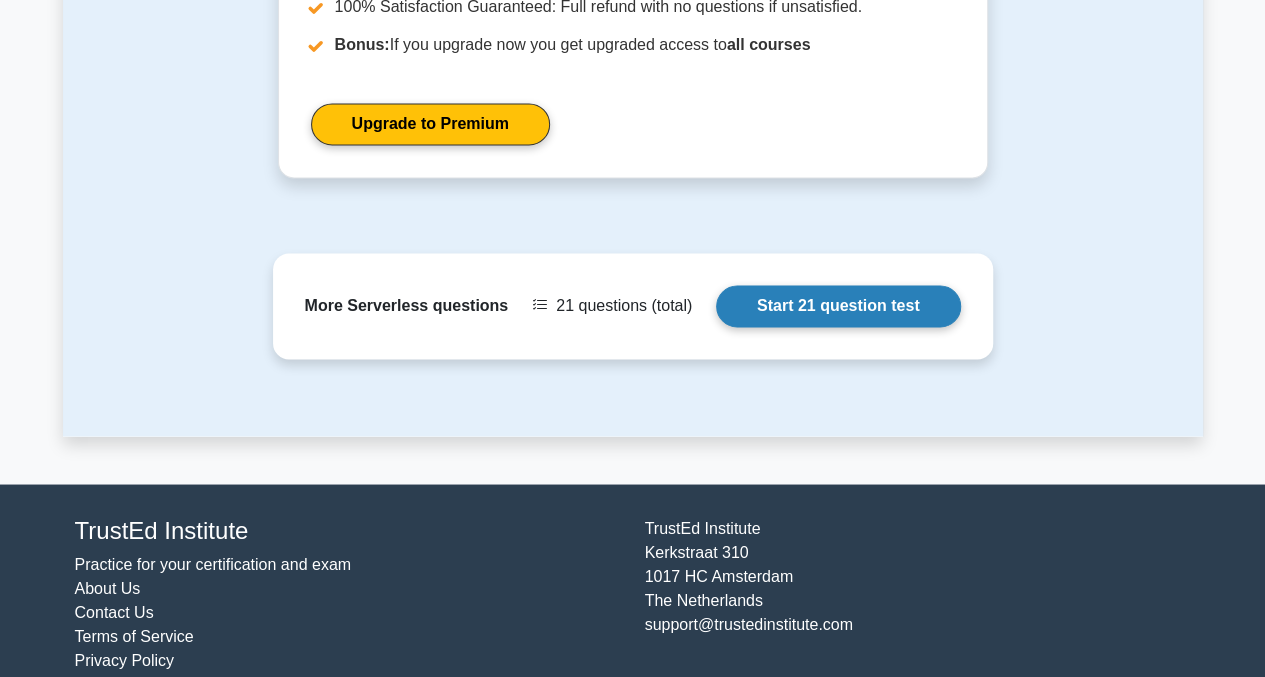 click on "Start 21 question test" at bounding box center (838, 306) 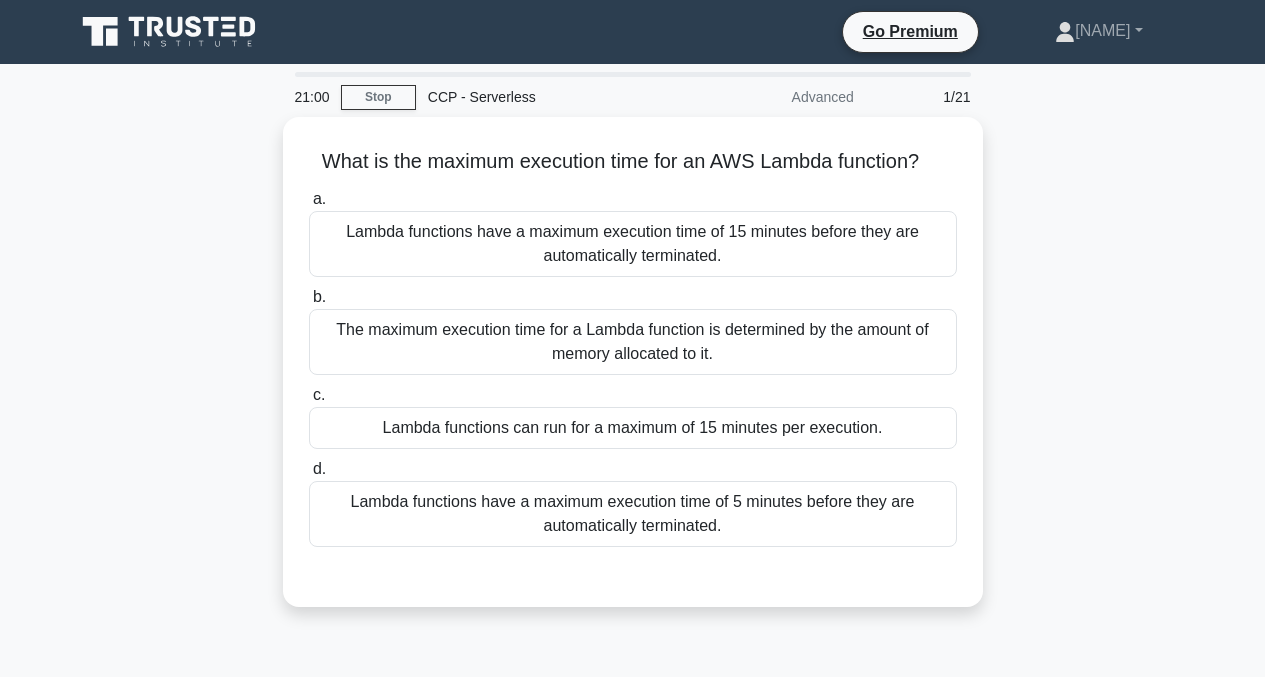 scroll, scrollTop: 0, scrollLeft: 0, axis: both 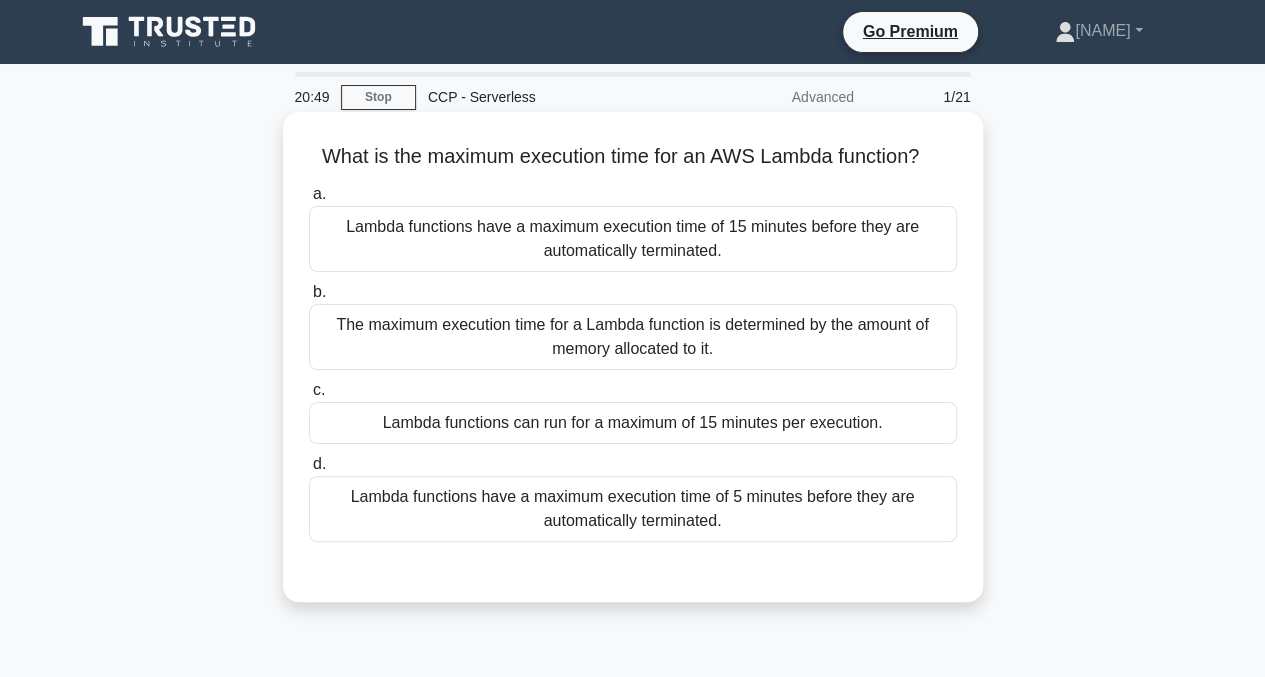 click on "The maximum execution time for a Lambda function is determined by the amount of memory allocated to it." at bounding box center (633, 337) 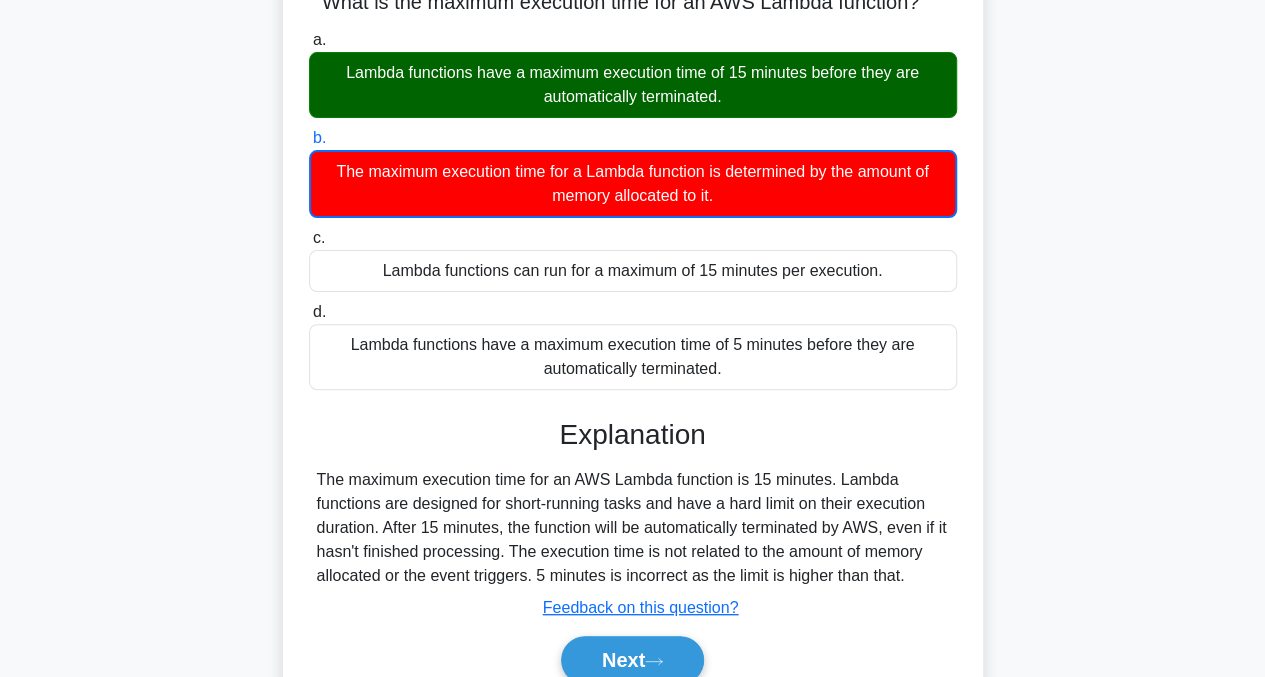 scroll, scrollTop: 200, scrollLeft: 0, axis: vertical 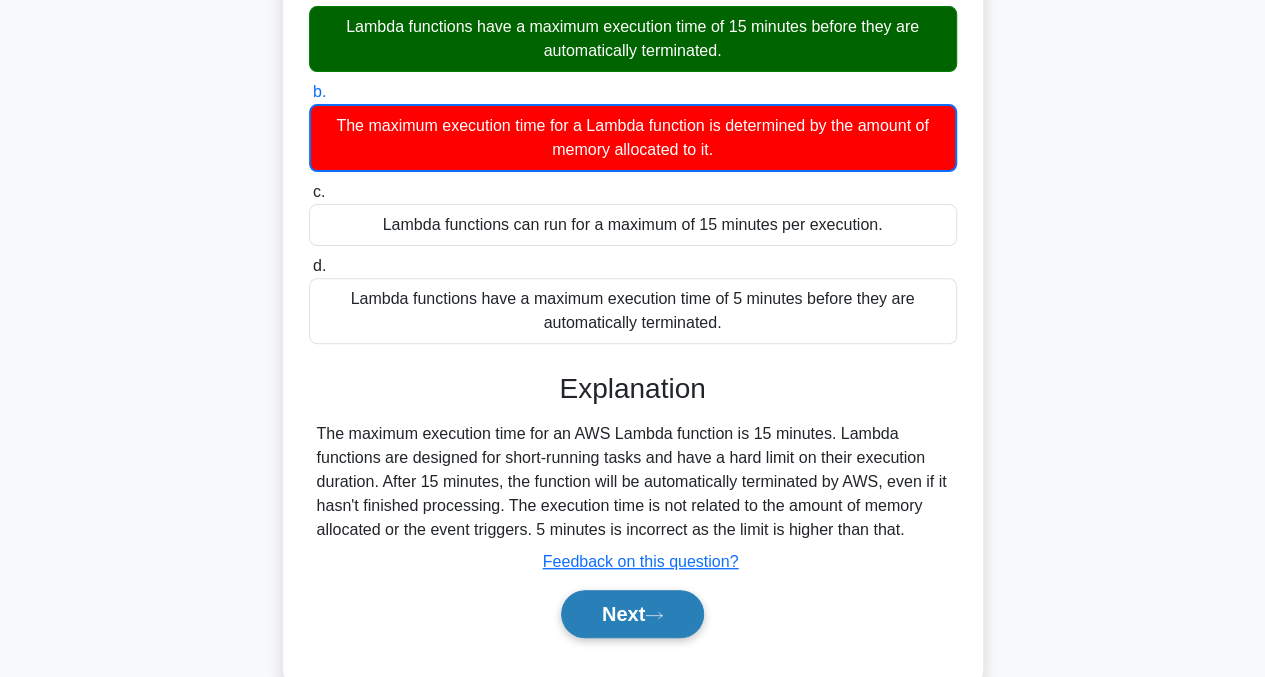 click on "Next" at bounding box center (632, 614) 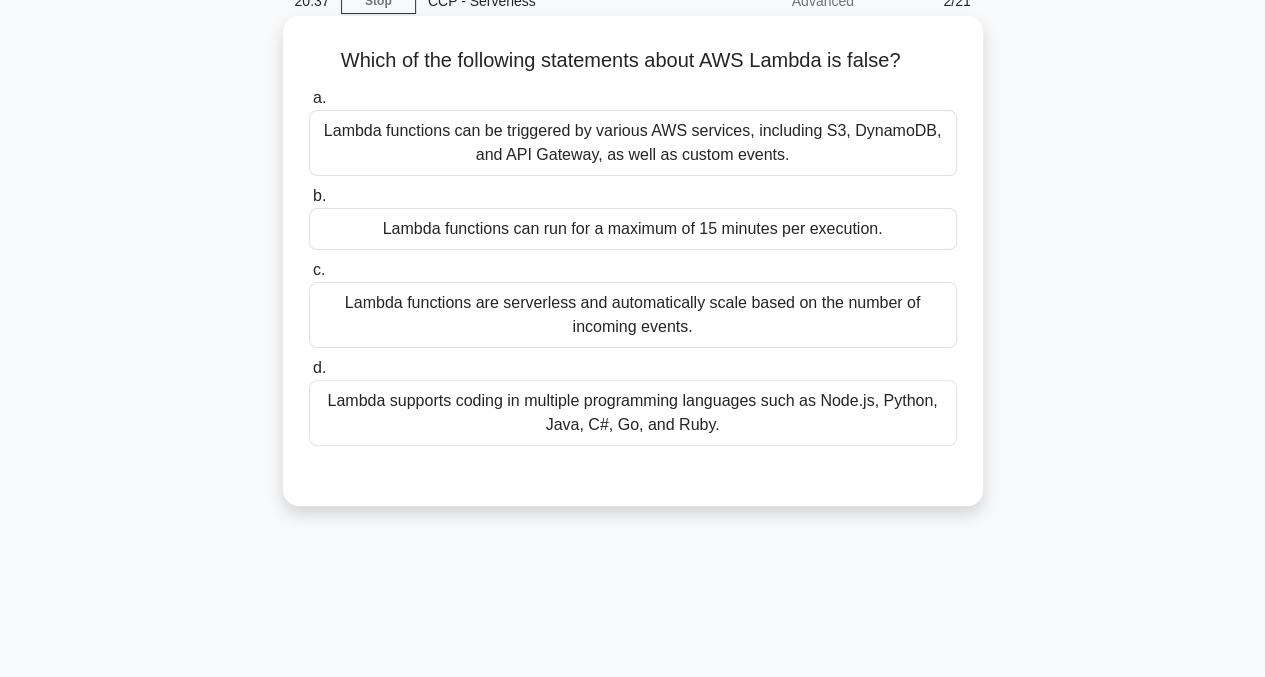 scroll, scrollTop: 0, scrollLeft: 0, axis: both 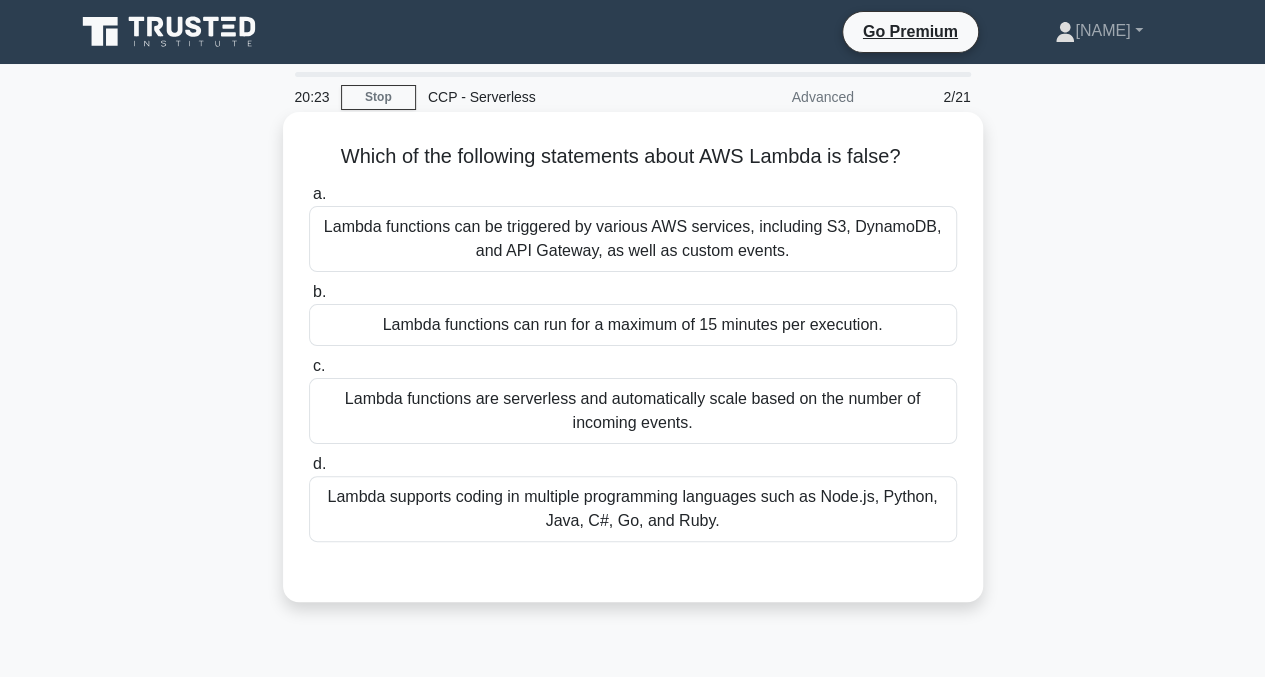 click on "Lambda supports coding in multiple programming languages such as Node.js, Python, Java, C#, Go, and Ruby." at bounding box center [633, 509] 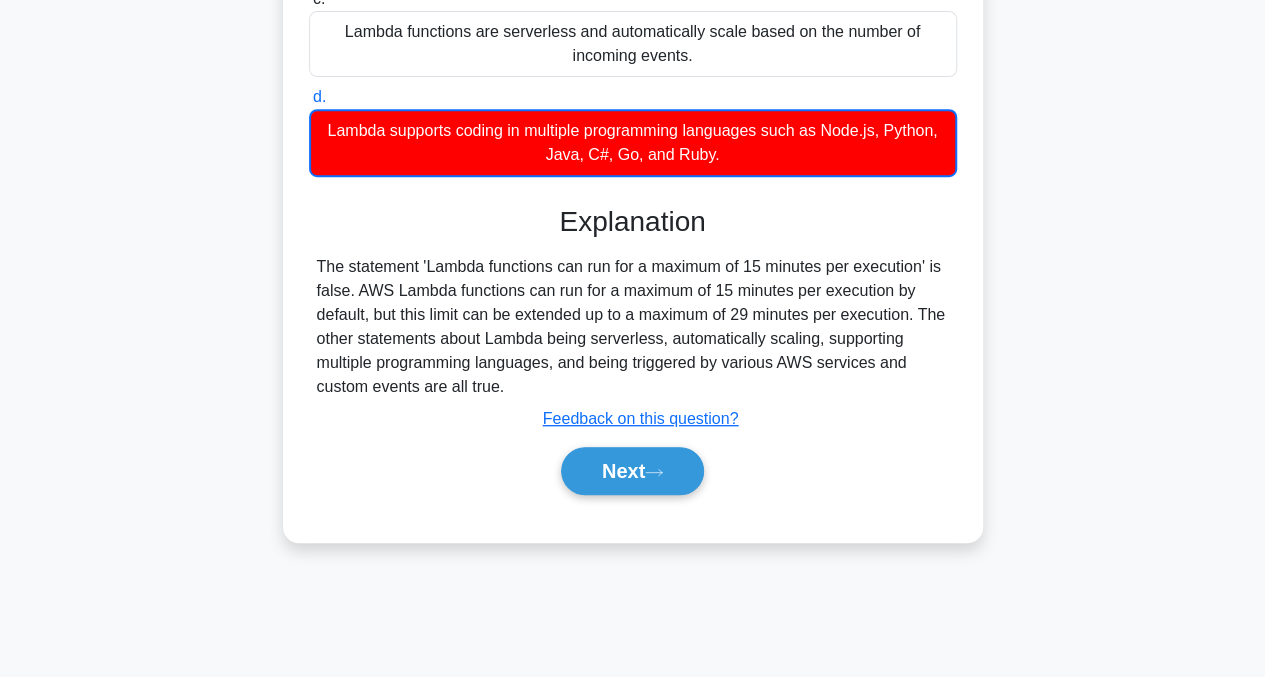 scroll, scrollTop: 403, scrollLeft: 0, axis: vertical 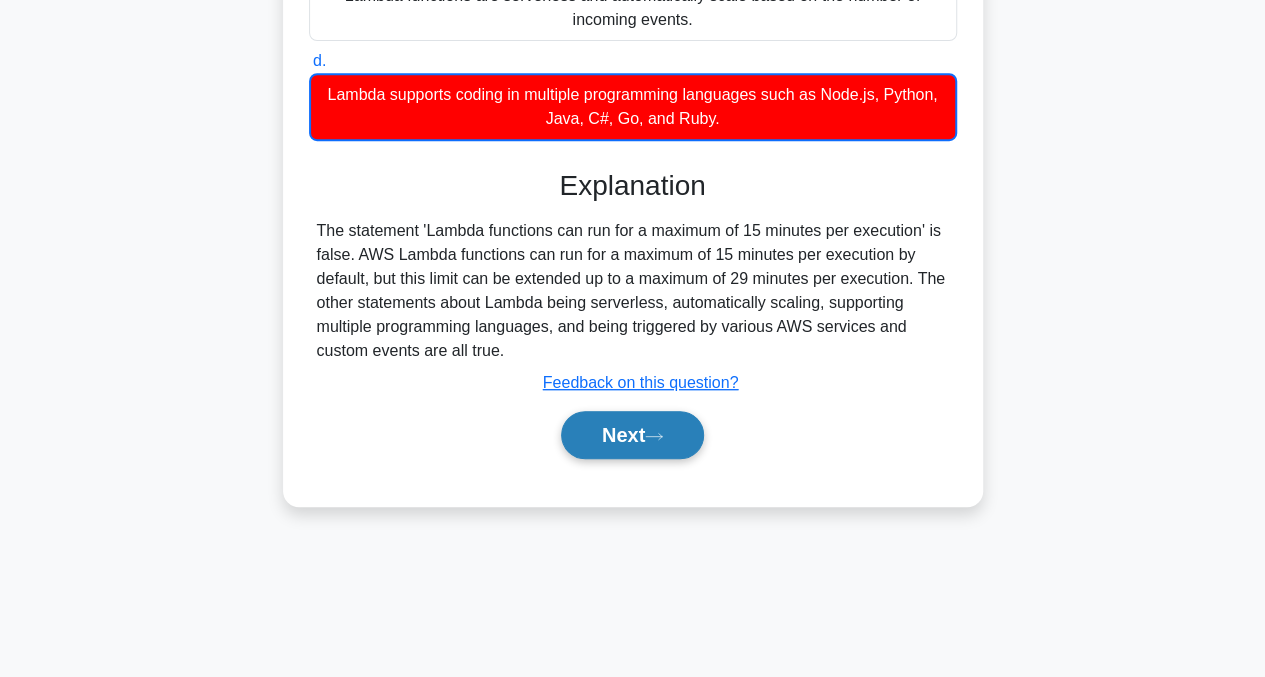 click on "Next" at bounding box center (632, 435) 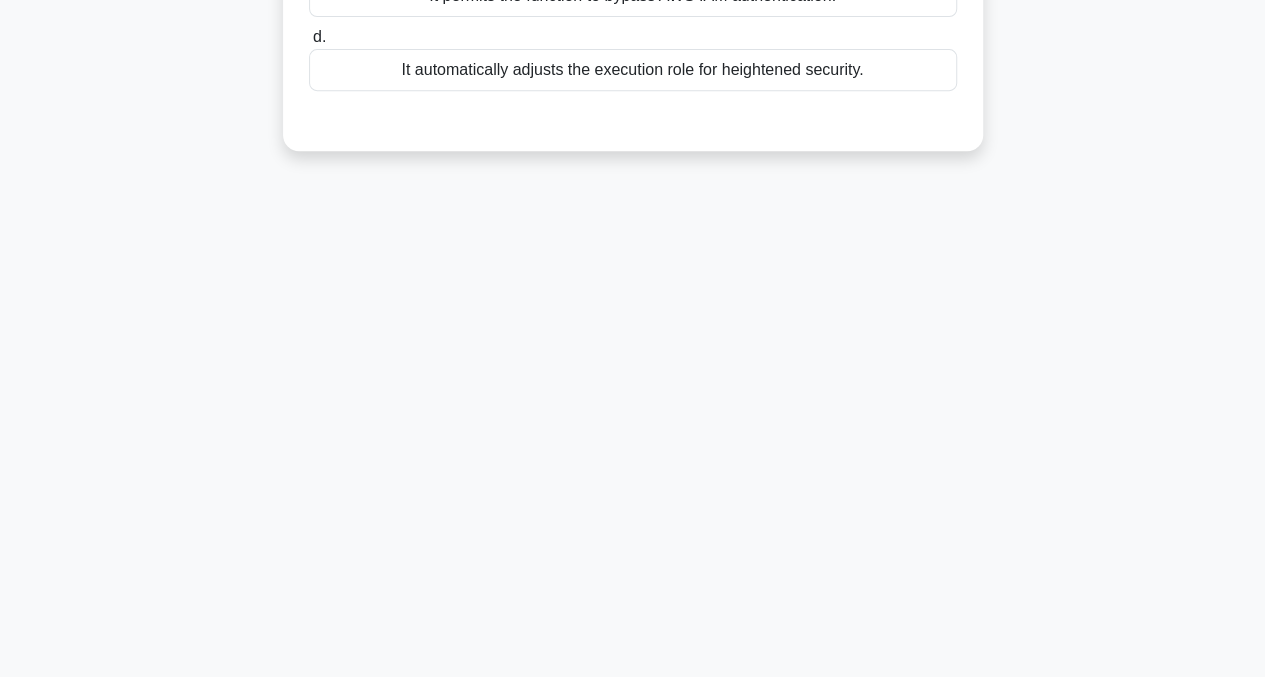 scroll, scrollTop: 3, scrollLeft: 0, axis: vertical 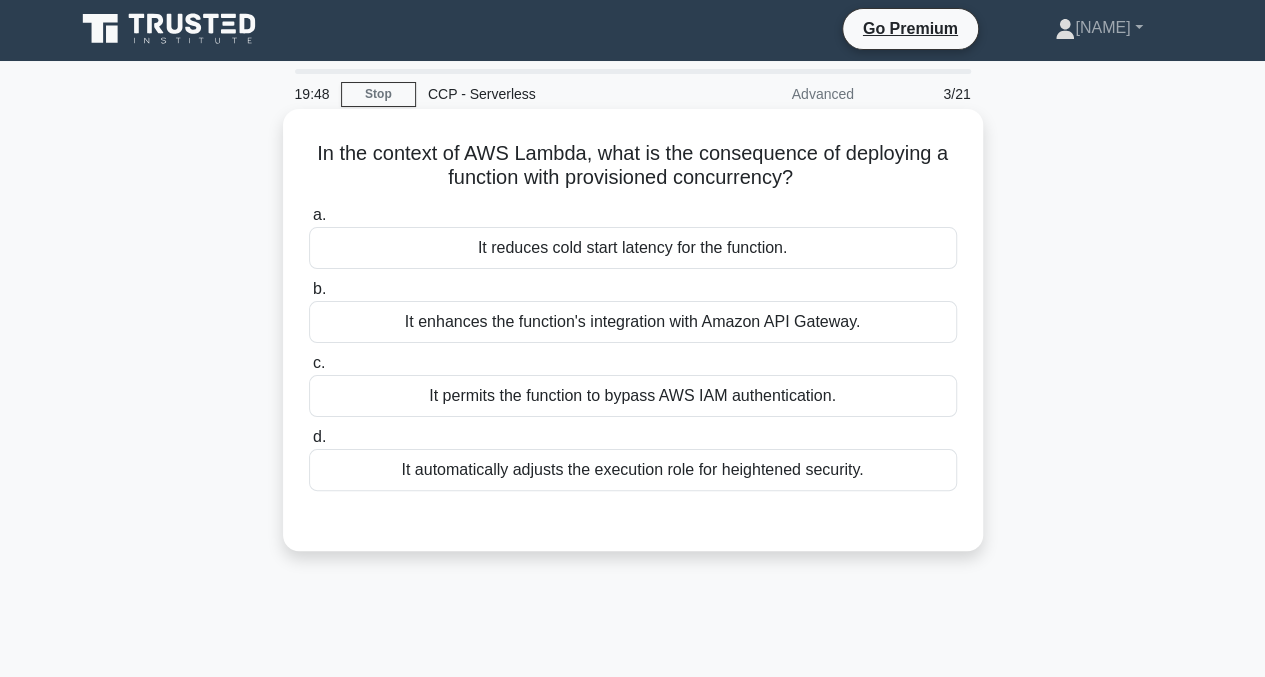 click on "It reduces cold start latency for the function." at bounding box center [633, 248] 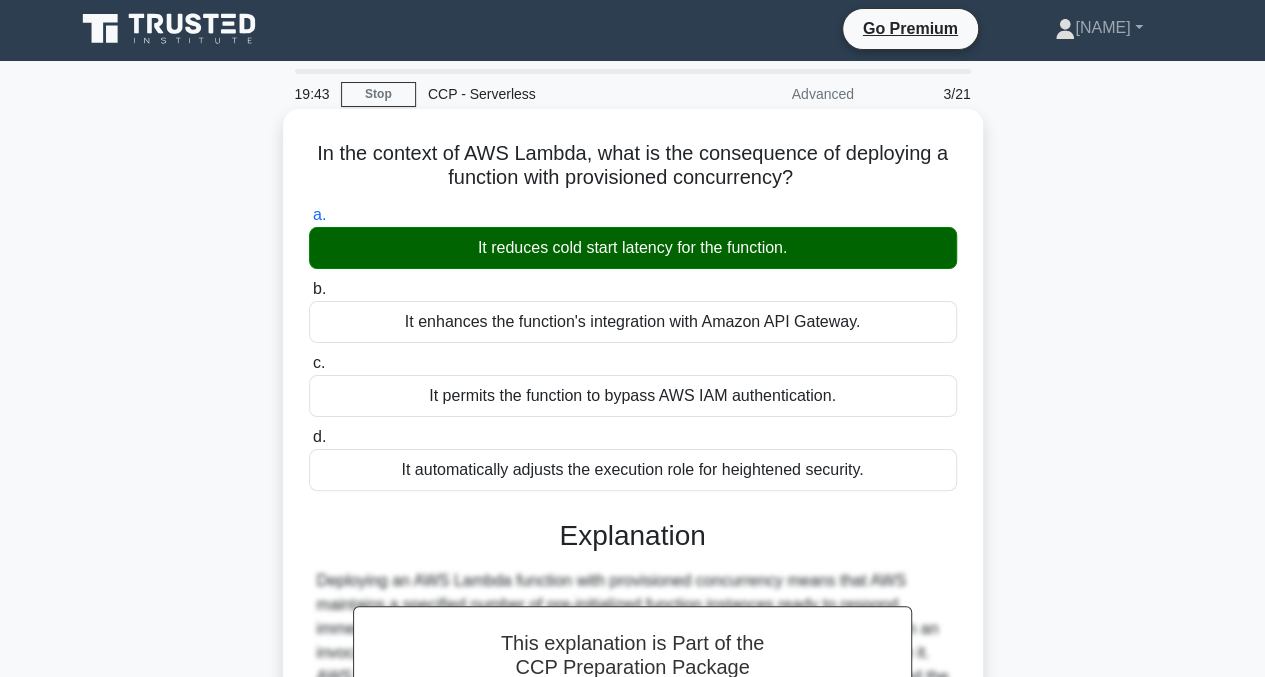 drag, startPoint x: 308, startPoint y: 143, endPoint x: 887, endPoint y: 481, distance: 670.4364 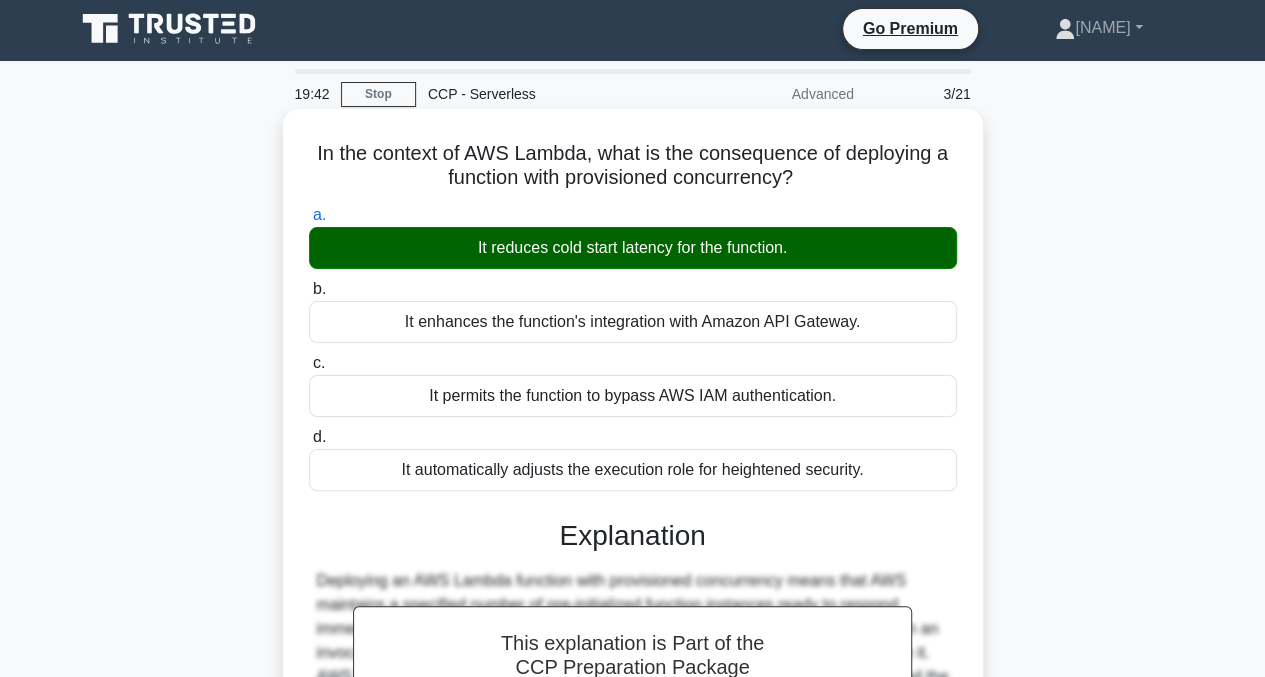 copy on "In the context of AWS Lambda, what is the consequence of deploying a function with provisioned concurrency?
.spinner_0XTQ{transform-origin:center;animation:spinner_y6GP .75s linear infinite}@keyframes spinner_y6GP{100%{transform:rotate(360deg)}}
a.
It reduces cold start latency for the function.
b.
It enhances the function's integration with Amazon API Gateway.
c.
It permits the function to bypass AWS IAM authentication.
d.
It automatically adjusts the execution role for heightened security." 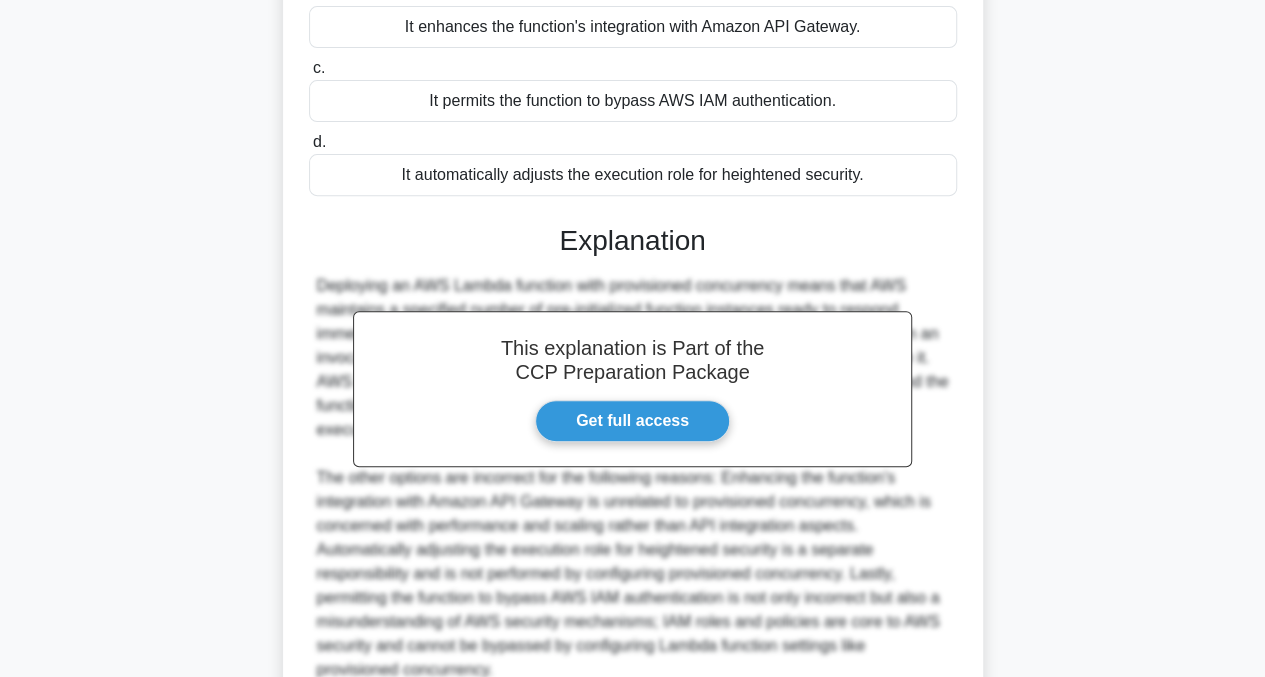 click on "19:35
Stop
CCP  - Serverless
Advanced
3/21
In the context of AWS Lambda, what is the consequence of deploying a function with provisioned concurrency?
.spinner_0XTQ{transform-origin:center;animation:spinner_y6GP .75s linear infinite}@keyframes spinner_y6GP{100%{transform:rotate(360deg)}}
a.
b. c." at bounding box center [632, 309] 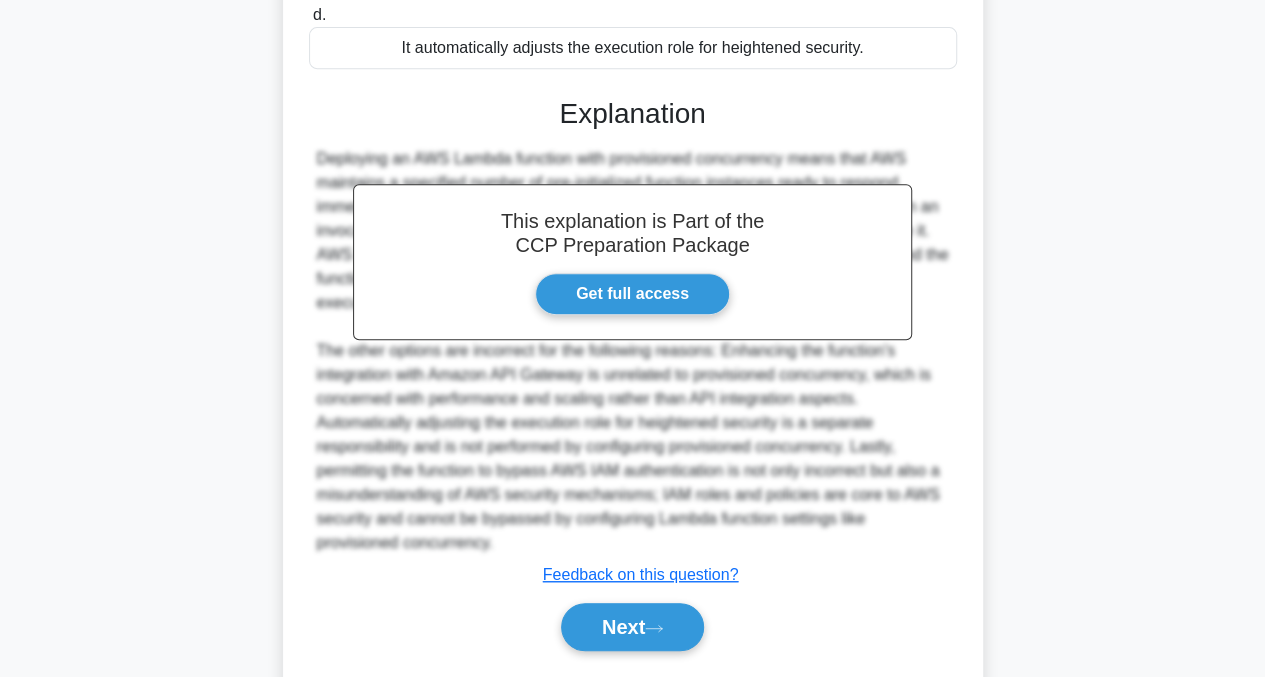 scroll, scrollTop: 481, scrollLeft: 0, axis: vertical 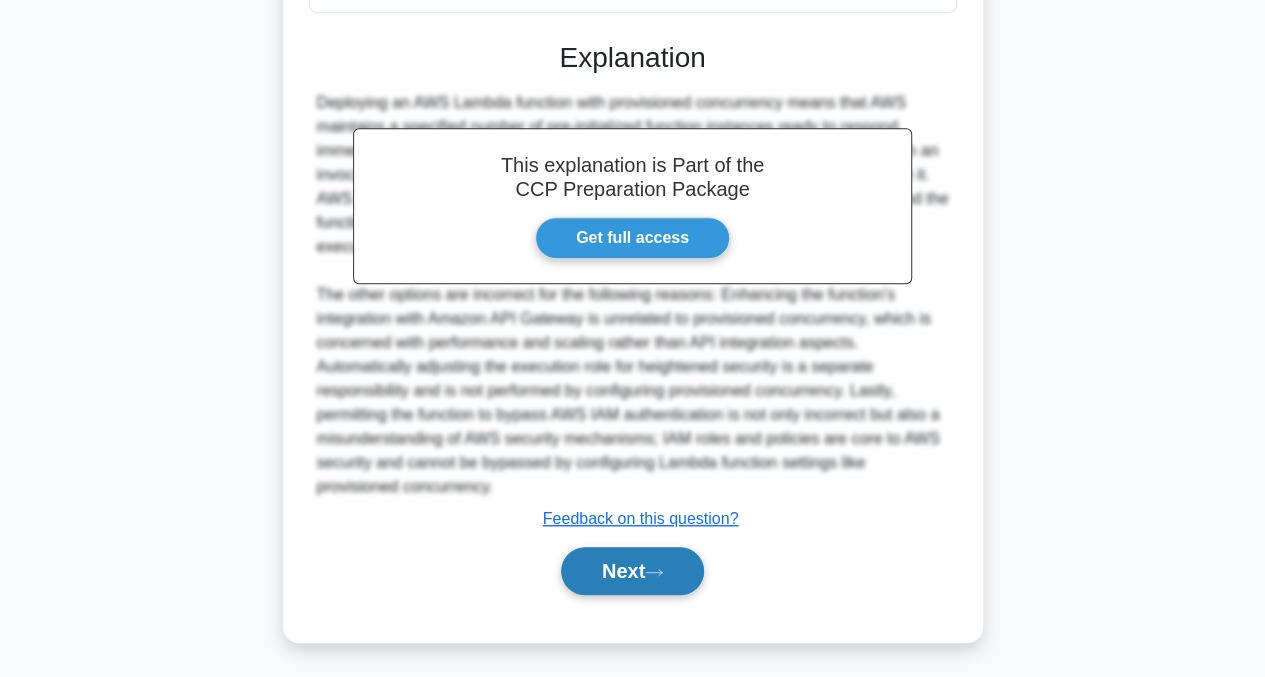 click on "Next" at bounding box center [632, 571] 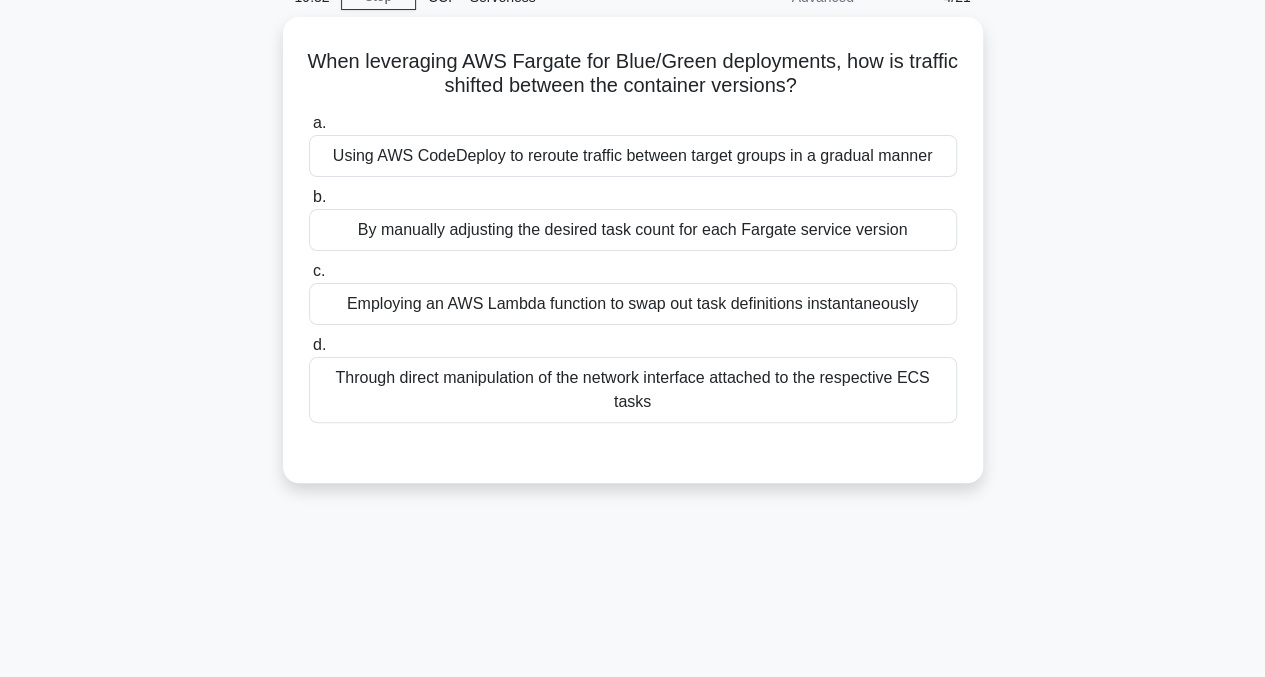 scroll, scrollTop: 0, scrollLeft: 0, axis: both 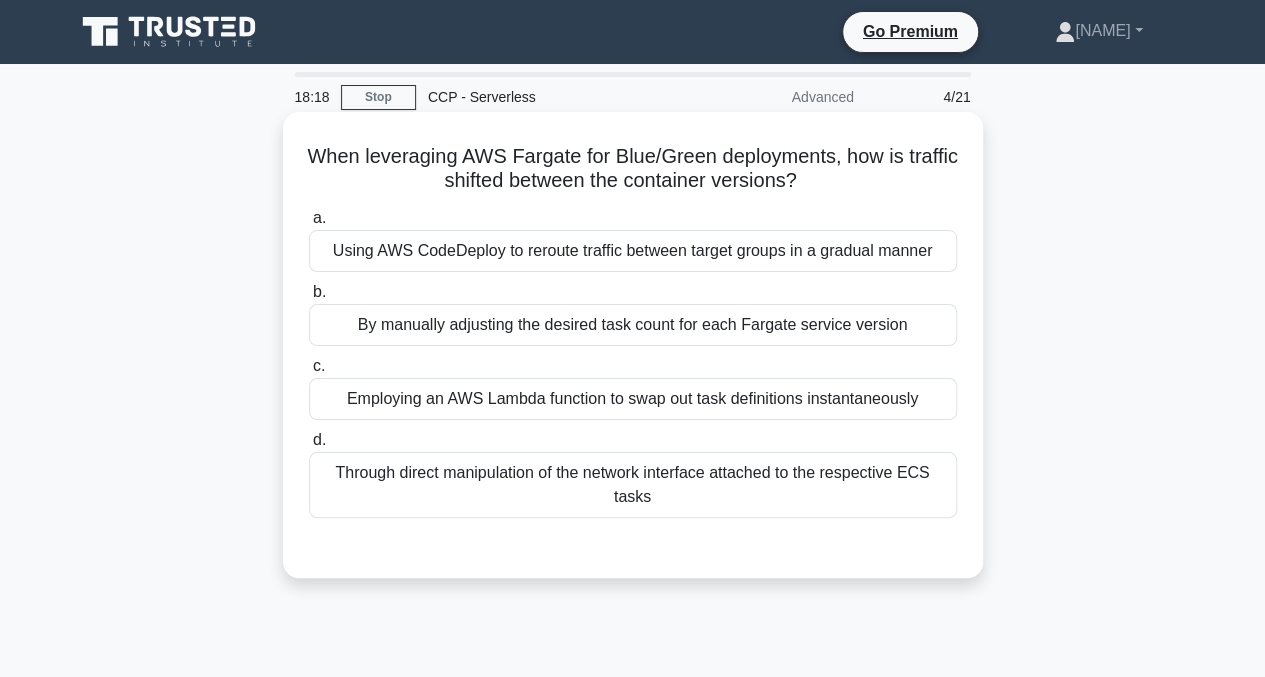 drag, startPoint x: 316, startPoint y: 147, endPoint x: 764, endPoint y: 517, distance: 581.037 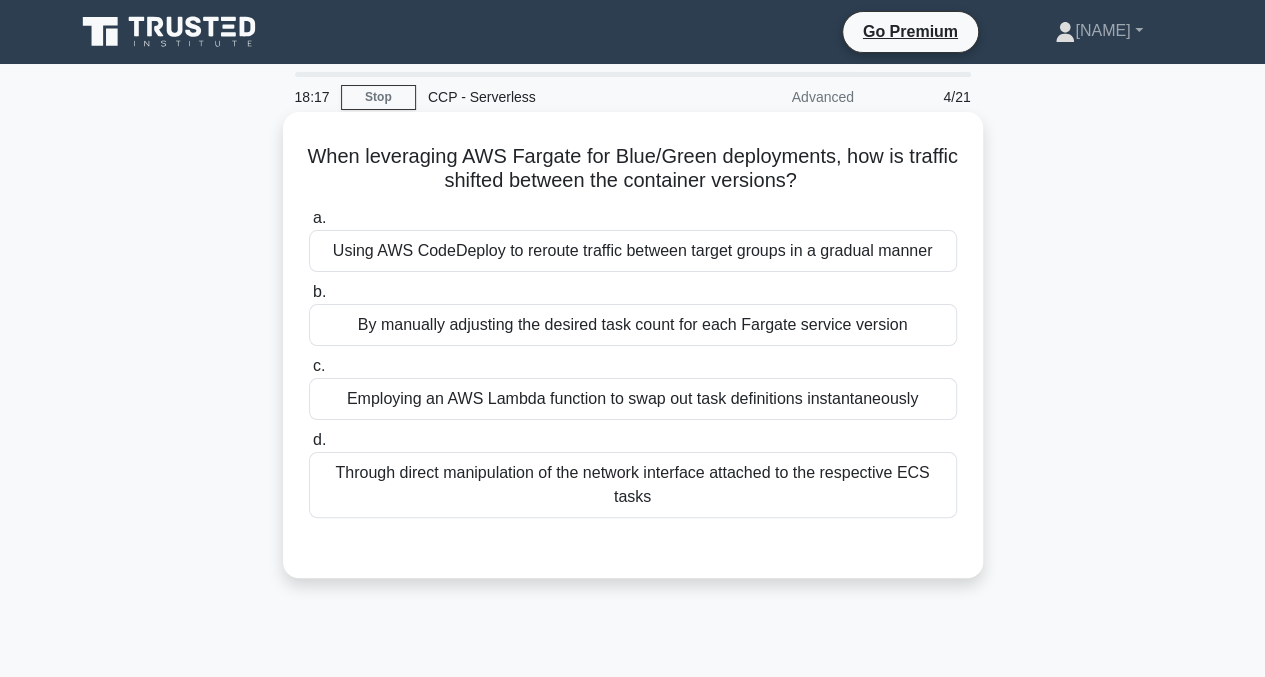 copy on "When leveraging AWS Fargate for Blue/Green deployments, how is traffic shifted between the container versions?
.spinner_0XTQ{transform-origin:center;animation:spinner_y6GP .75s linear infinite}@keyframes spinner_y6GP{100%{transform:rotate(360deg)}}
a.
Using AWS CodeDeploy to reroute traffic between target groups in a gradual manner
b.
By manually adjusting the desired task count for each Fargate service version
c.
Employing an AWS Lambda function to swap out task definitions instantaneously
d.
Through direct manipulation of the network interface attached to the respective ECS tasks" 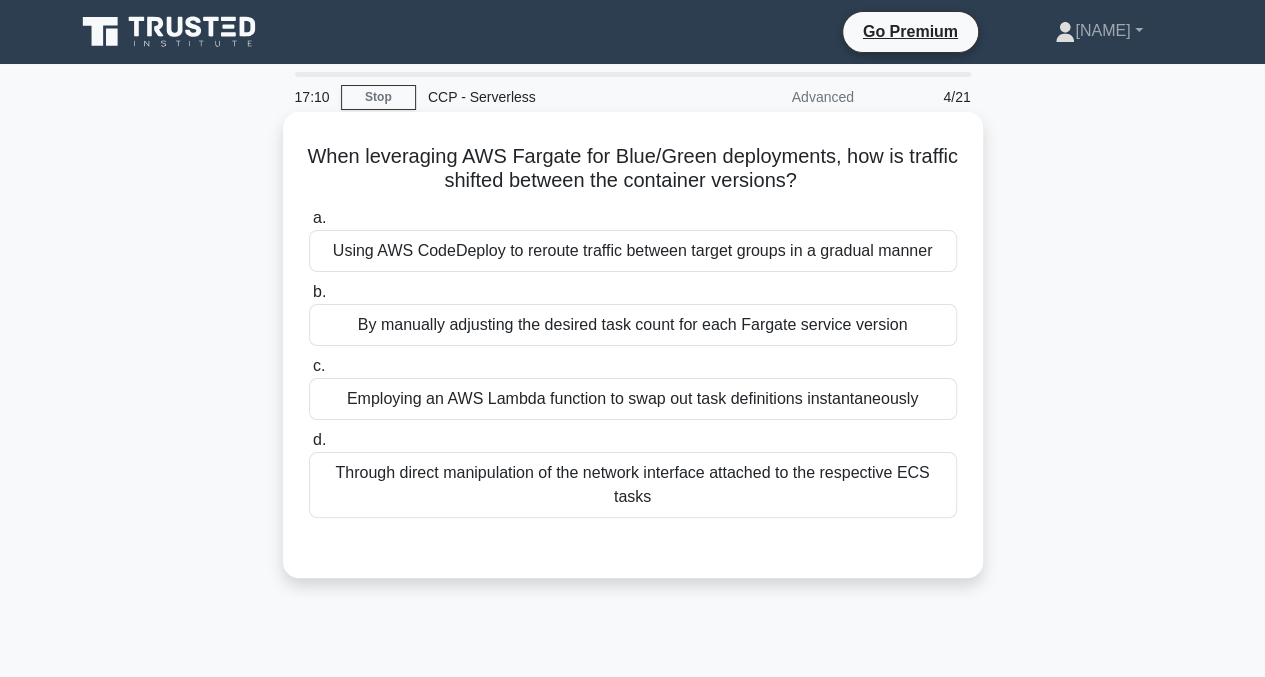 click on "When leveraging AWS Fargate for Blue/Green deployments, how is traffic shifted between the container versions?
.spinner_0XTQ{transform-origin:center;animation:spinner_y6GP .75s linear infinite}@keyframes spinner_y6GP{100%{transform:rotate(360deg)}}" at bounding box center (633, 169) 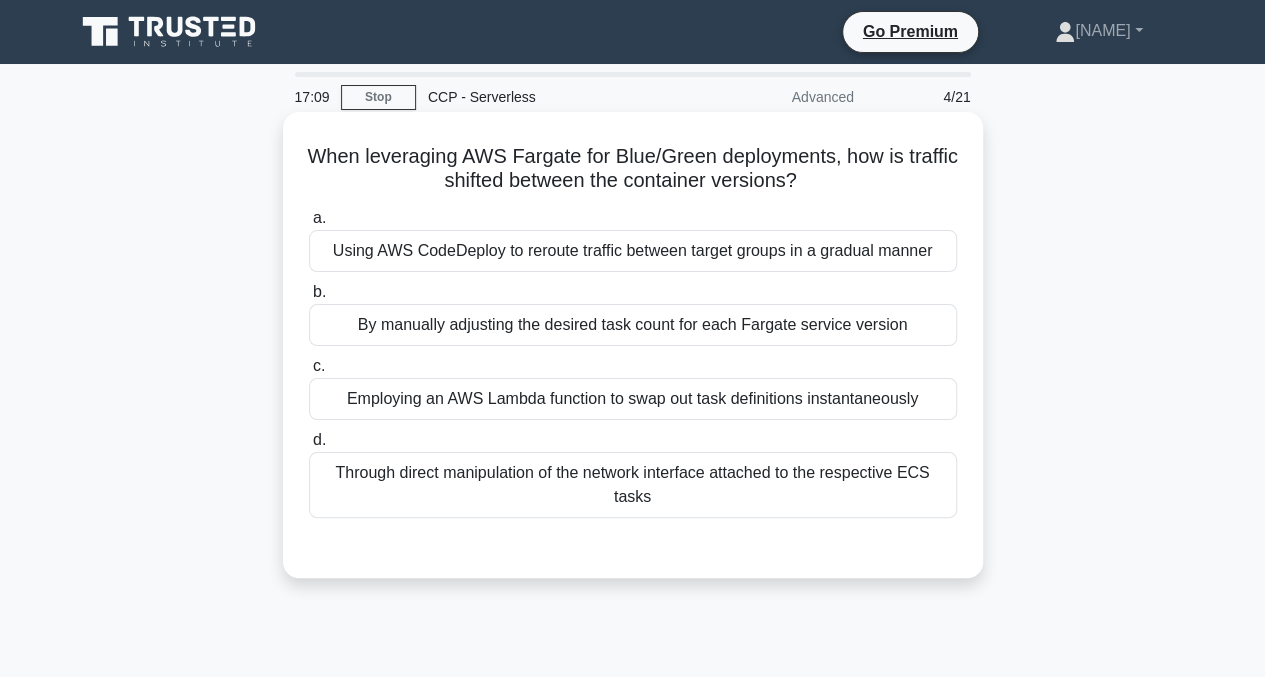 click on "Using AWS CodeDeploy to reroute traffic between target groups in a gradual manner" at bounding box center (633, 251) 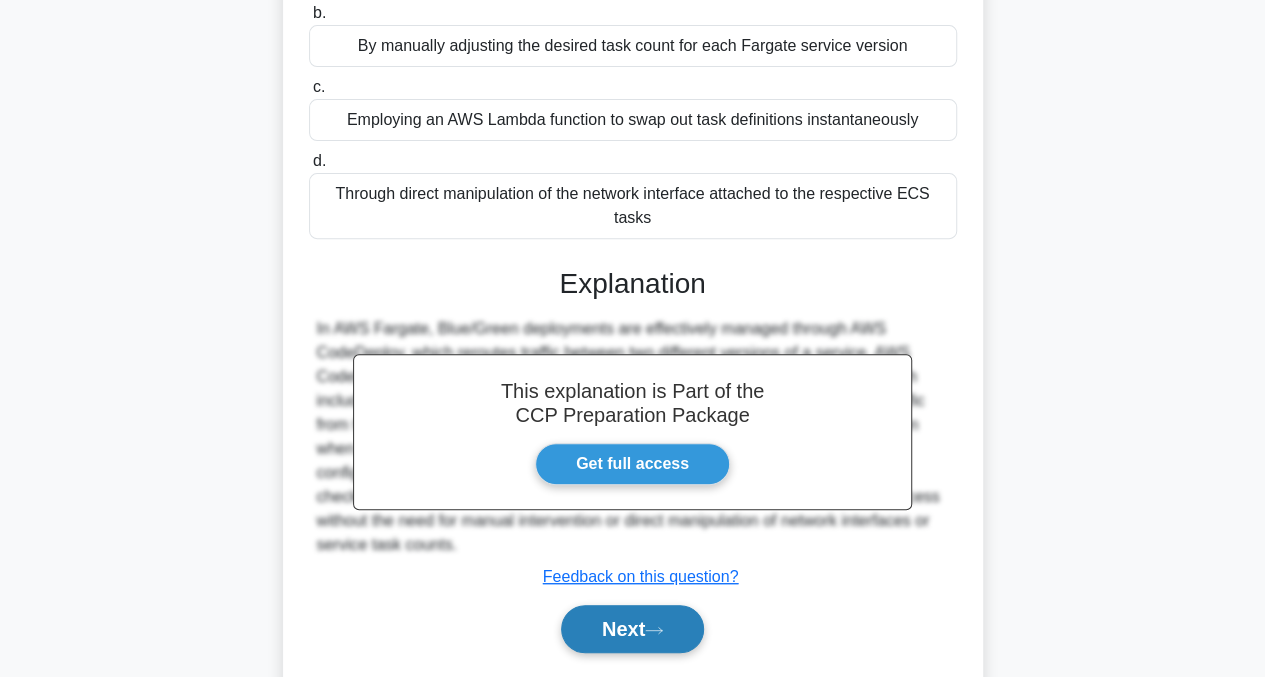 scroll, scrollTop: 349, scrollLeft: 0, axis: vertical 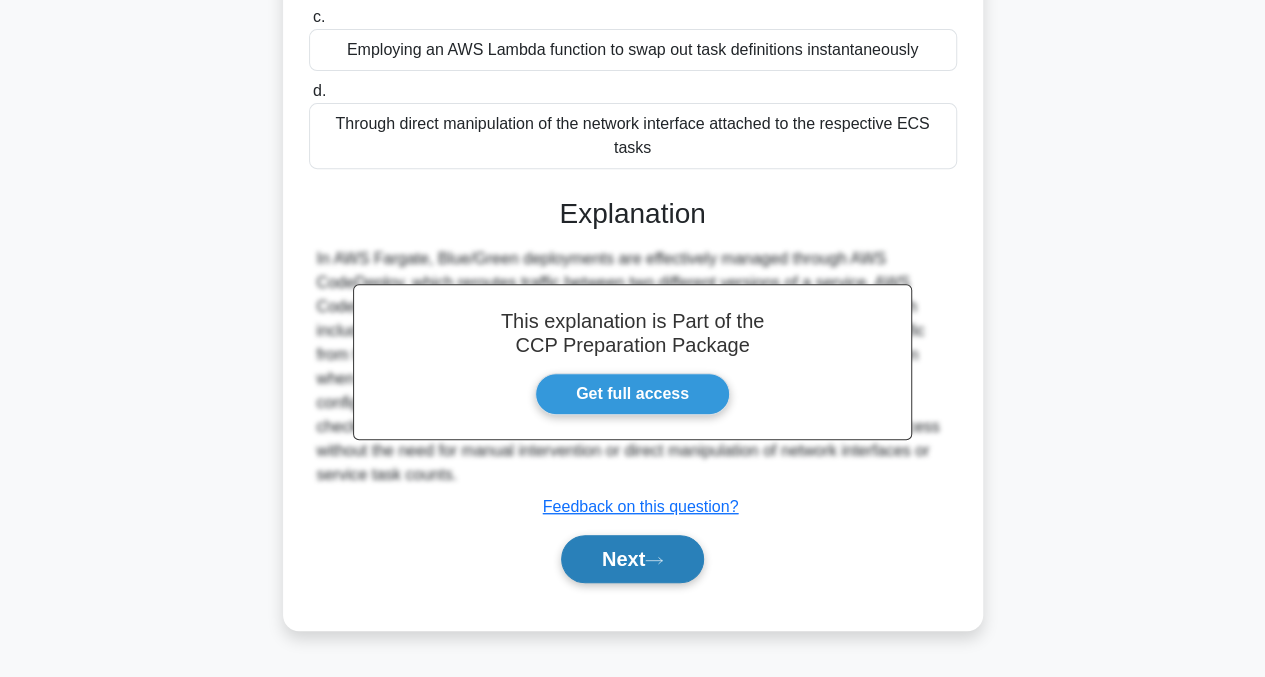 click on "Next" at bounding box center [632, 559] 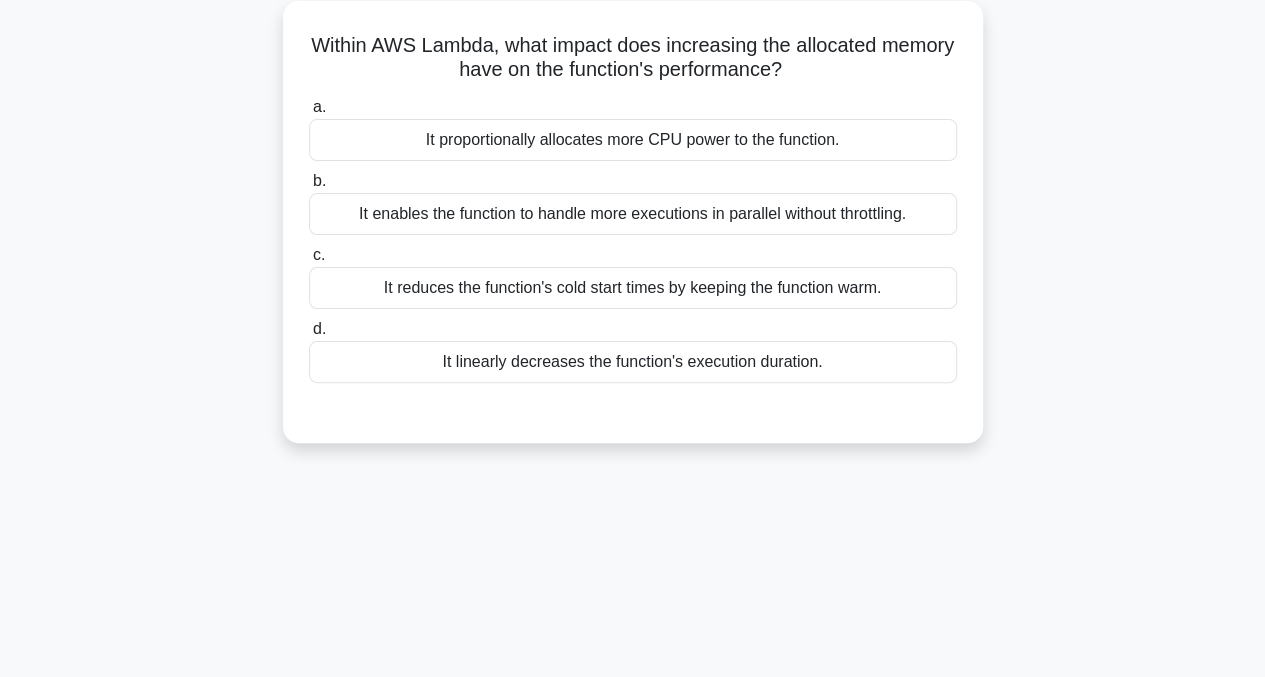 scroll, scrollTop: 49, scrollLeft: 0, axis: vertical 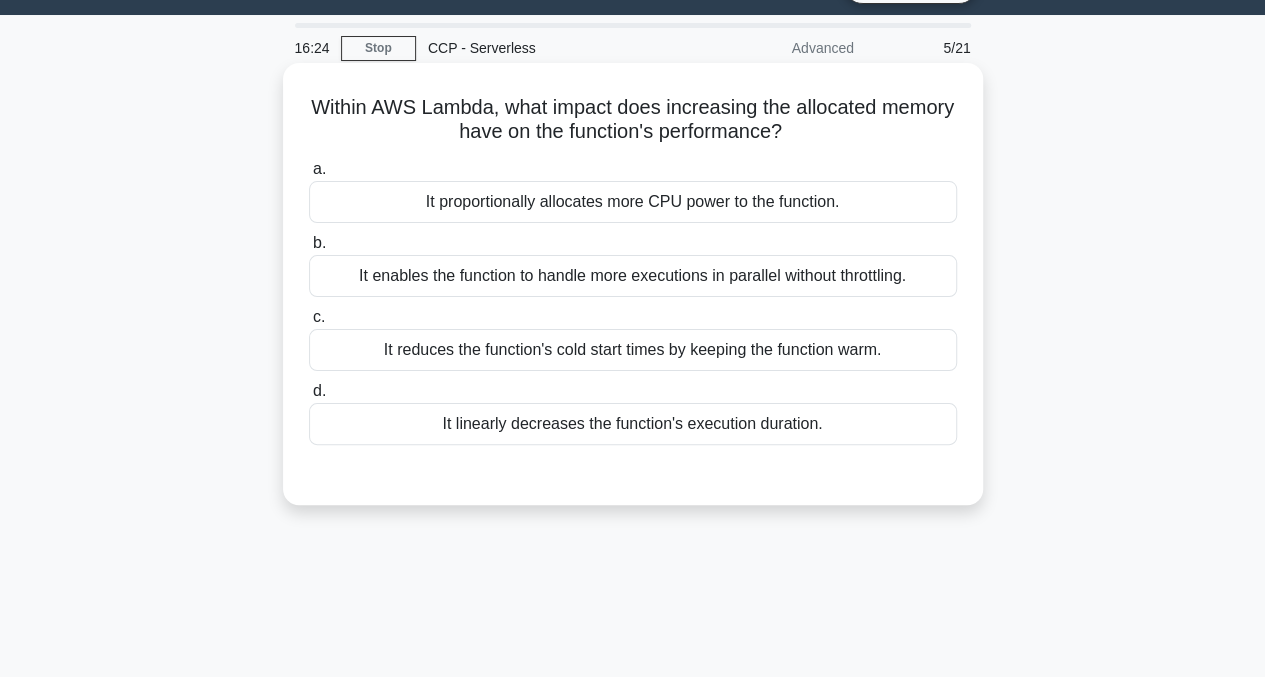 click on "It enables the function to handle more executions in parallel without throttling." at bounding box center [633, 276] 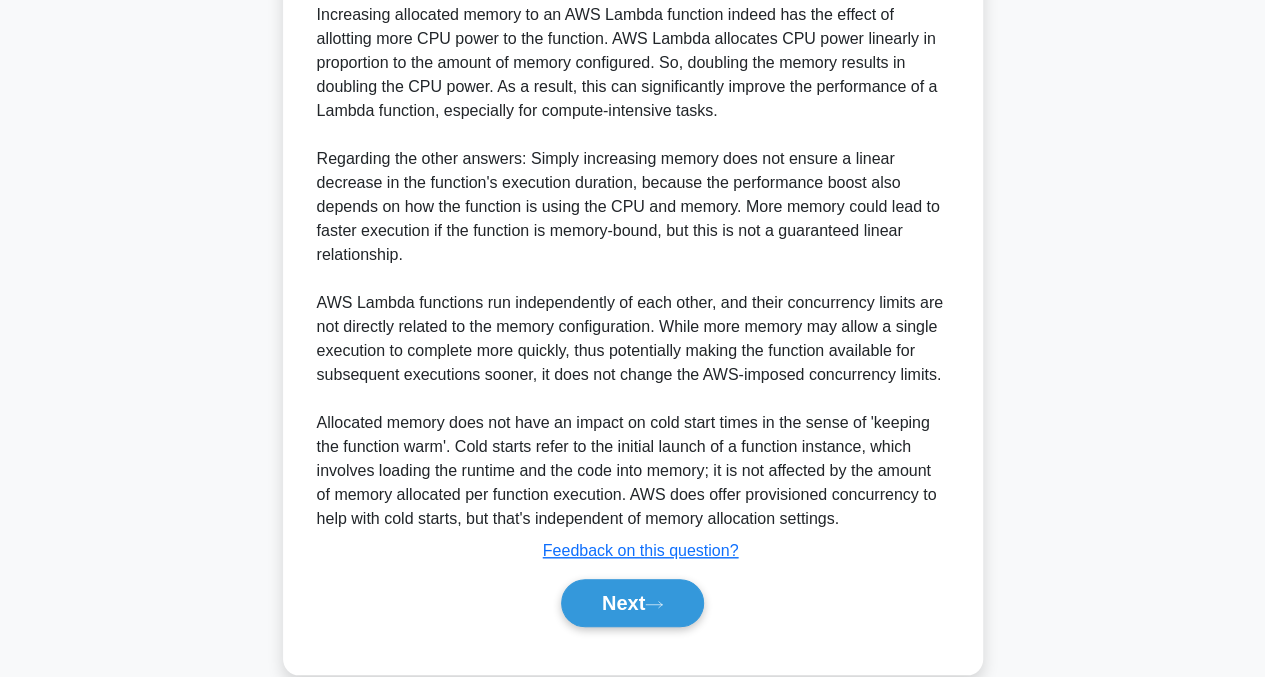 scroll, scrollTop: 604, scrollLeft: 0, axis: vertical 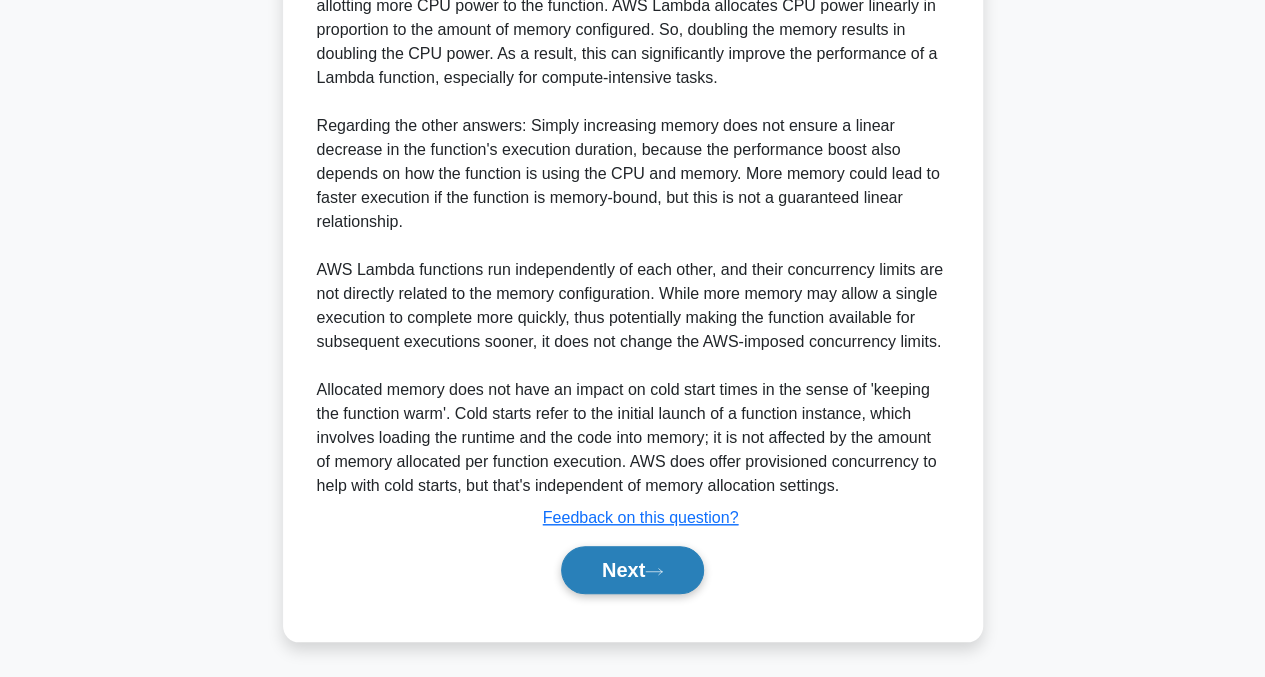 click on "Next" at bounding box center [632, 570] 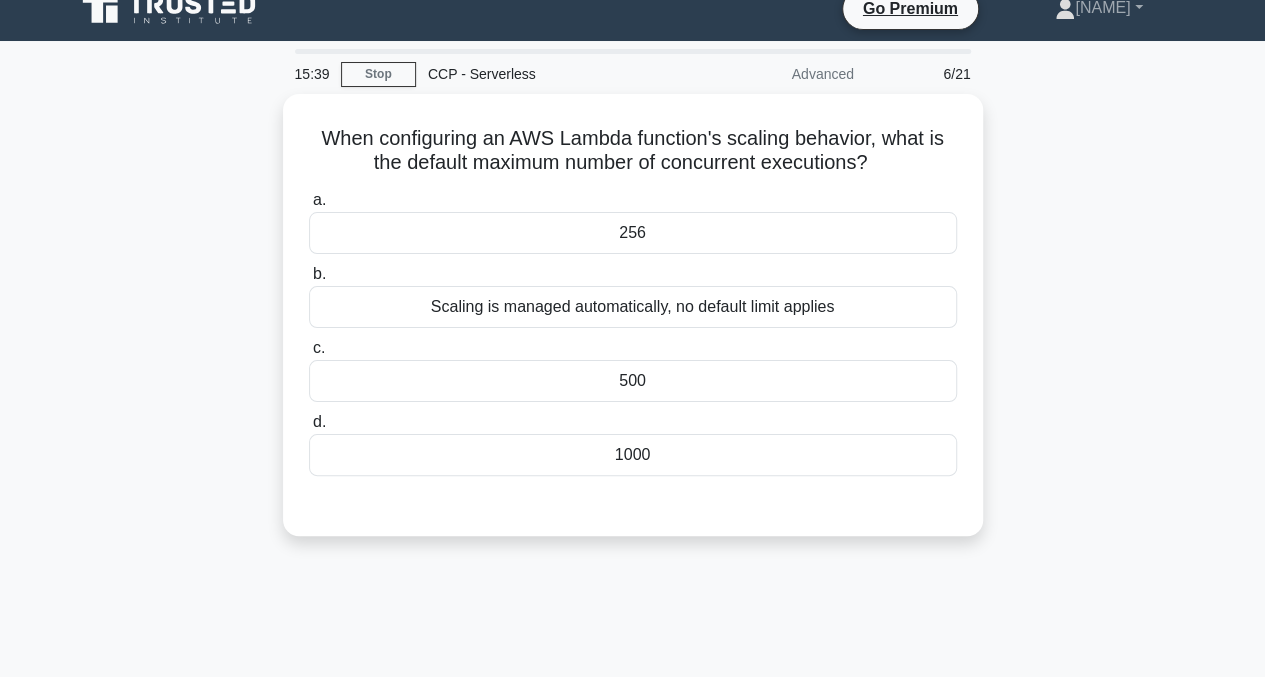 scroll, scrollTop: 0, scrollLeft: 0, axis: both 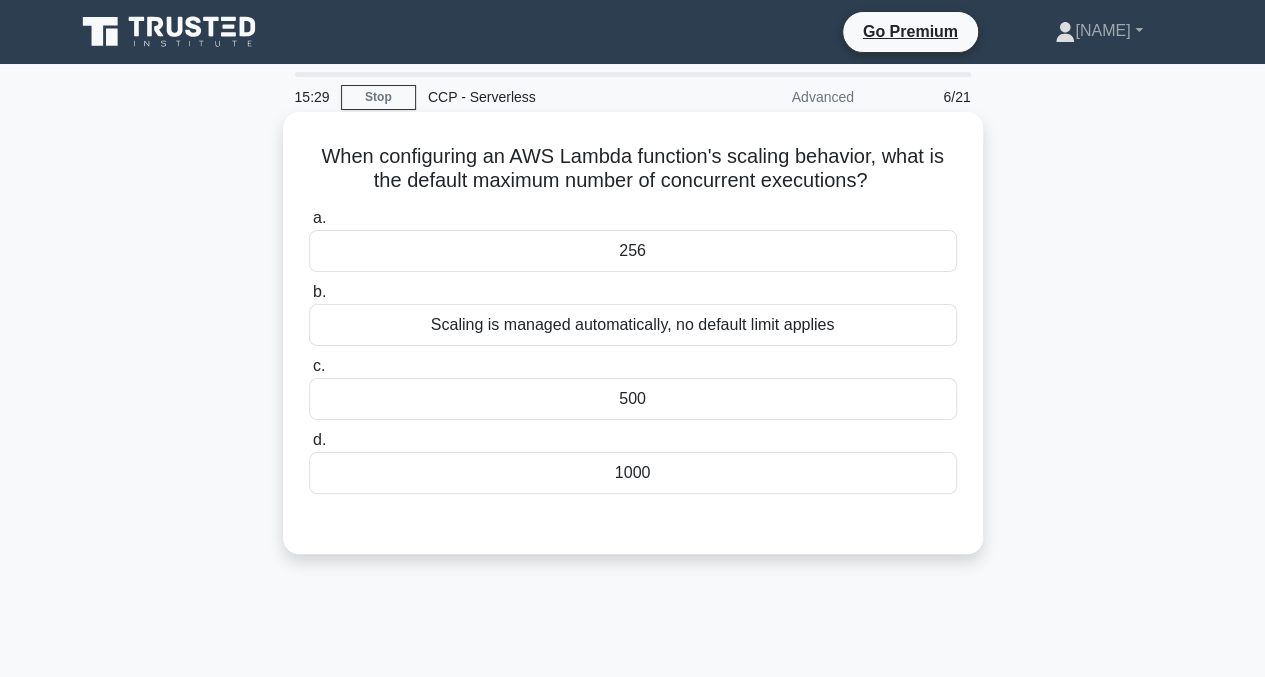 click on "256" at bounding box center [633, 251] 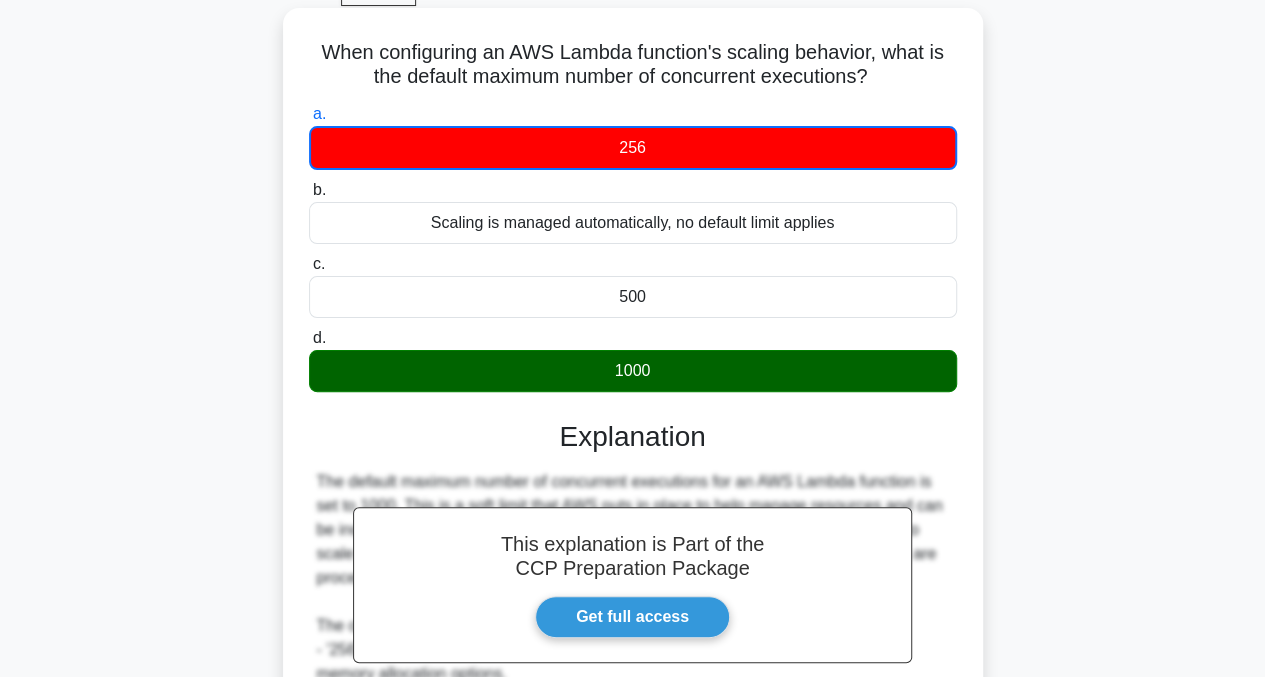 scroll, scrollTop: 100, scrollLeft: 0, axis: vertical 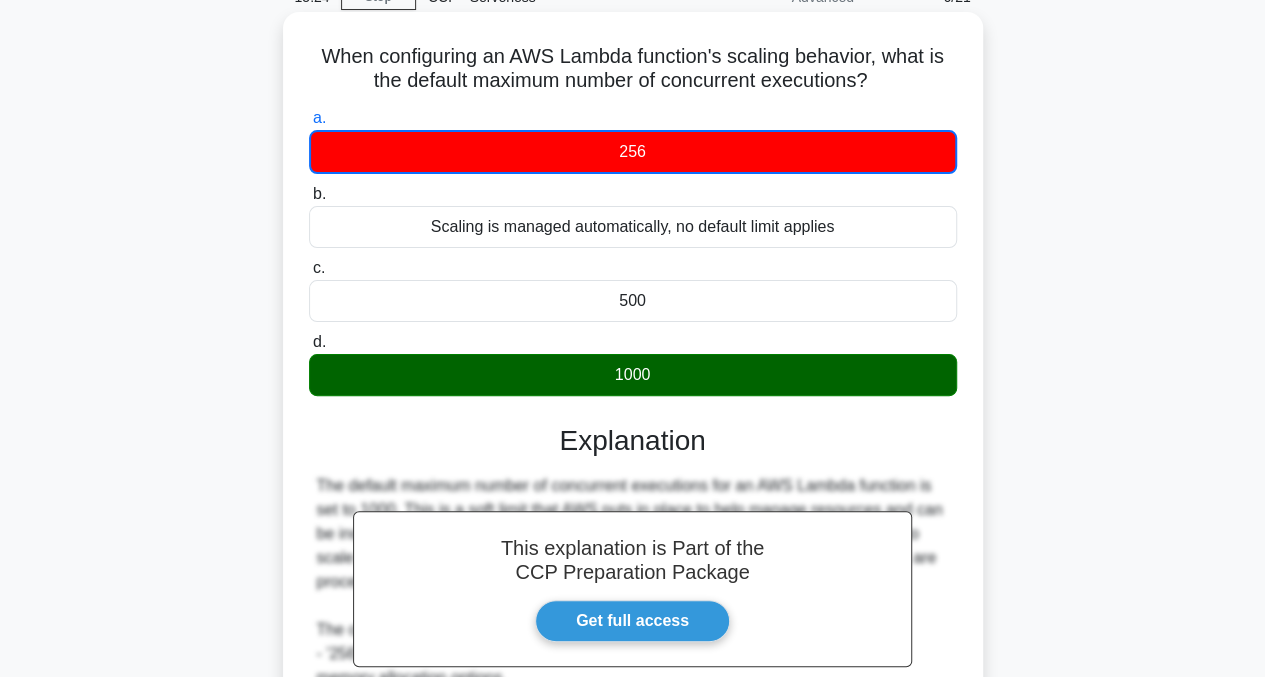 drag, startPoint x: 312, startPoint y: 45, endPoint x: 788, endPoint y: 379, distance: 581.4912 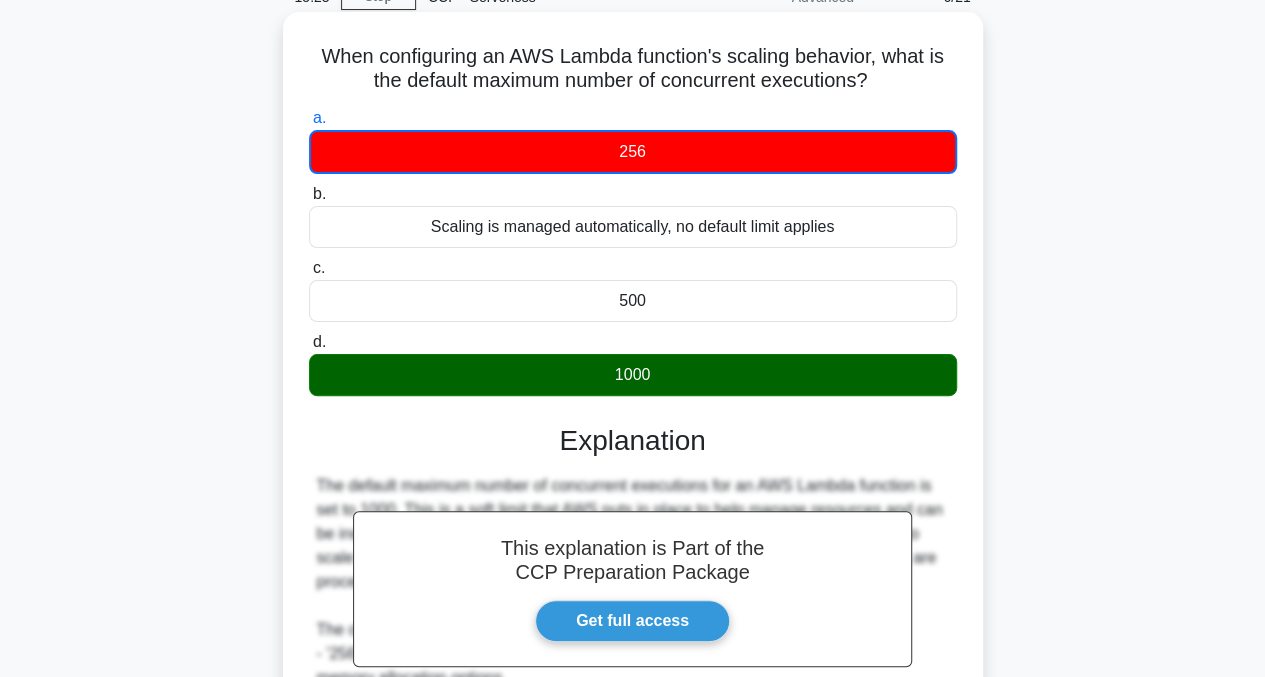copy on "When configuring an AWS Lambda function's scaling behavior, what is the default maximum number of concurrent executions?
.spinner_0XTQ{transform-origin:center;animation:spinner_y6GP .75s linear infinite}@keyframes spinner_y6GP{100%{transform:rotate(360deg)}}
a.
256
b.
Scaling is managed automatically, no default limit applies
c.
500
d.
1000" 